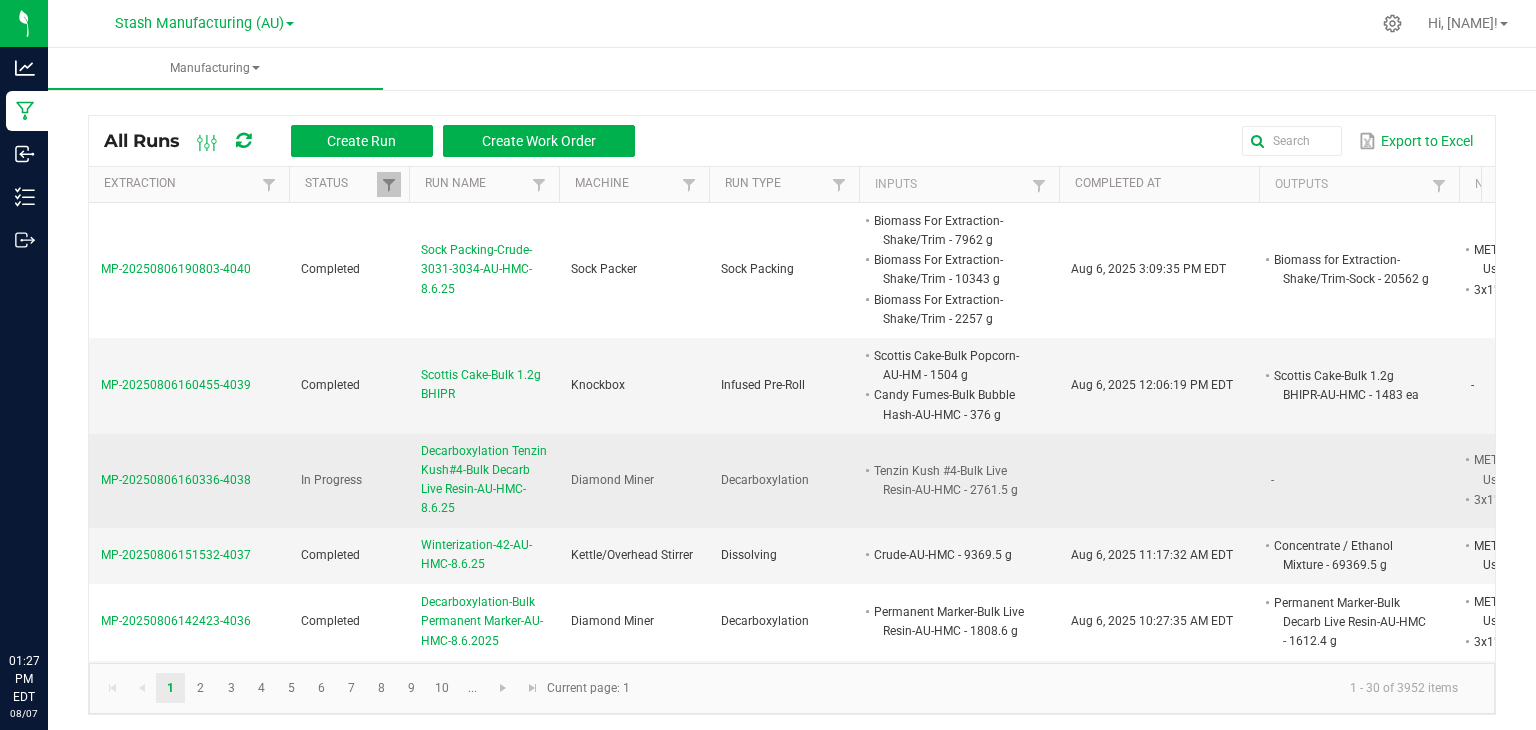 scroll, scrollTop: 0, scrollLeft: 0, axis: both 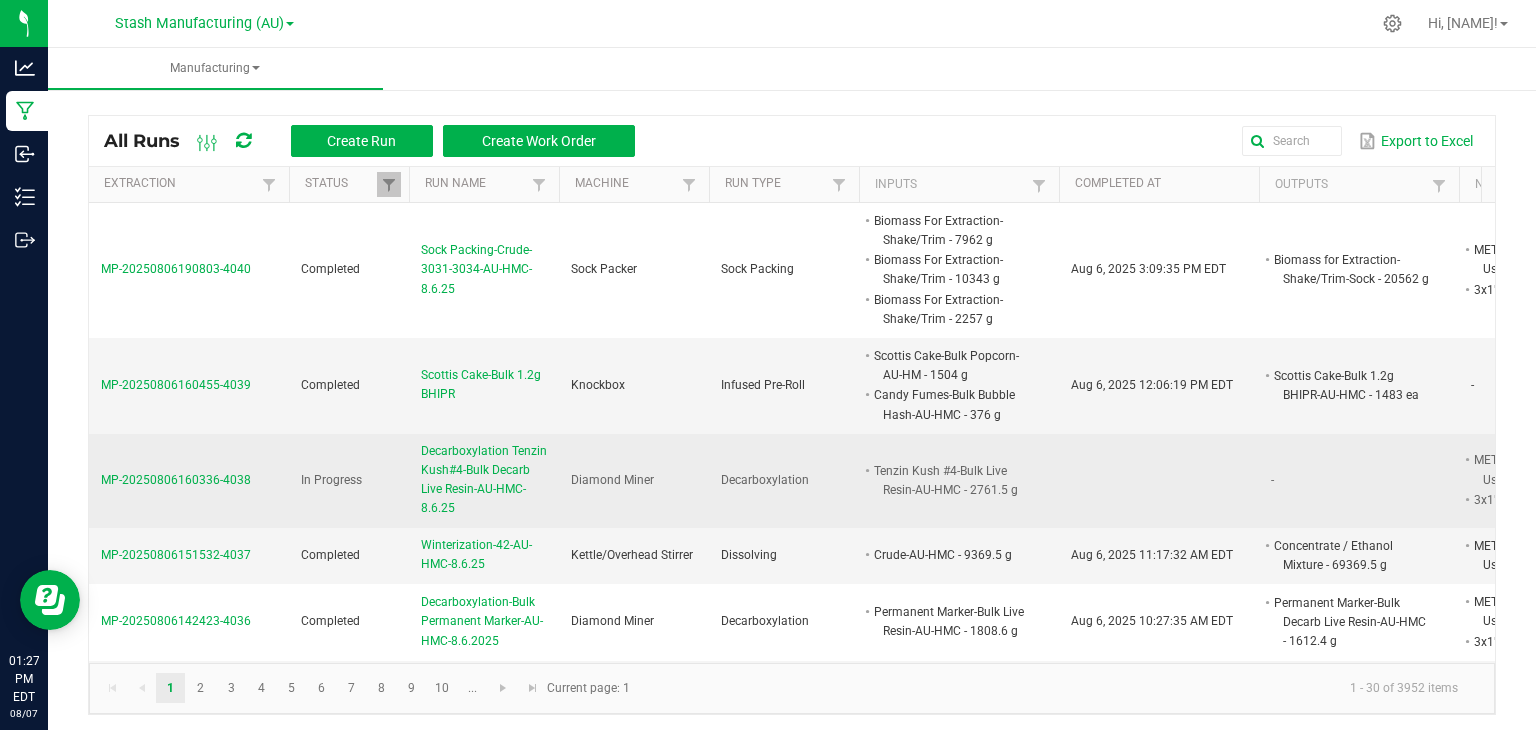 click on "-" at bounding box center (1359, 481) 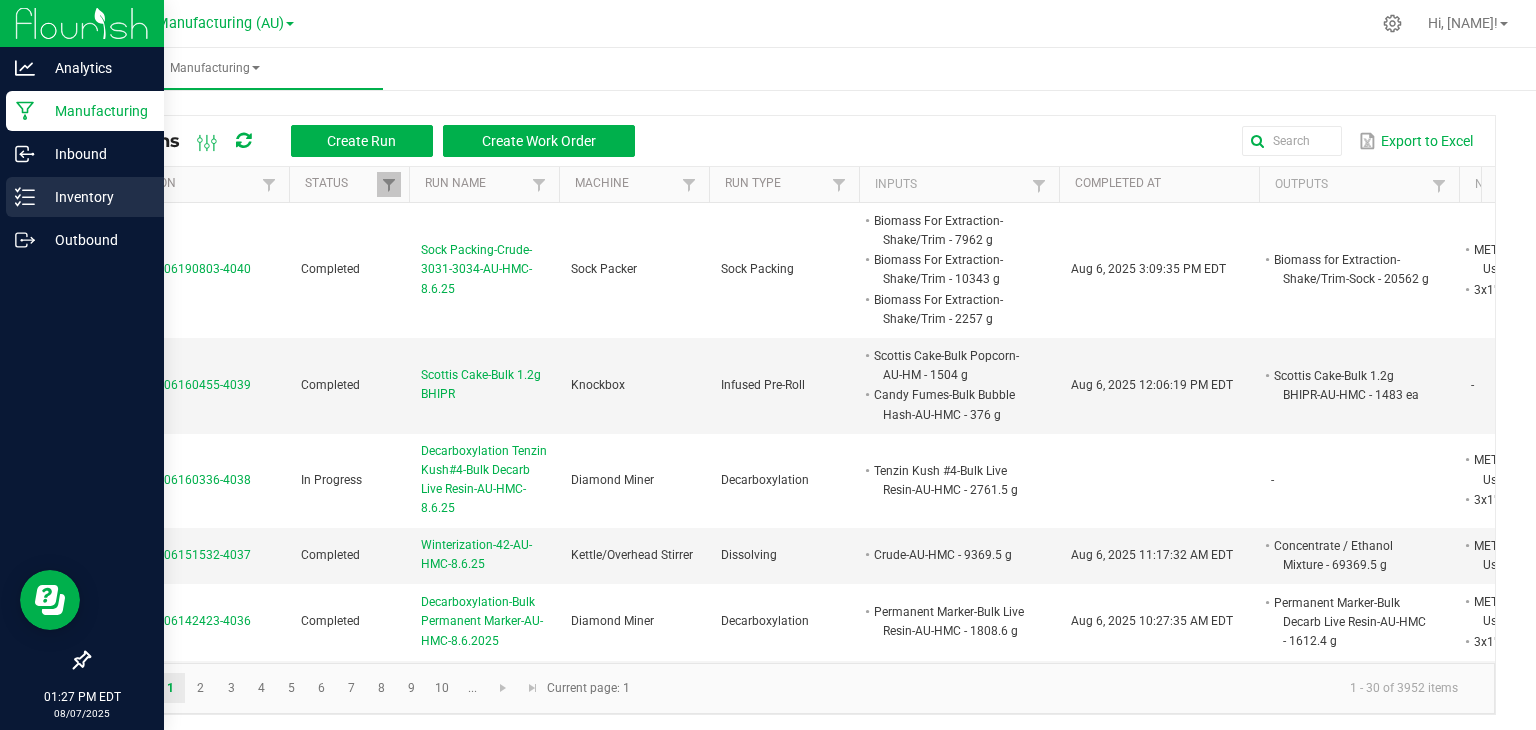 click on "Inventory" at bounding box center (95, 197) 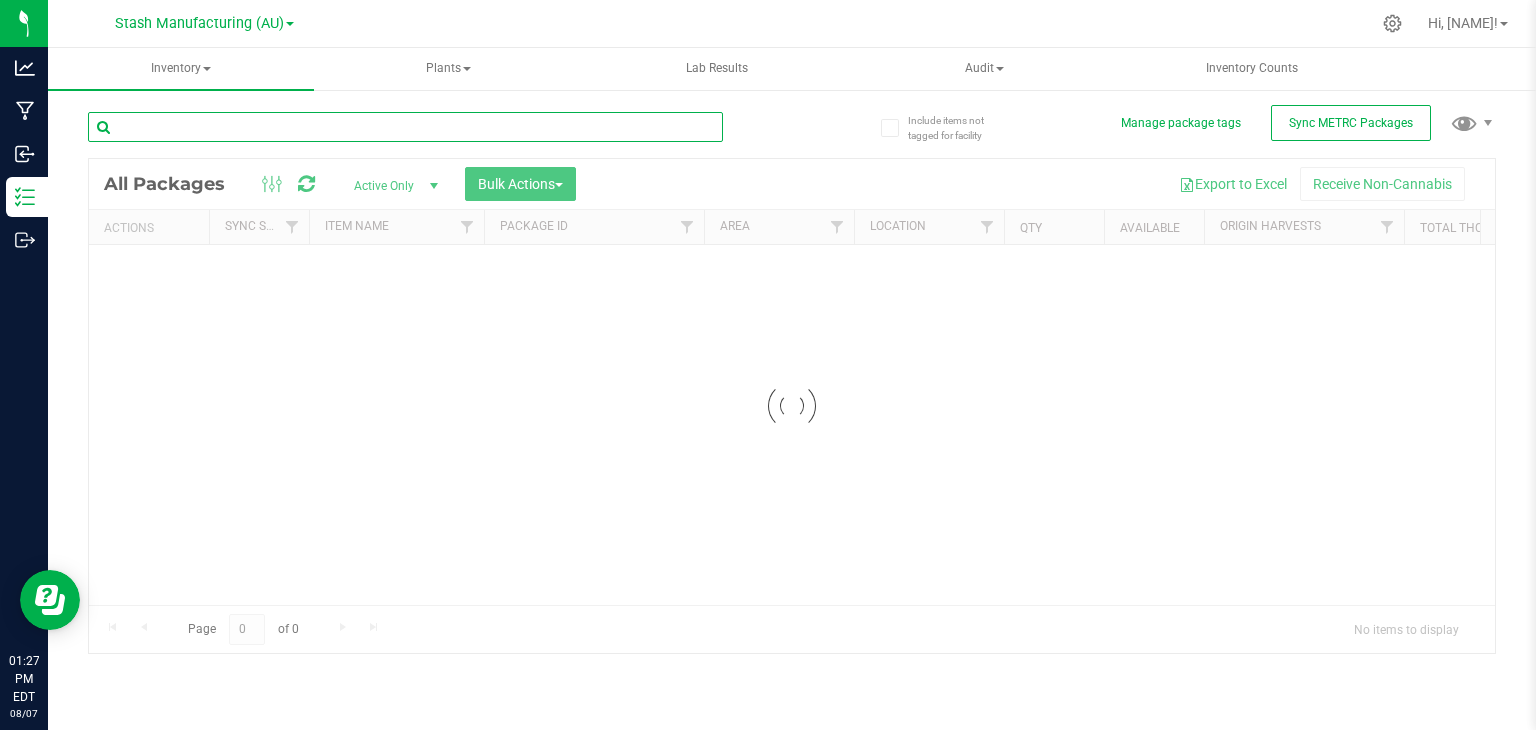 click at bounding box center [405, 127] 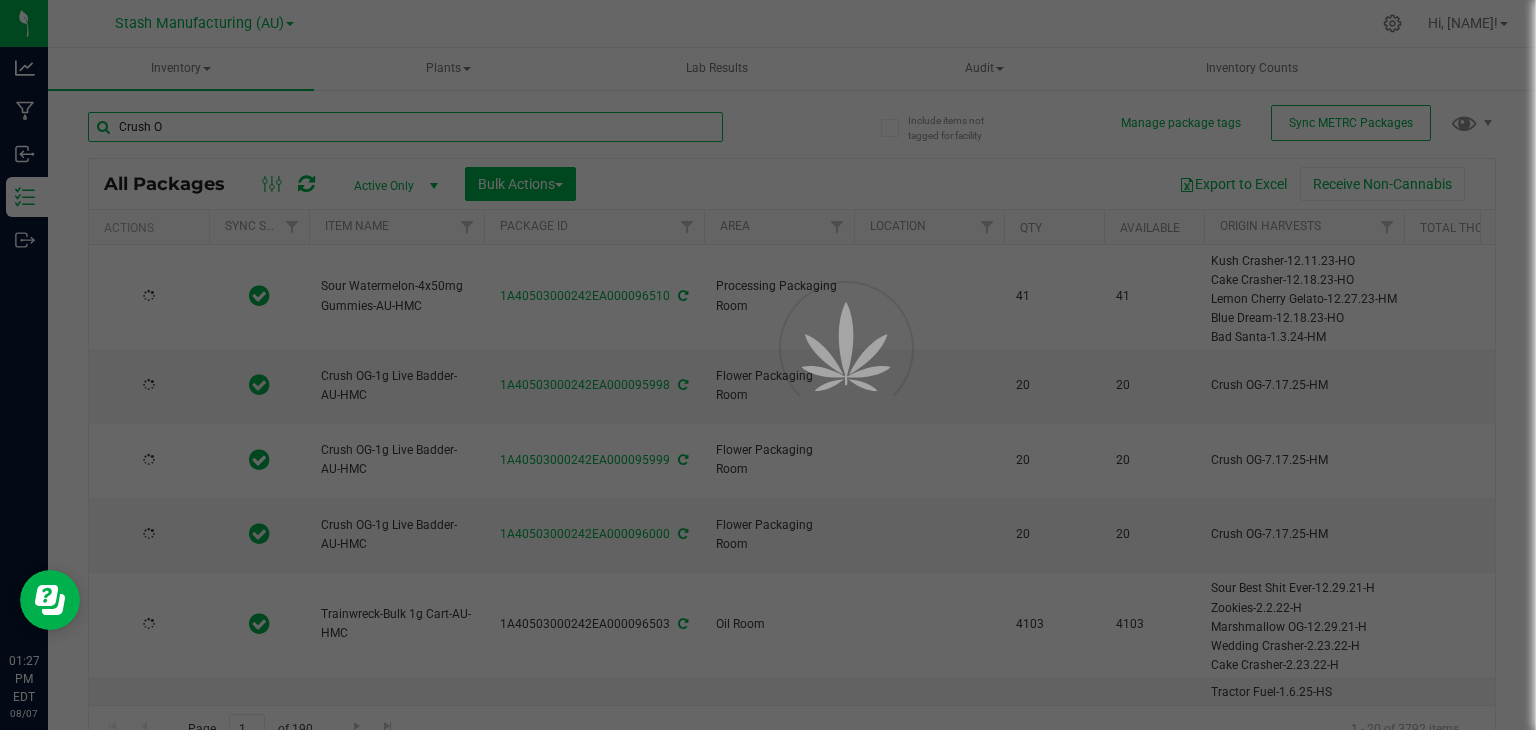 type on "Crush OG" 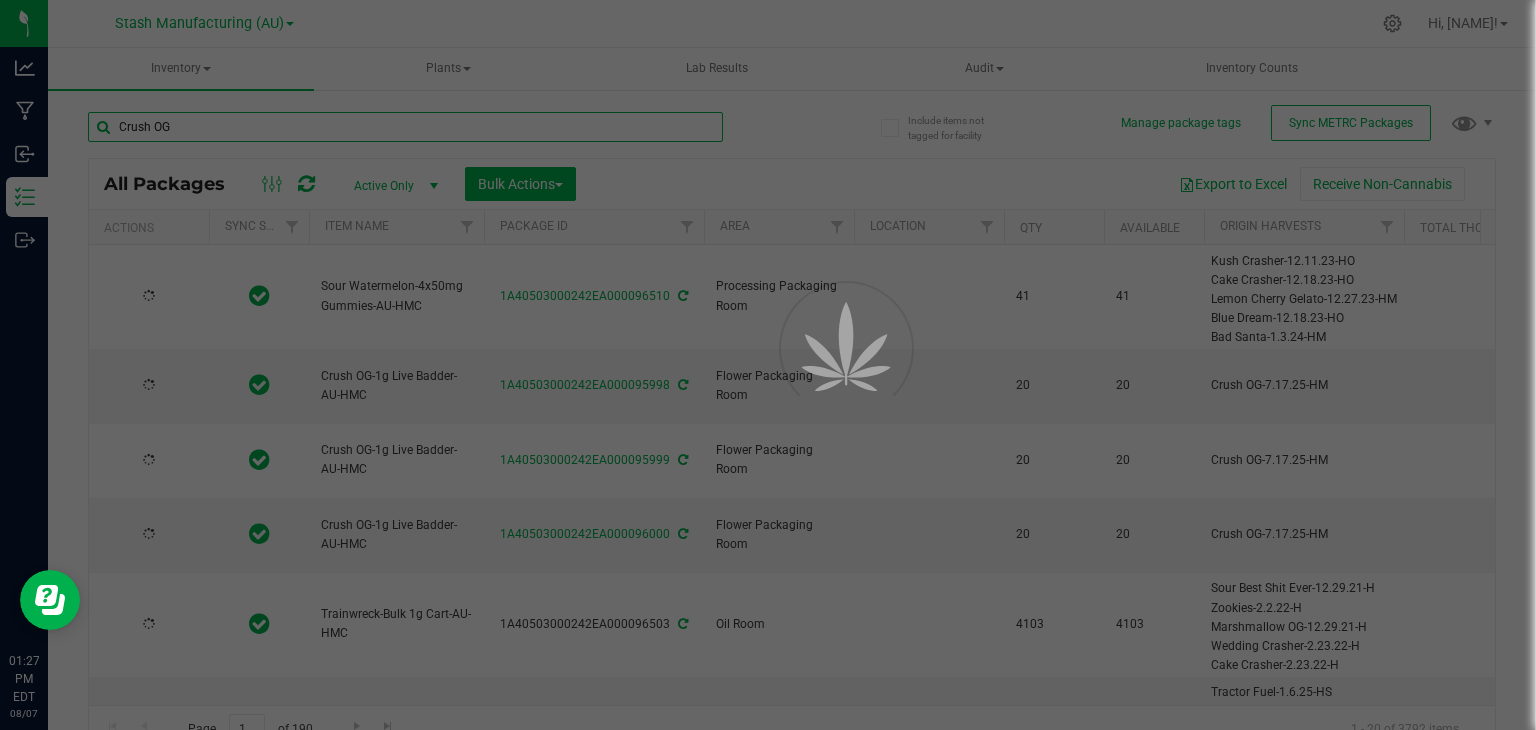 type on "2025-07-23" 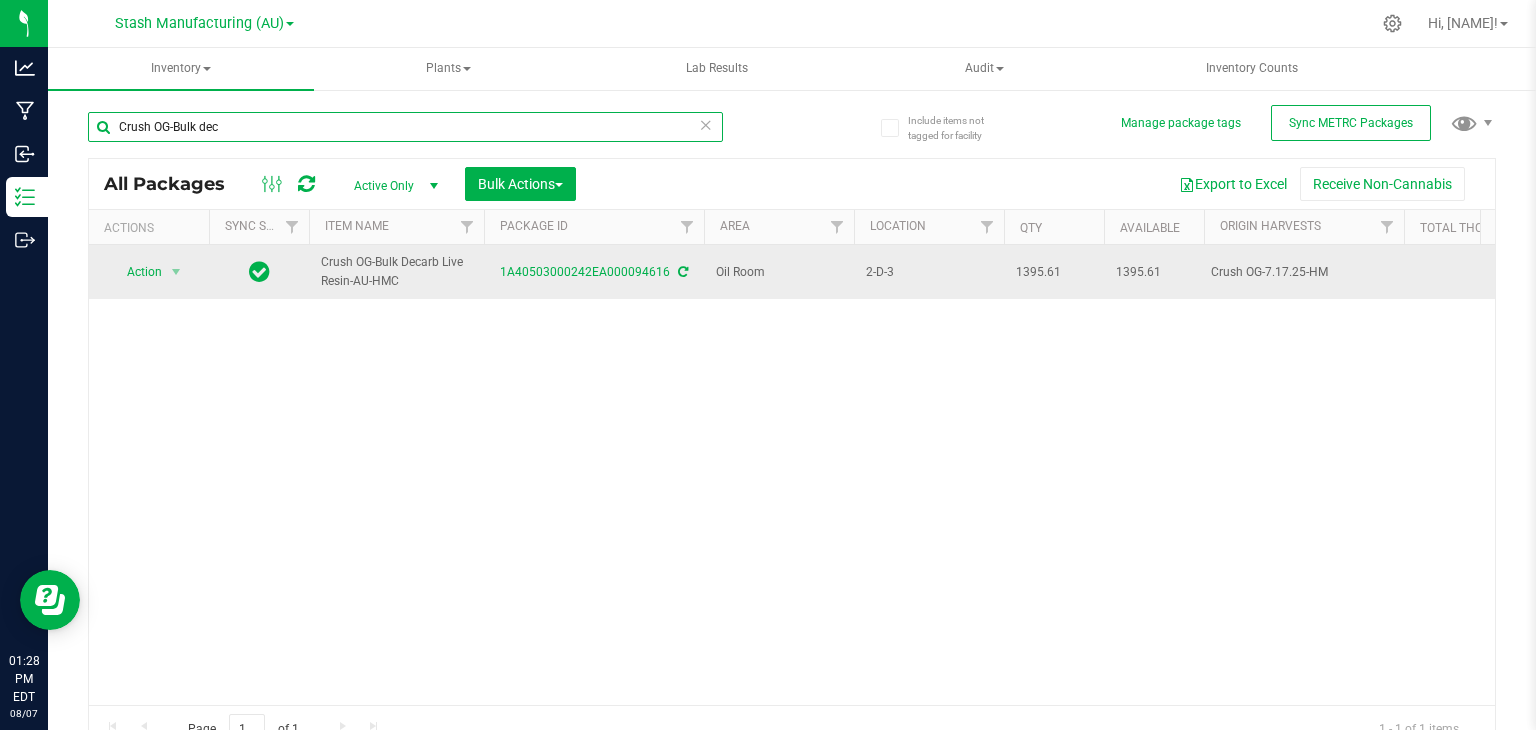 type on "Crush OG-Bulk dec" 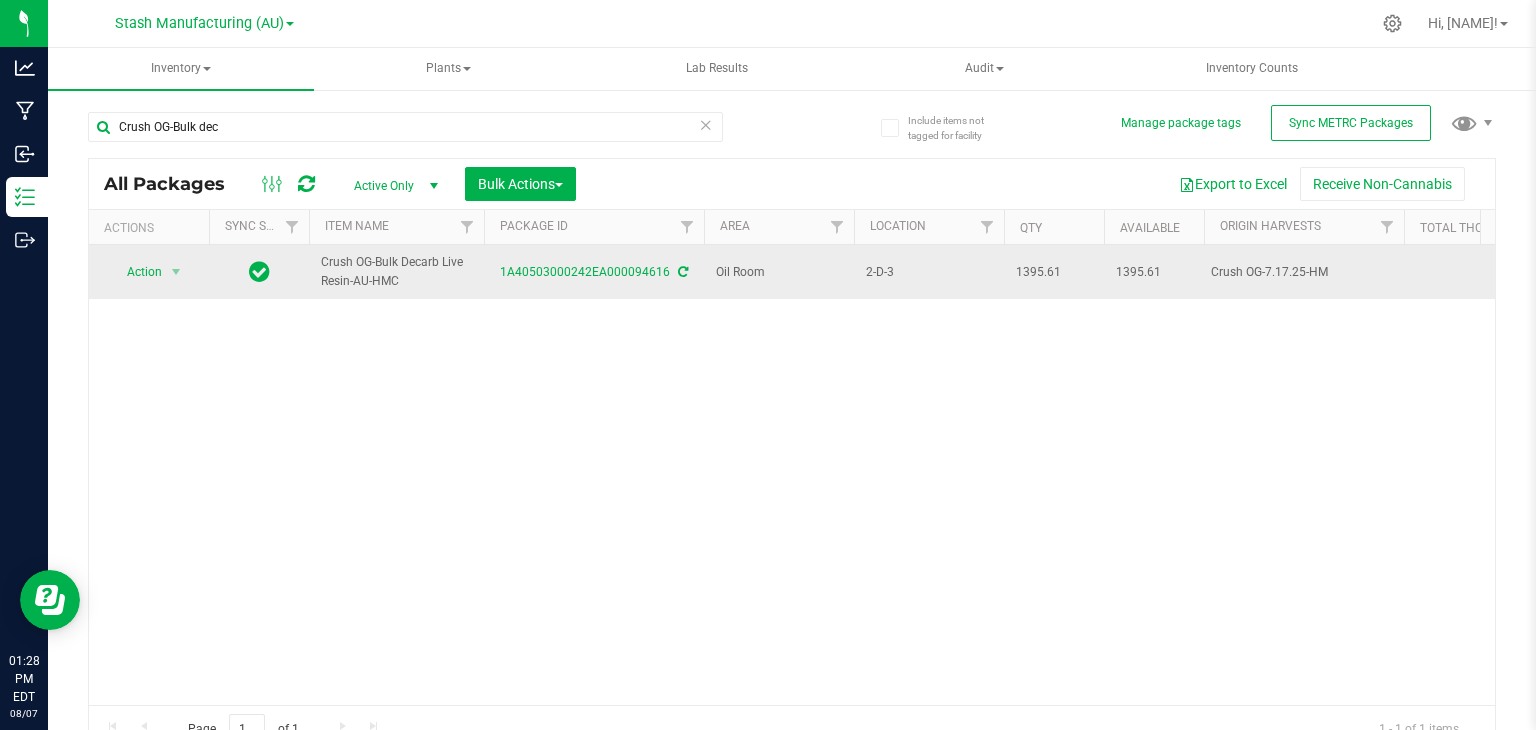 drag, startPoint x: 407, startPoint y: 285, endPoint x: 312, endPoint y: 254, distance: 99.92998 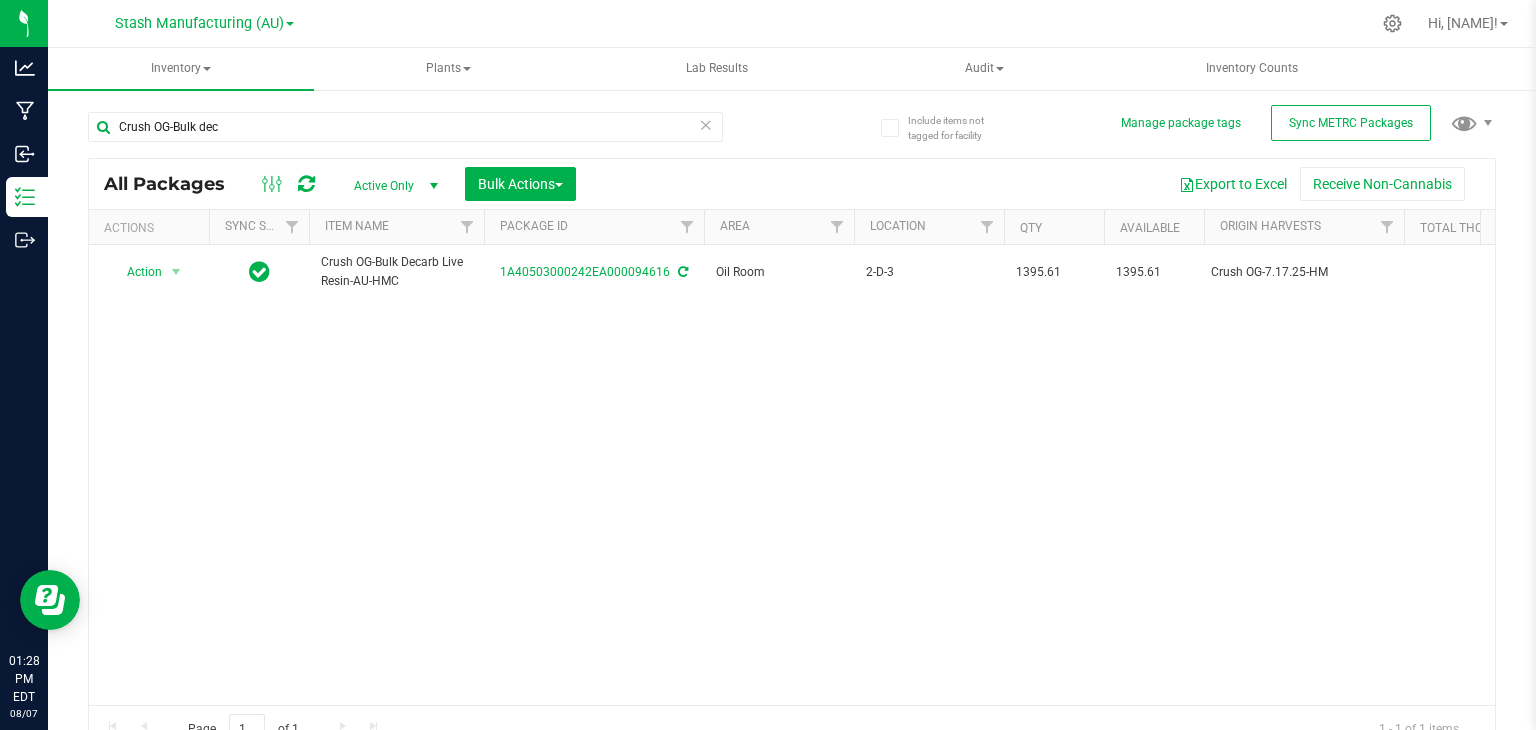 click on "Action Action Adjust qty Create package Edit attributes Global inventory Locate package Print package label Record a lab result Retag package See history
[STRAIN_NAME]-[PLANT_TYPE]-[PRODUCT_TYPE]-[ORIGIN]-[MANUFACTURER]
[METRC_ID]
Oil Room
2-D-3
1395.61
1395.61
[STRAIN_NAME]-[DATE]-[MANUFACTURER]
[DATE]
Now
$62.43 $0.04473
[DATE]
Now
Gram" at bounding box center (792, 475) 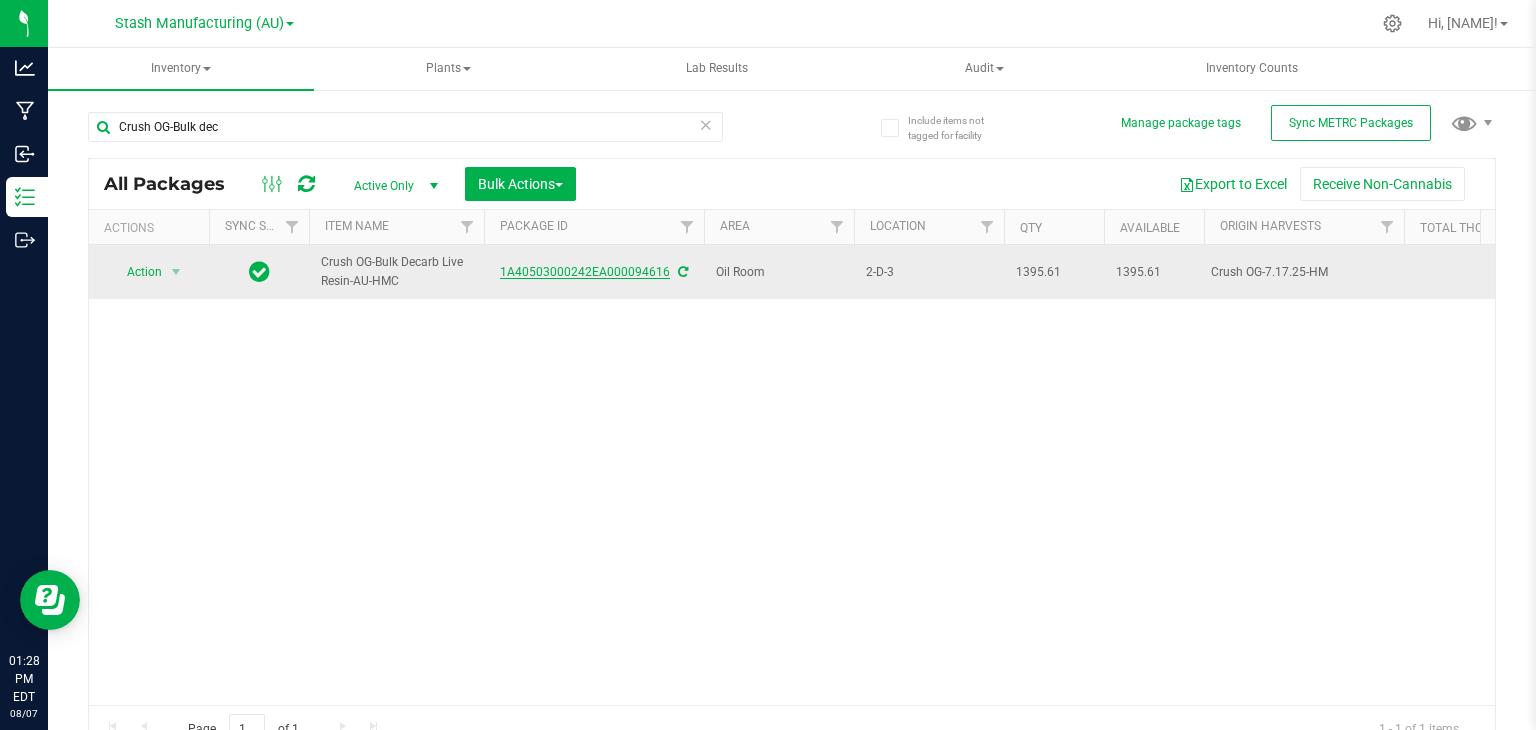 drag, startPoint x: 490, startPoint y: 281, endPoint x: 668, endPoint y: 273, distance: 178.17969 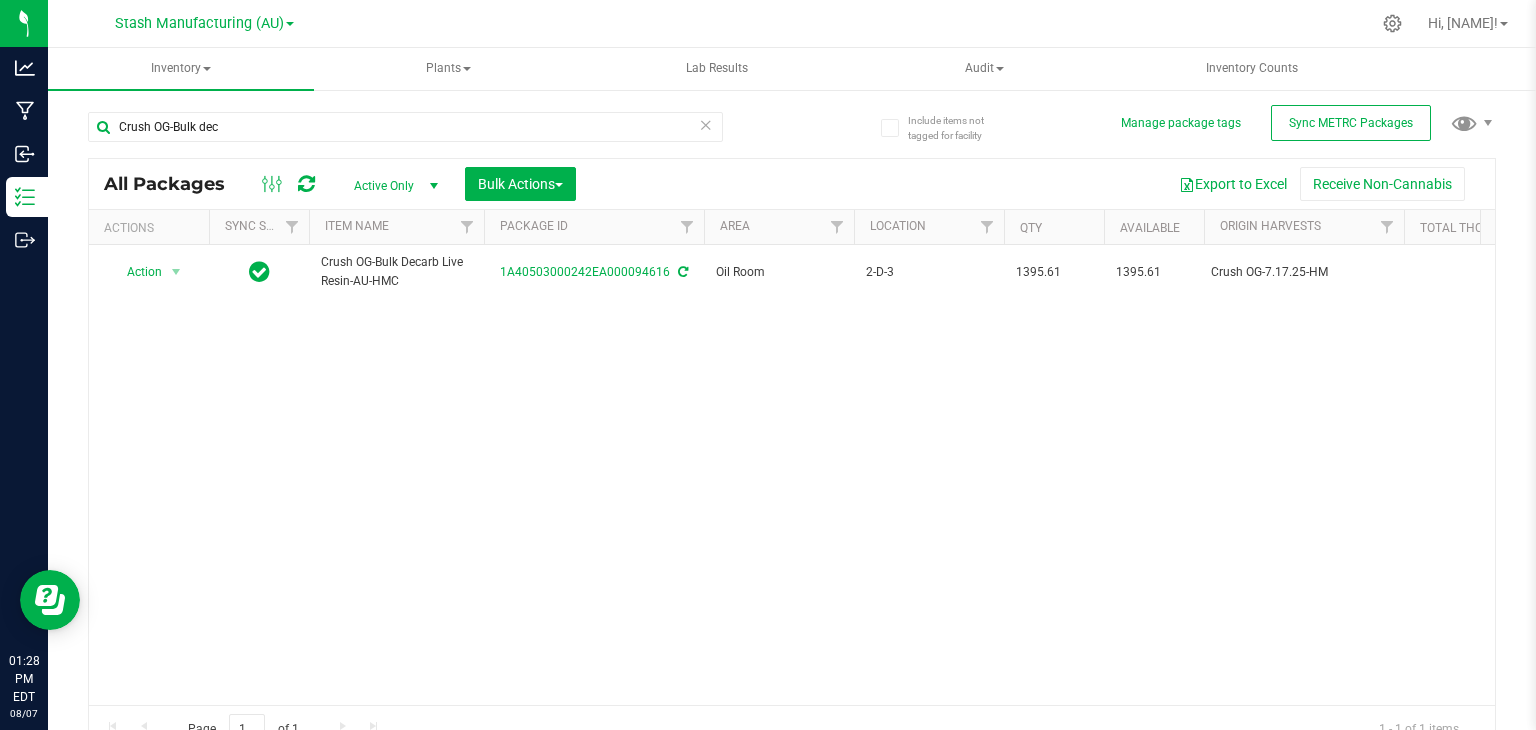 click on "Action Action Adjust qty Create package Edit attributes Global inventory Locate package Print package label Record a lab result Retag package See history
[STRAIN_NAME]-[PLANT_TYPE]-[PRODUCT_TYPE]-[ORIGIN]-[MANUFACTURER]
[METRC_ID]
Oil Room
2-D-3
1395.61
1395.61
[STRAIN_NAME]-[DATE]-[MANUFACTURER]
[DATE]
Now
$62.43 $0.04473
[DATE]
Now
Gram" at bounding box center [792, 475] 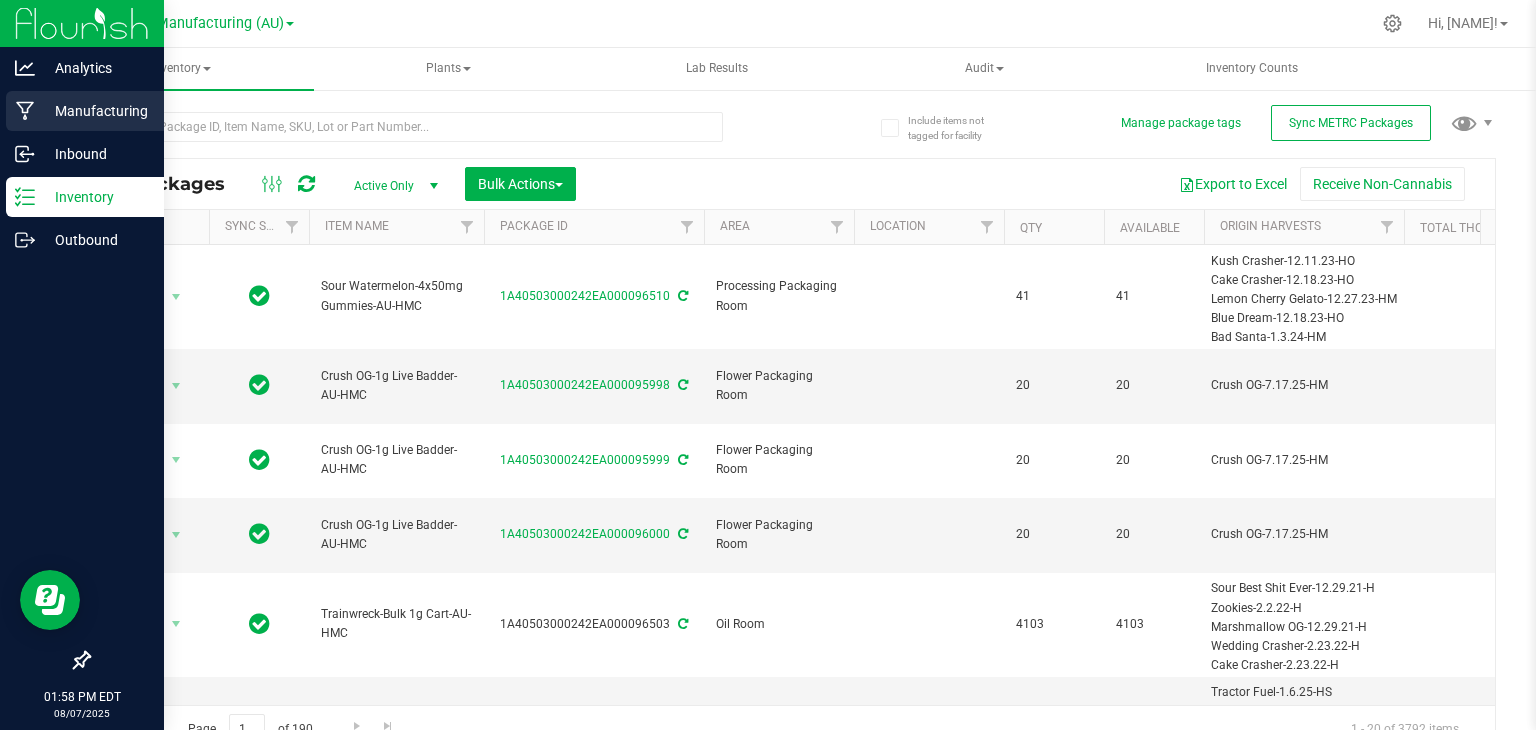 click 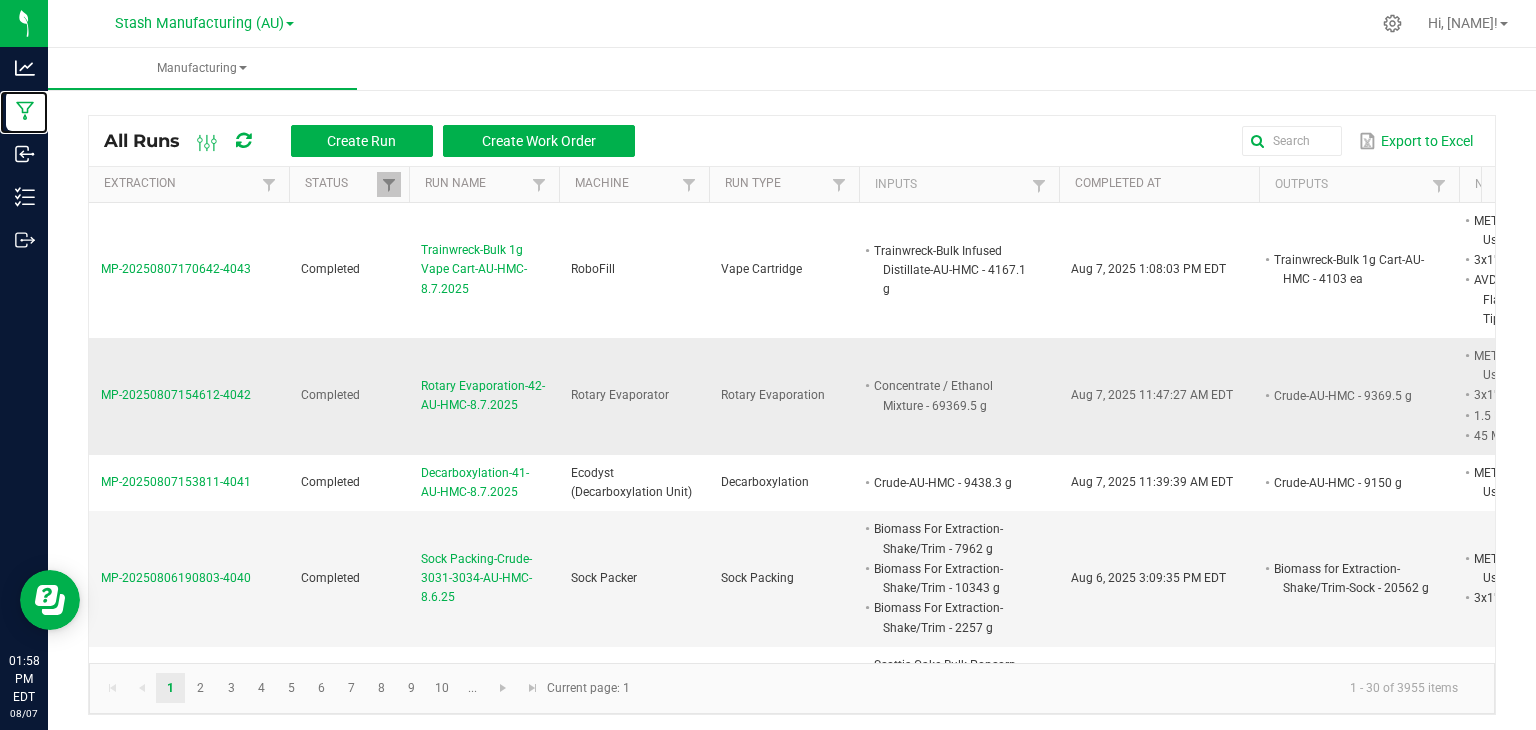 scroll, scrollTop: 0, scrollLeft: 180, axis: horizontal 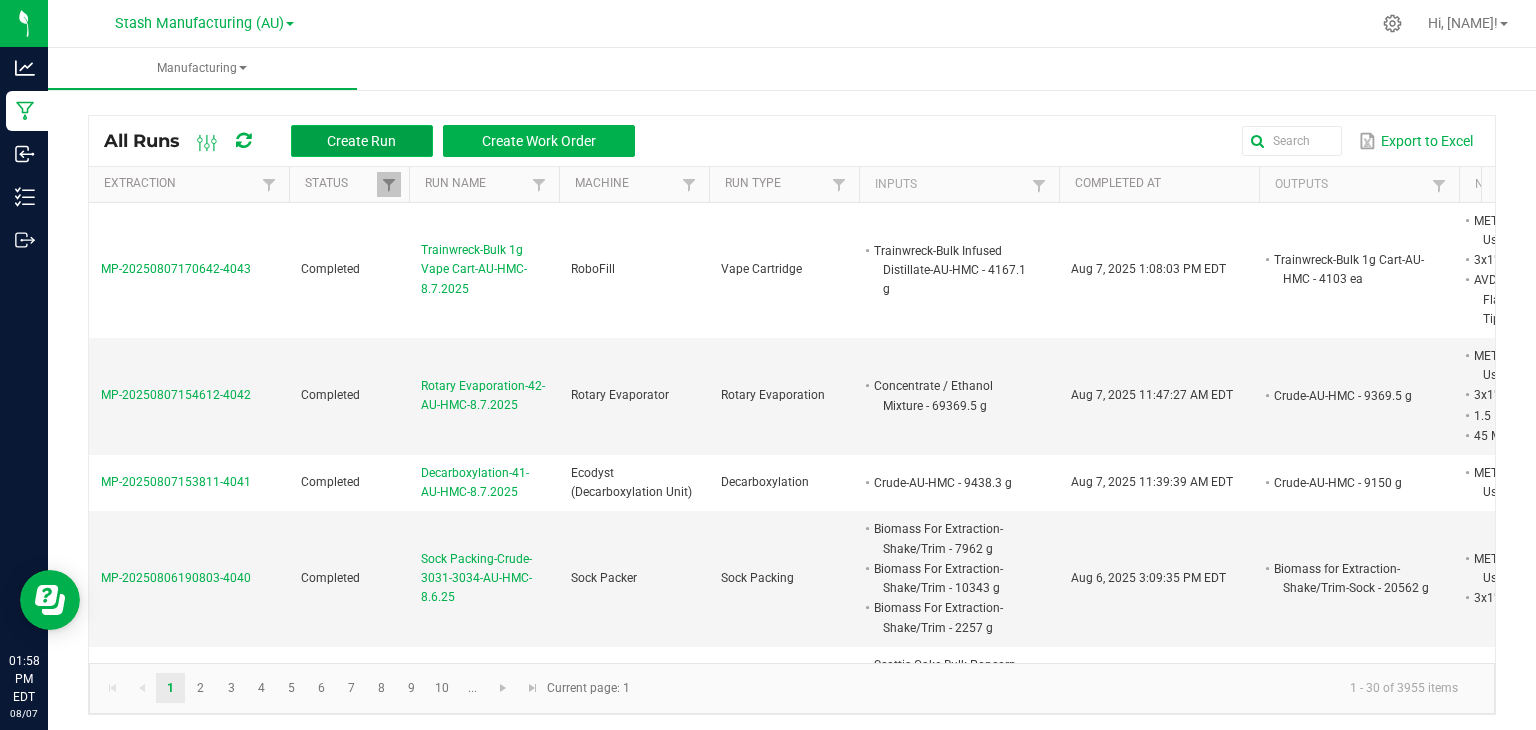 click on "Create Run" at bounding box center (362, 141) 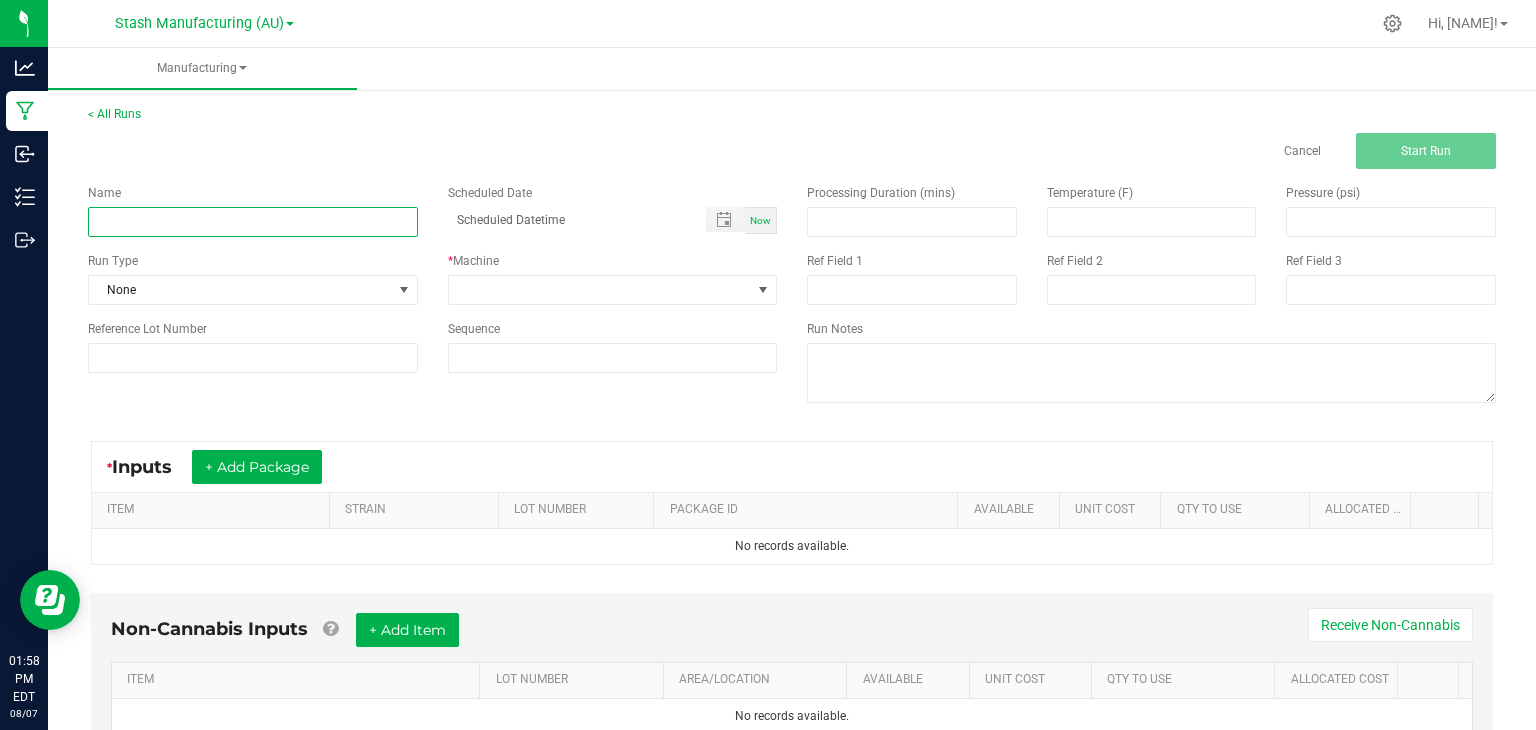 click at bounding box center (253, 222) 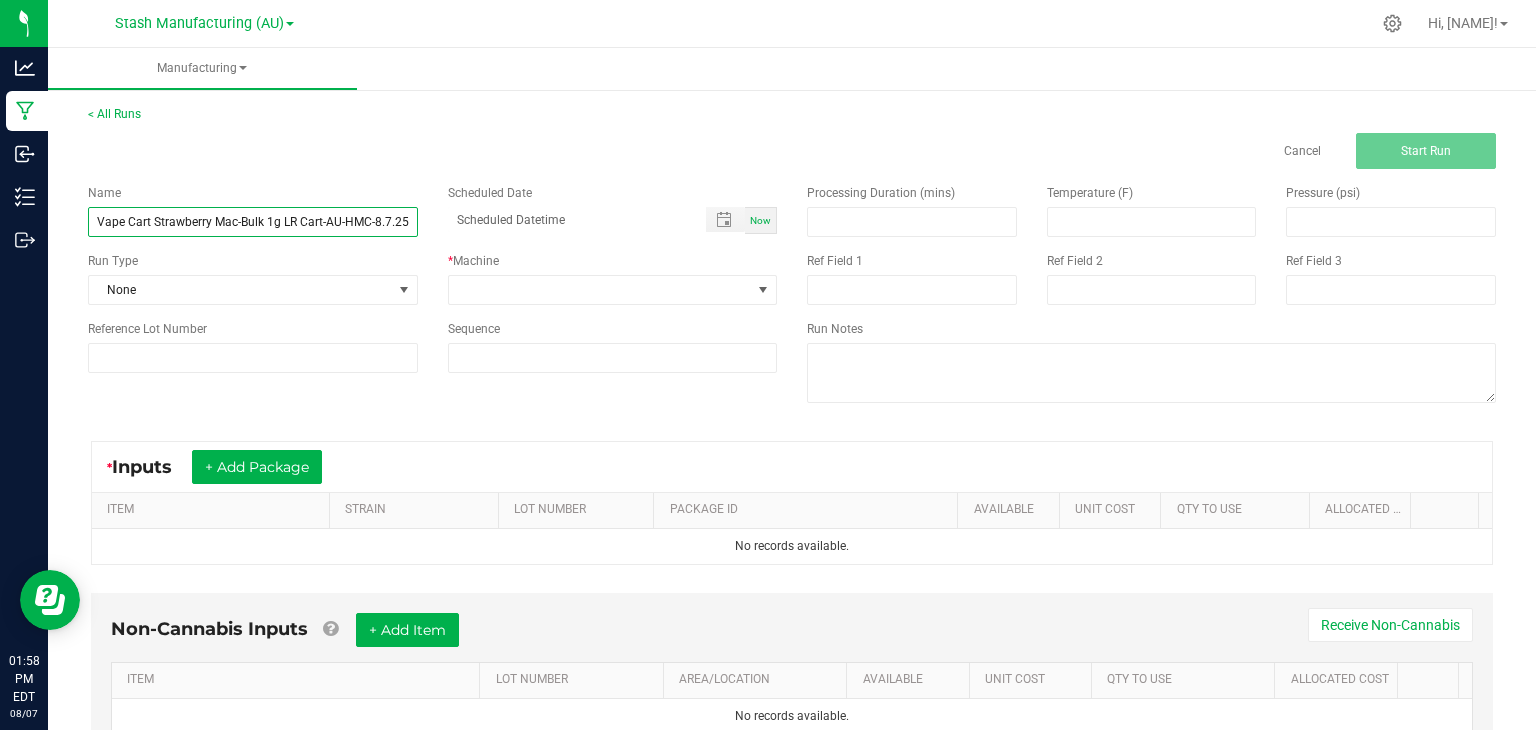 scroll, scrollTop: 0, scrollLeft: 2, axis: horizontal 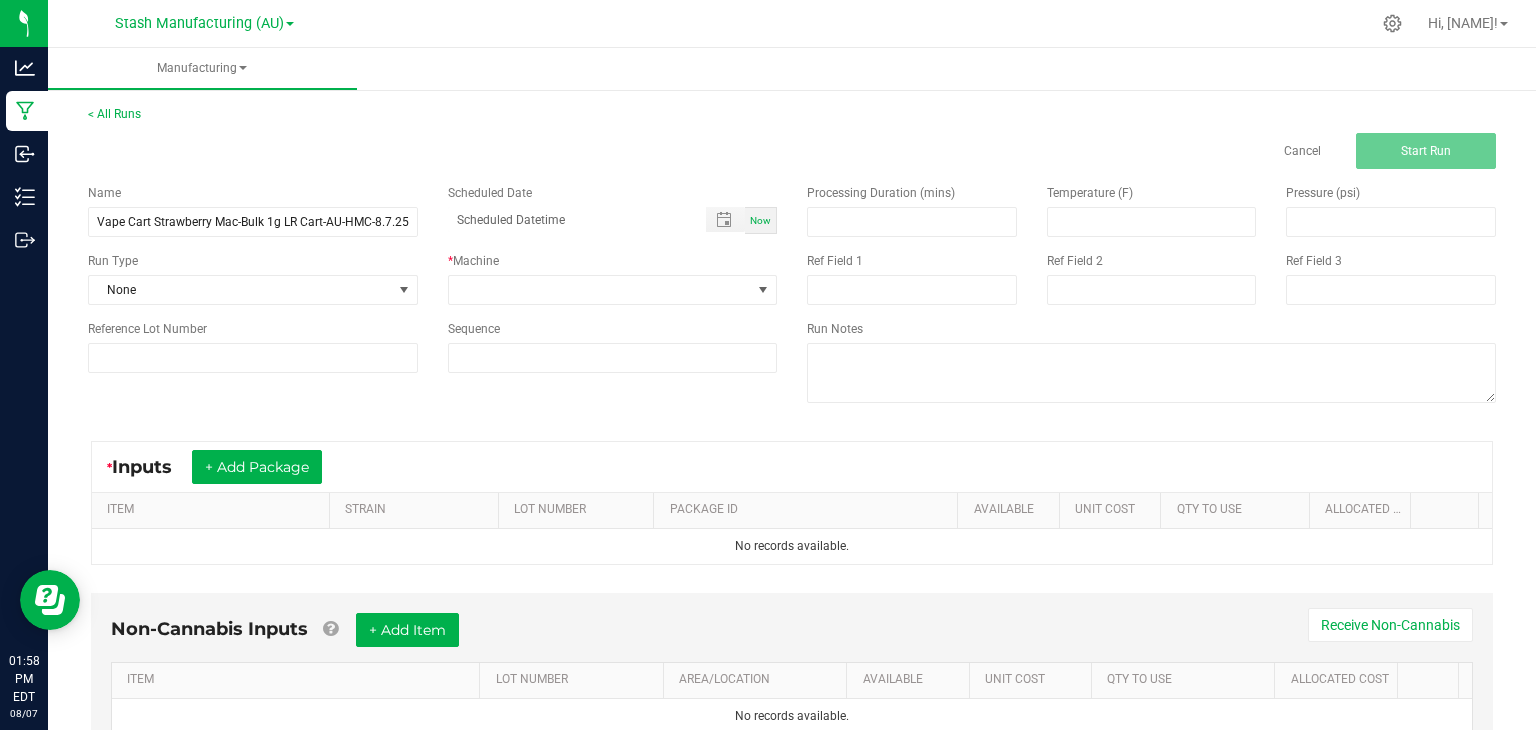 click on "Name  Vape Cart Strawberry Mac-Bulk 1g LR Cart-AU-HMC-8.7.25  Scheduled Date  Now  Run Type  None  *   Machine   Reference Lot Number   Sequence" at bounding box center [432, 278] 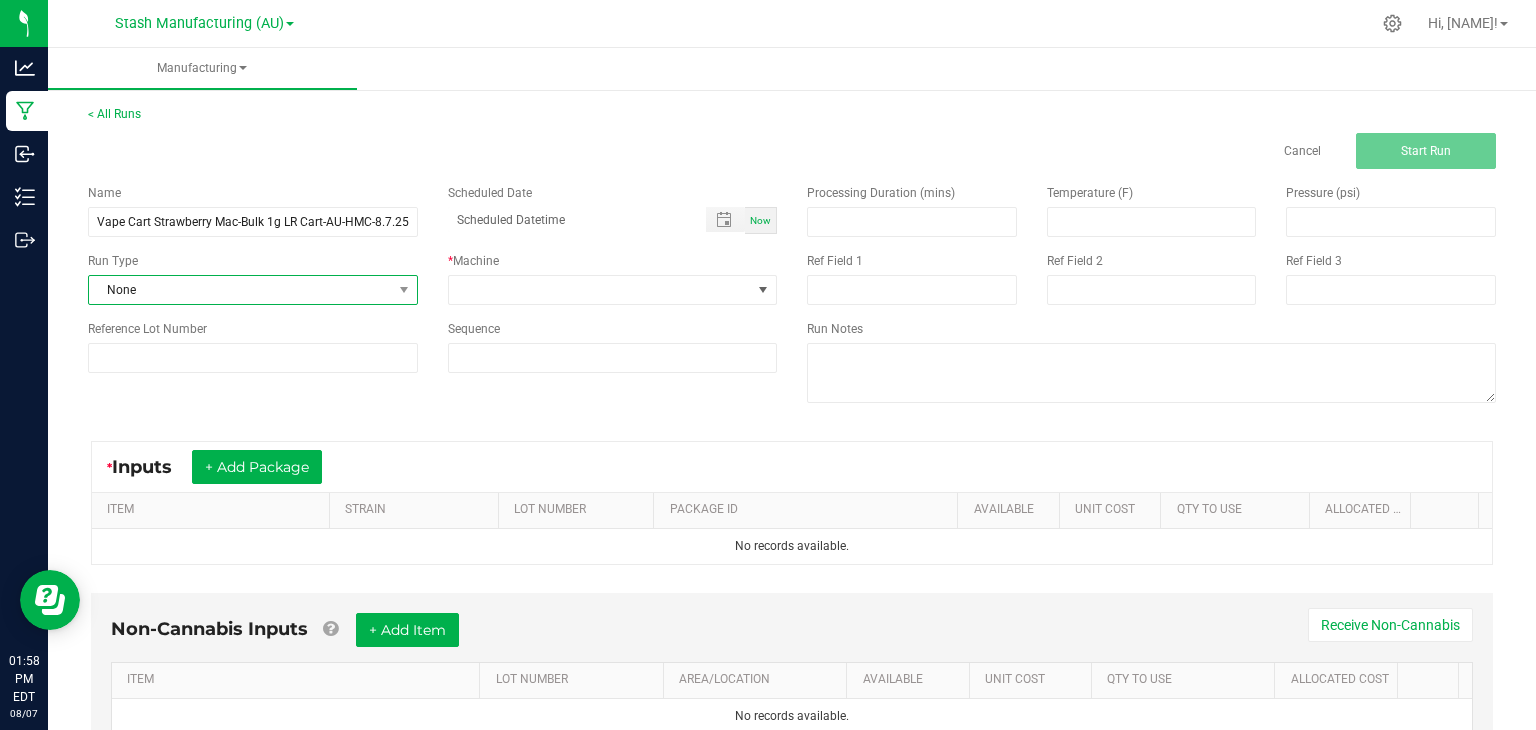 click on "None" at bounding box center [240, 290] 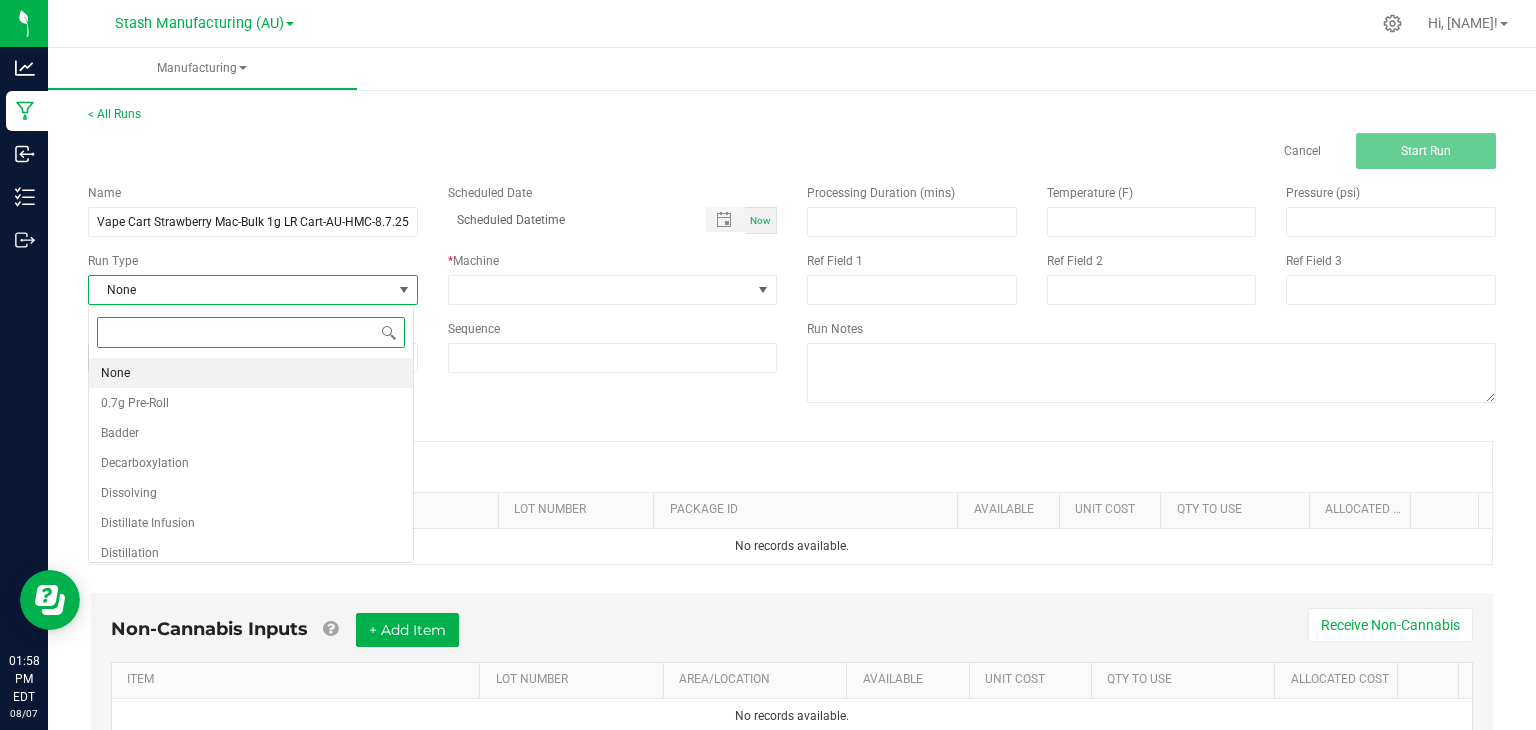 scroll, scrollTop: 99970, scrollLeft: 99674, axis: both 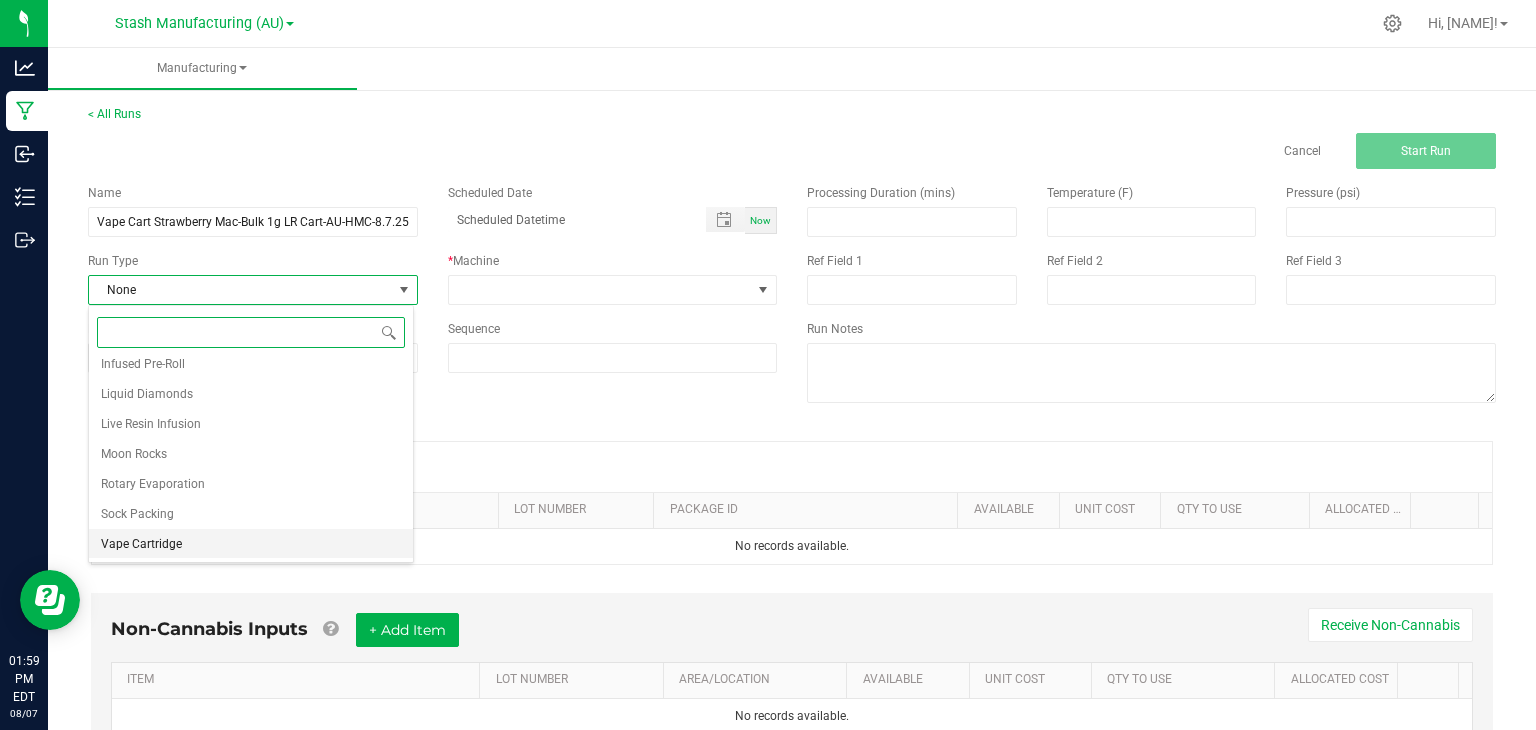 click on "Vape Cartridge" at bounding box center [141, 544] 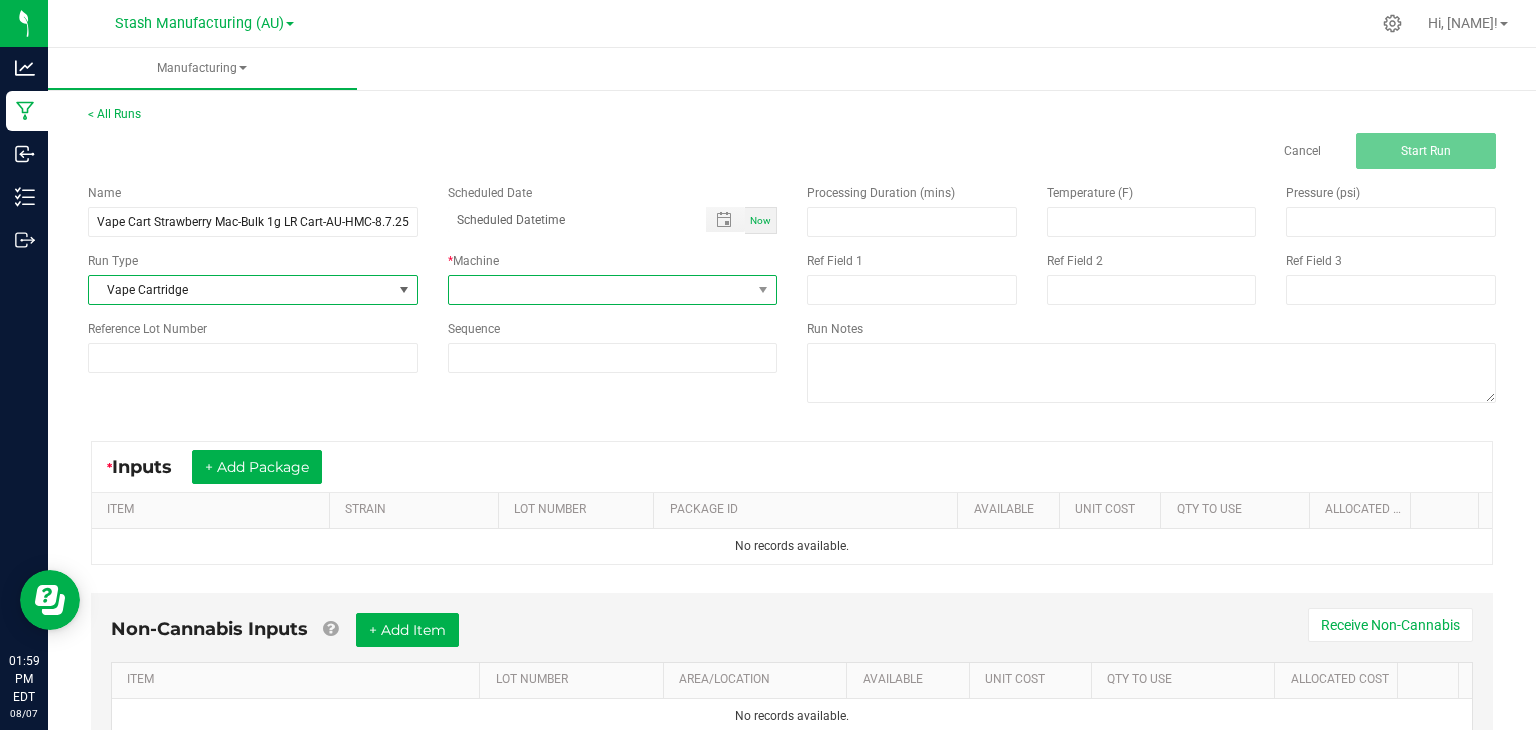 click at bounding box center (600, 290) 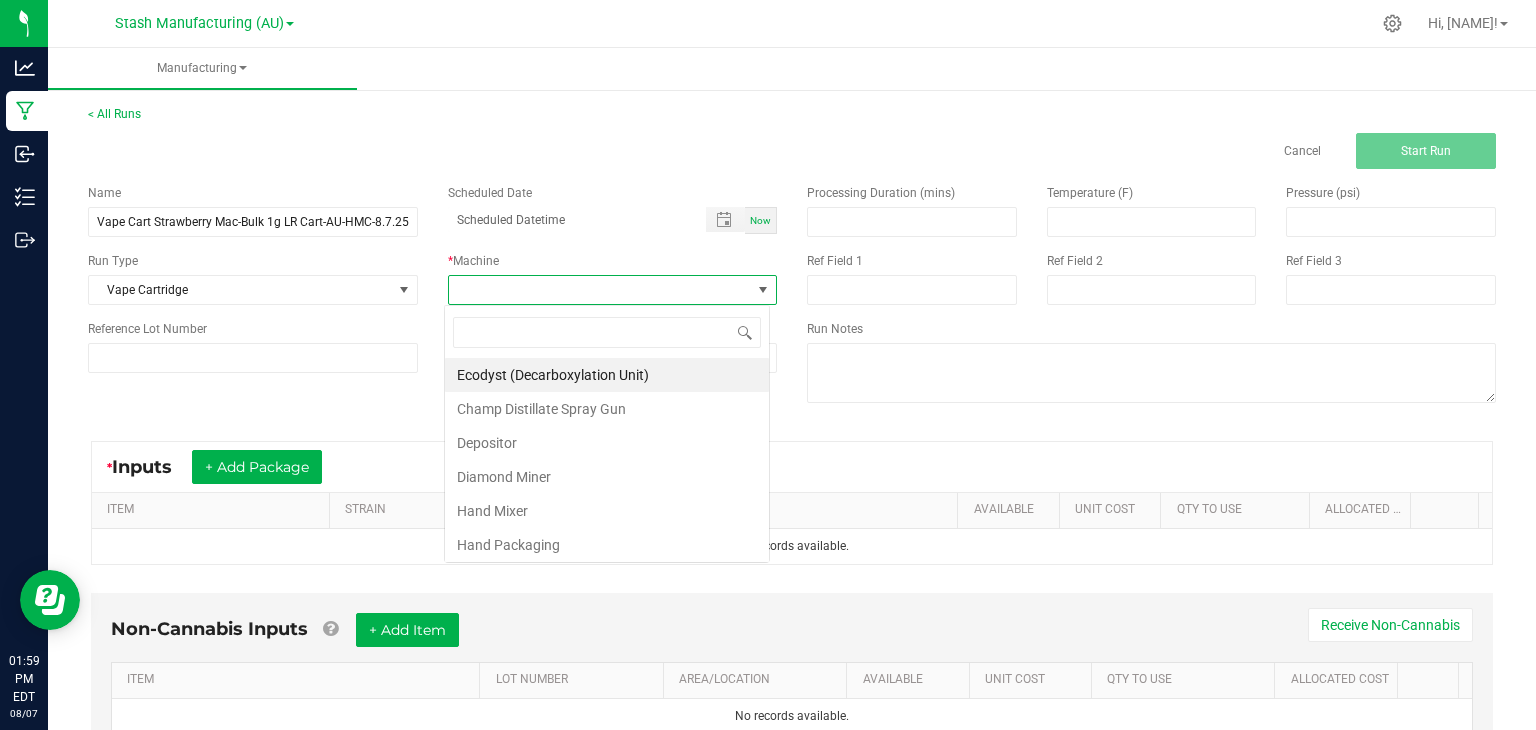 scroll, scrollTop: 99970, scrollLeft: 99674, axis: both 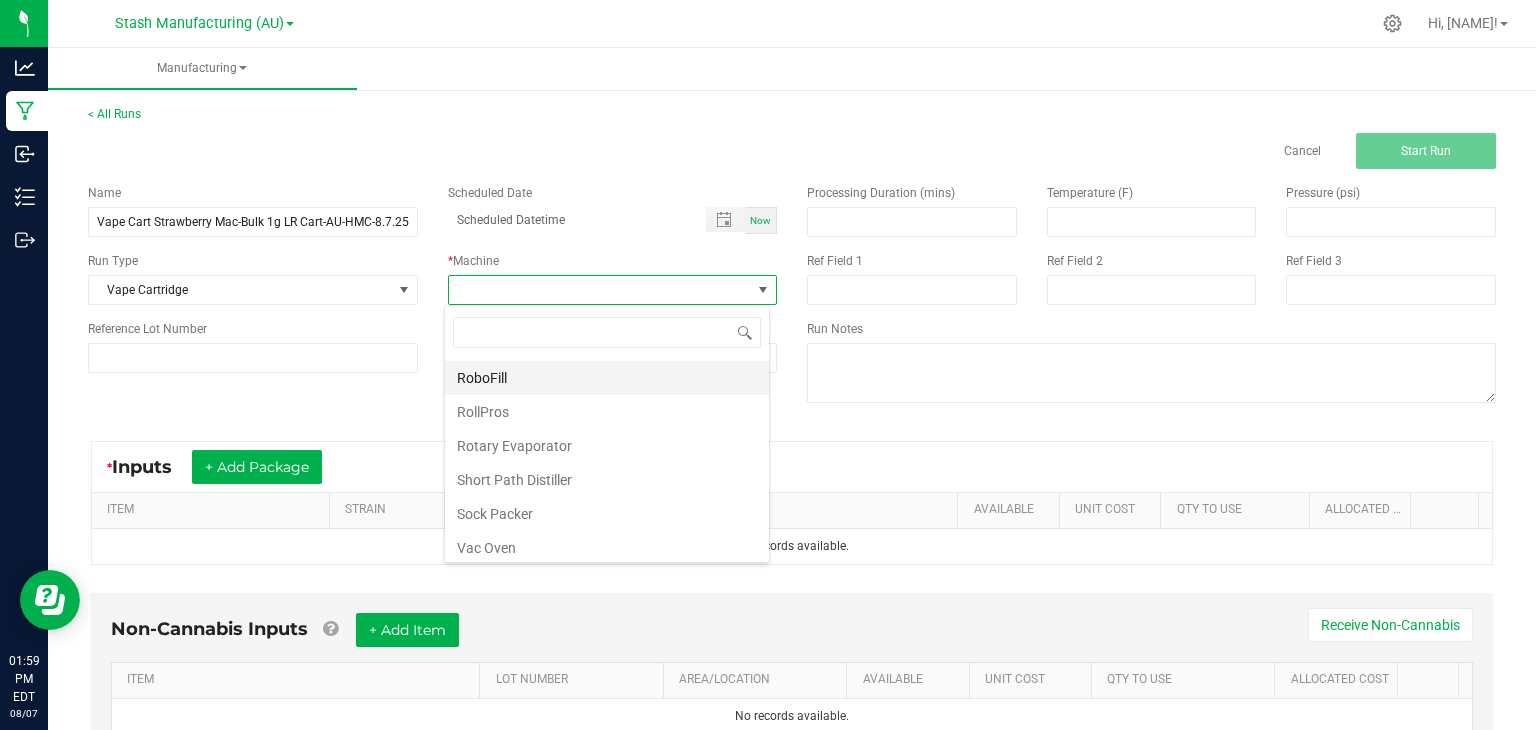 click on "RoboFill" at bounding box center [607, 378] 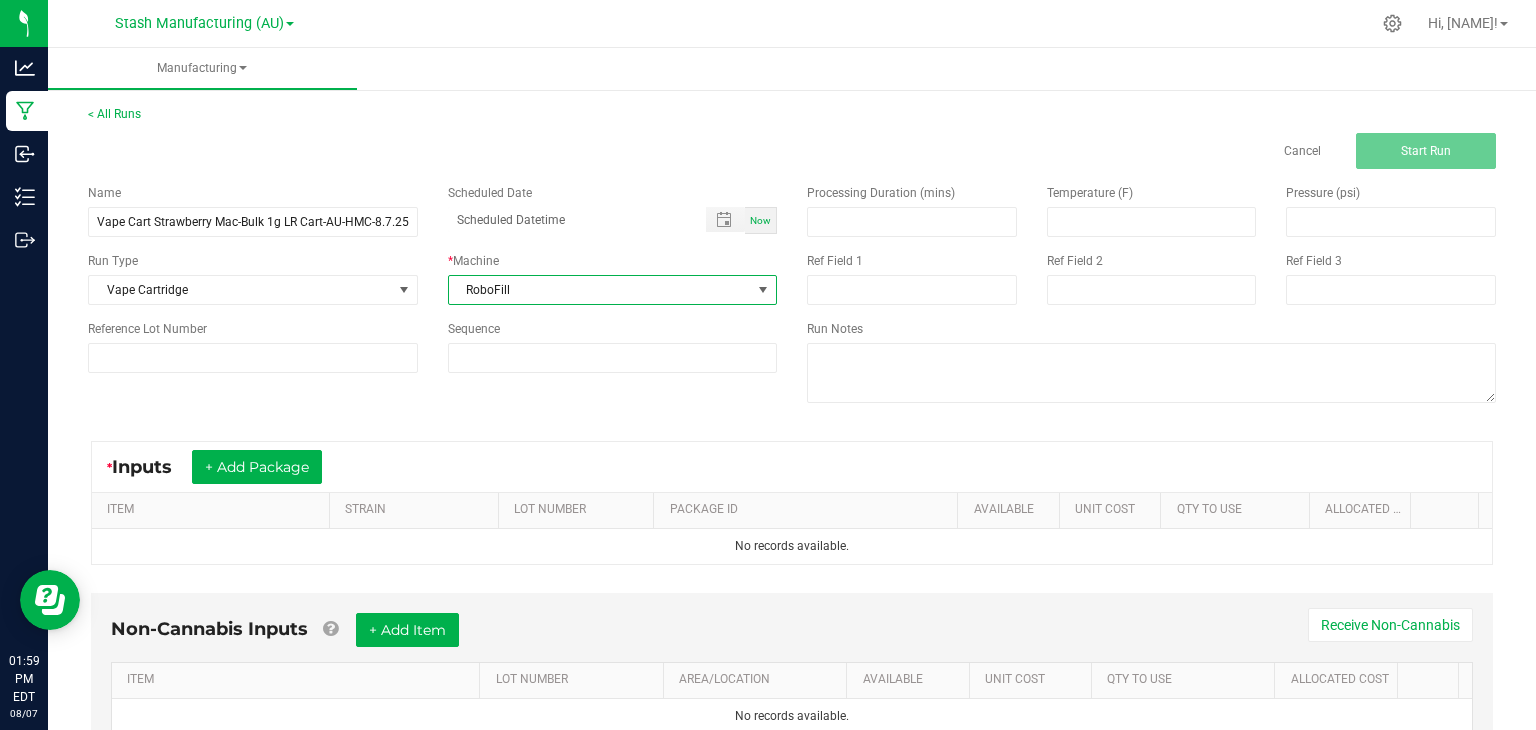 click on "Now" at bounding box center (760, 220) 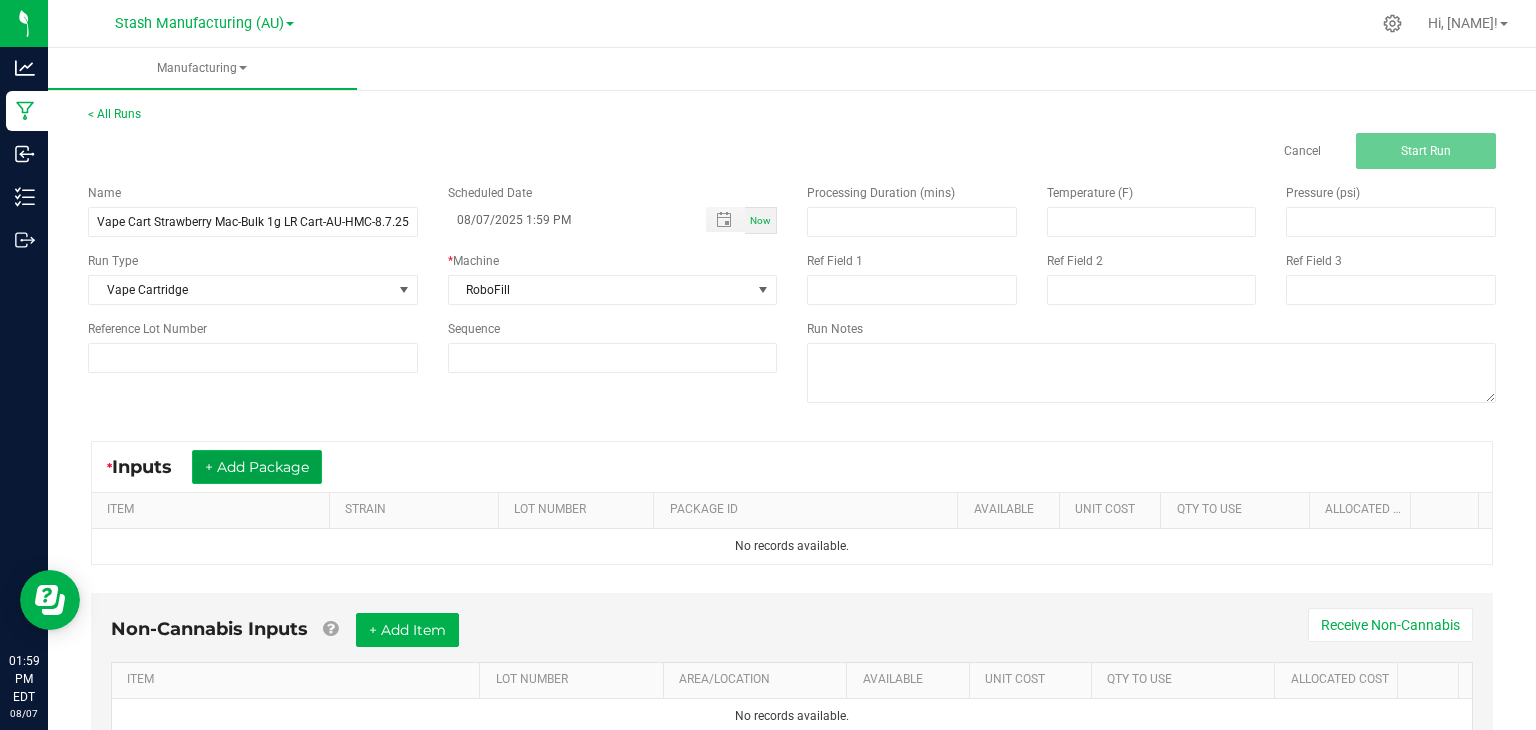 click on "+ Add Package" at bounding box center (257, 467) 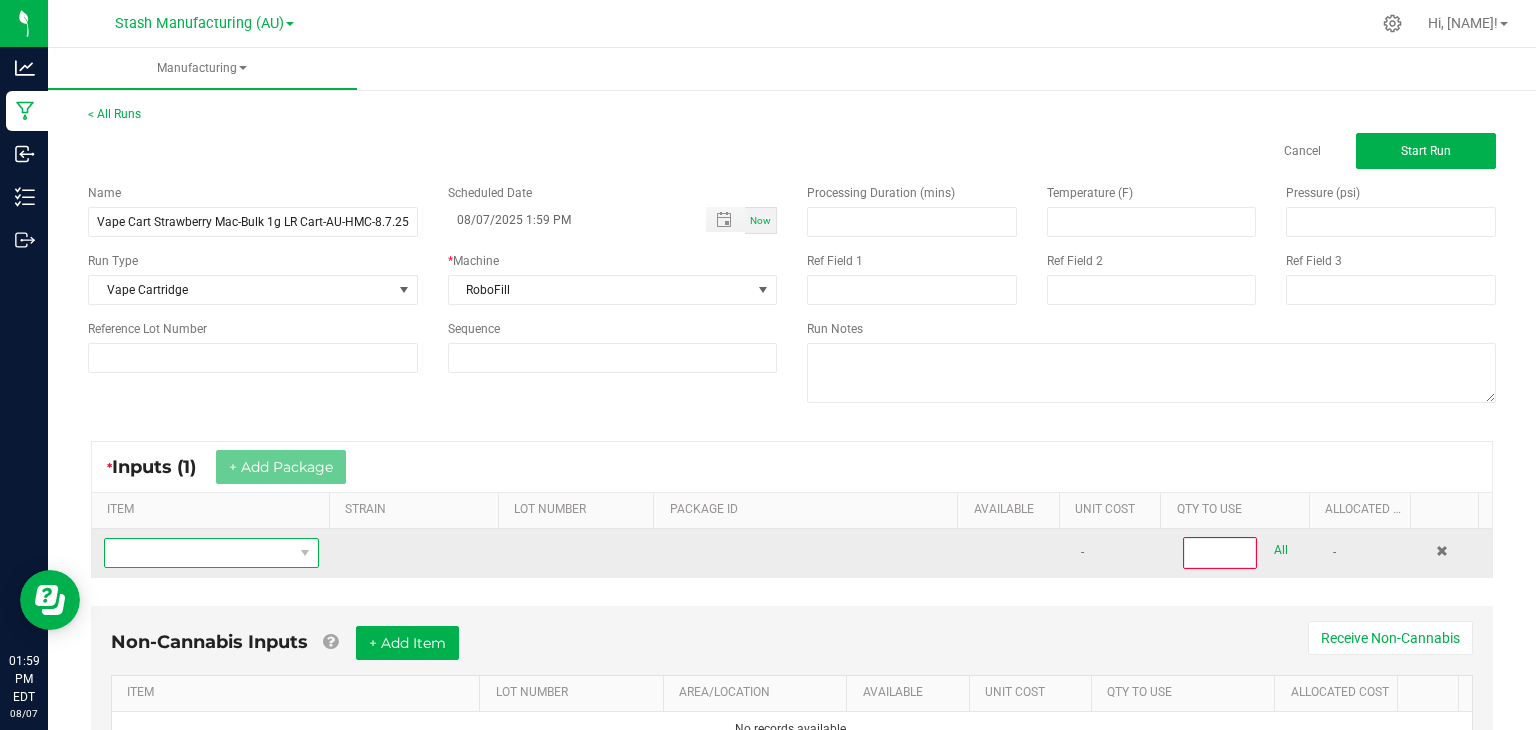 click at bounding box center (199, 553) 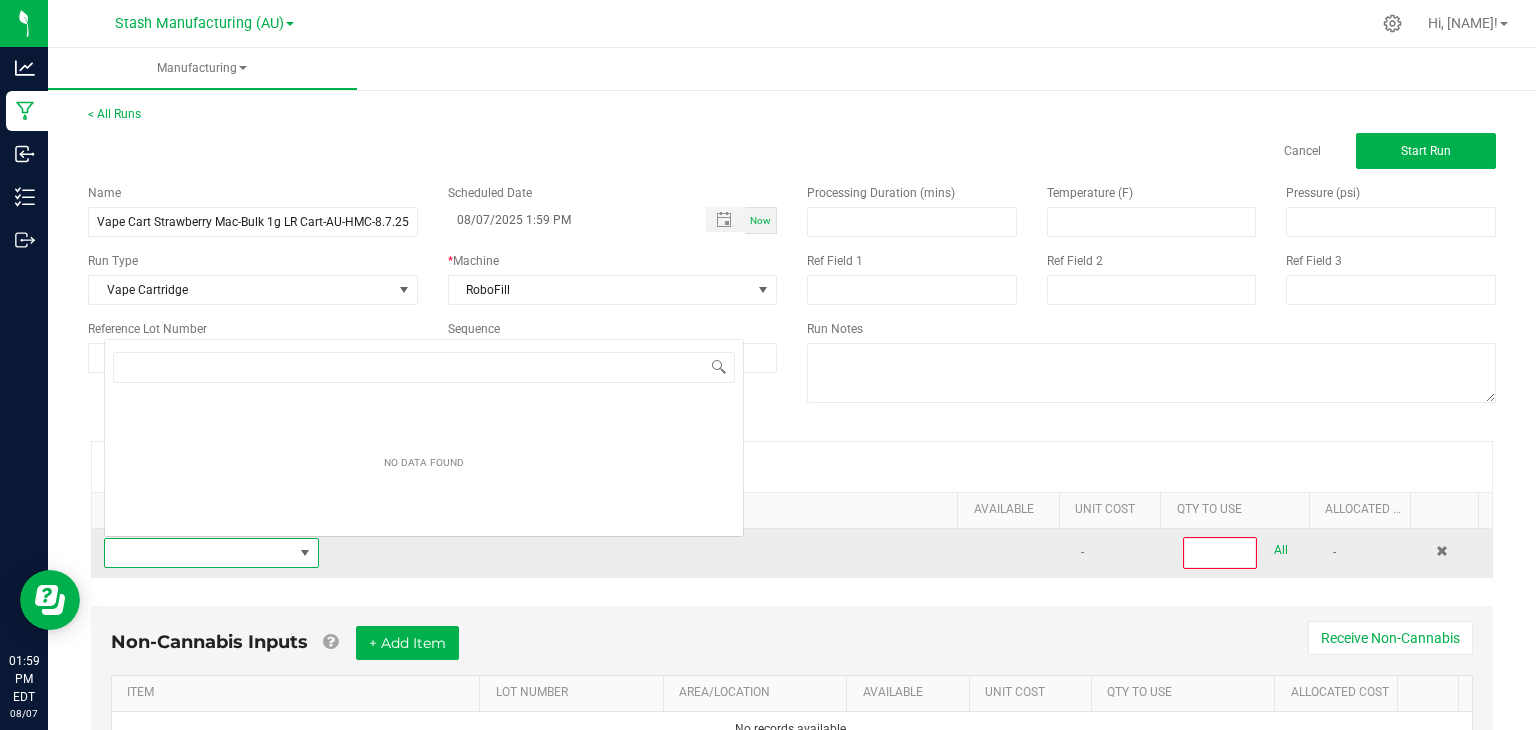 scroll, scrollTop: 0, scrollLeft: 0, axis: both 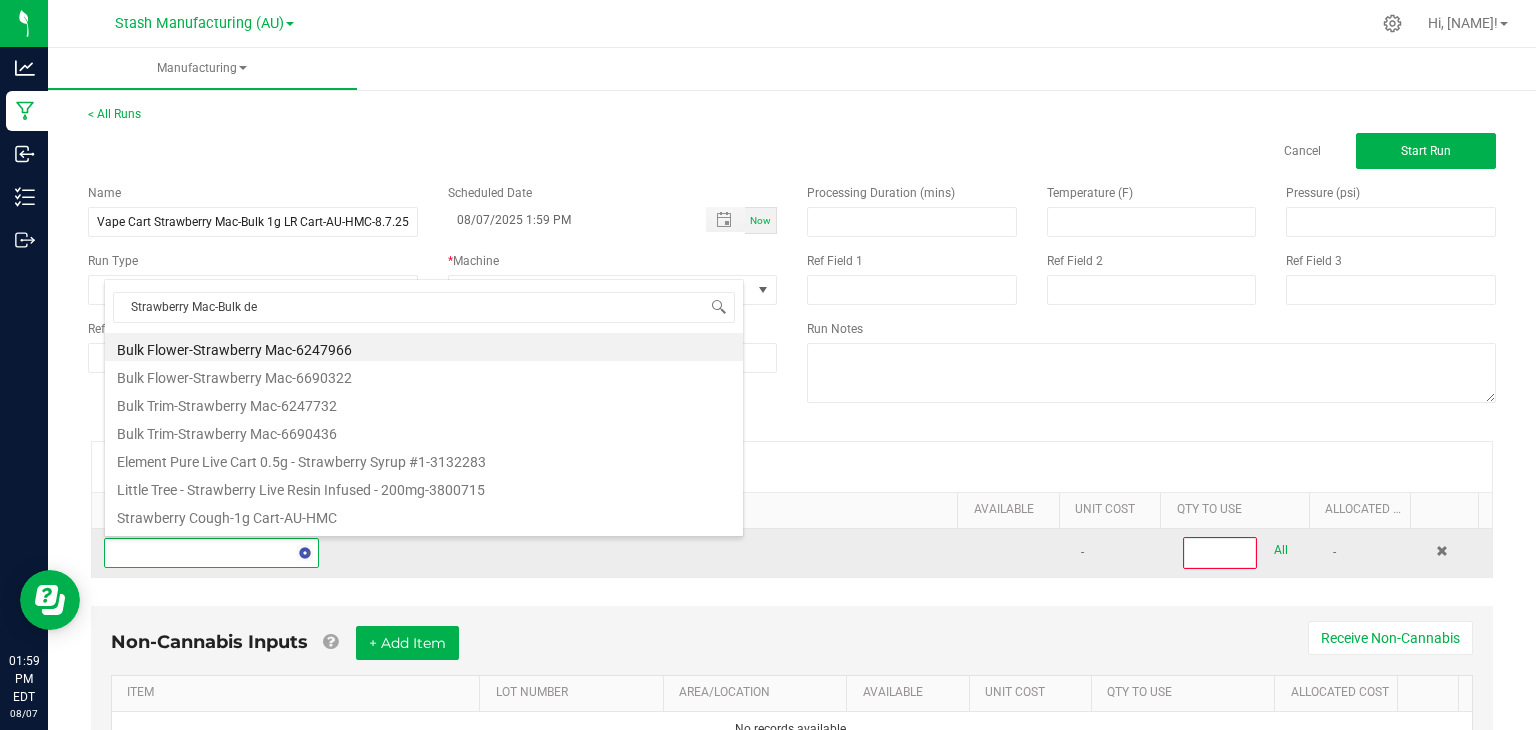 type on "Strawberry Mac-Bulk dec" 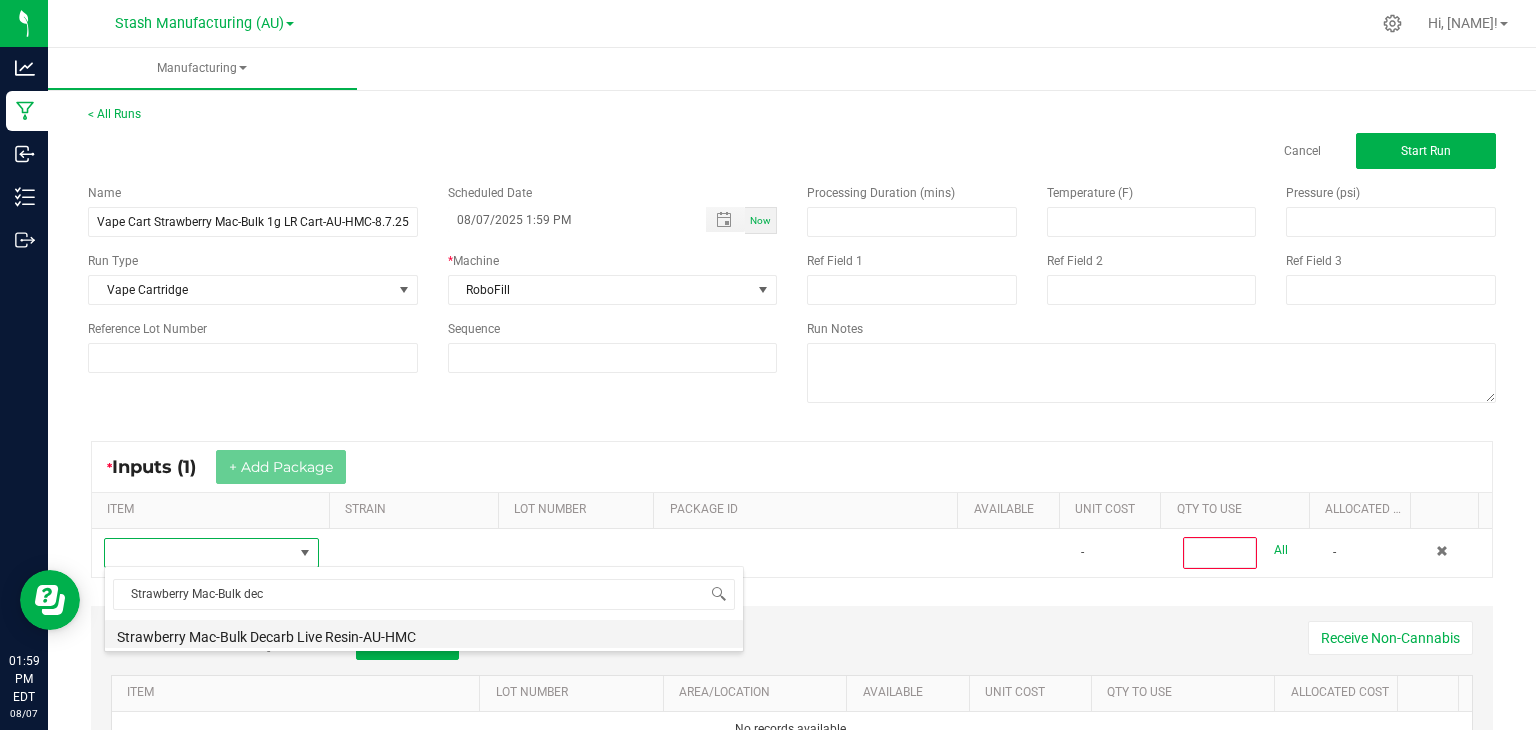 click on "Strawberry Mac-Bulk Decarb Live Resin-AU-HMC" at bounding box center [424, 634] 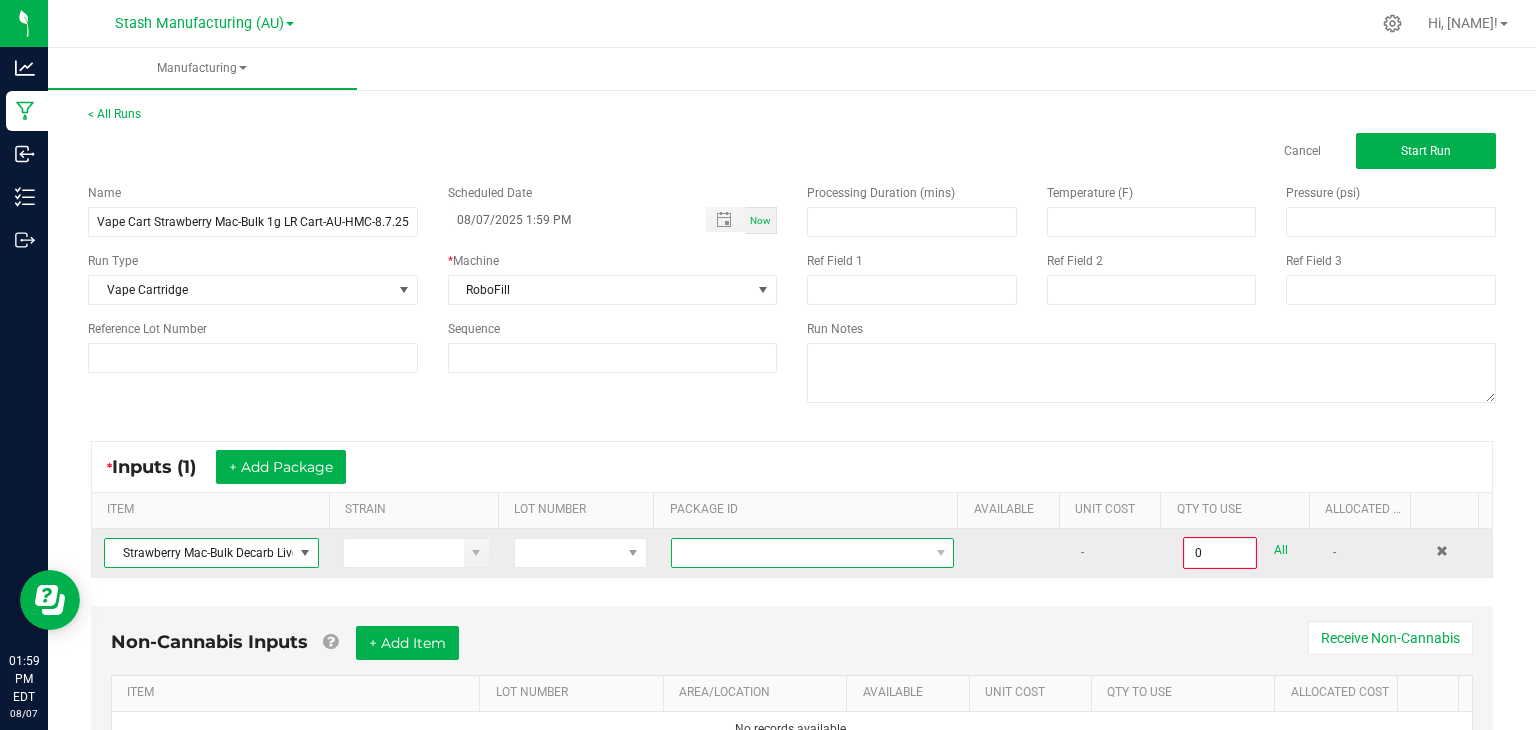 click at bounding box center [800, 553] 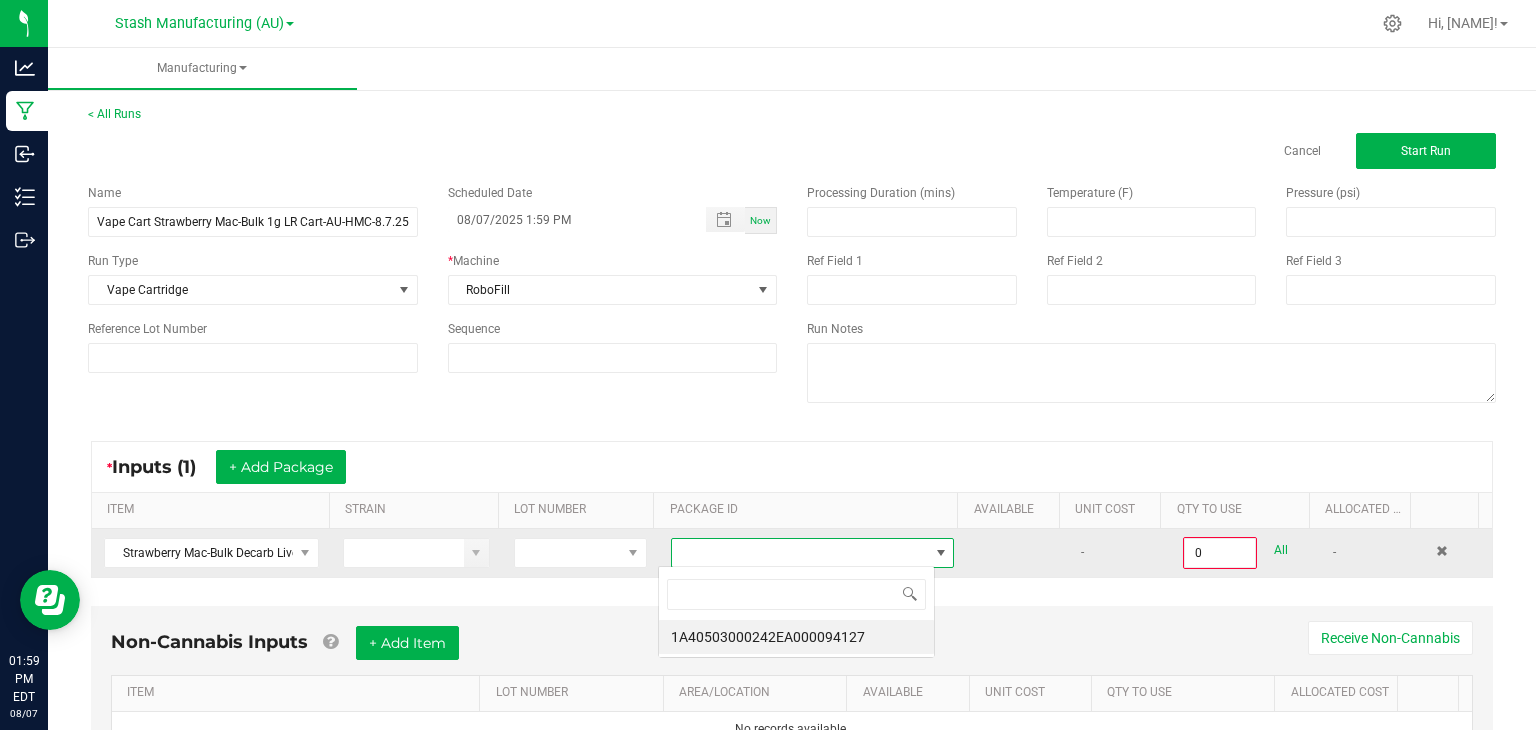 scroll, scrollTop: 99970, scrollLeft: 99723, axis: both 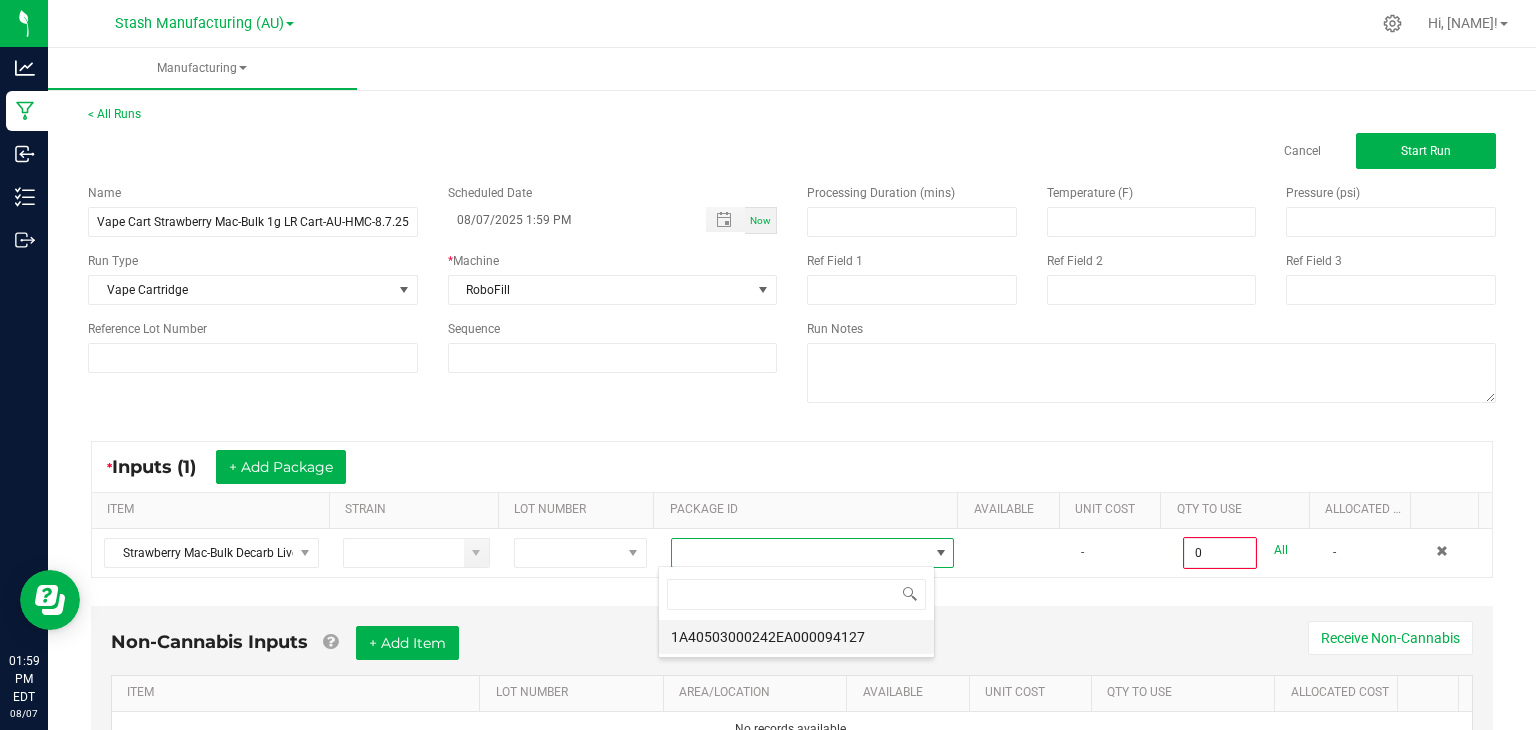 click on "1A40503000242EA000094127" at bounding box center (796, 637) 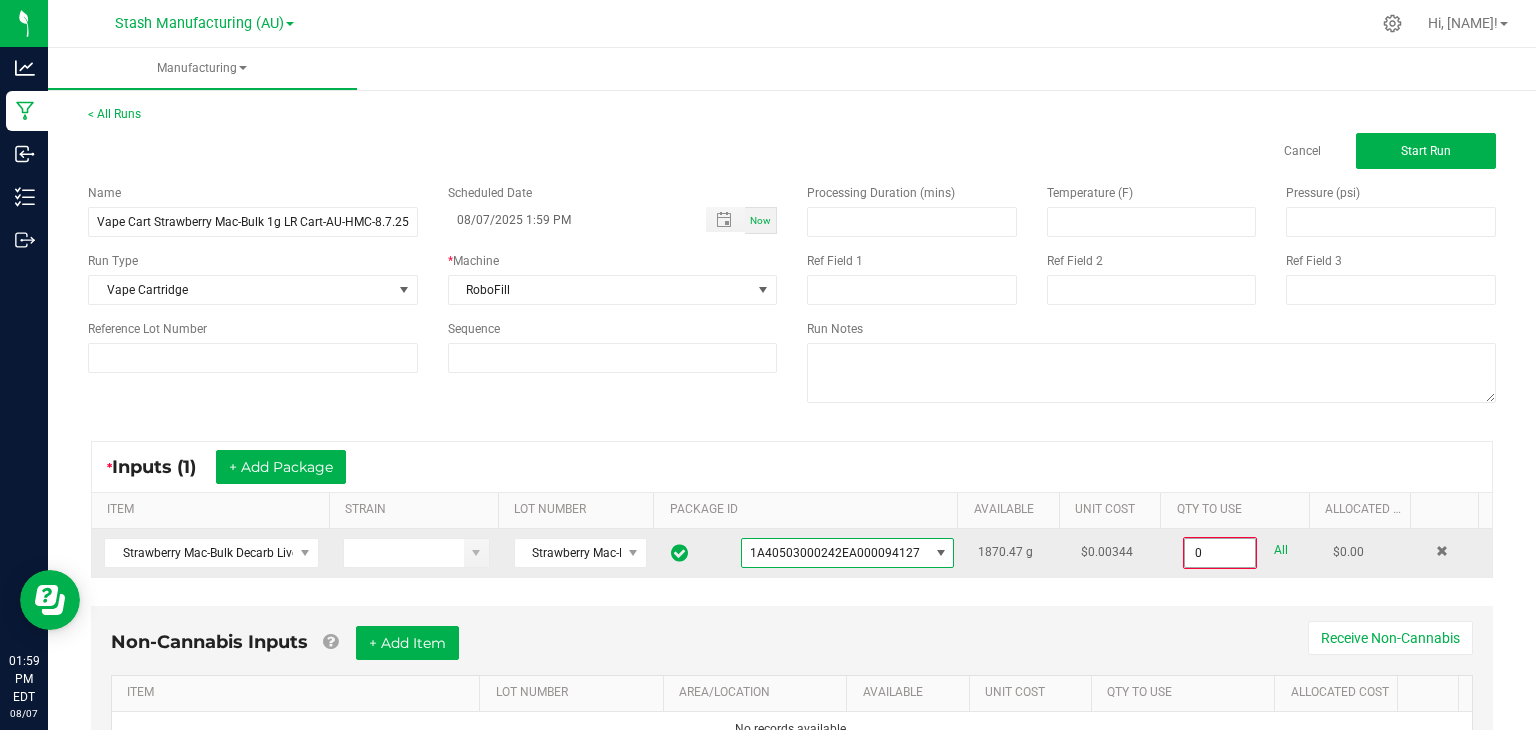 click on "0" at bounding box center [1220, 553] 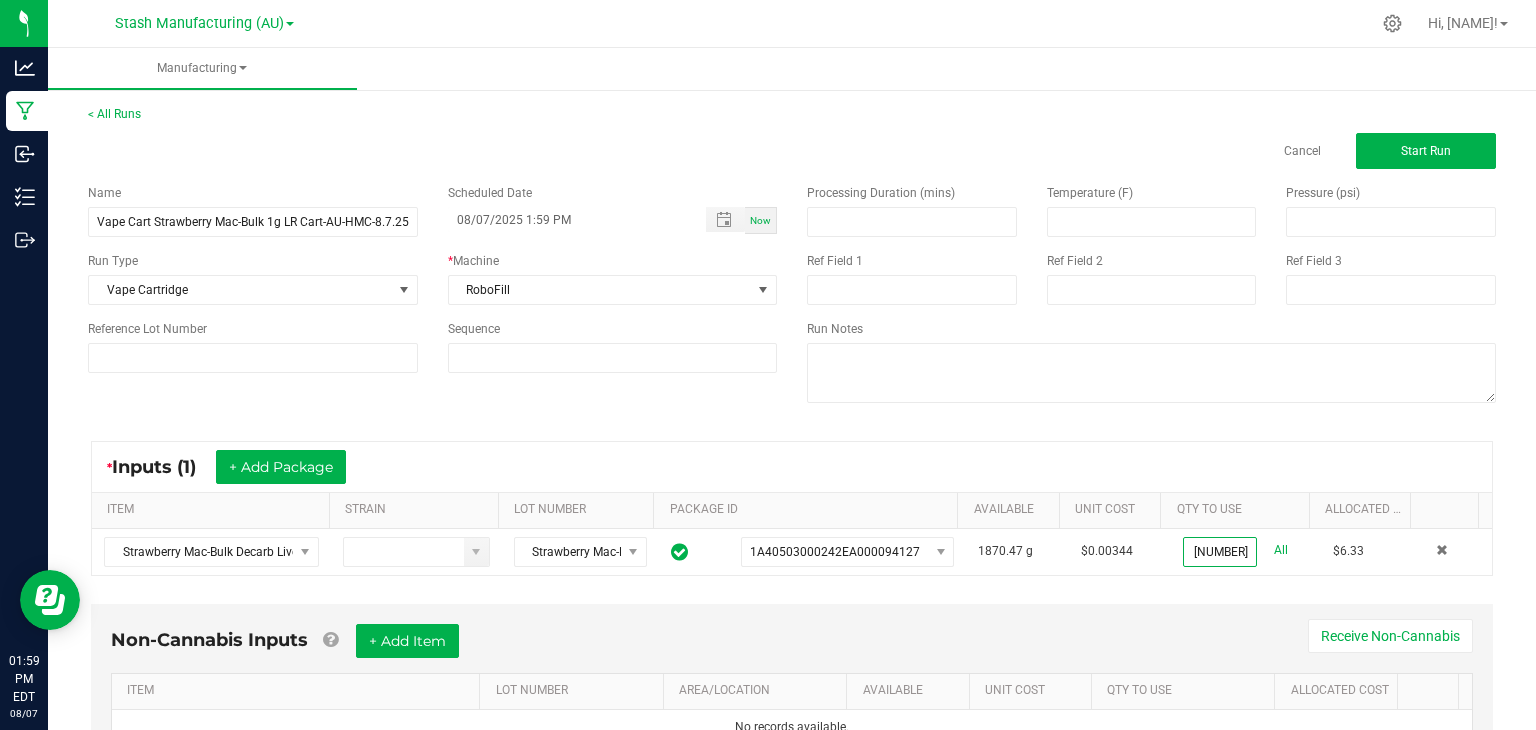 type on "[QUANTITY] g" 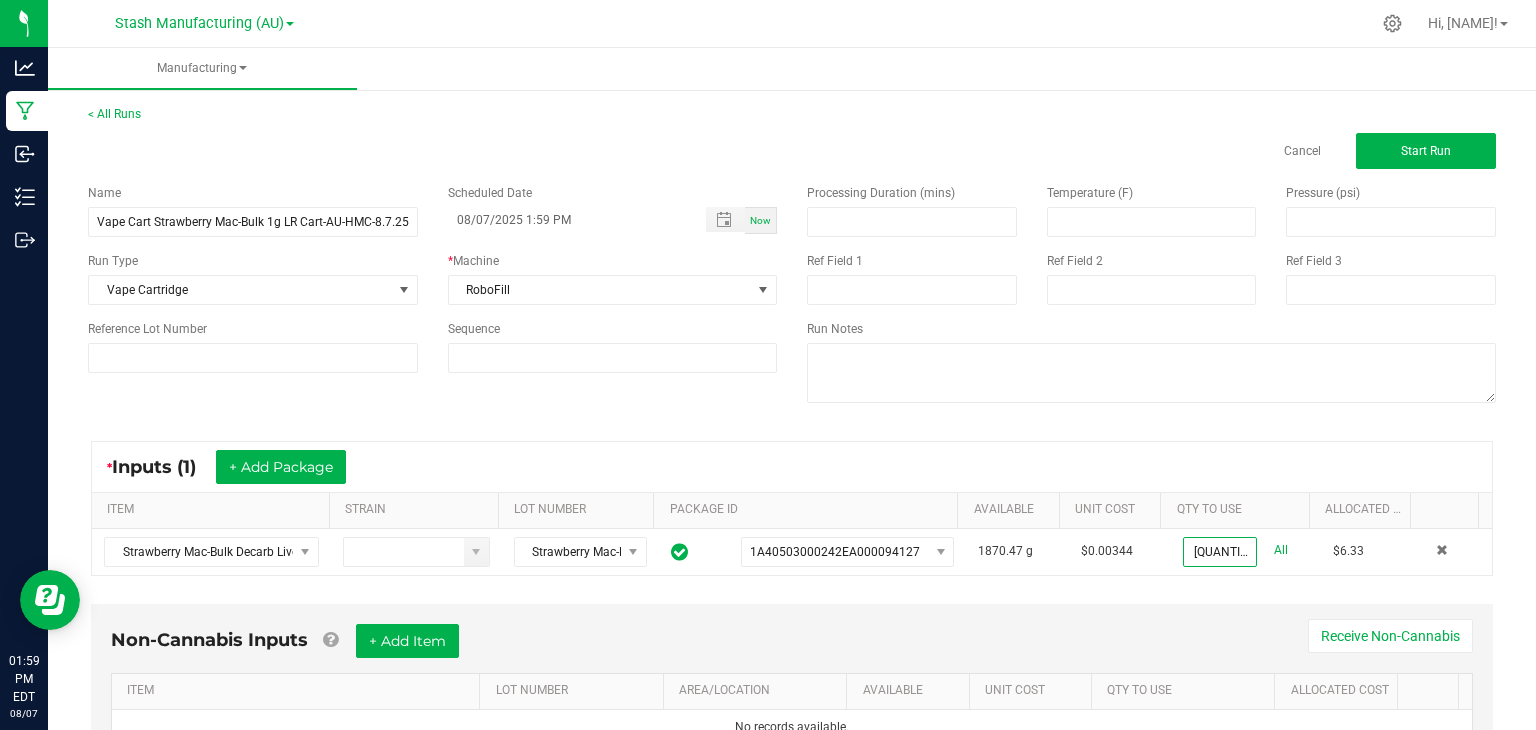 click on "Non-Cannabis Inputs   + Add Item   Receive Non-Cannabis  ITEM LOT NUMBER AREA/LOCATION AVAILABLE Unit Cost QTY TO USE Allocated Cost  No records available." at bounding box center [792, 685] 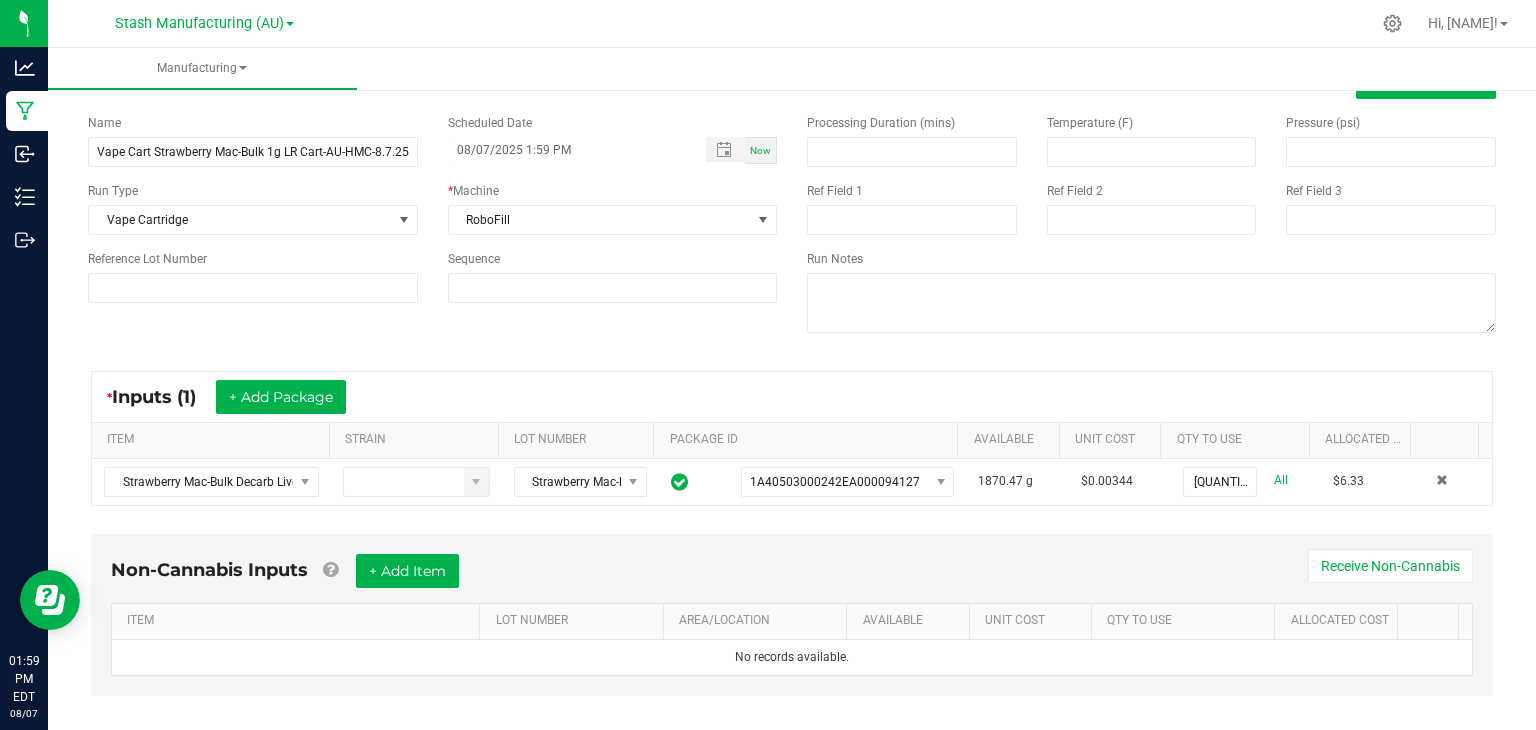 scroll, scrollTop: 91, scrollLeft: 0, axis: vertical 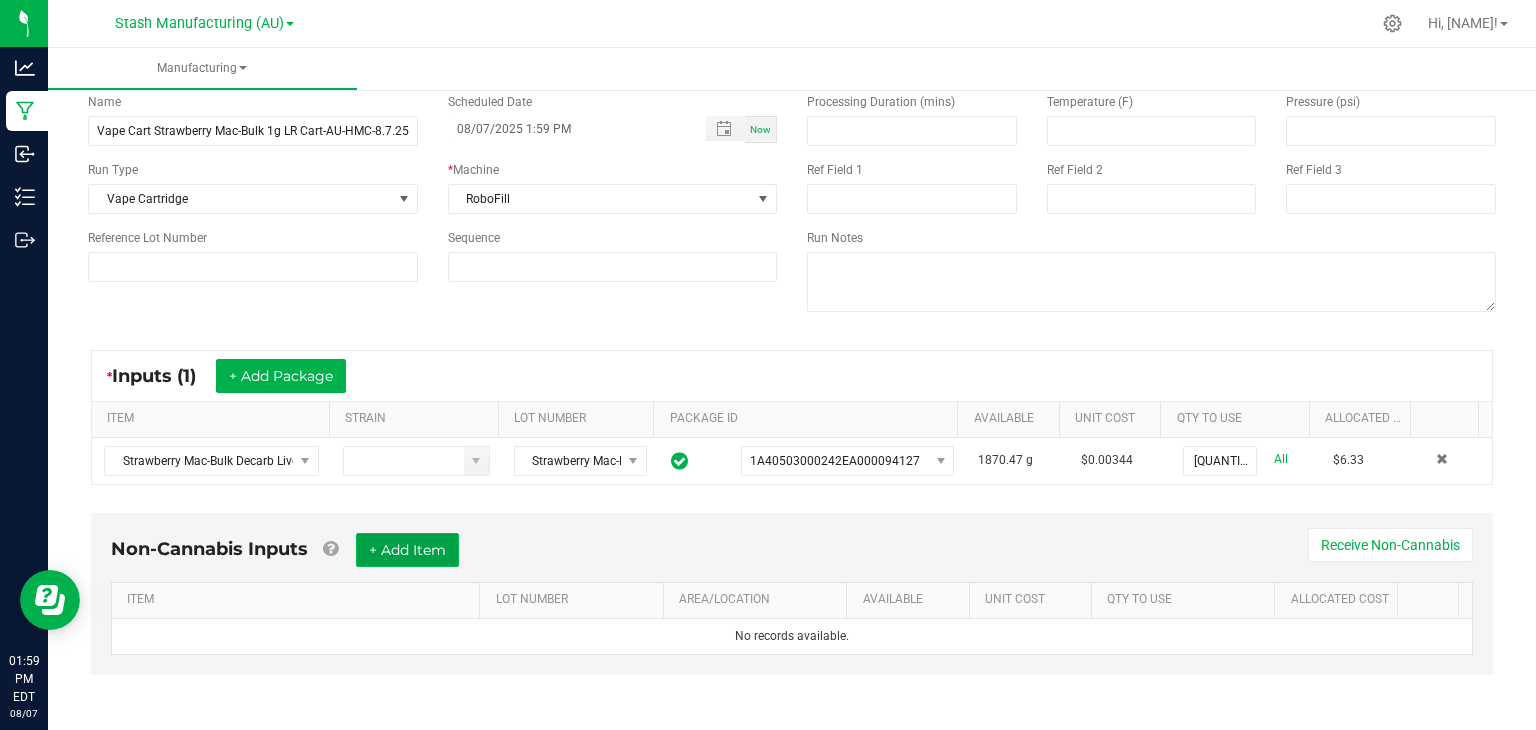 click on "+ Add Item" at bounding box center [407, 550] 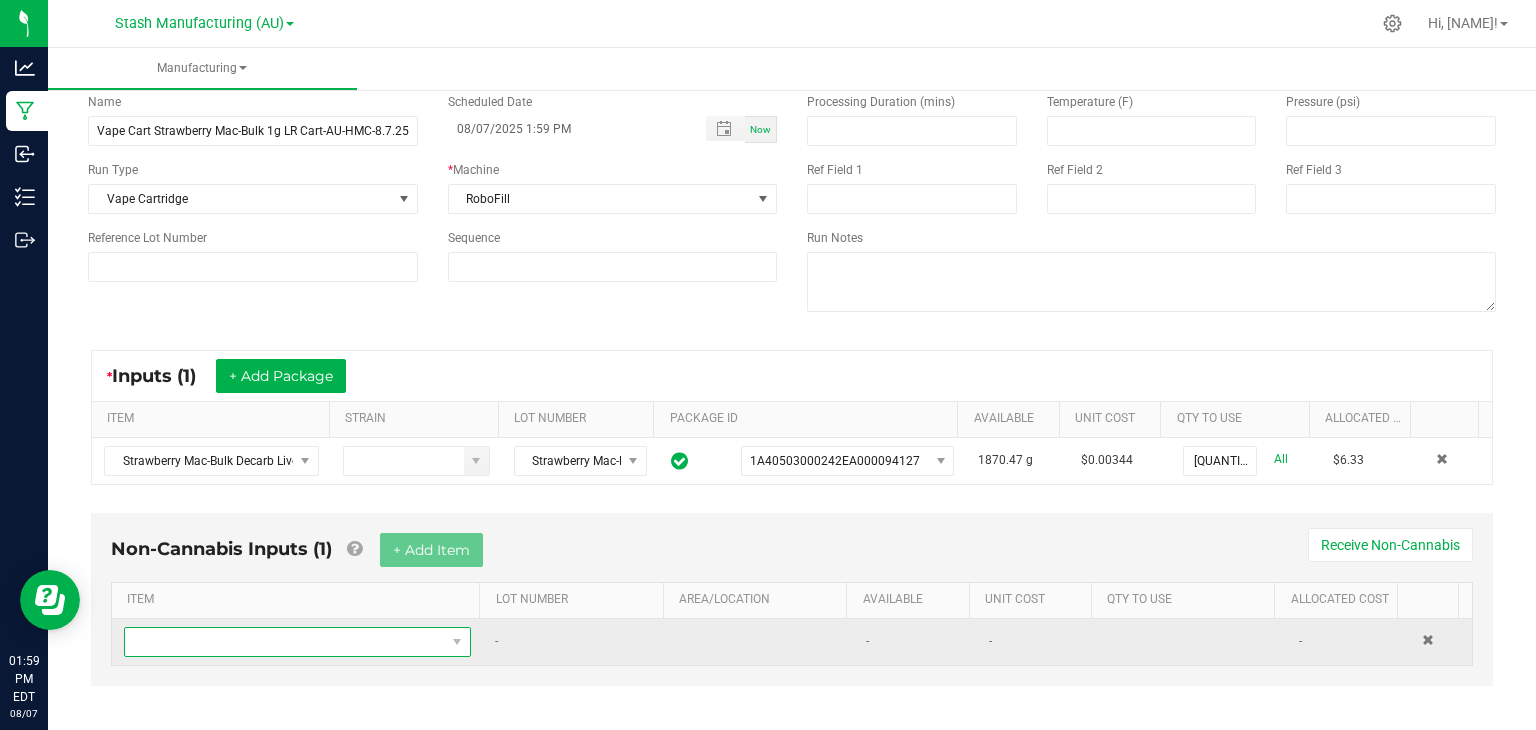 click at bounding box center (285, 642) 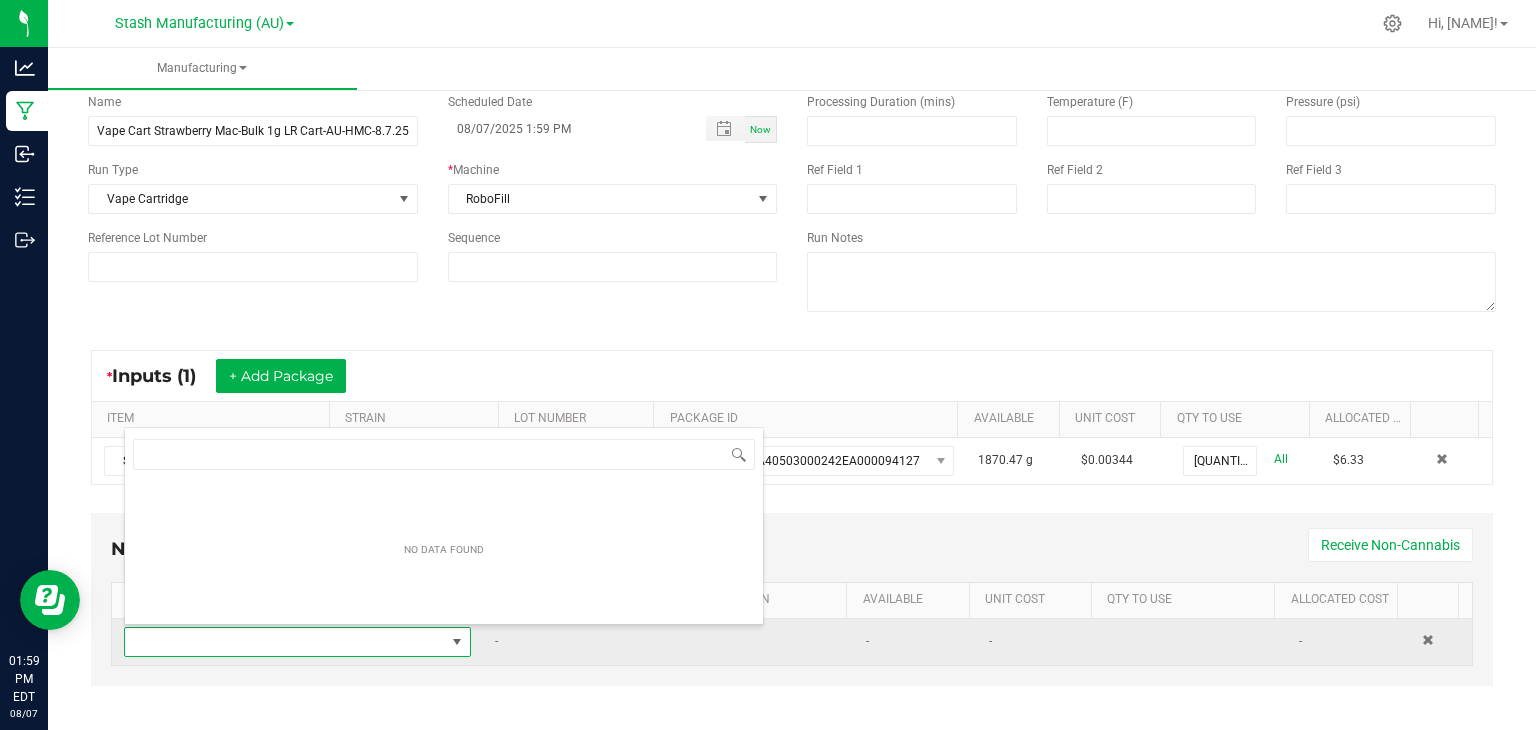 scroll, scrollTop: 99970, scrollLeft: 99661, axis: both 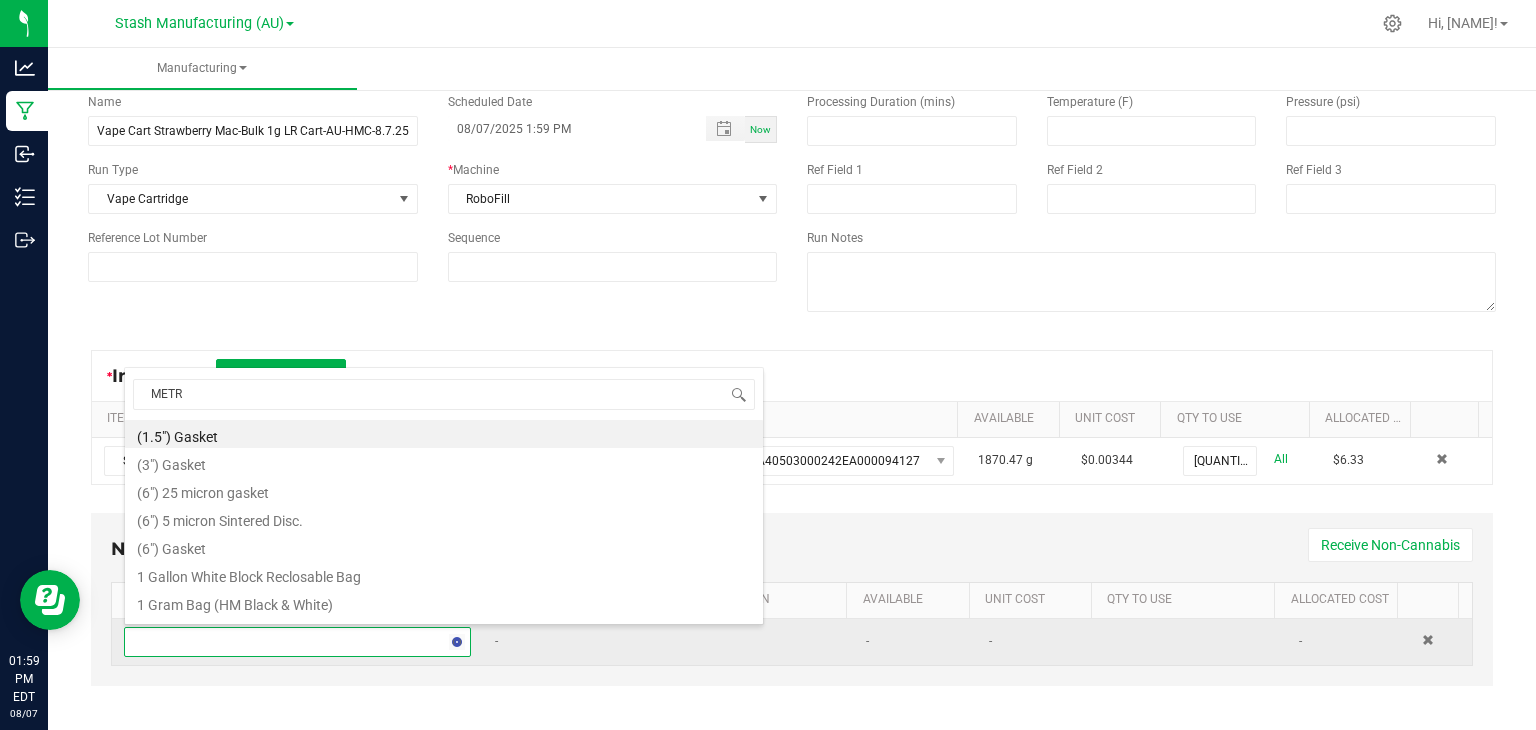 type on "METRC" 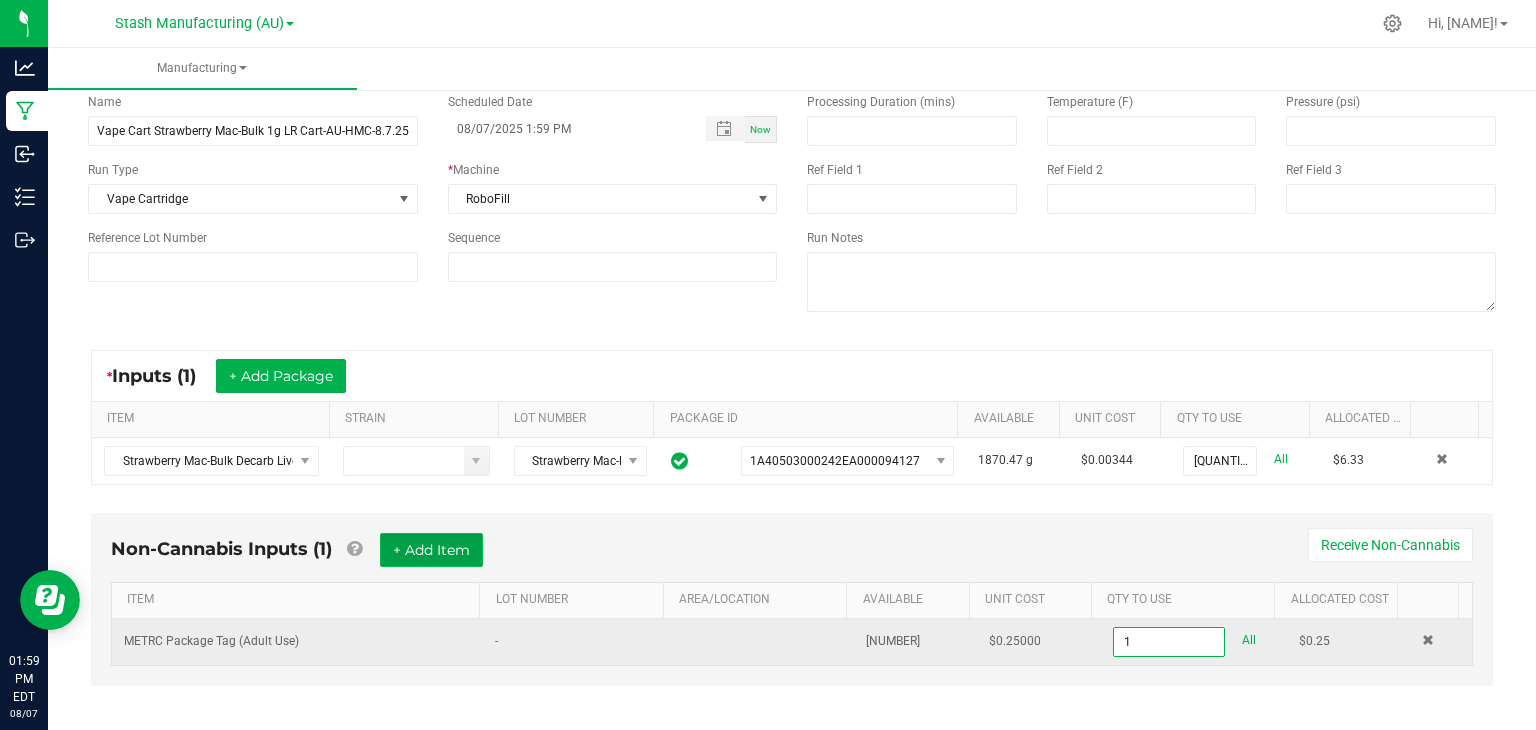 type on "1 ea" 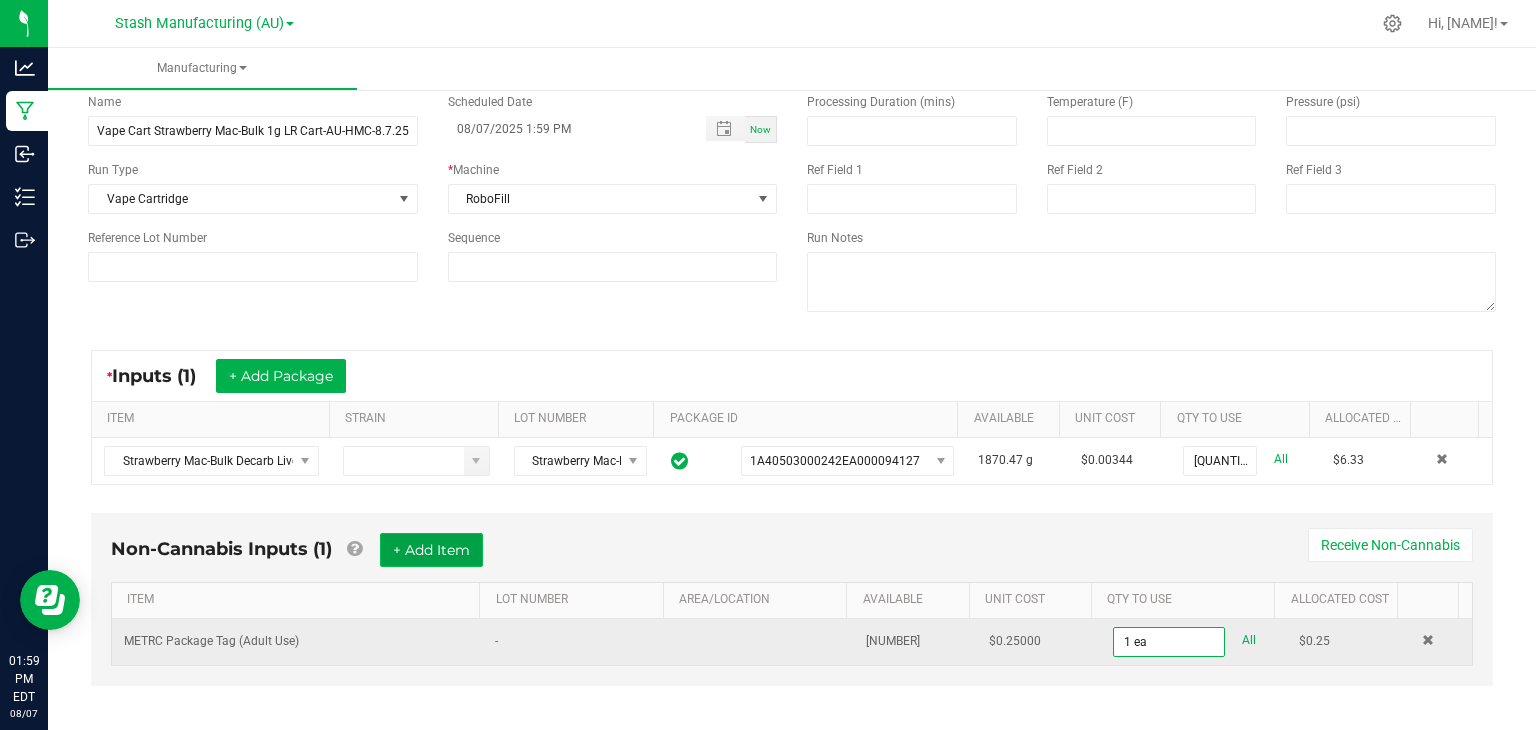 click on "+ Add Item" at bounding box center (431, 550) 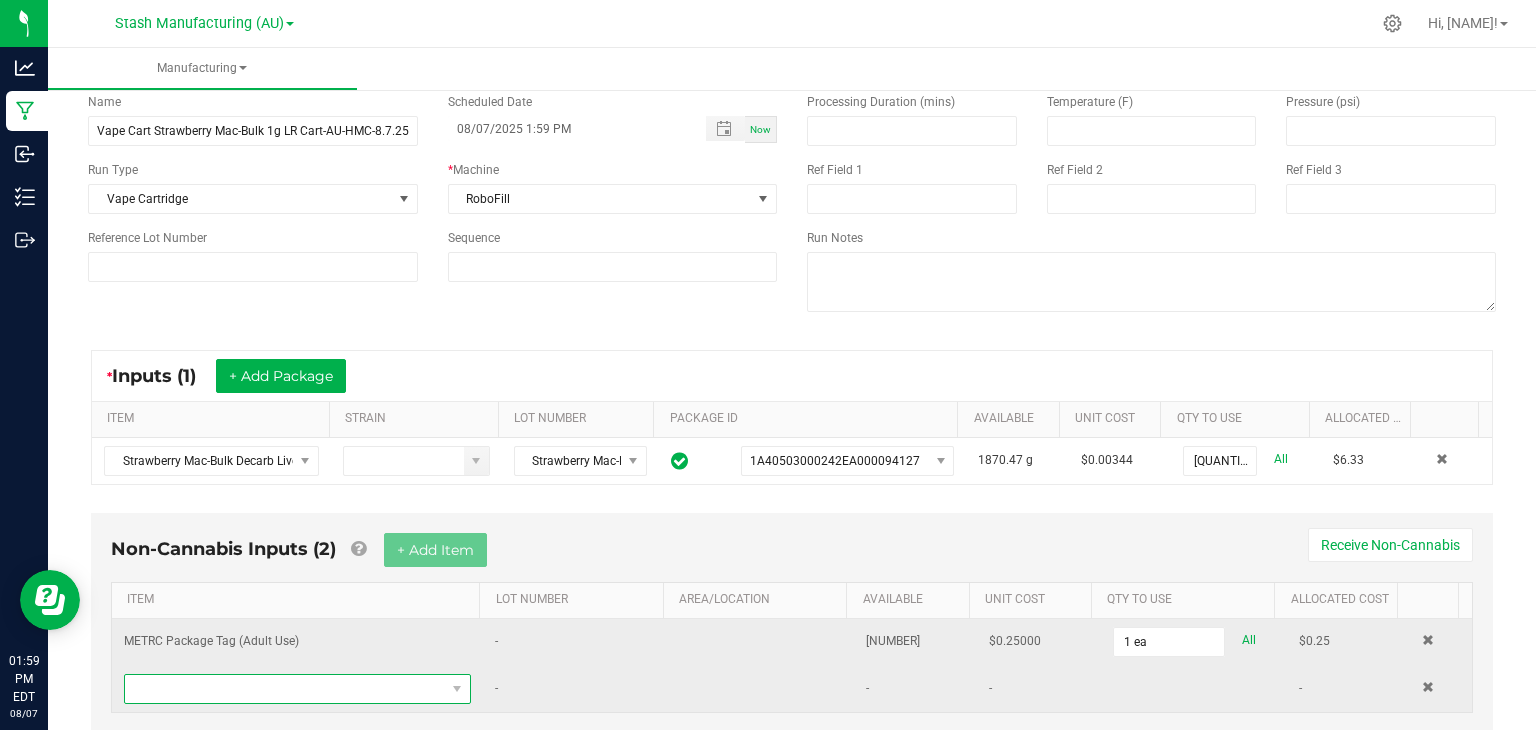 click at bounding box center [285, 689] 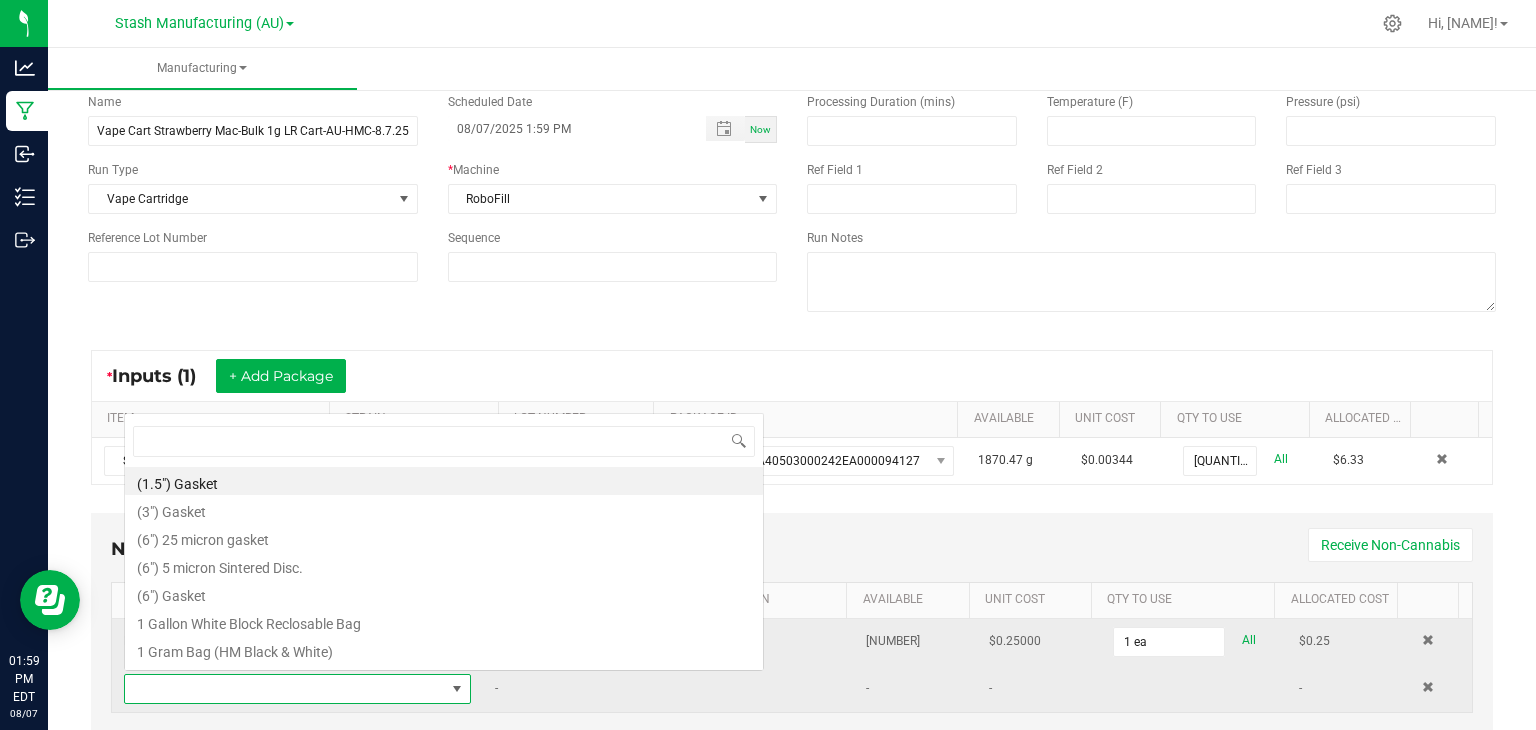 scroll, scrollTop: 0, scrollLeft: 0, axis: both 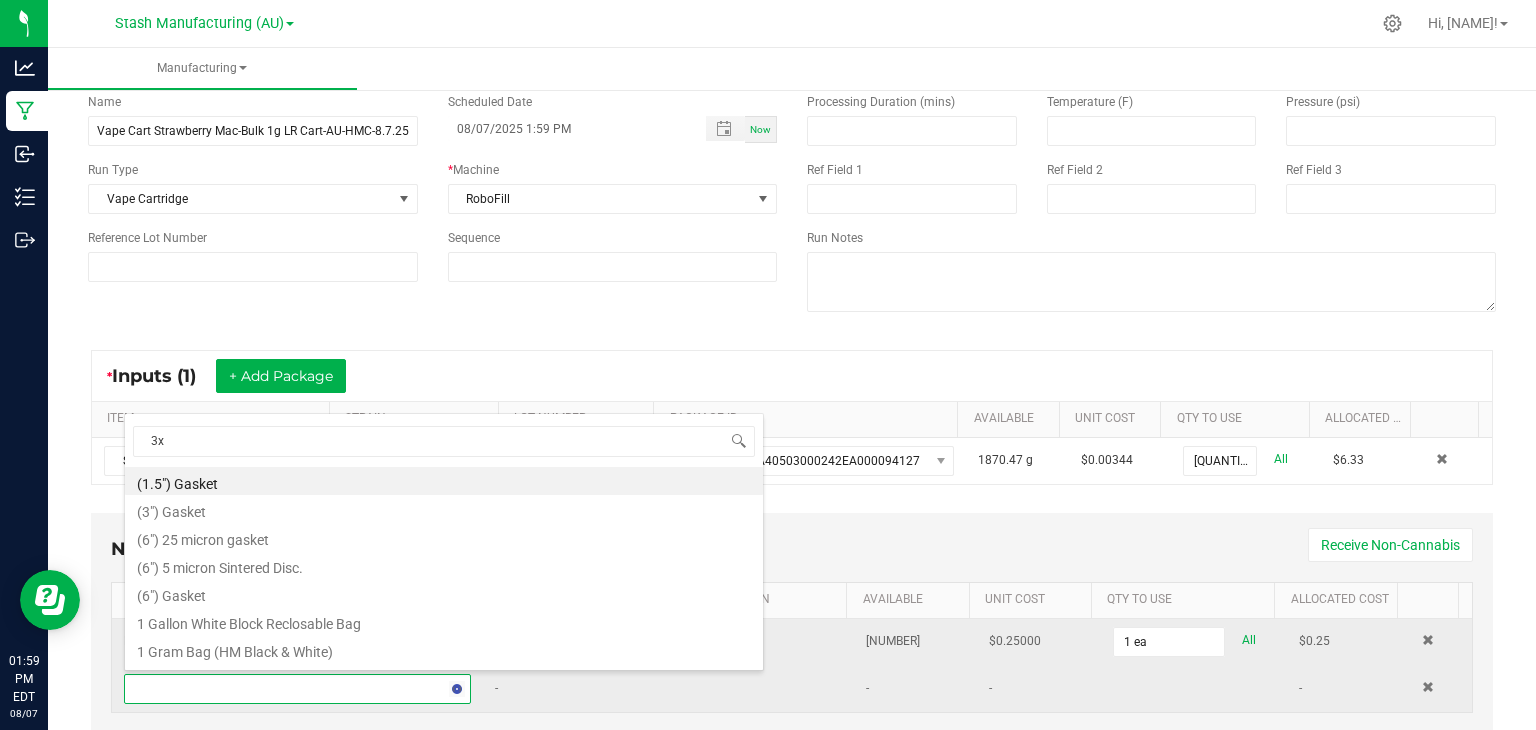 type on "3x1" 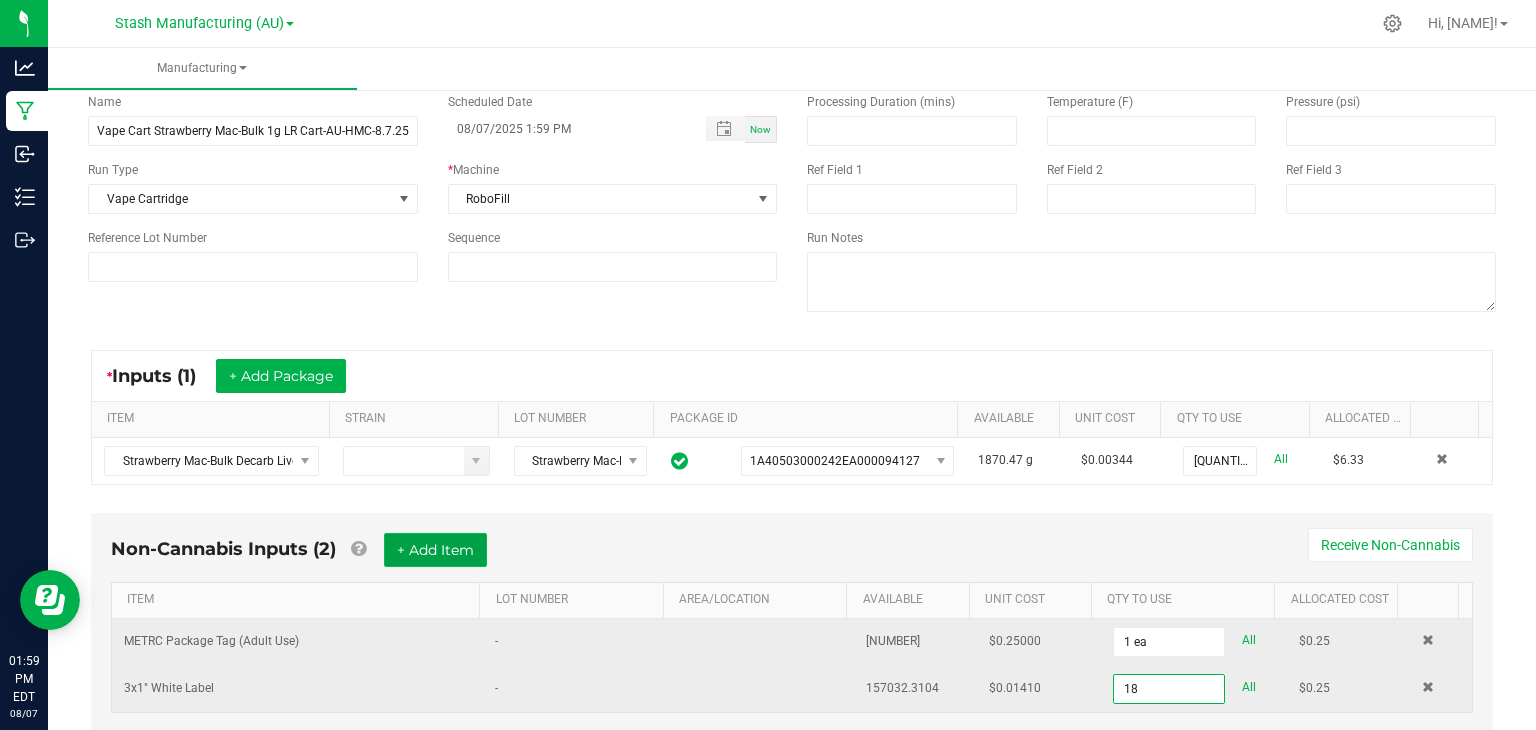 type on "18 ea" 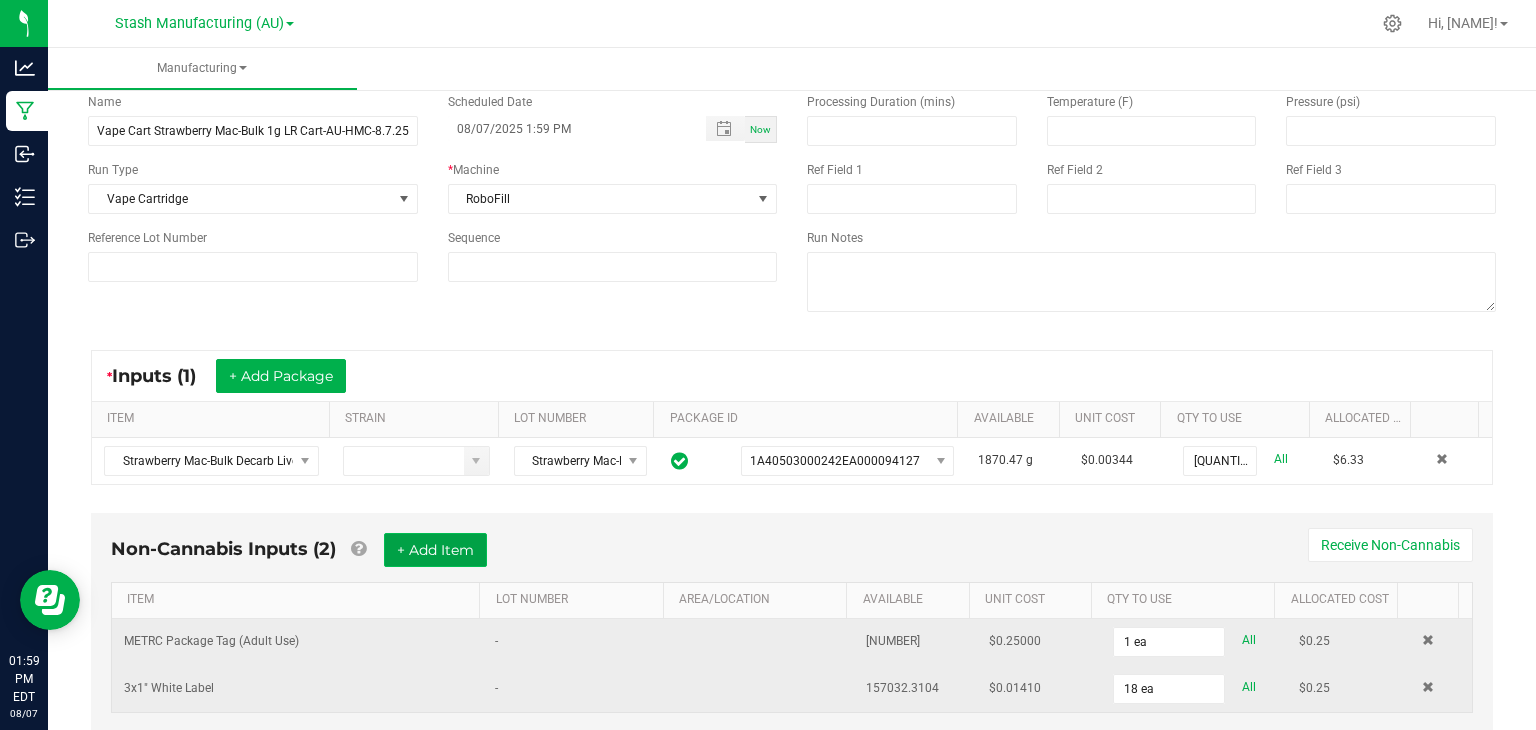 click on "+ Add Item" at bounding box center [435, 550] 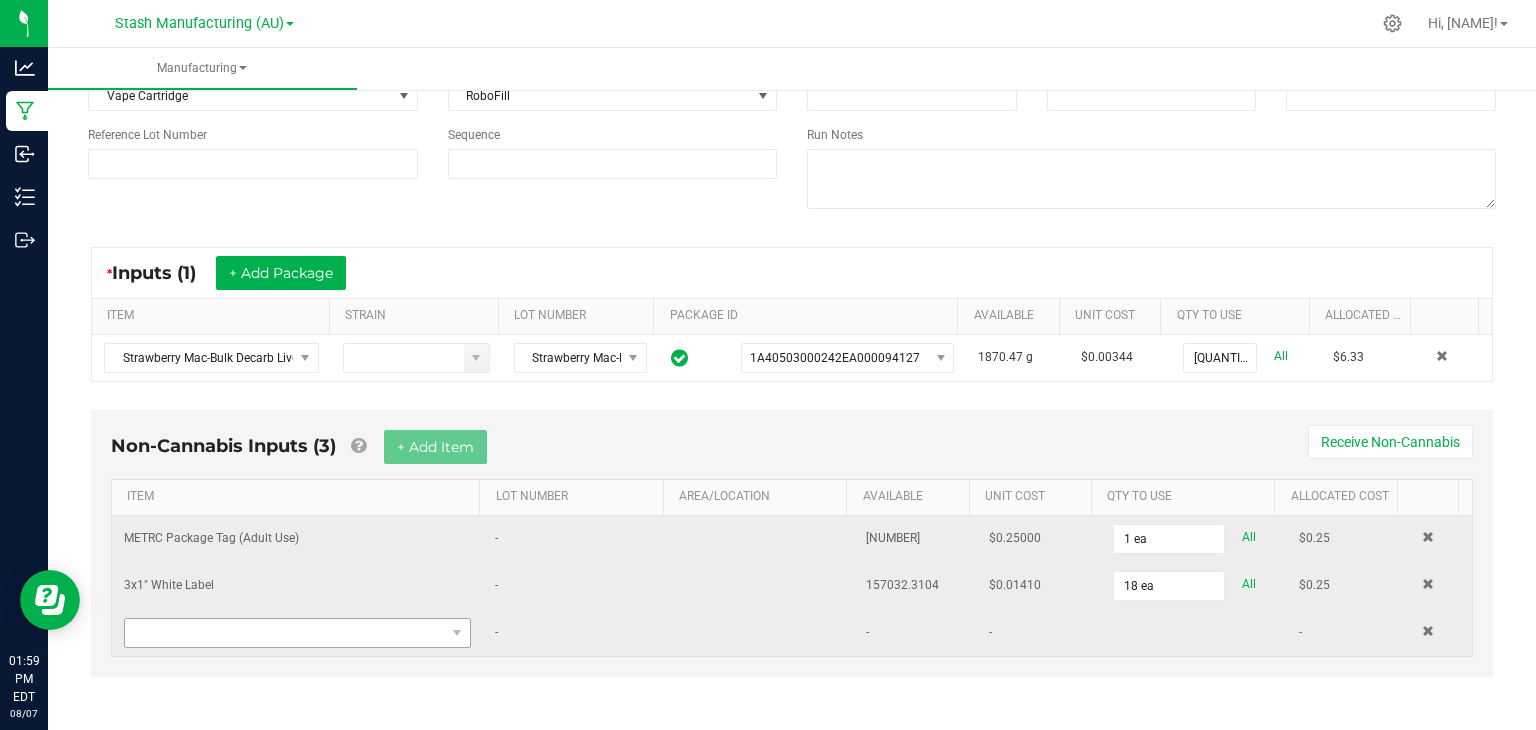 scroll, scrollTop: 193, scrollLeft: 0, axis: vertical 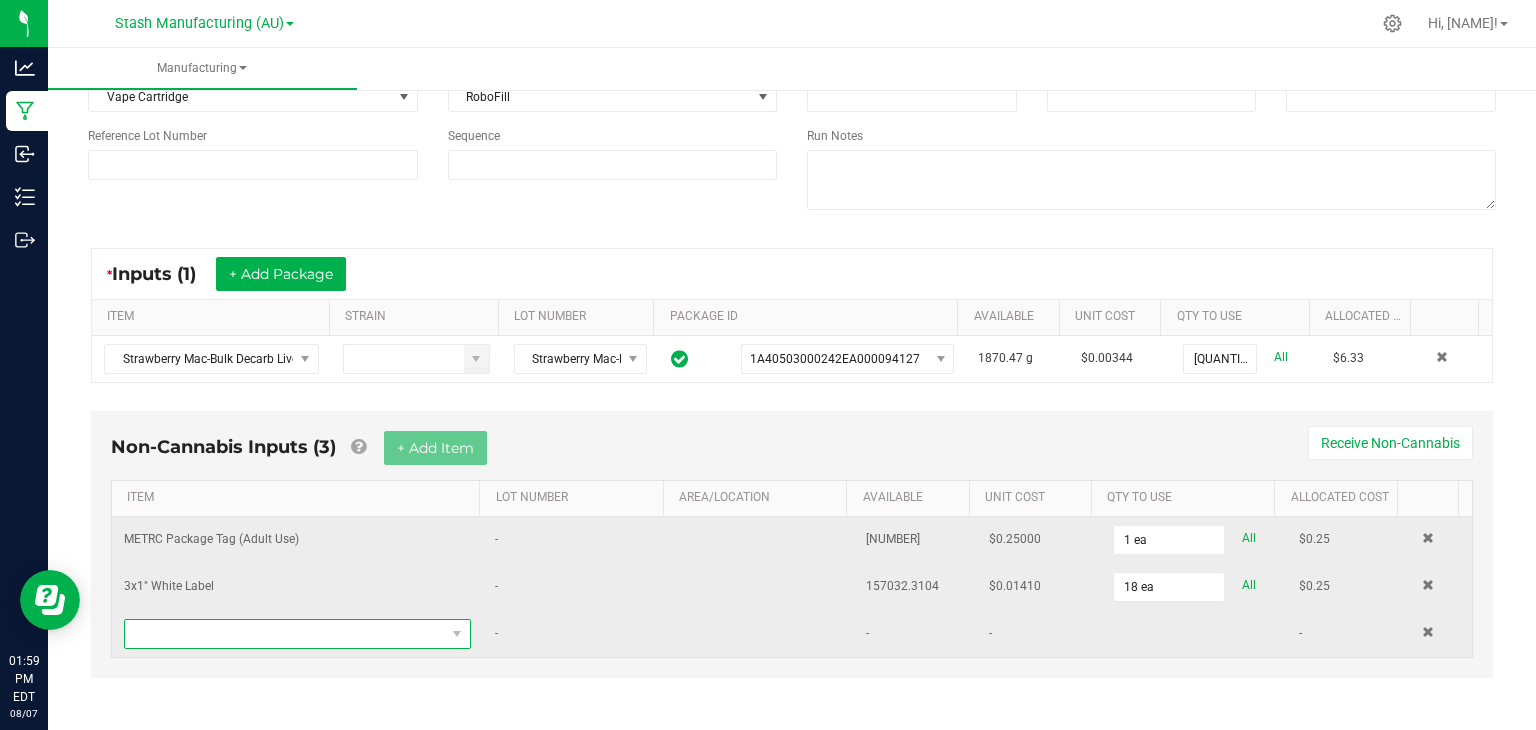 click at bounding box center (285, 634) 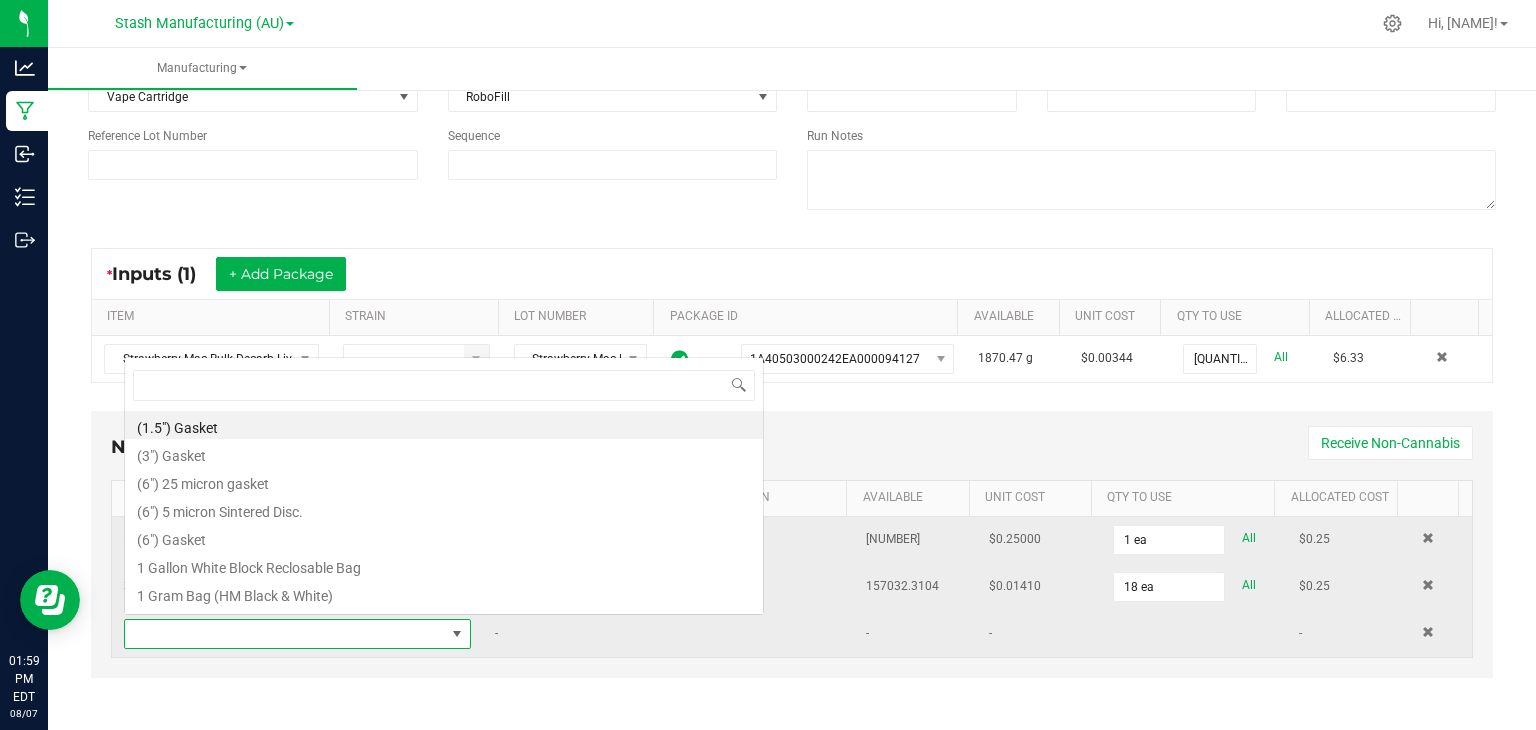 scroll, scrollTop: 0, scrollLeft: 0, axis: both 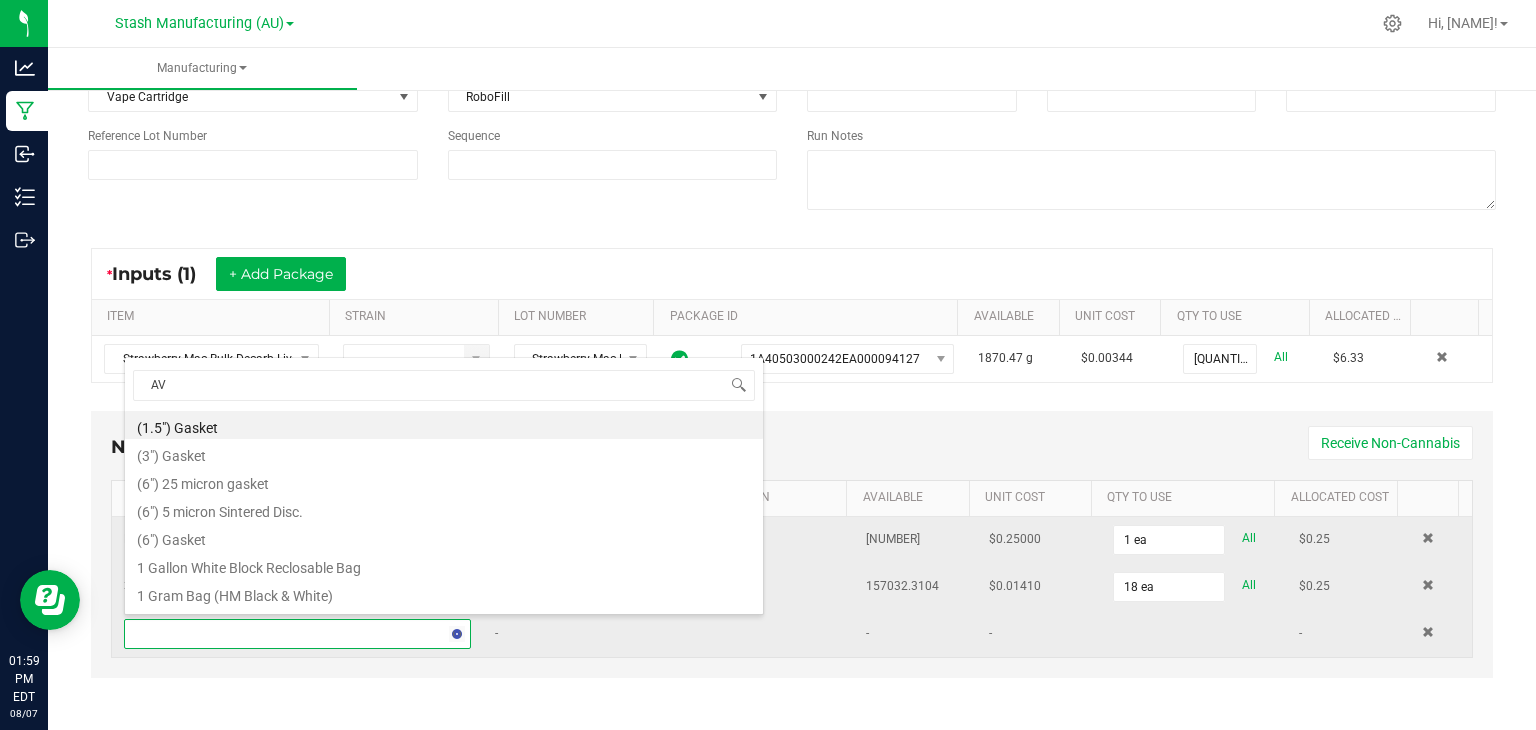 type on "AVD" 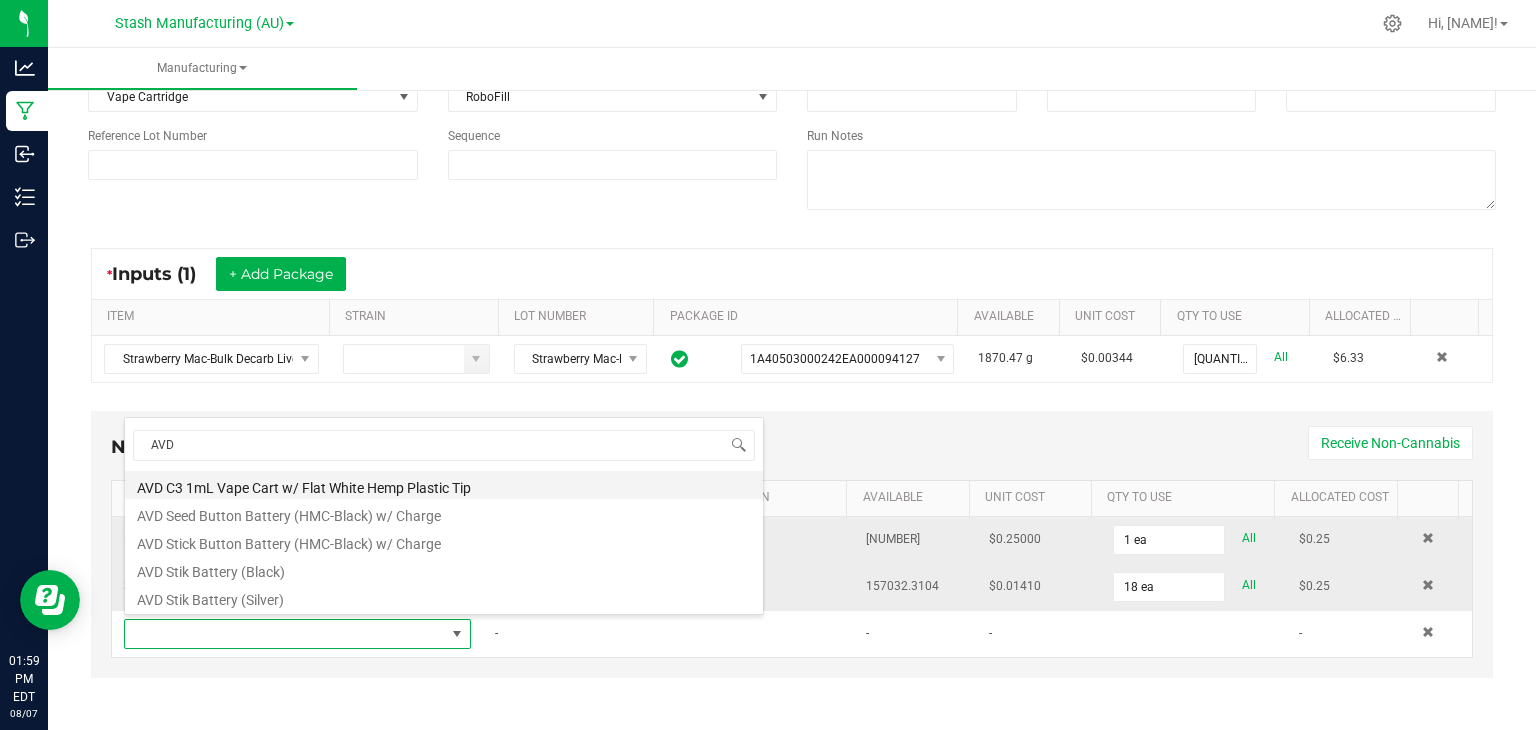 click on "AVD C3 1mL Vape Cart w/ Flat White Hemp Plastic Tip" at bounding box center [444, 485] 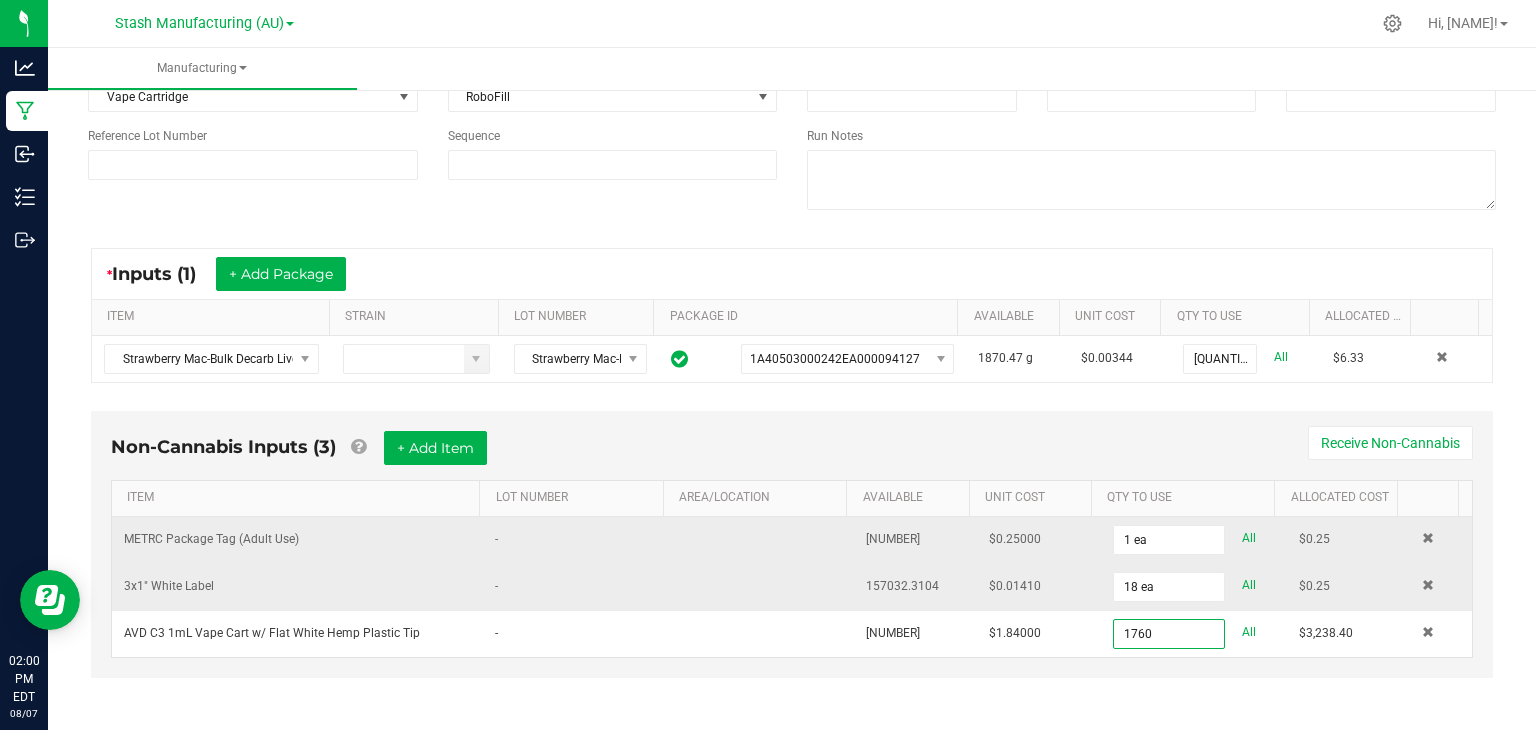type on "1760 ea" 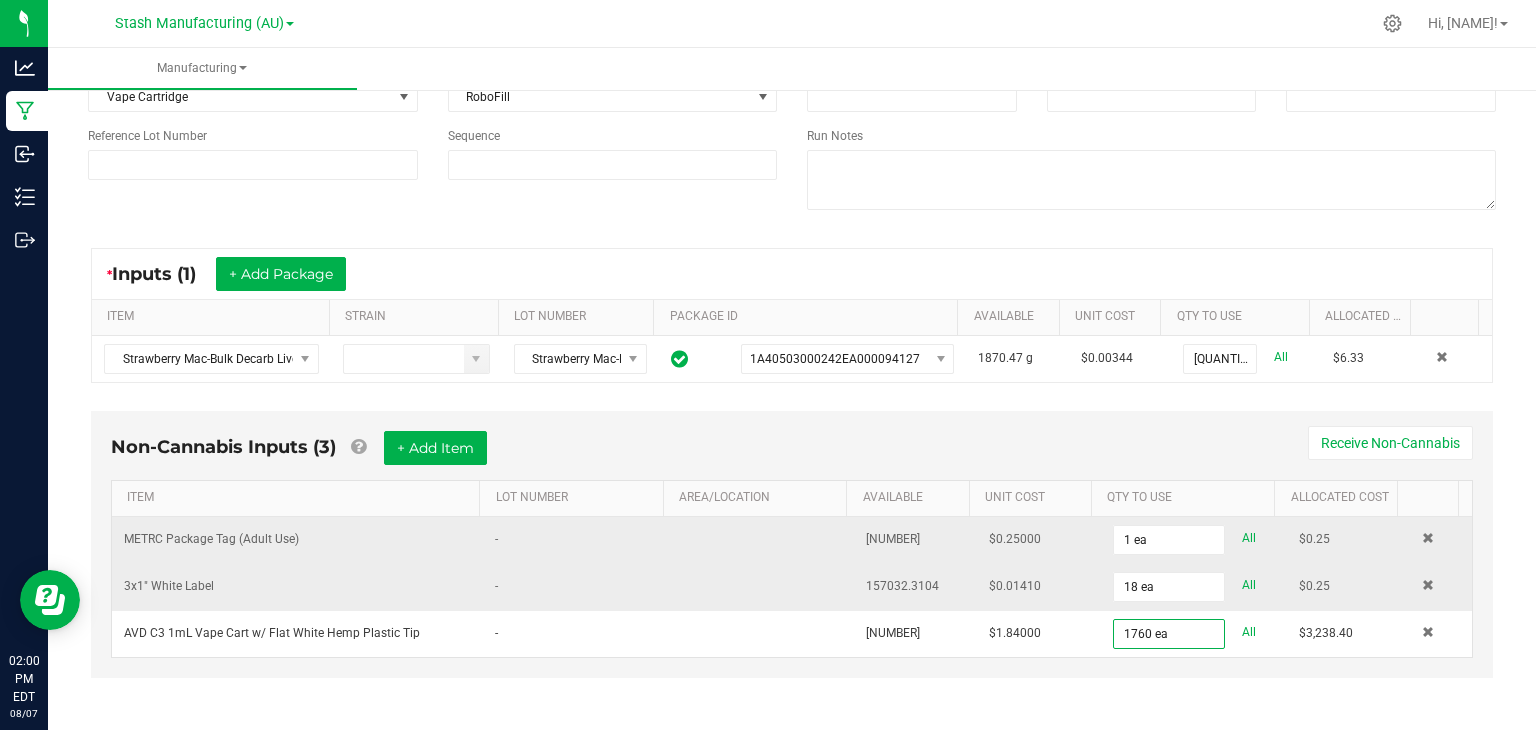 click on "Non-Cannabis Inputs (3)  + Add Item   Receive Non-Cannabis  ITEM LOT NUMBER AREA/LOCATION AVAILABLE Unit Cost QTY TO USE Allocated Cost  METRC Package Tag (Adult Use)   -      5459.5508    $0.25000  1 ea All  $0.25   3x1" White Label   -      157032.3104    $0.01410  18 ea All  $0.25   AVD C3 1mL Vape Cart w/ Flat White Hemp Plastic Tip   -      22433    $1.84000  1760 ea All  $3,238.40" at bounding box center (792, 544) 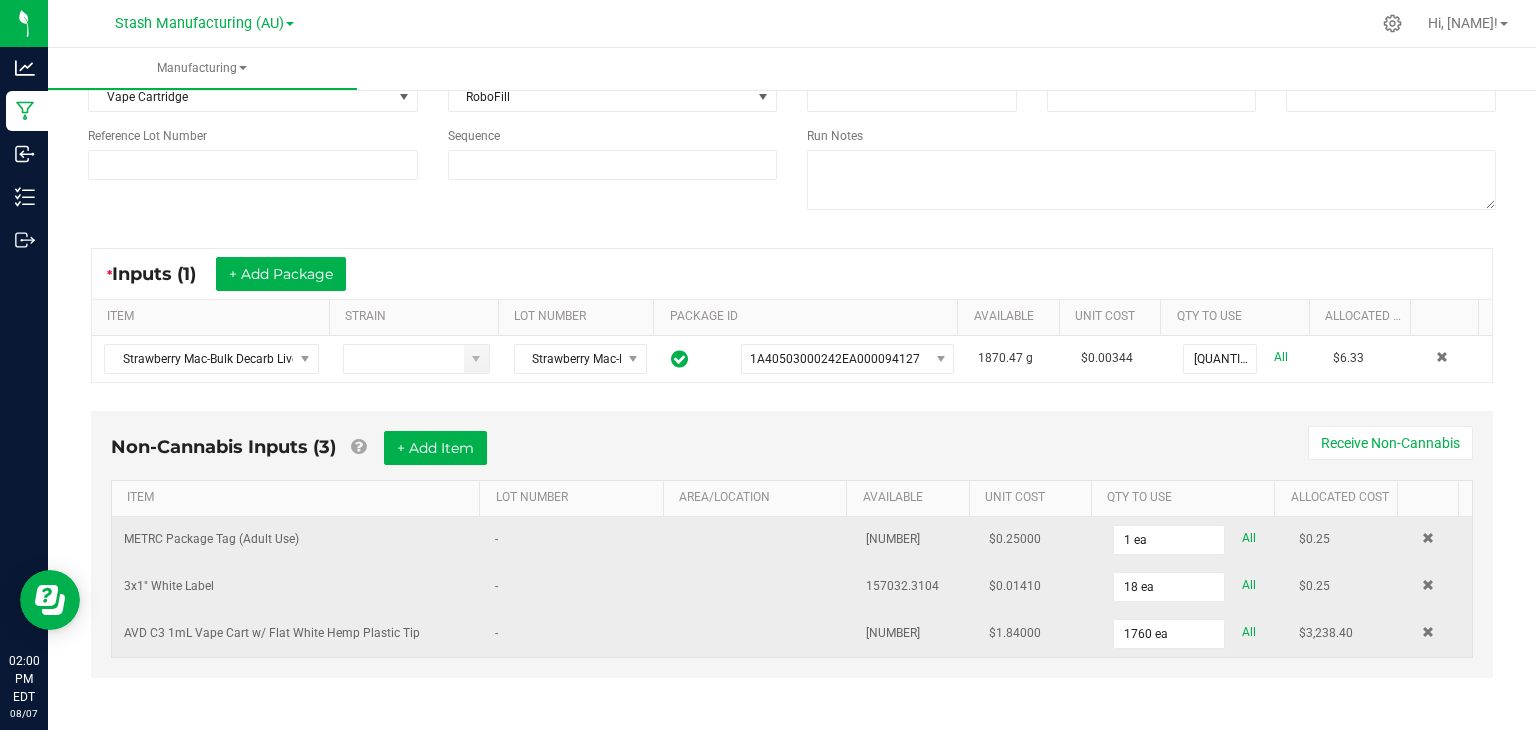 scroll, scrollTop: 0, scrollLeft: 0, axis: both 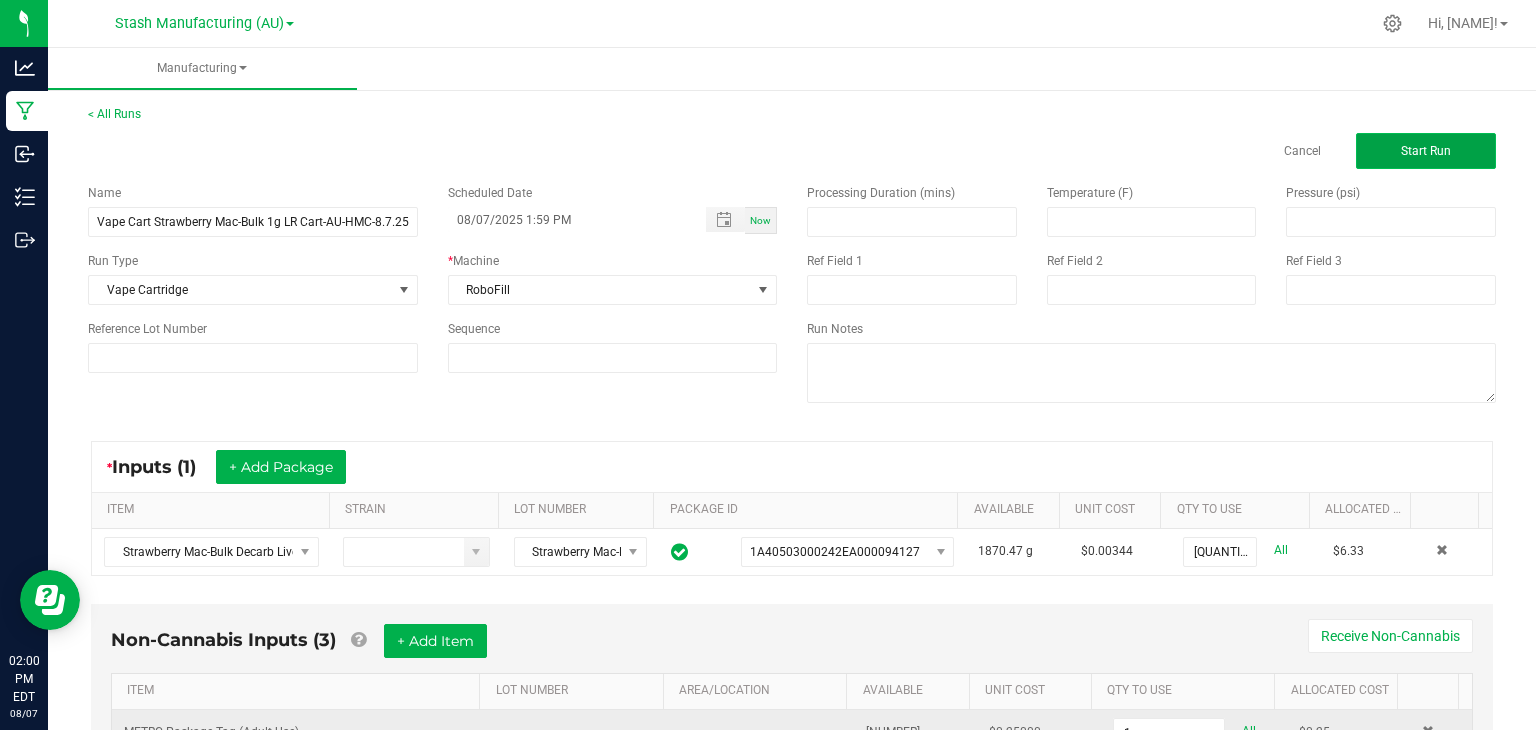 click on "Start Run" 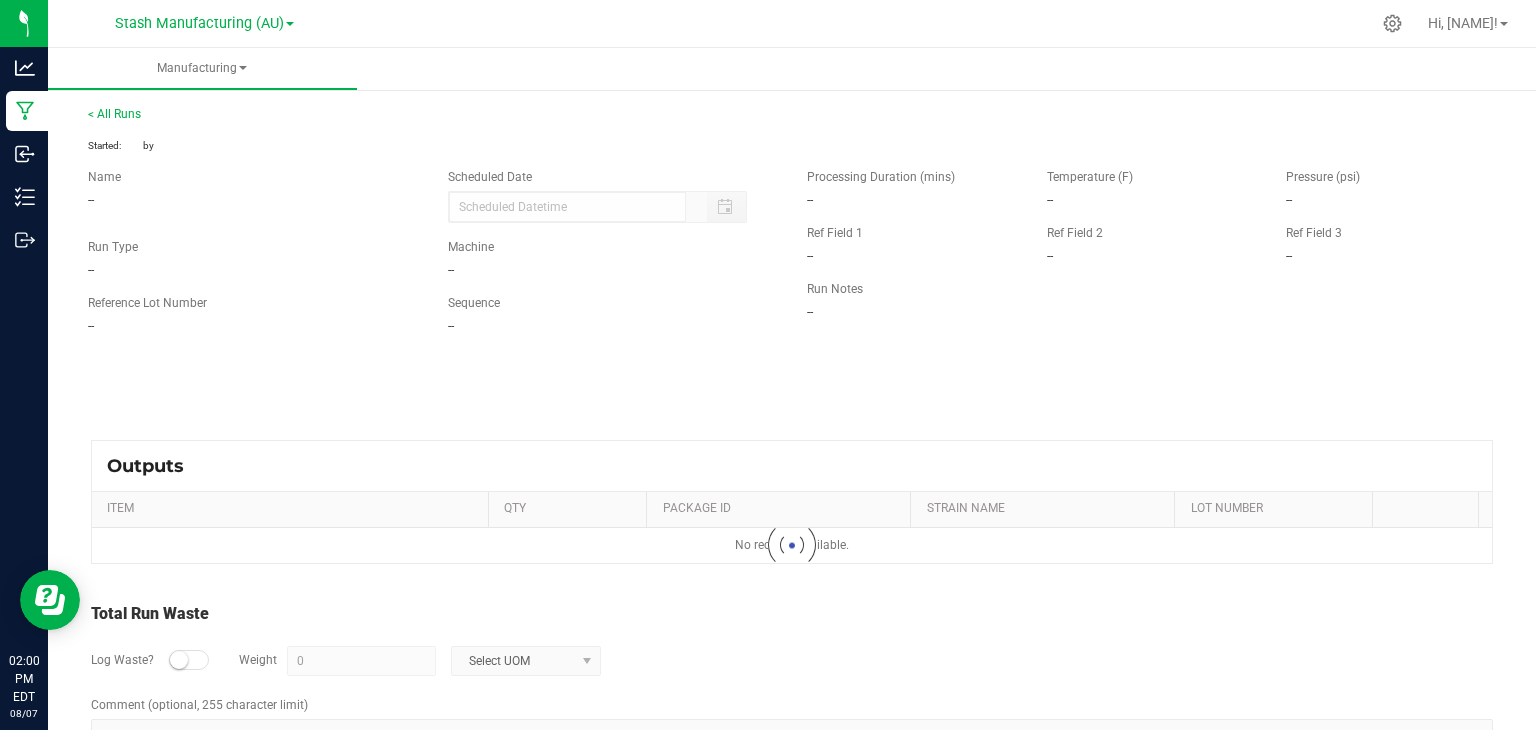 type on "08/07/2025 1:59 PM" 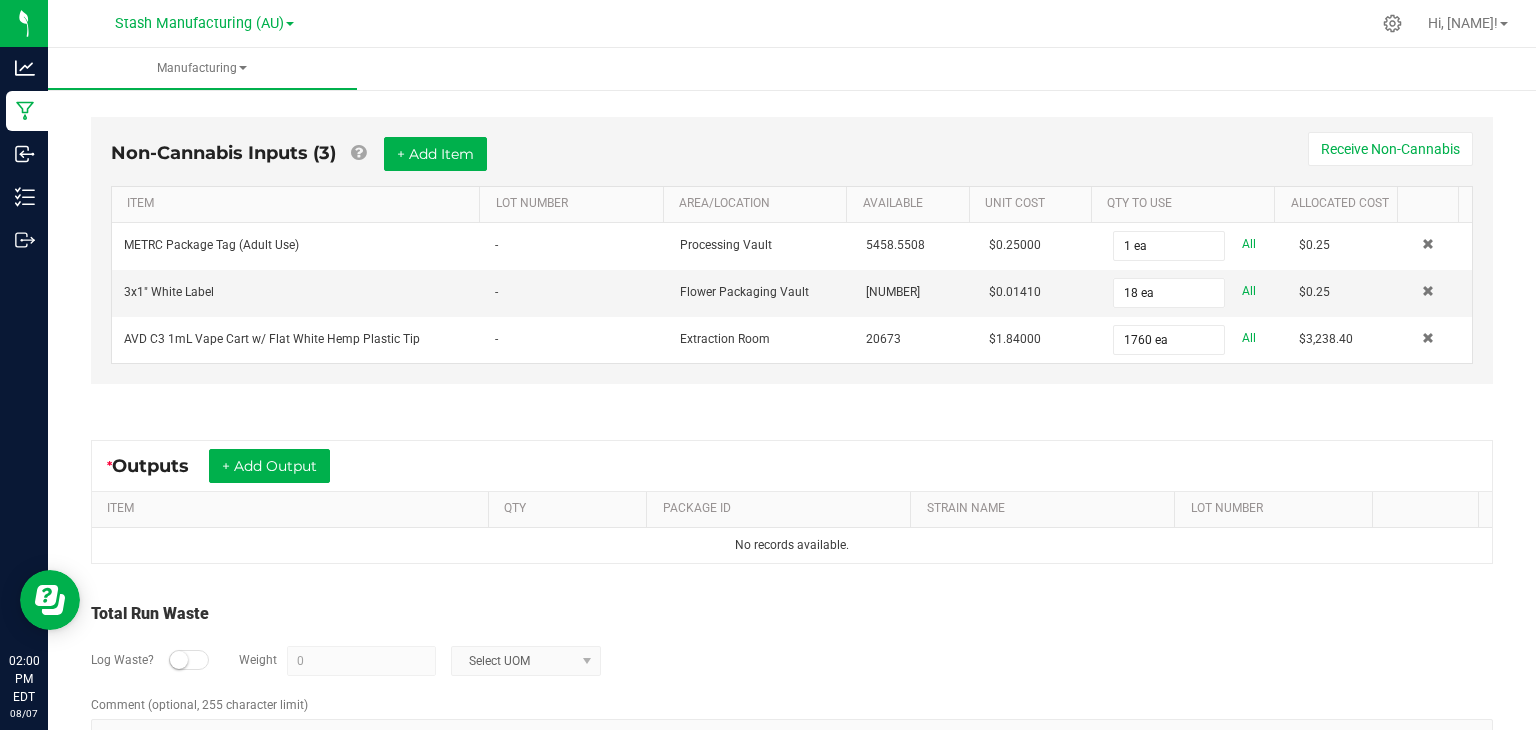scroll, scrollTop: 587, scrollLeft: 0, axis: vertical 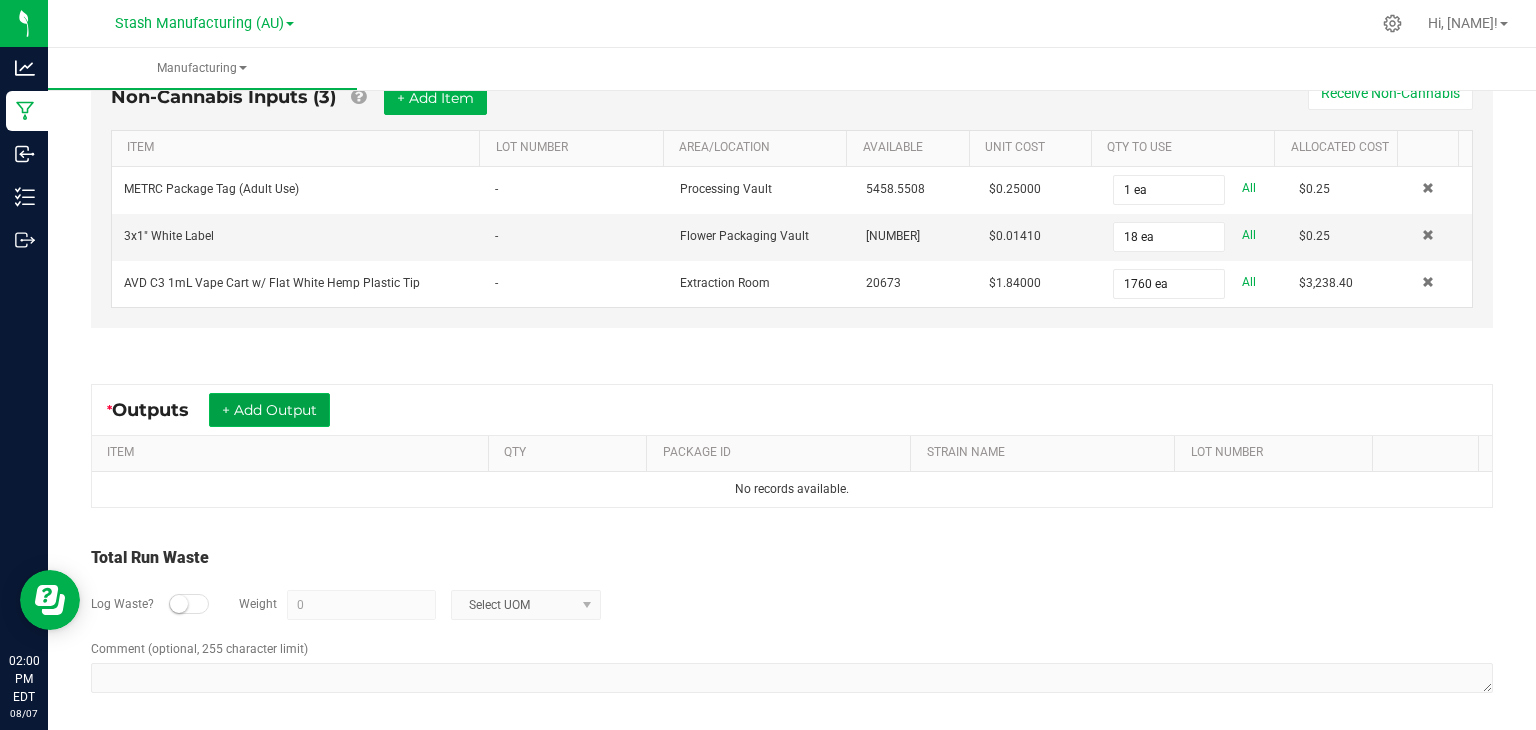 click on "+ Add Output" at bounding box center (269, 410) 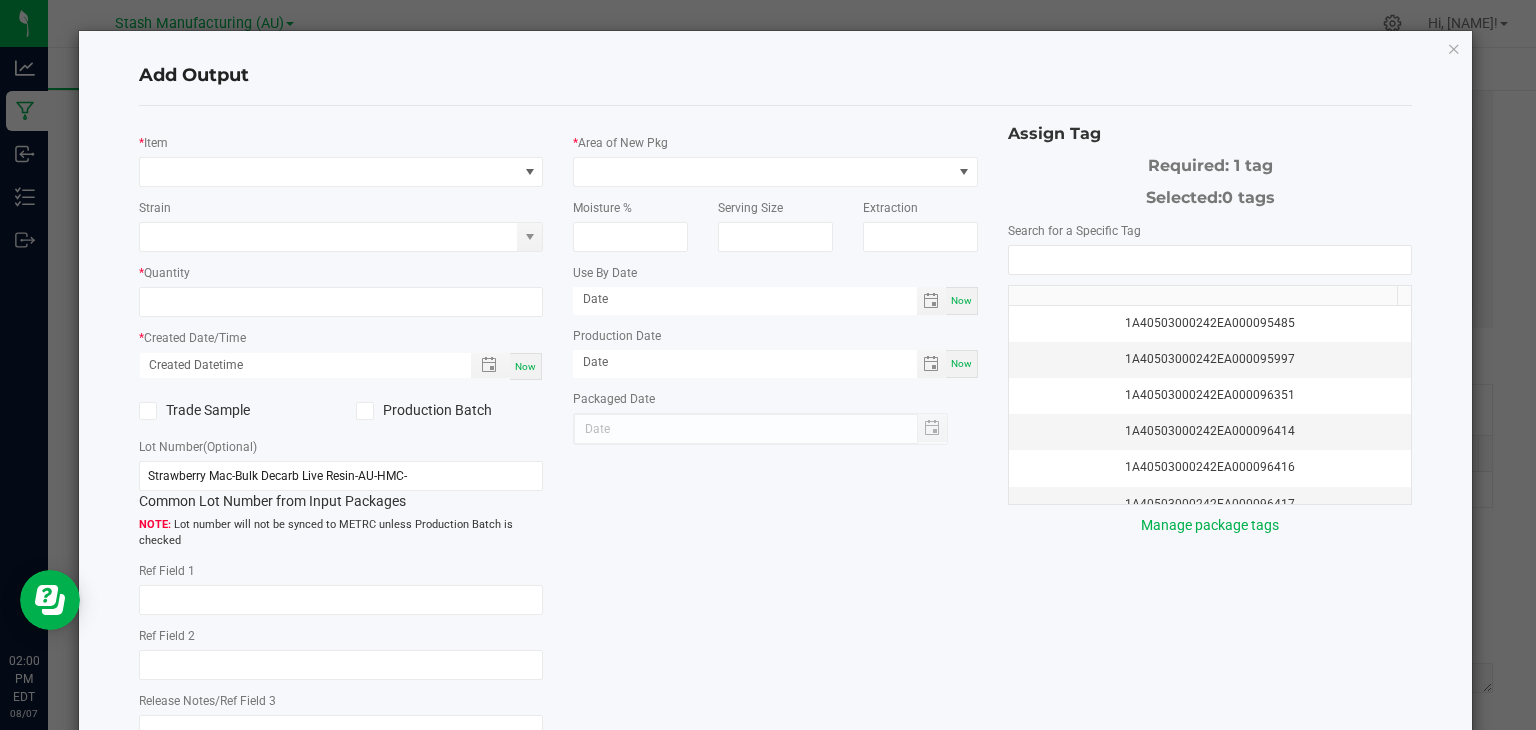 type on "07/22/2027" 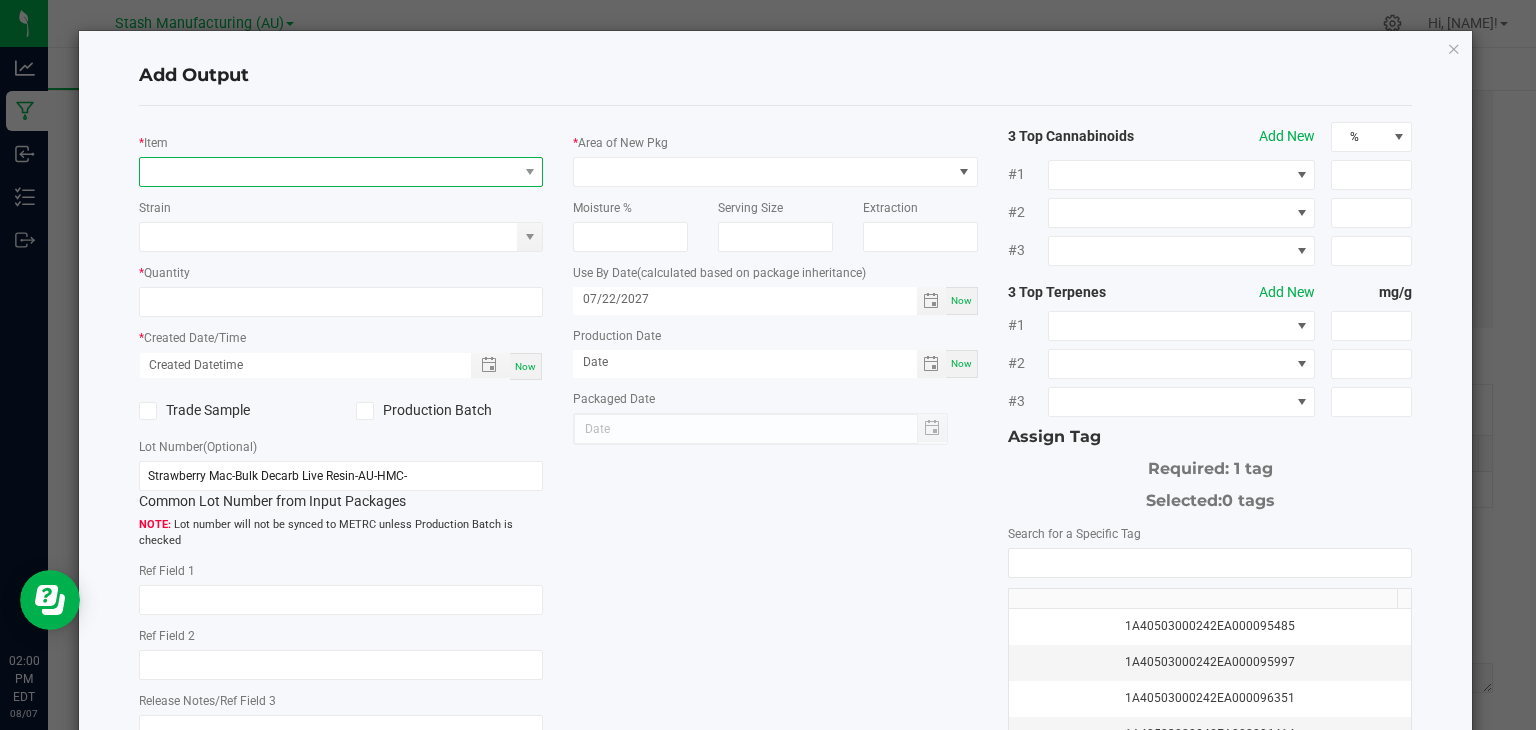 click at bounding box center (329, 172) 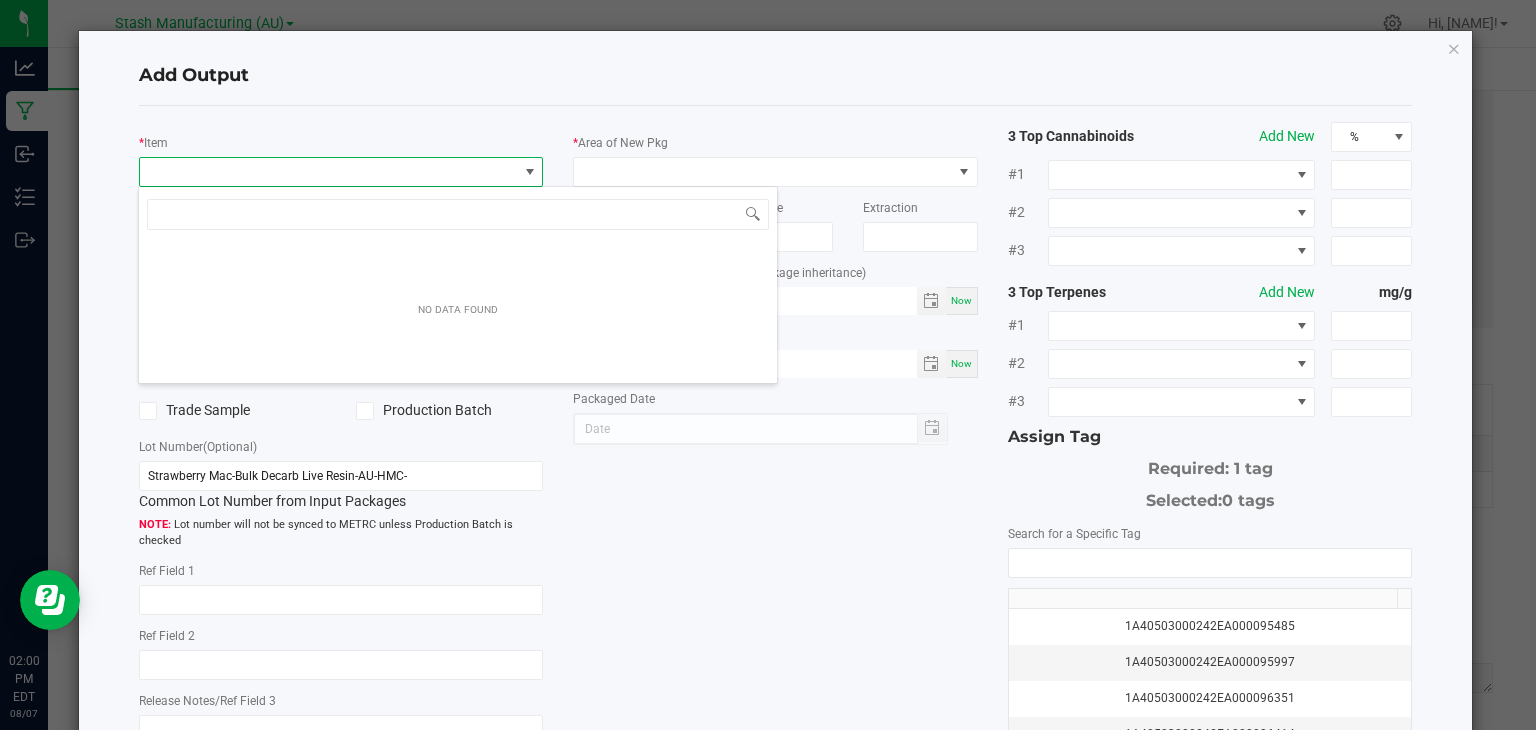 scroll, scrollTop: 99970, scrollLeft: 99600, axis: both 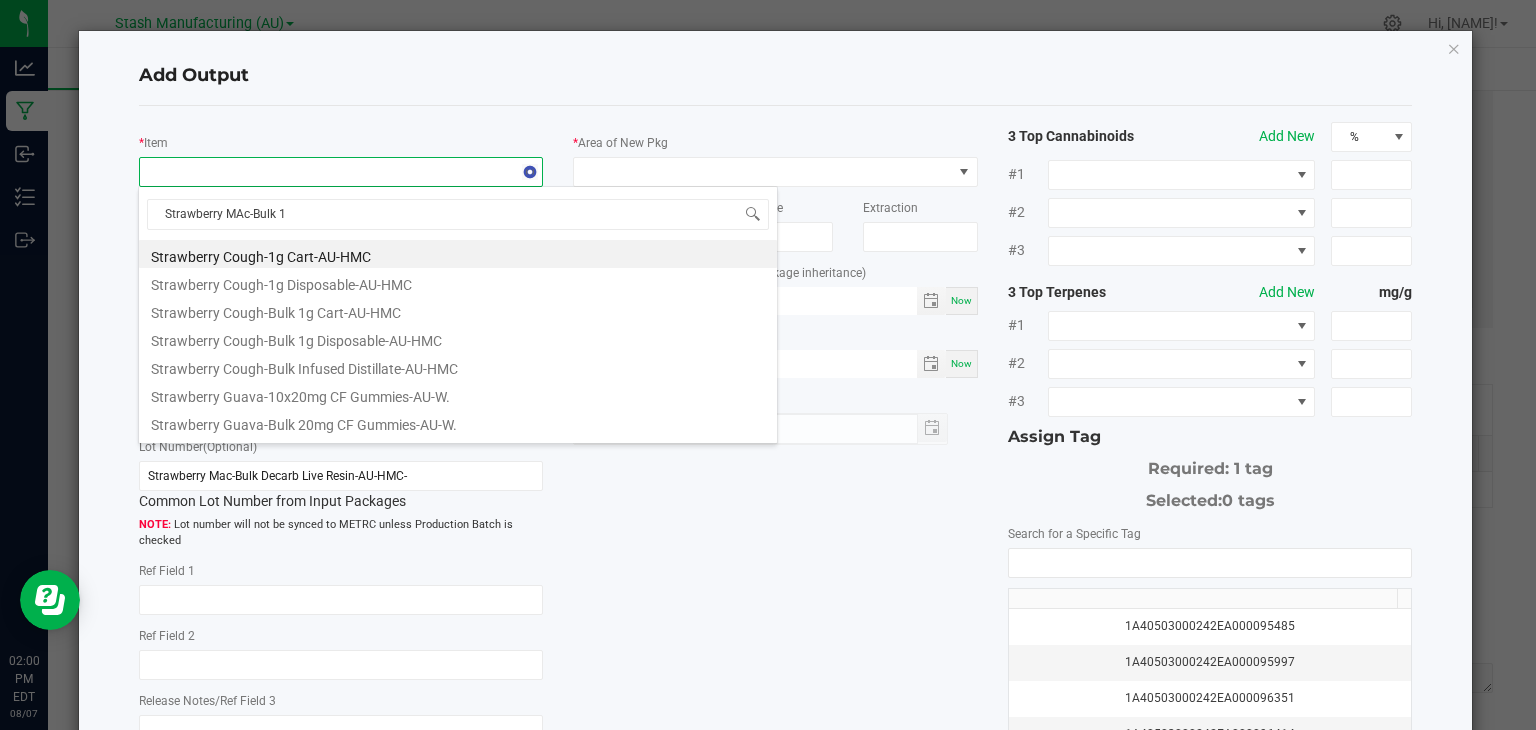 type on "Strawberry MAc-Bulk 1g" 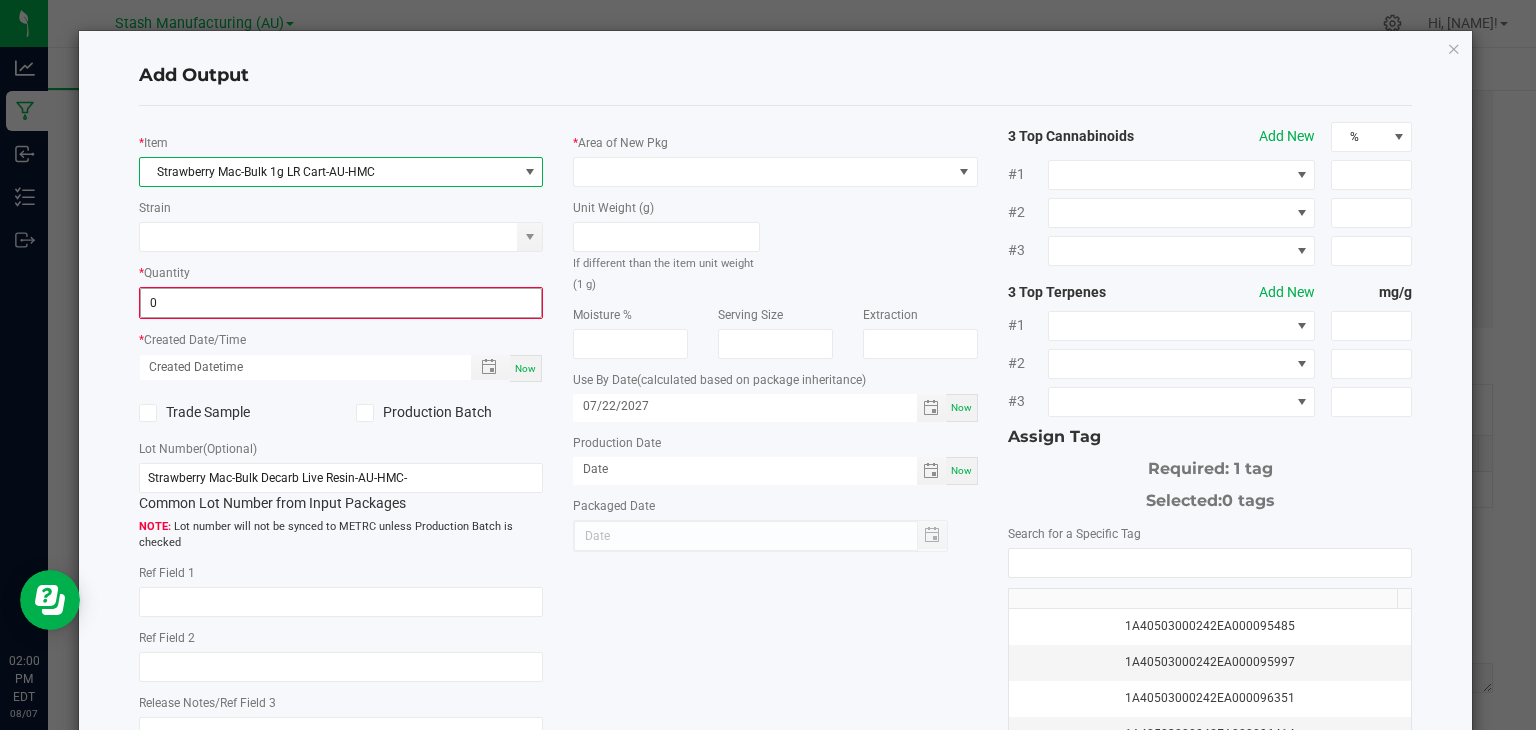 click on "0" at bounding box center (341, 303) 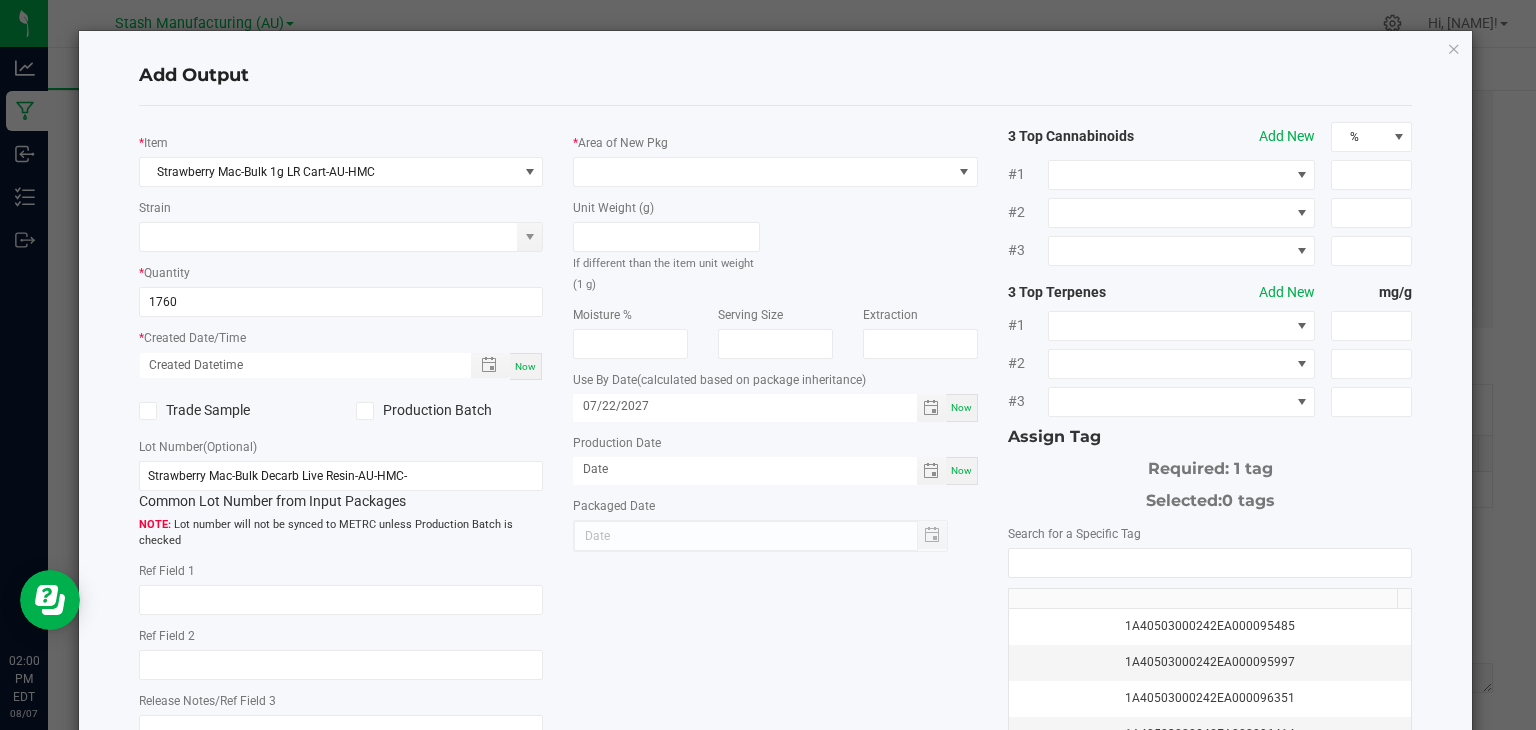 type on "1760 ea" 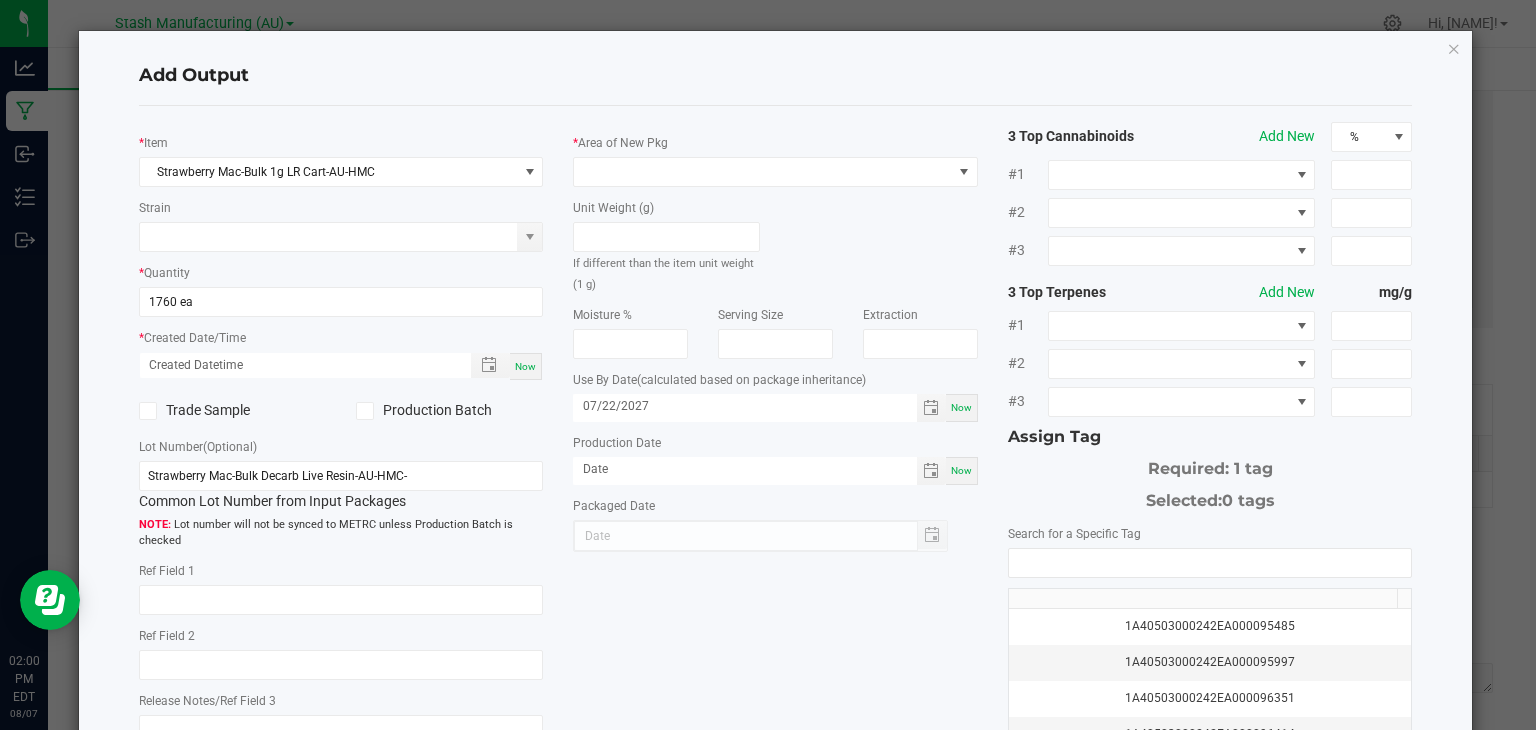 click on "Now" at bounding box center (526, 366) 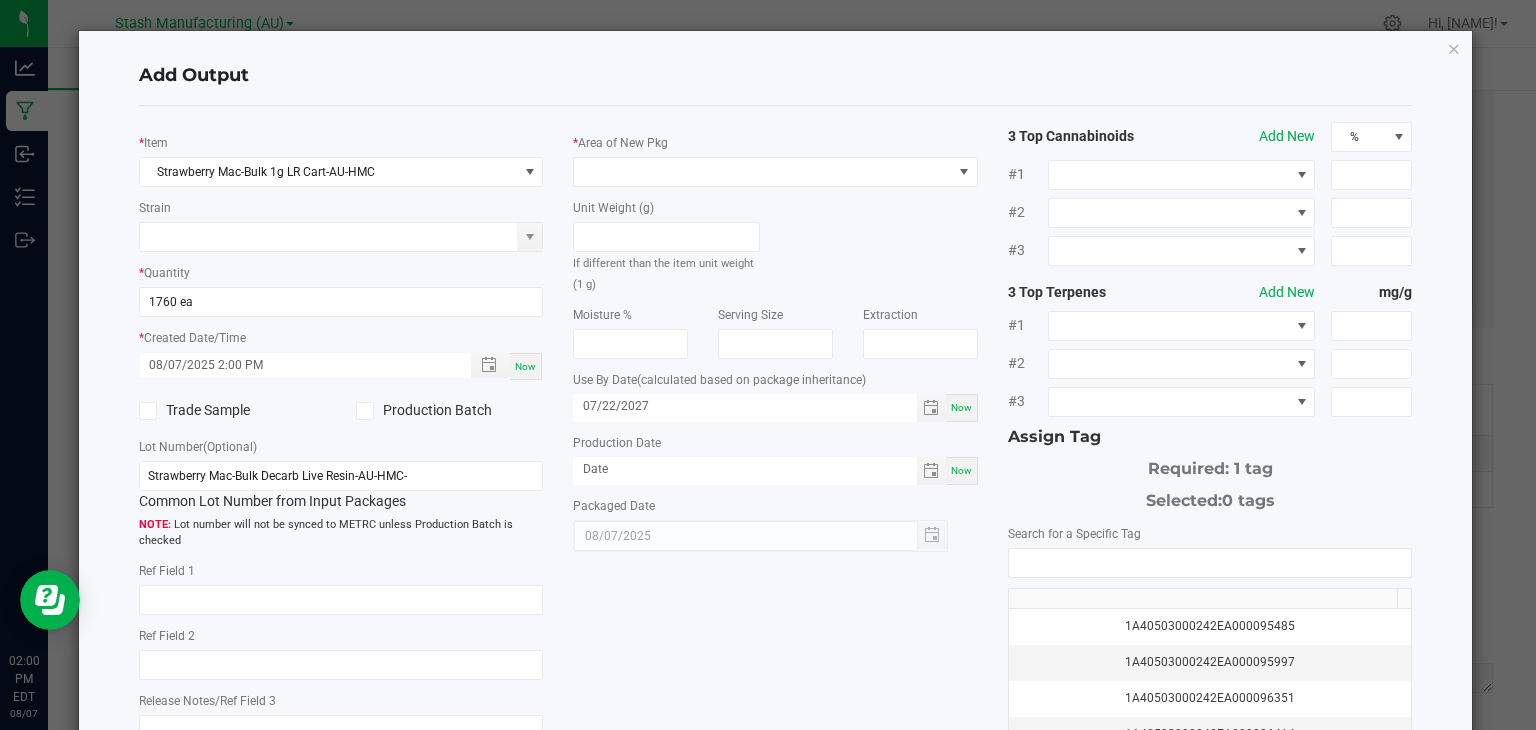 click 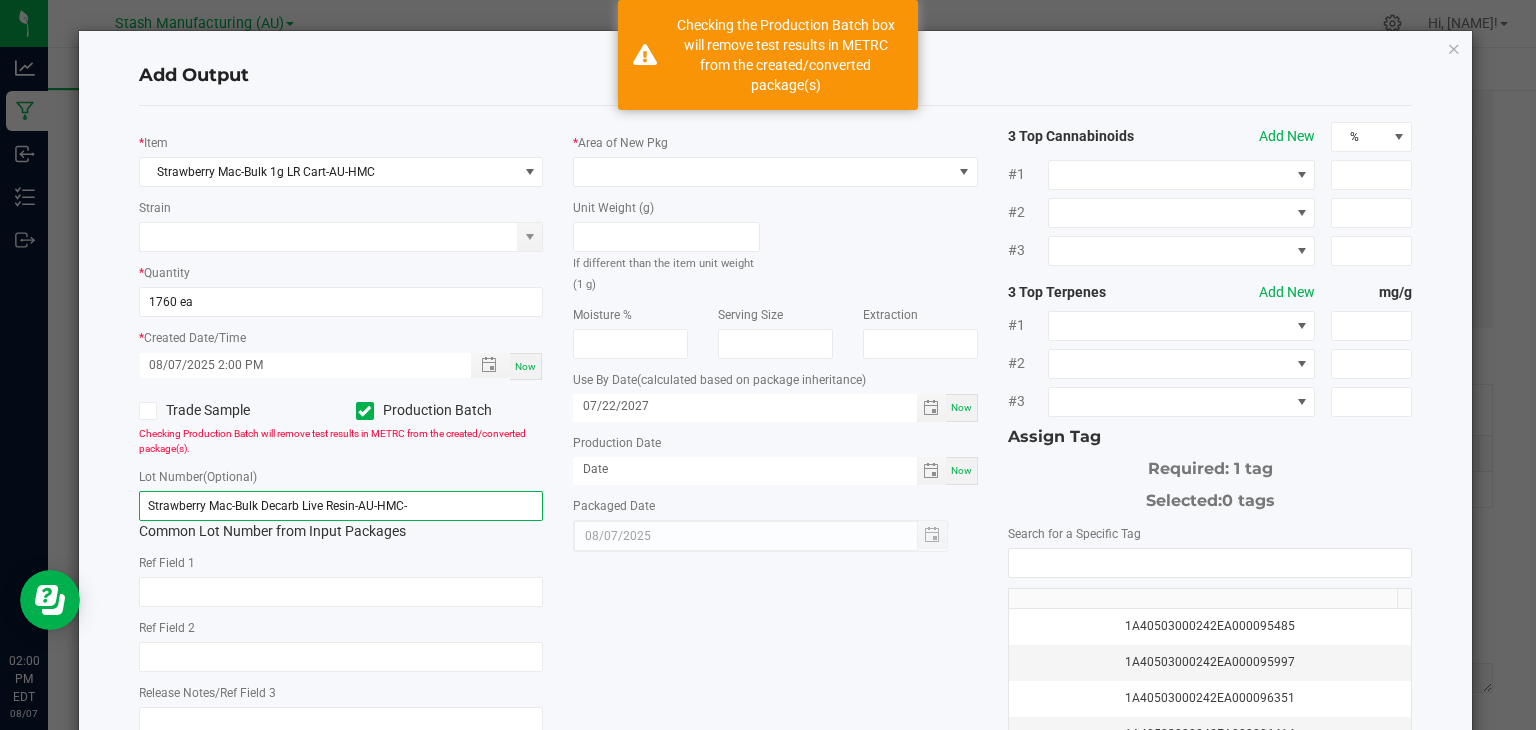 click on "Strawberry Mac-Bulk Decarb Live Resin-AU-HMC-" 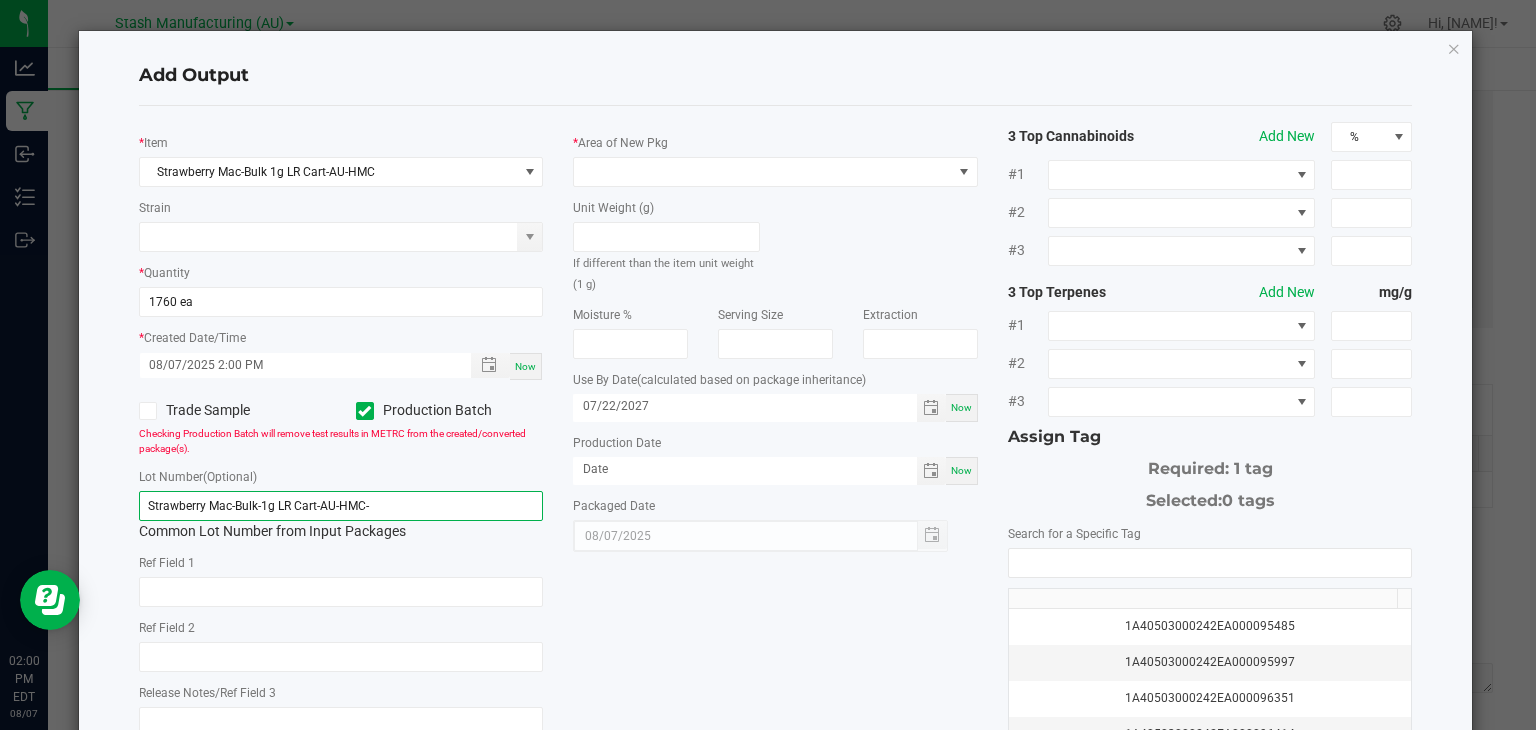 click on "Strawberry Mac-Bulk-1g LR Cart-AU-HMC-" 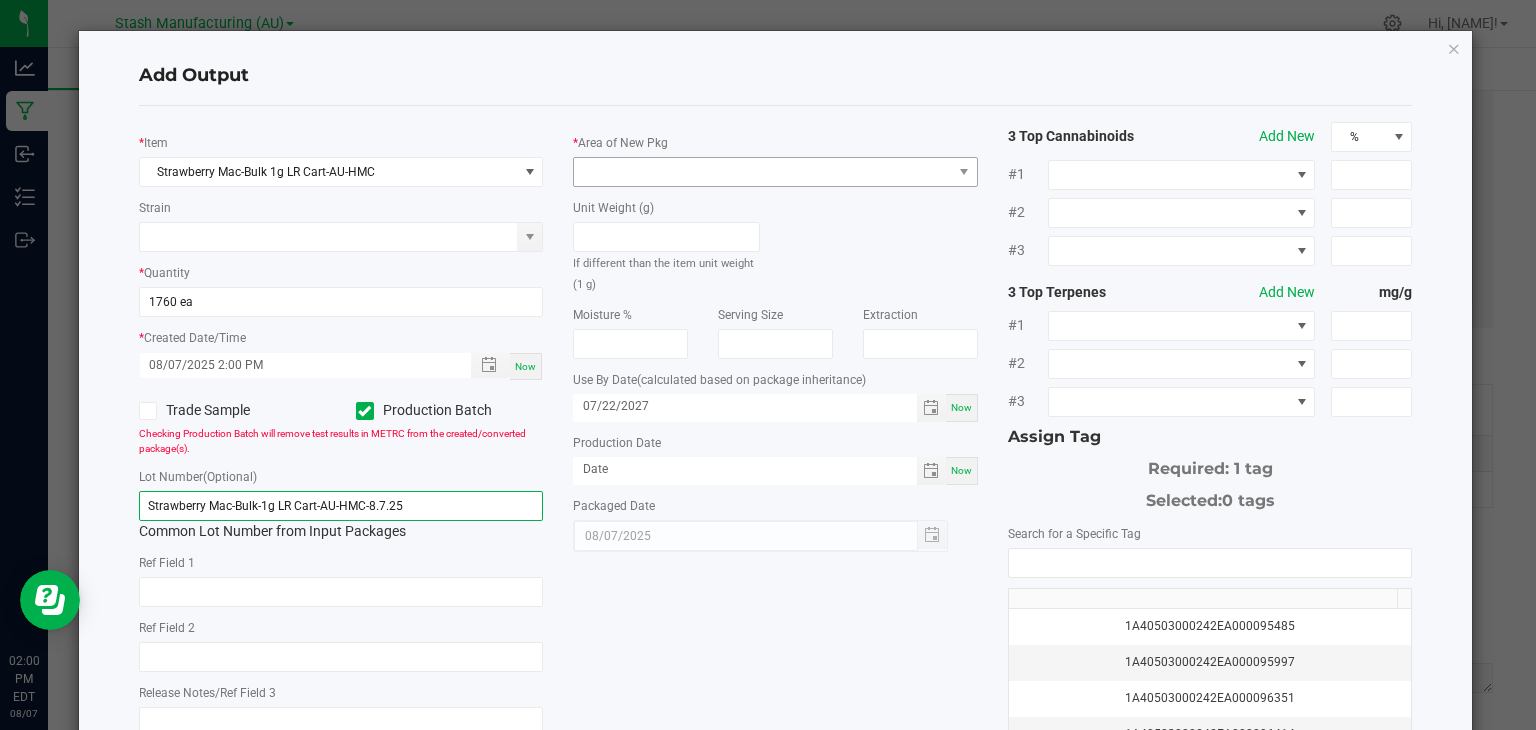 type on "Strawberry Mac-Bulk-1g LR Cart-AU-HMC-8.7.25" 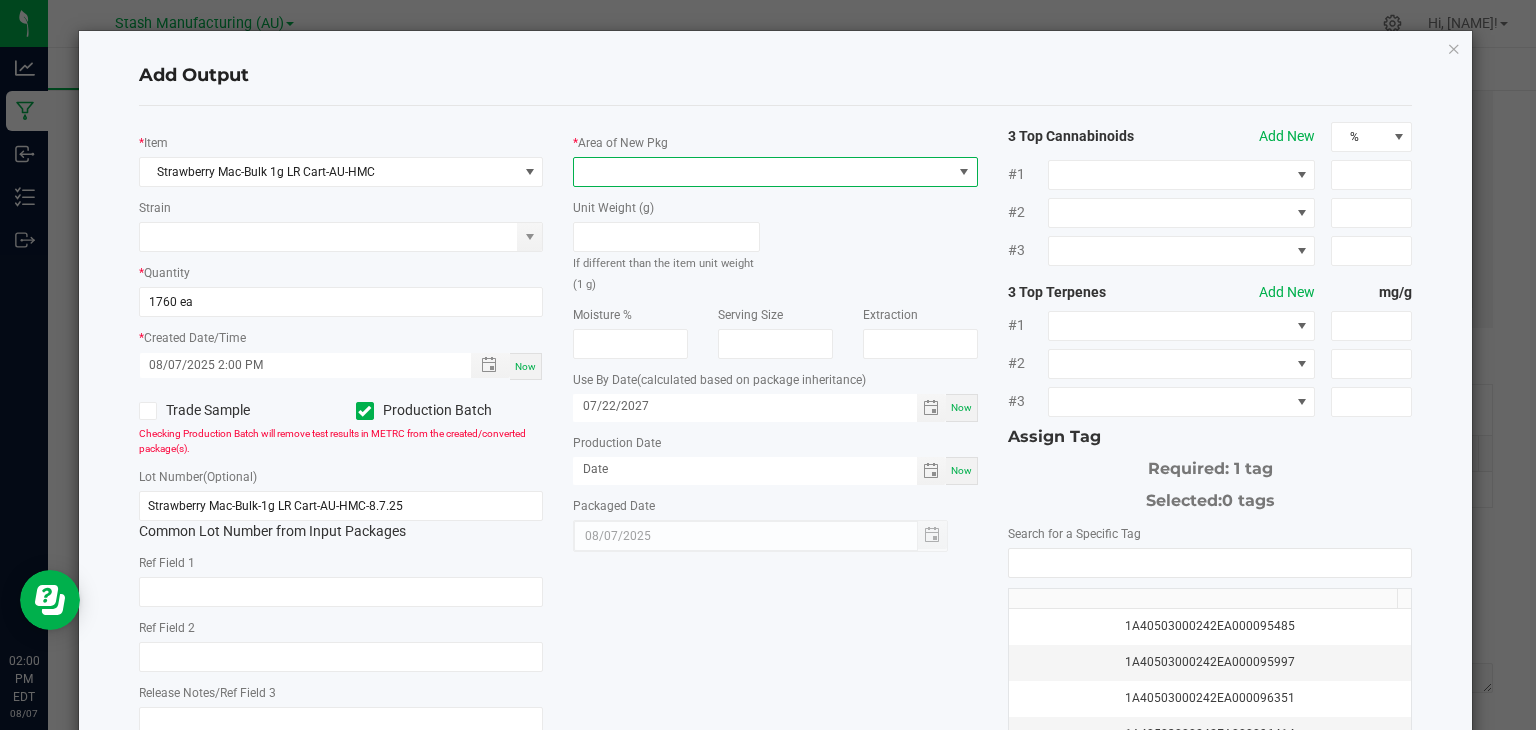 click at bounding box center (763, 172) 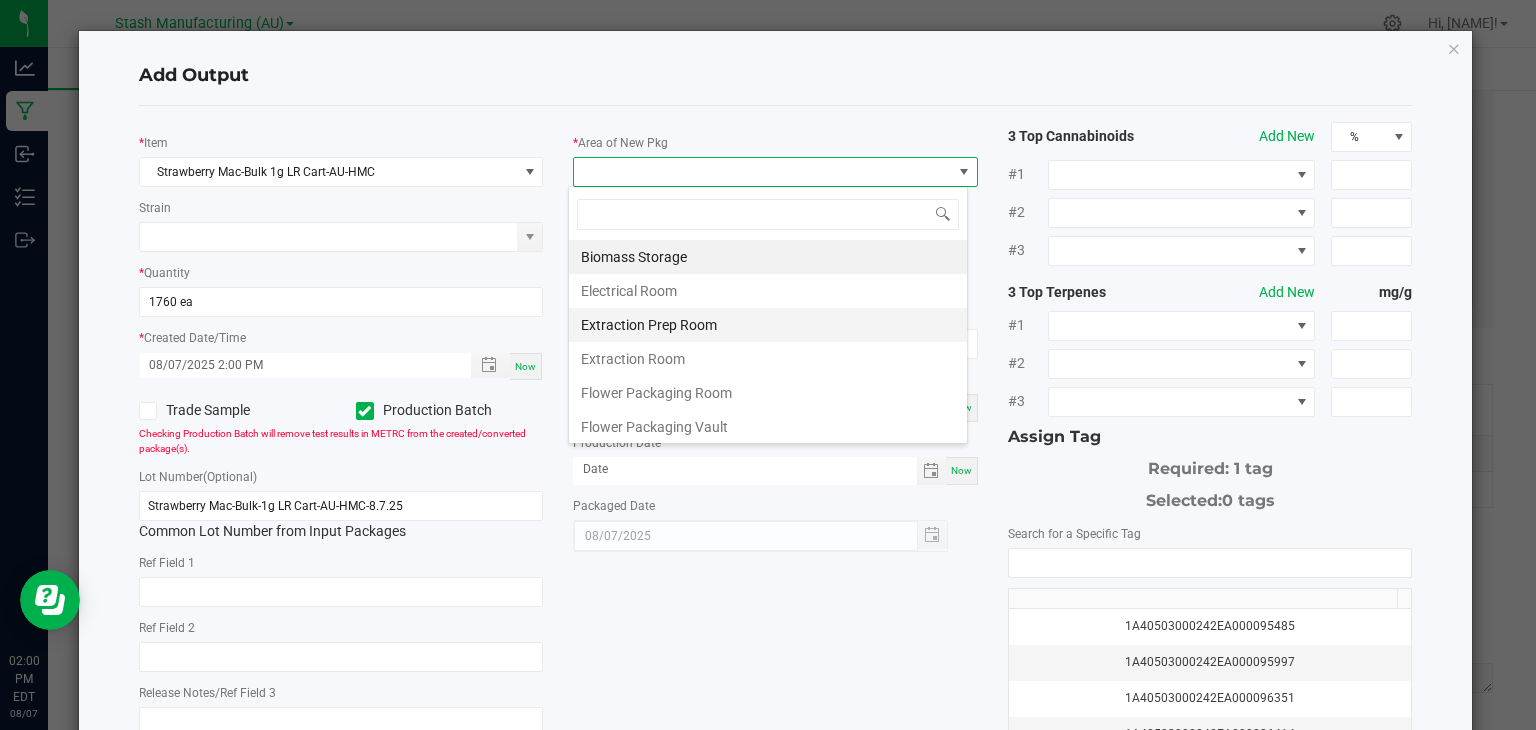 scroll, scrollTop: 99970, scrollLeft: 99600, axis: both 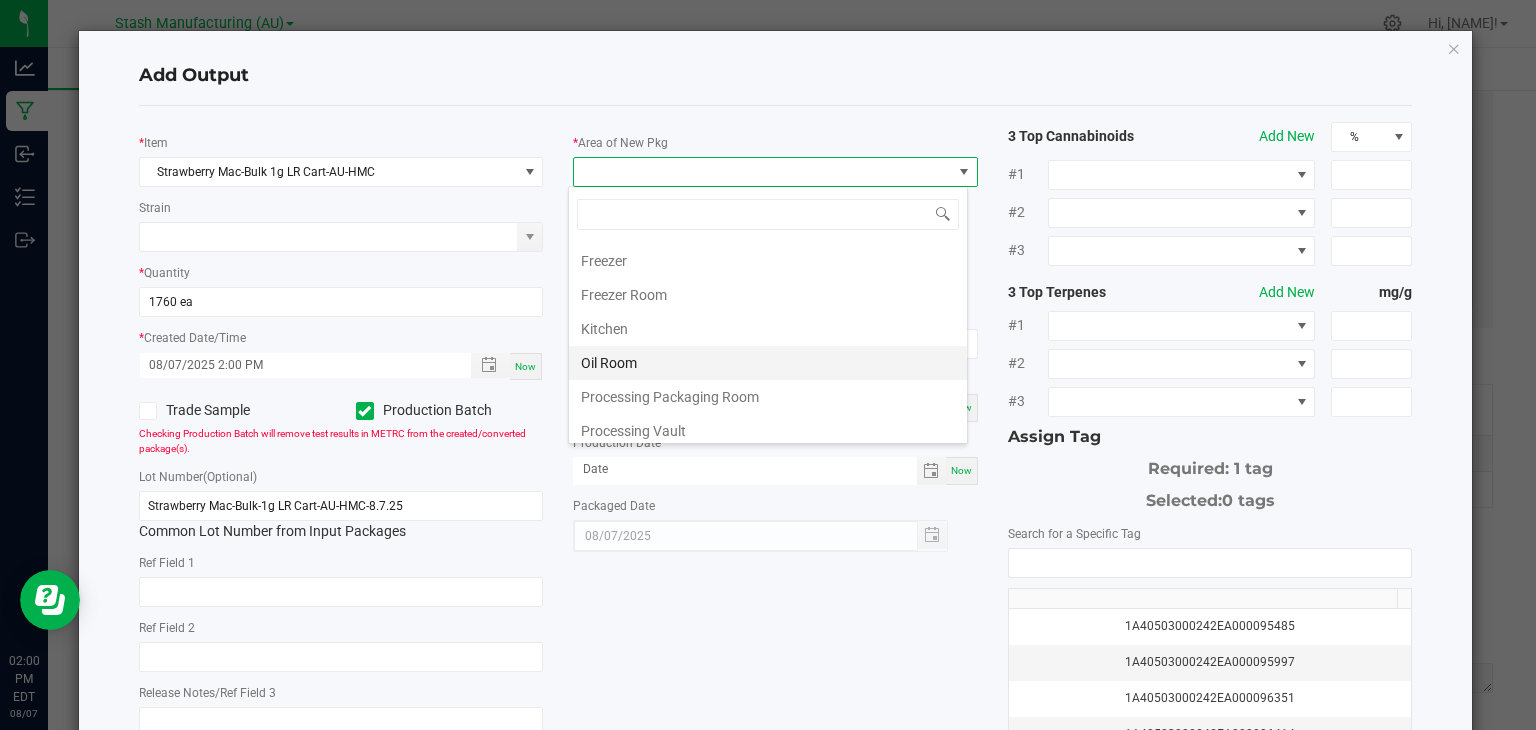 click on "Oil Room" at bounding box center [768, 363] 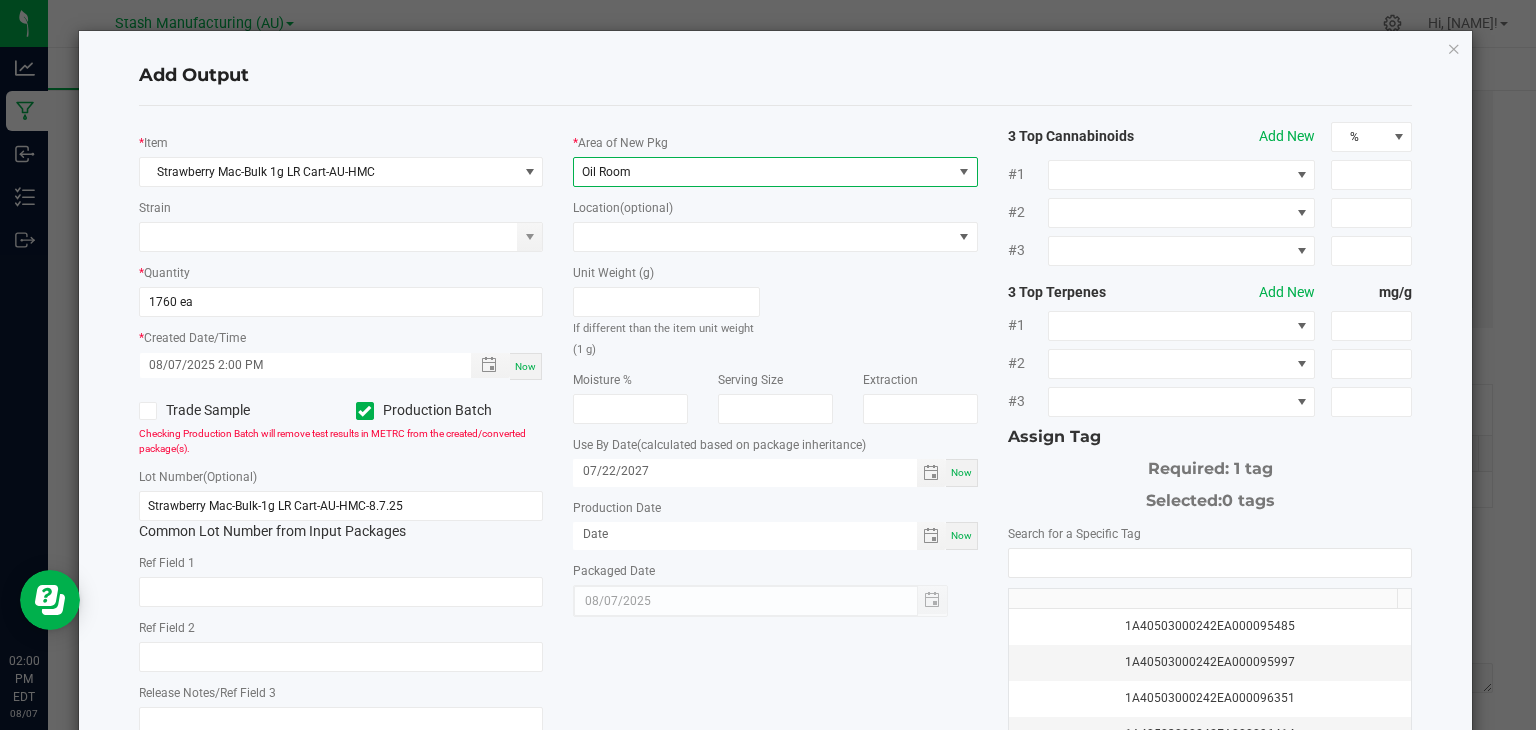 click on "Now" at bounding box center [961, 535] 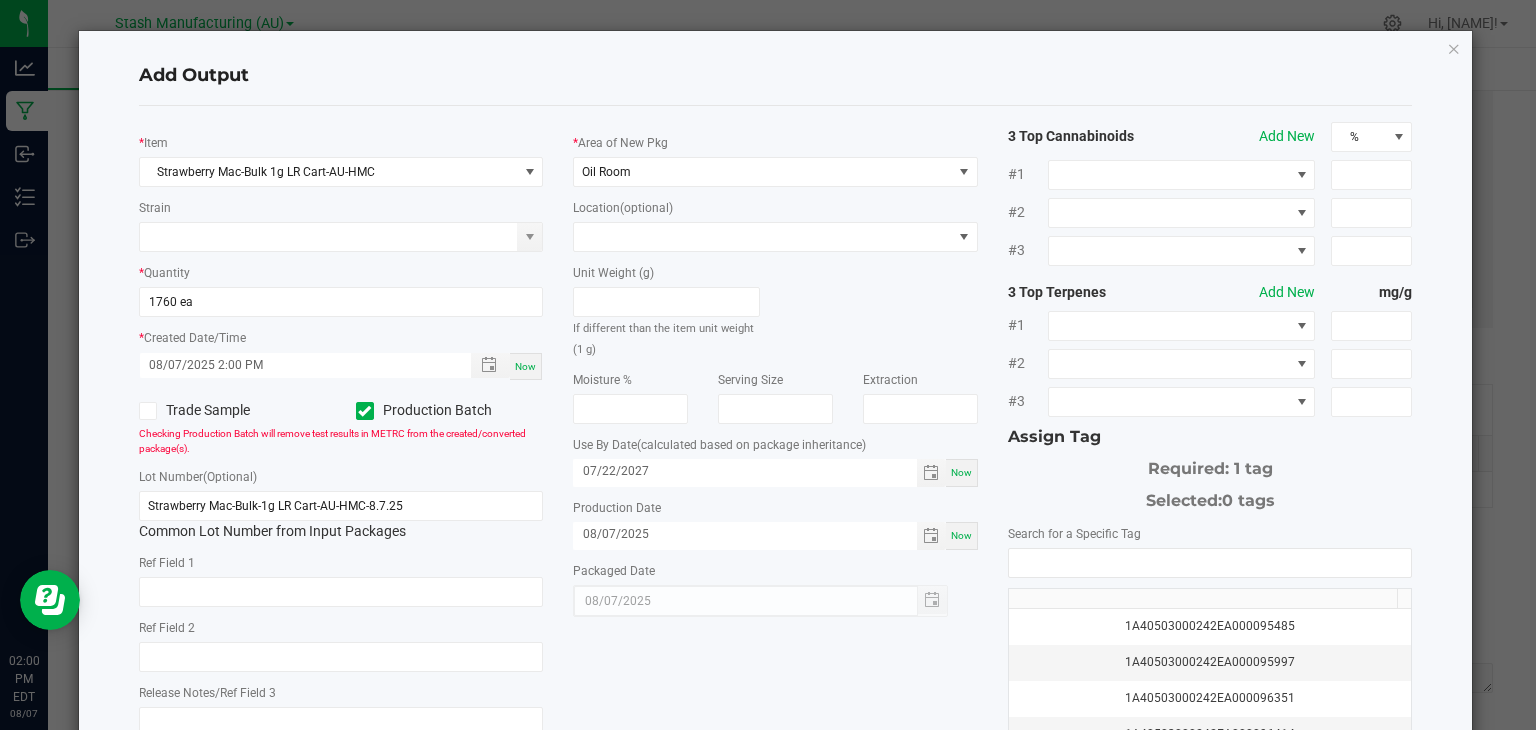 click on "Now" at bounding box center [961, 472] 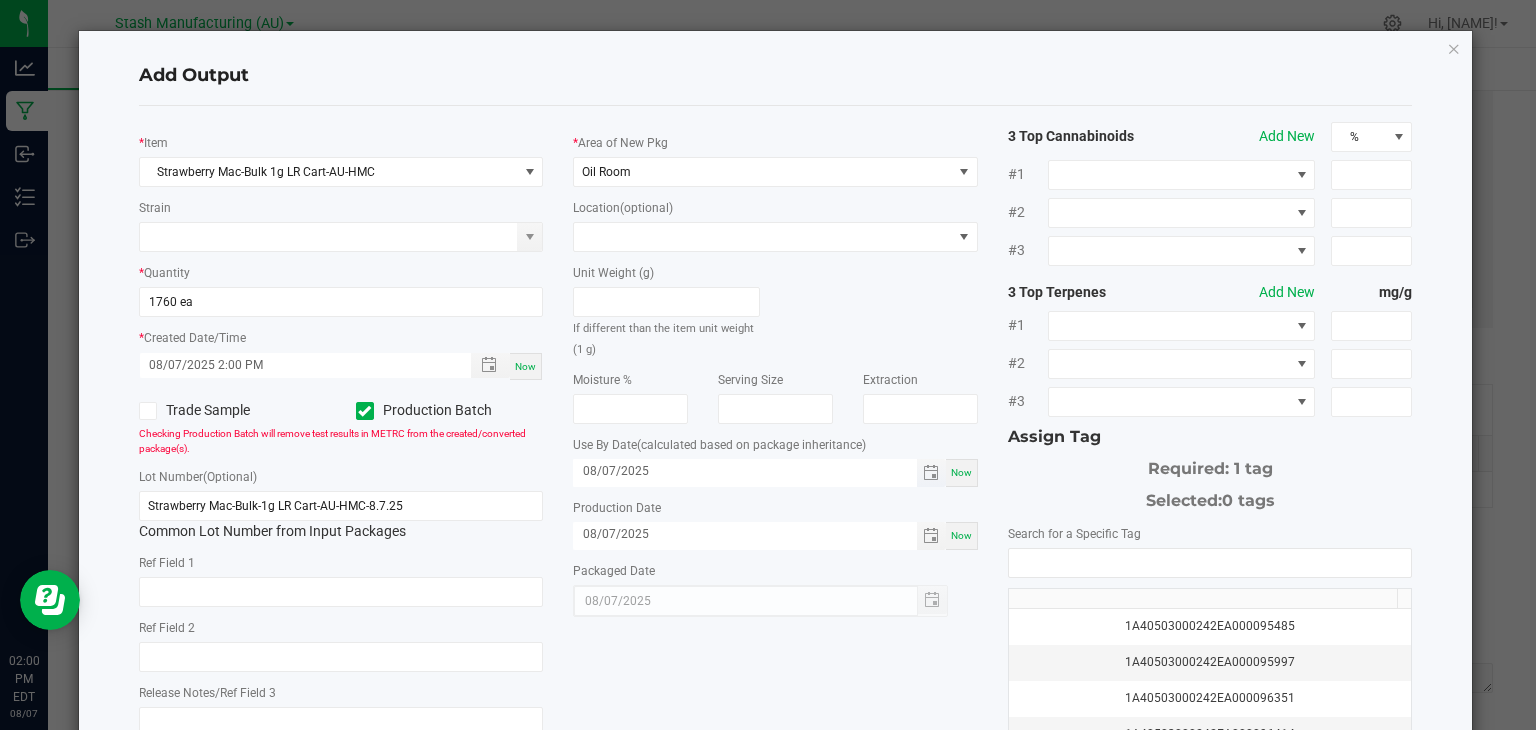 click on "08/07/2025" at bounding box center [745, 471] 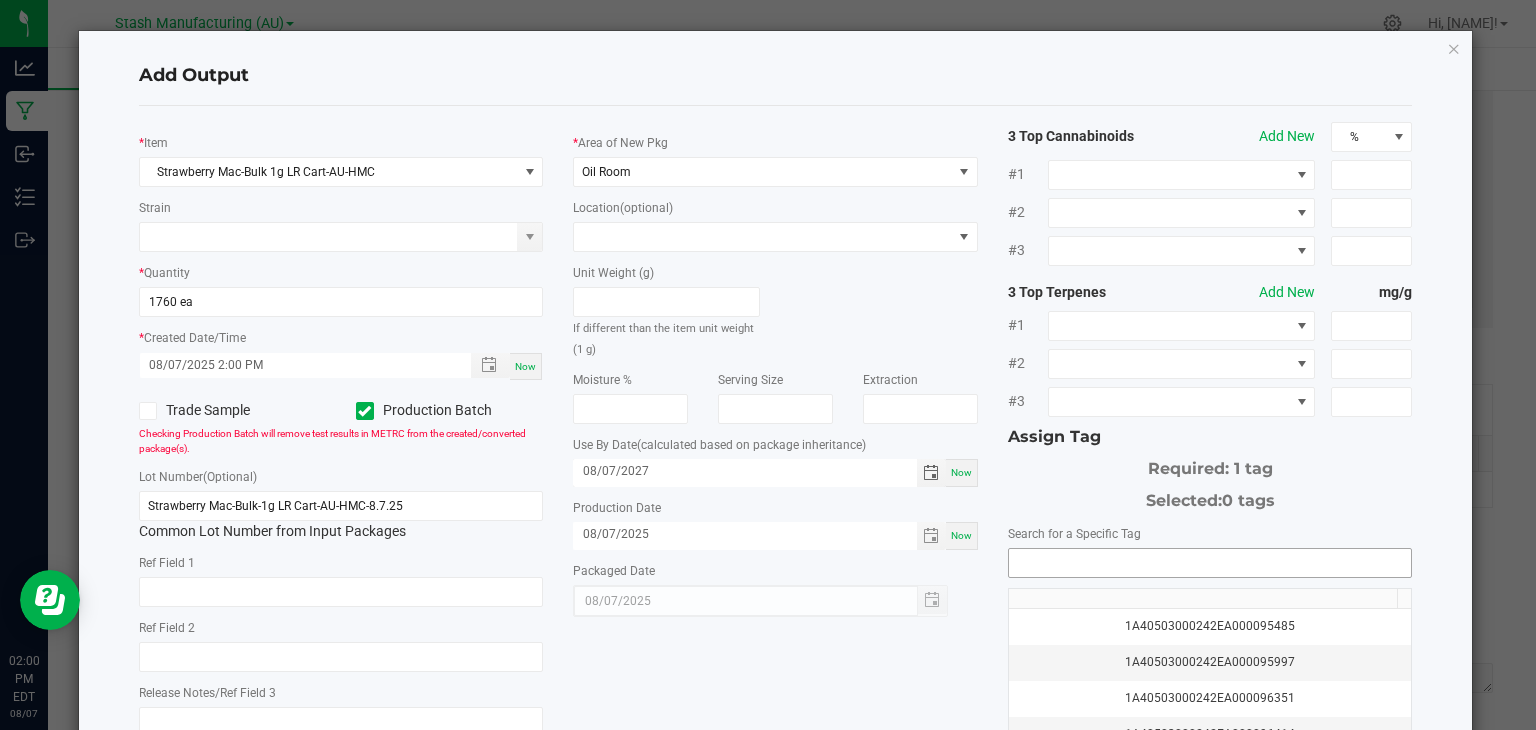 type on "08/07/2027" 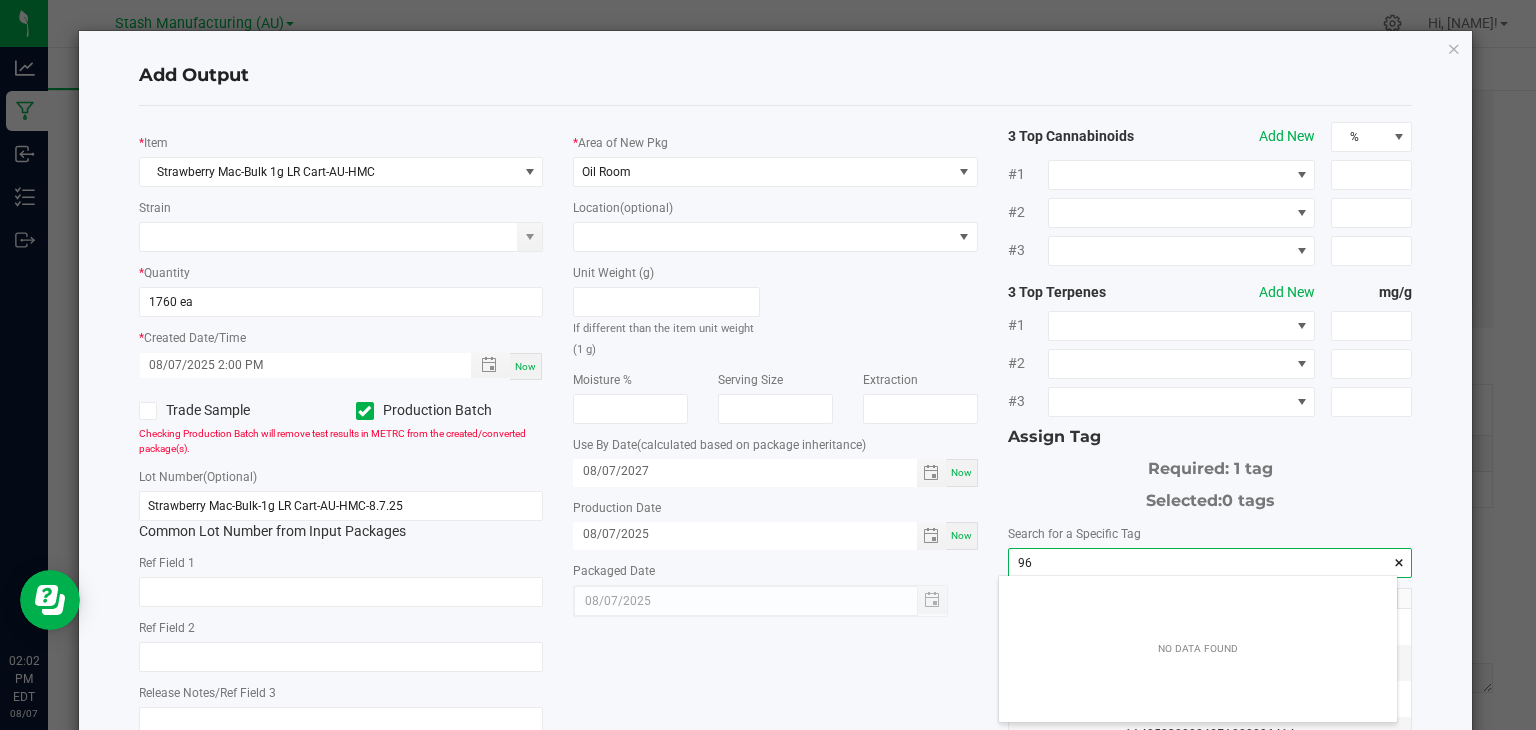 scroll, scrollTop: 99972, scrollLeft: 99601, axis: both 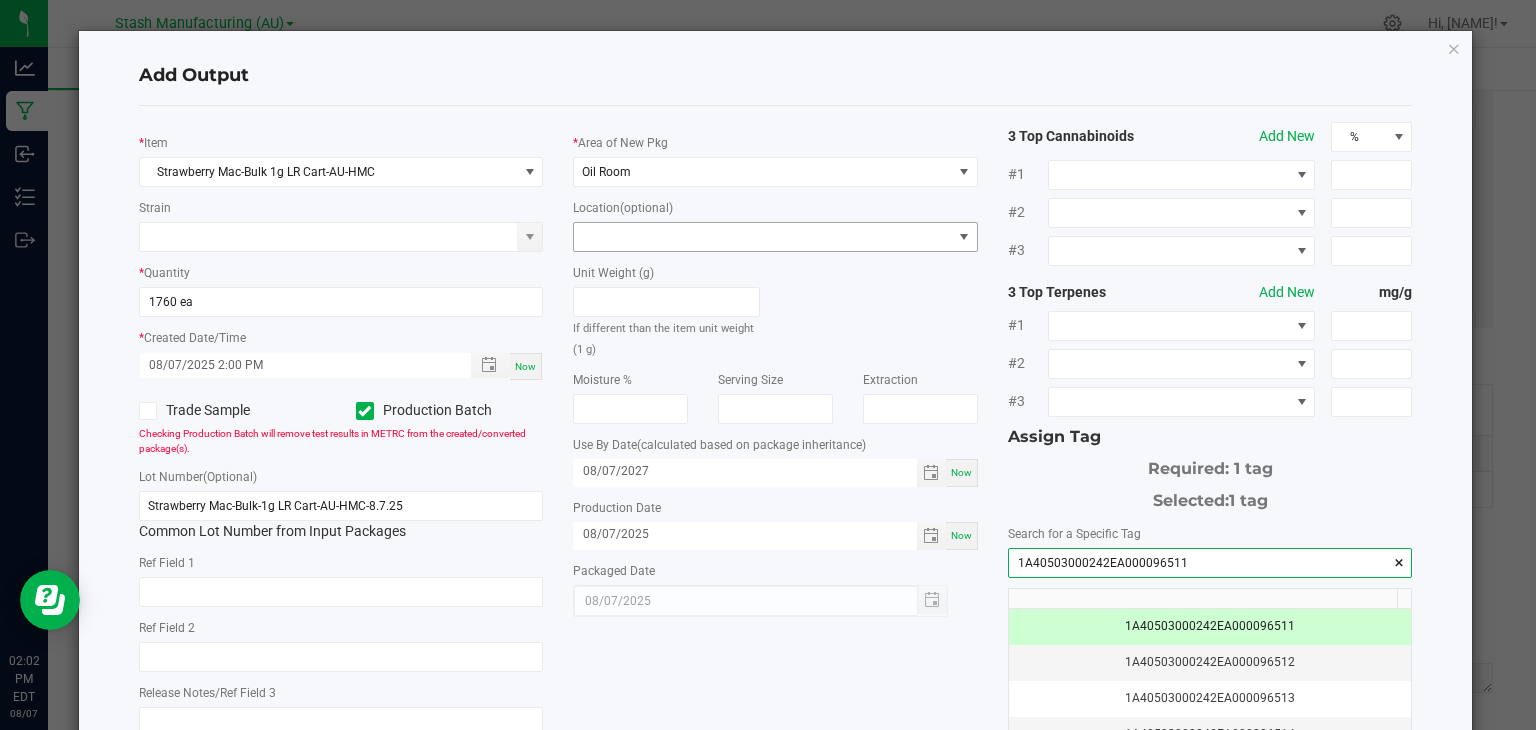 type on "1A40503000242EA000096511" 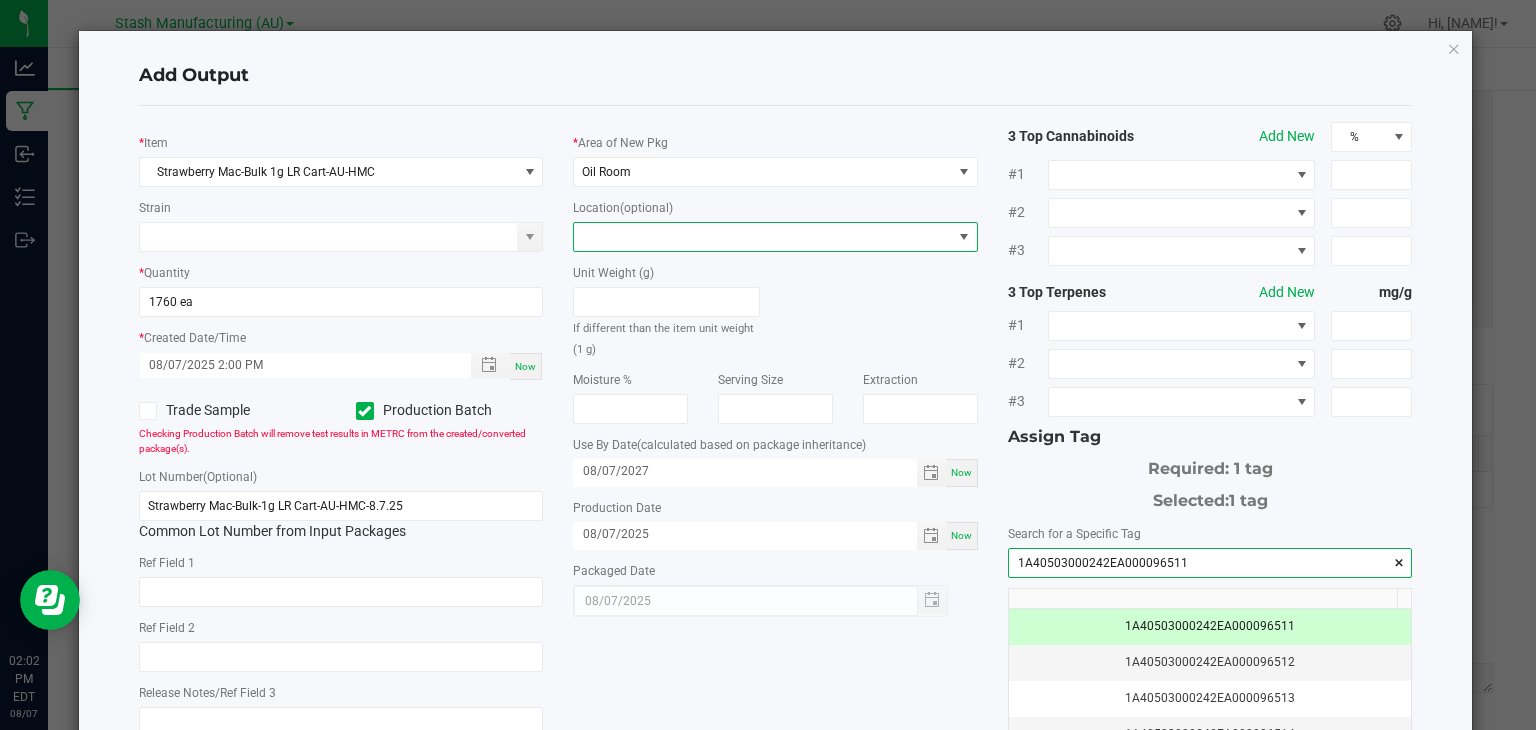 click at bounding box center (964, 237) 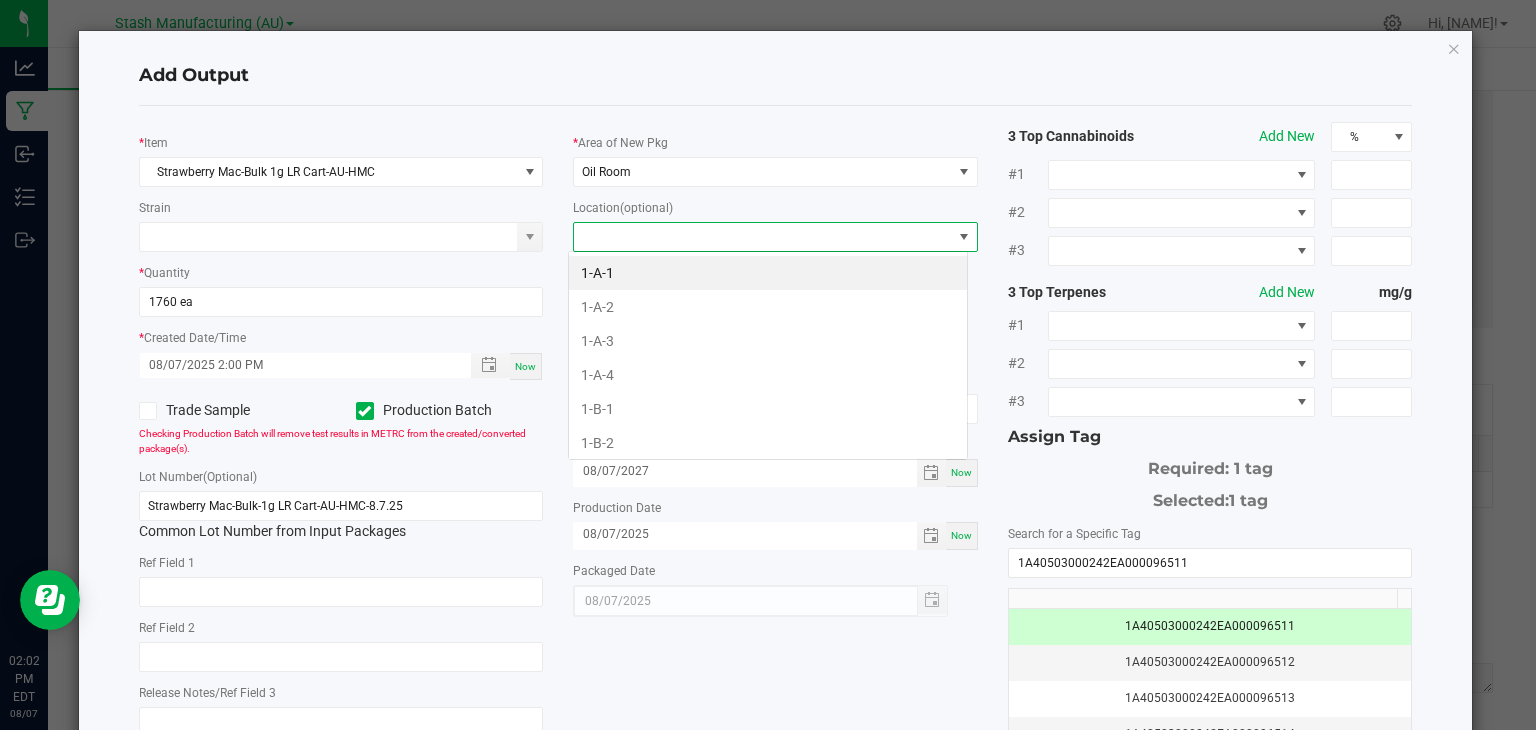 scroll, scrollTop: 99970, scrollLeft: 99600, axis: both 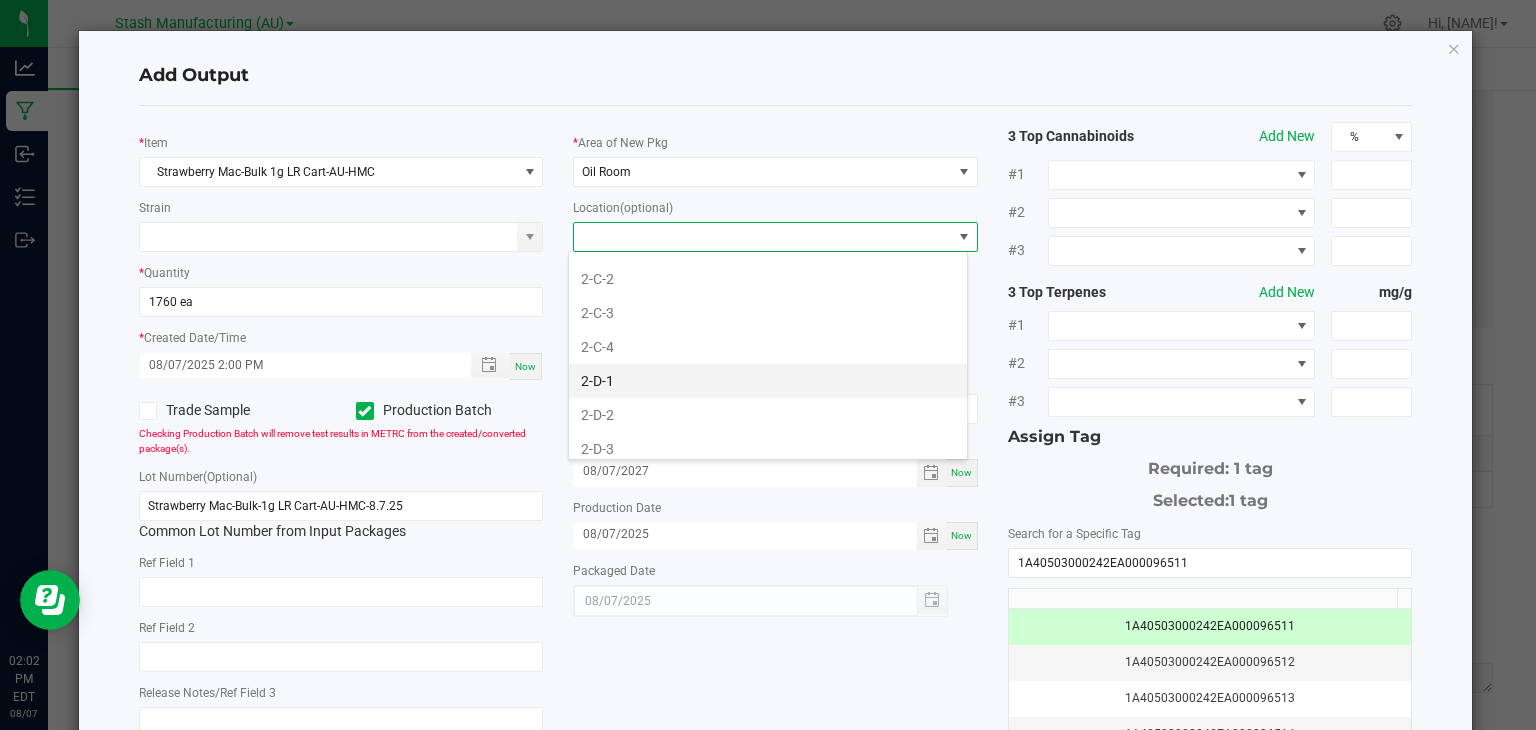 click on "2-D-1" at bounding box center (768, 381) 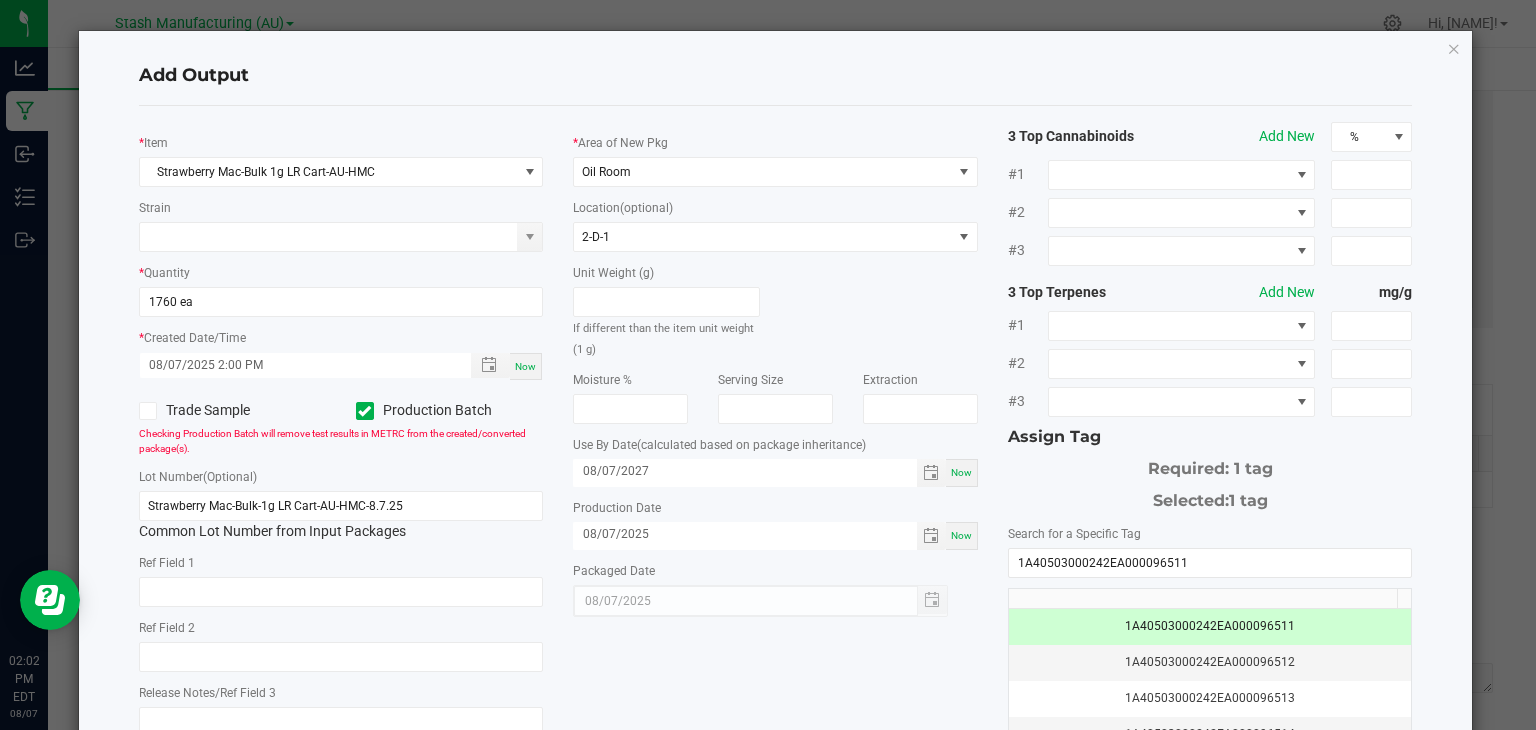 click on "Unit Weight (g)   If different than the item unit weight (1 g)" 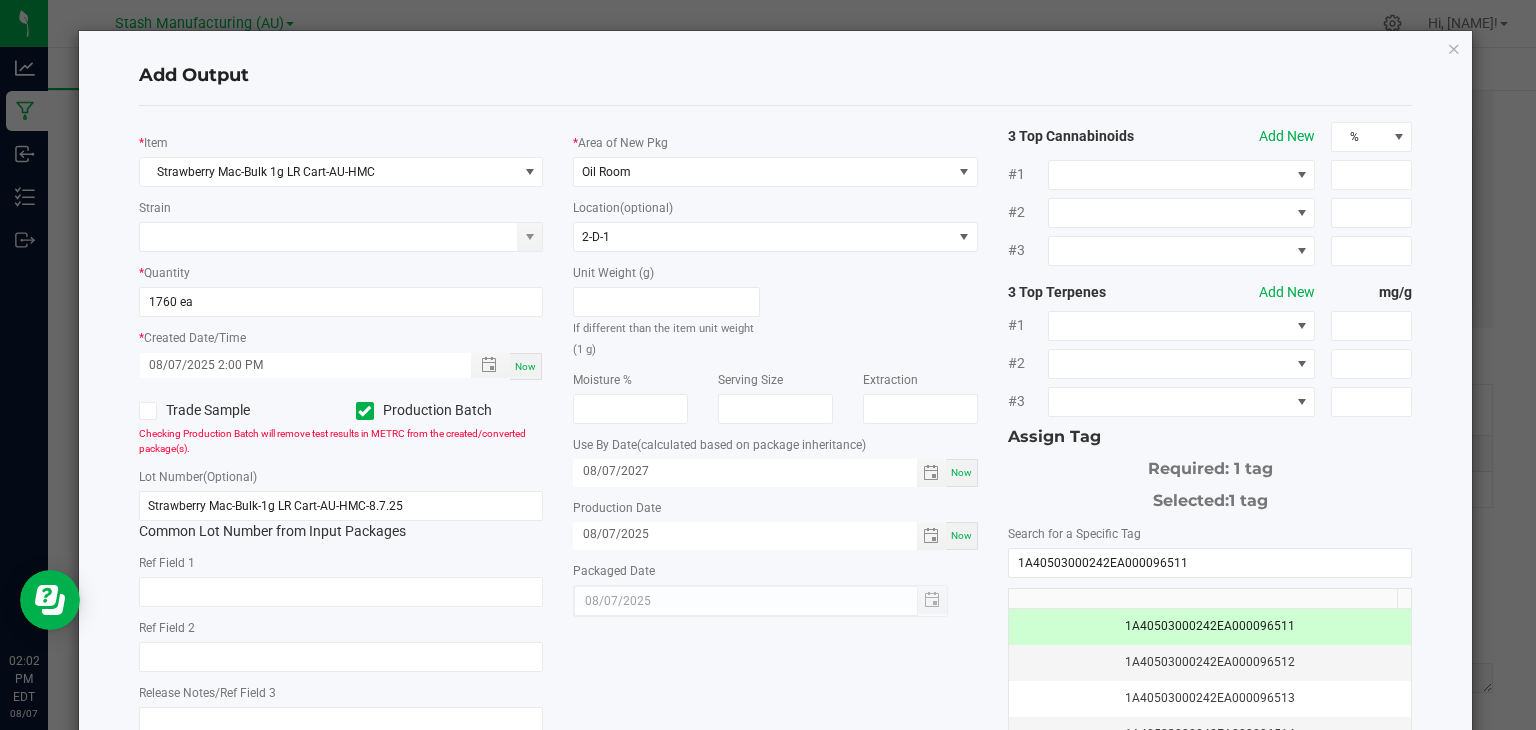 scroll, scrollTop: 221, scrollLeft: 0, axis: vertical 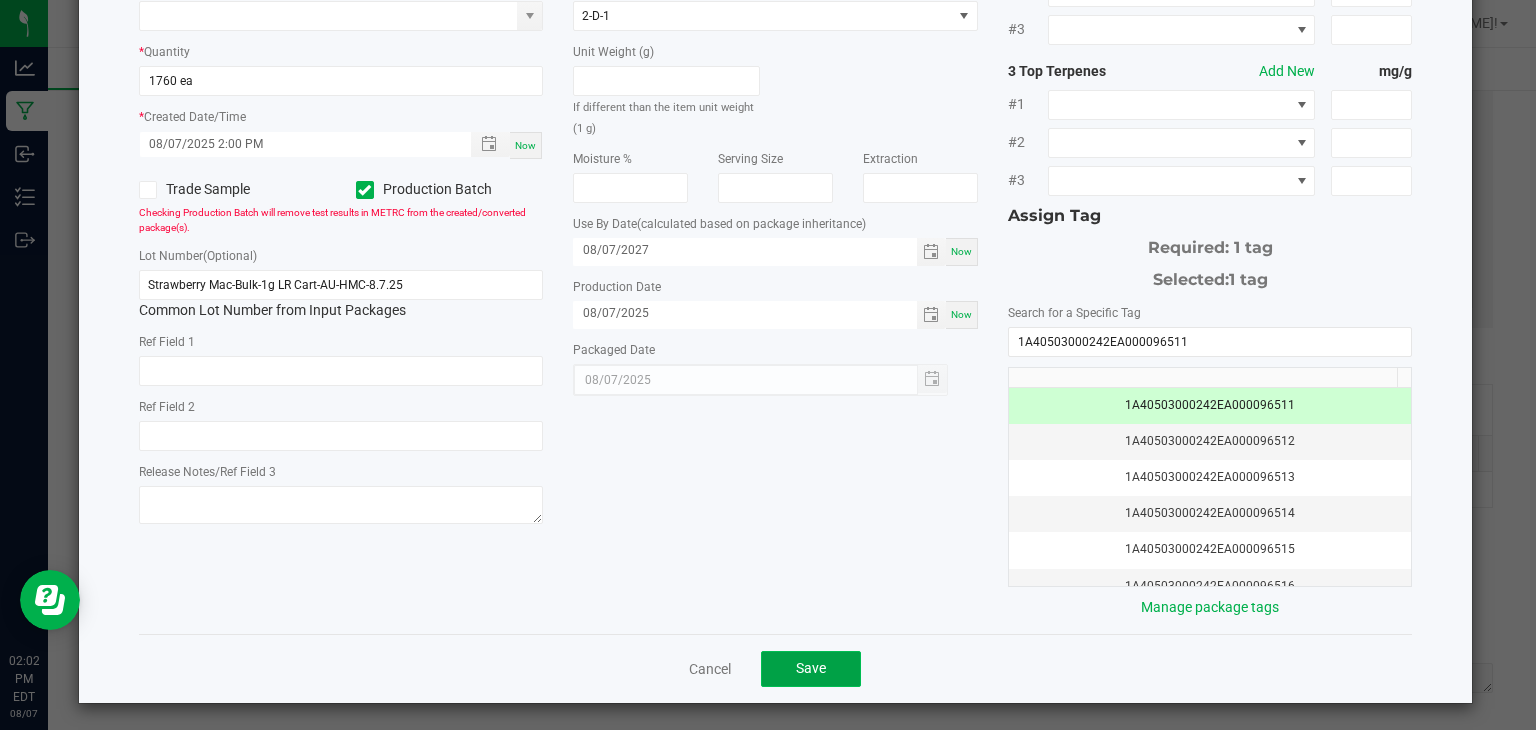 click on "Save" 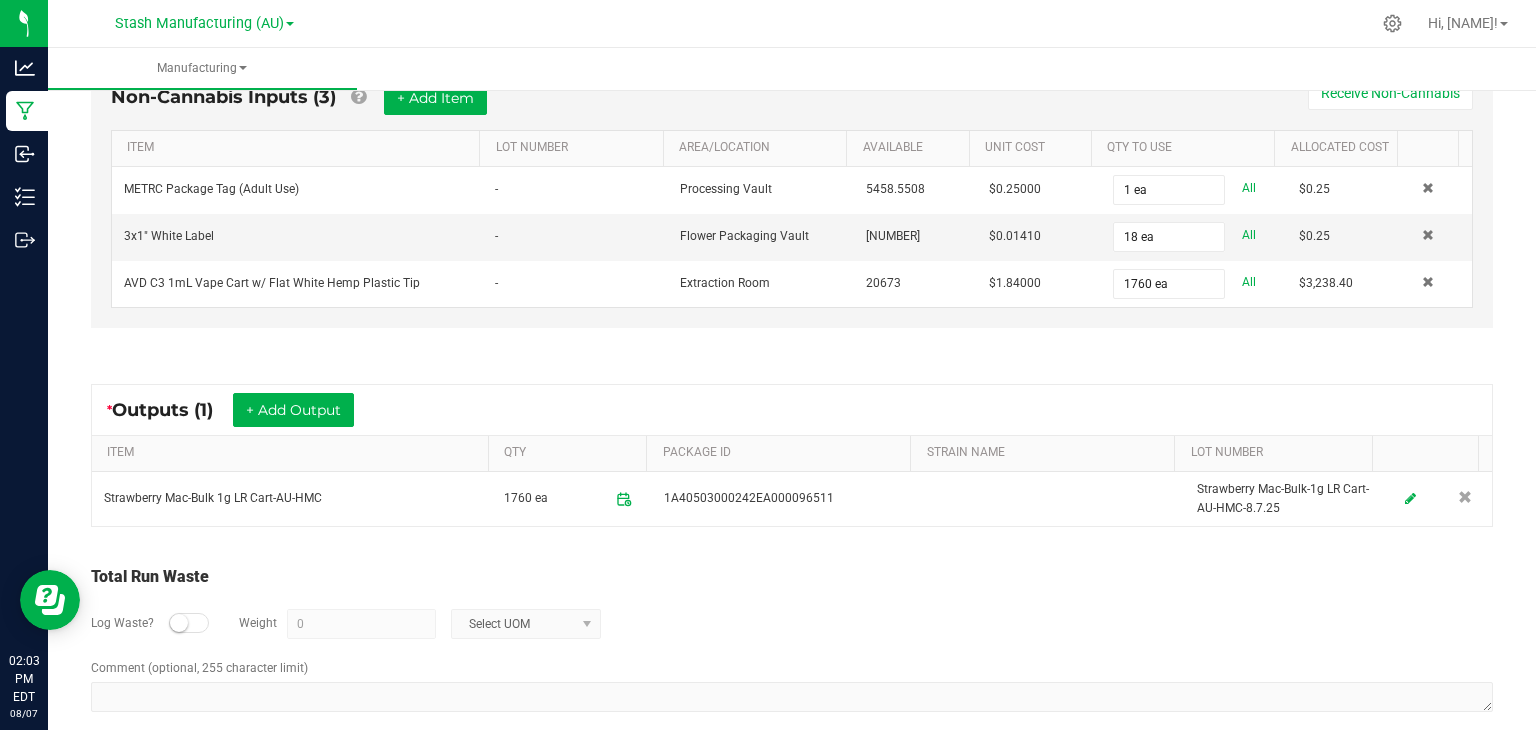 click on "Log Waste?   Weight  0 Select UOM" at bounding box center [792, 624] 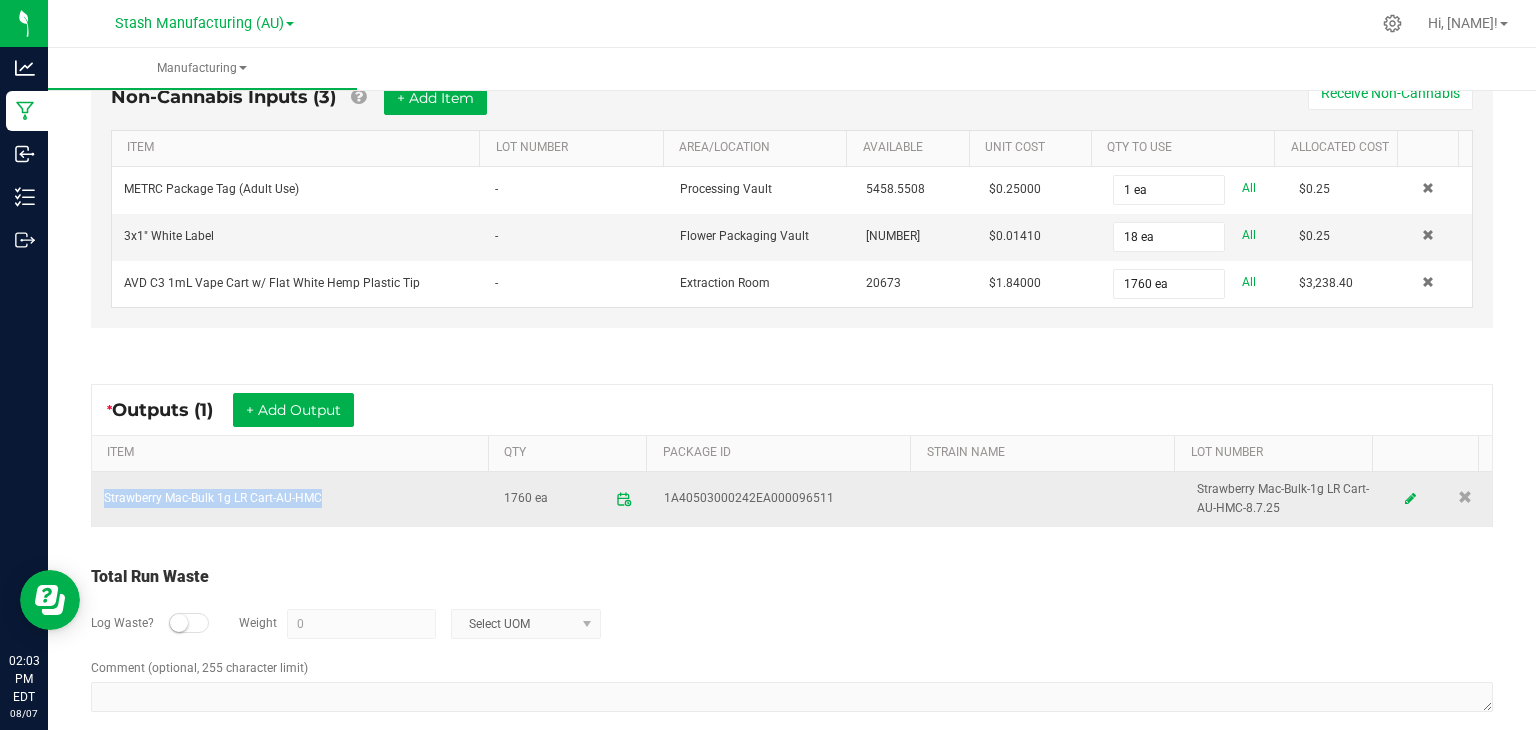 drag, startPoint x: 337, startPoint y: 491, endPoint x: 100, endPoint y: 491, distance: 237 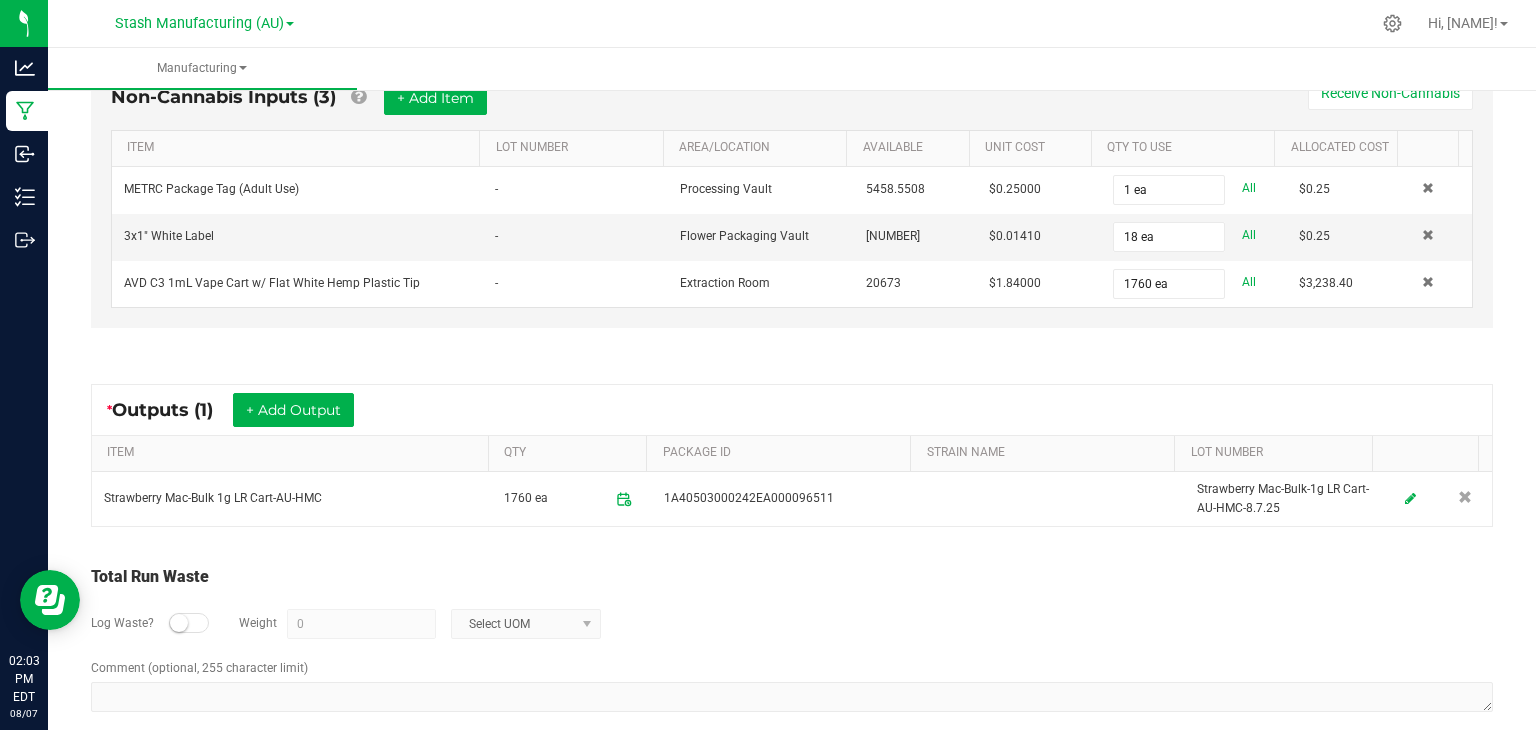 click on "Total Run Waste" at bounding box center [792, 577] 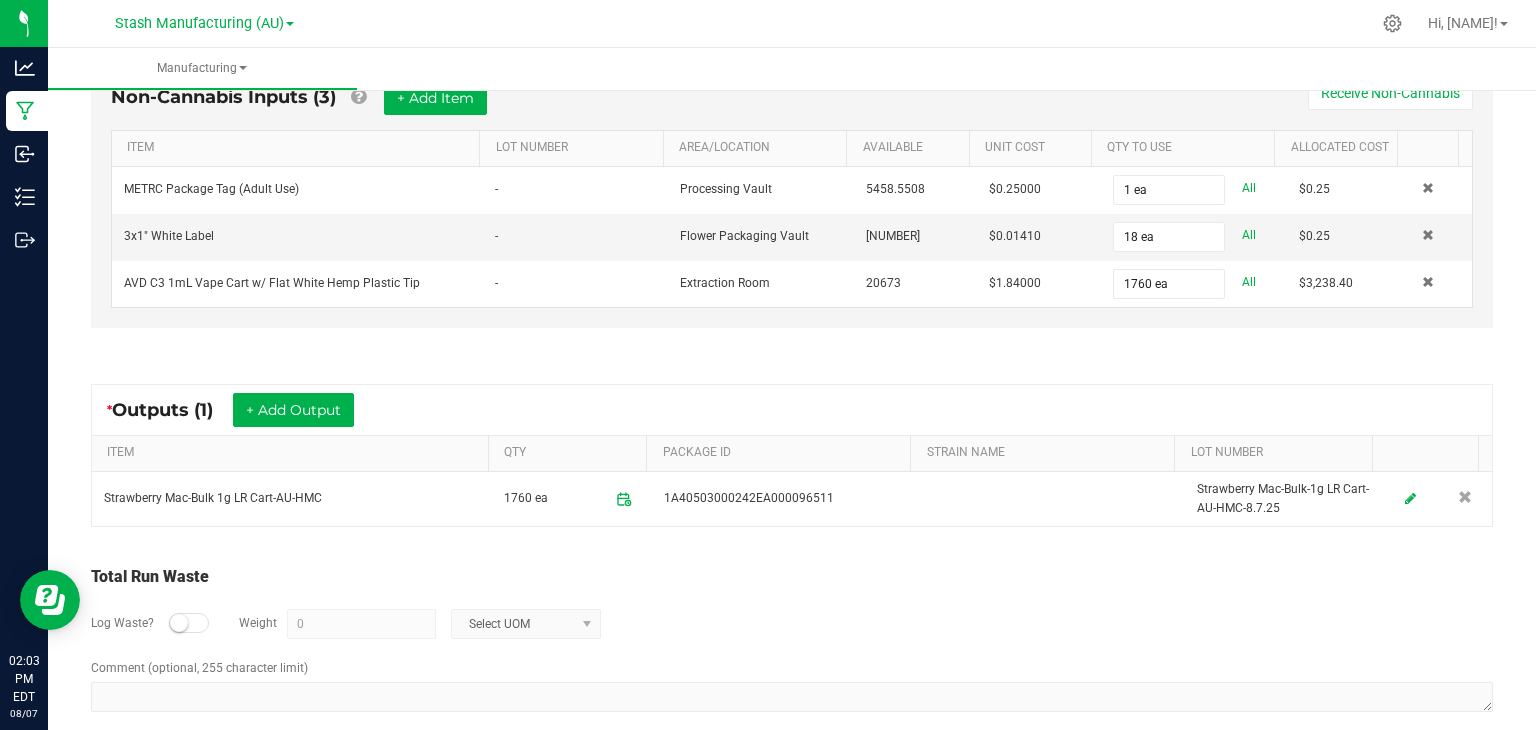 click on "Total Run Waste   Log Waste?   Weight  0 Select UOM  Comment (optional, 255 character limit)" at bounding box center [792, 640] 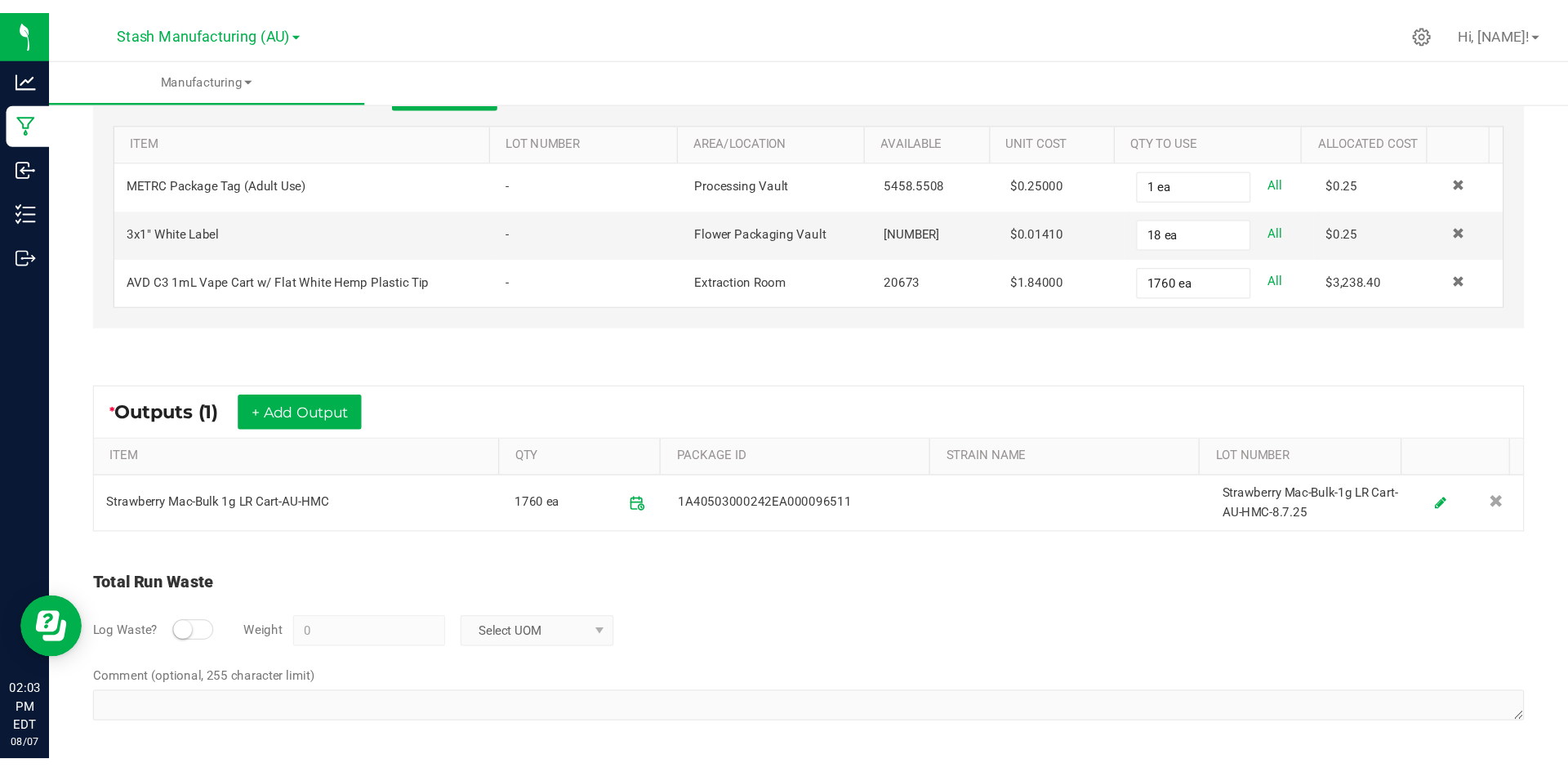 scroll, scrollTop: 0, scrollLeft: 0, axis: both 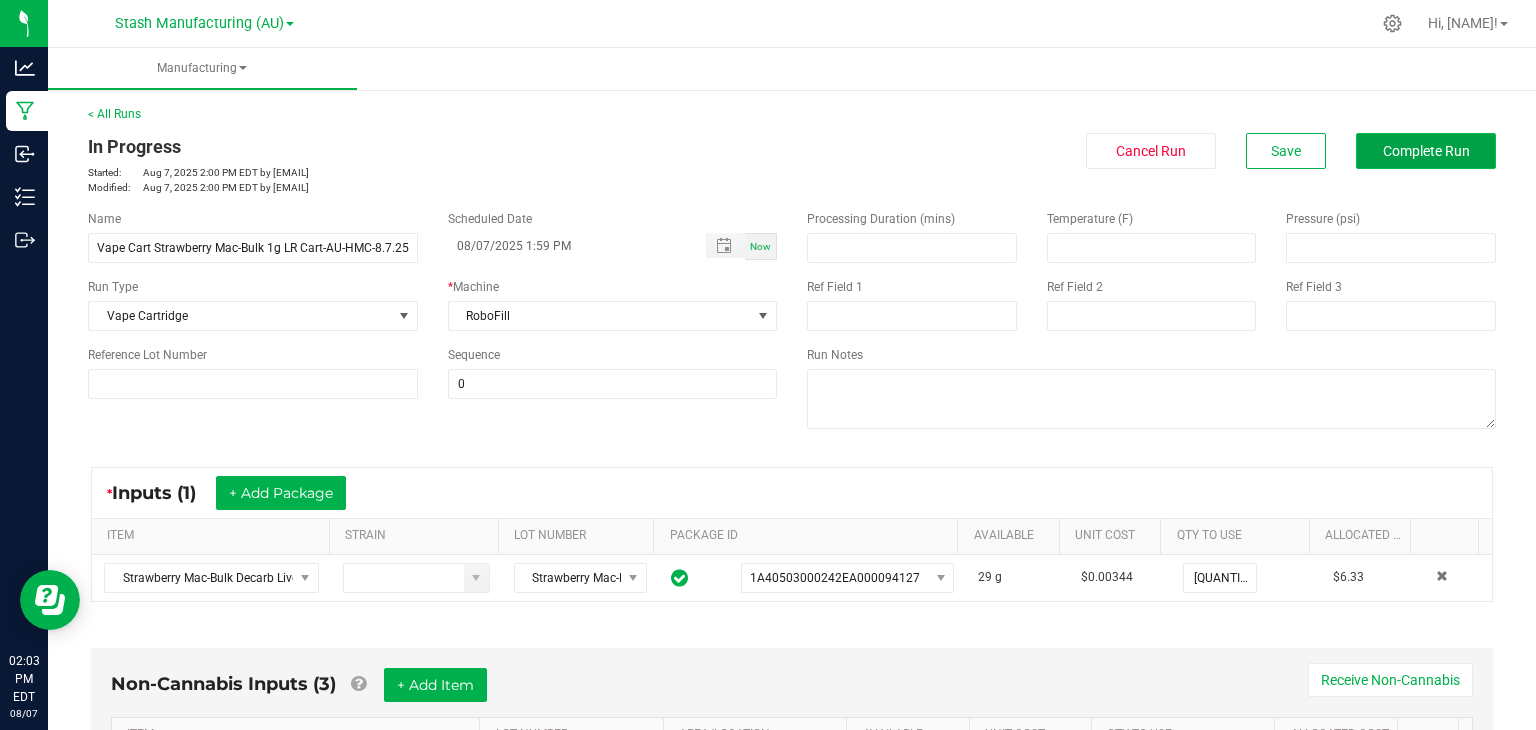 click on "Complete Run" at bounding box center (1426, 151) 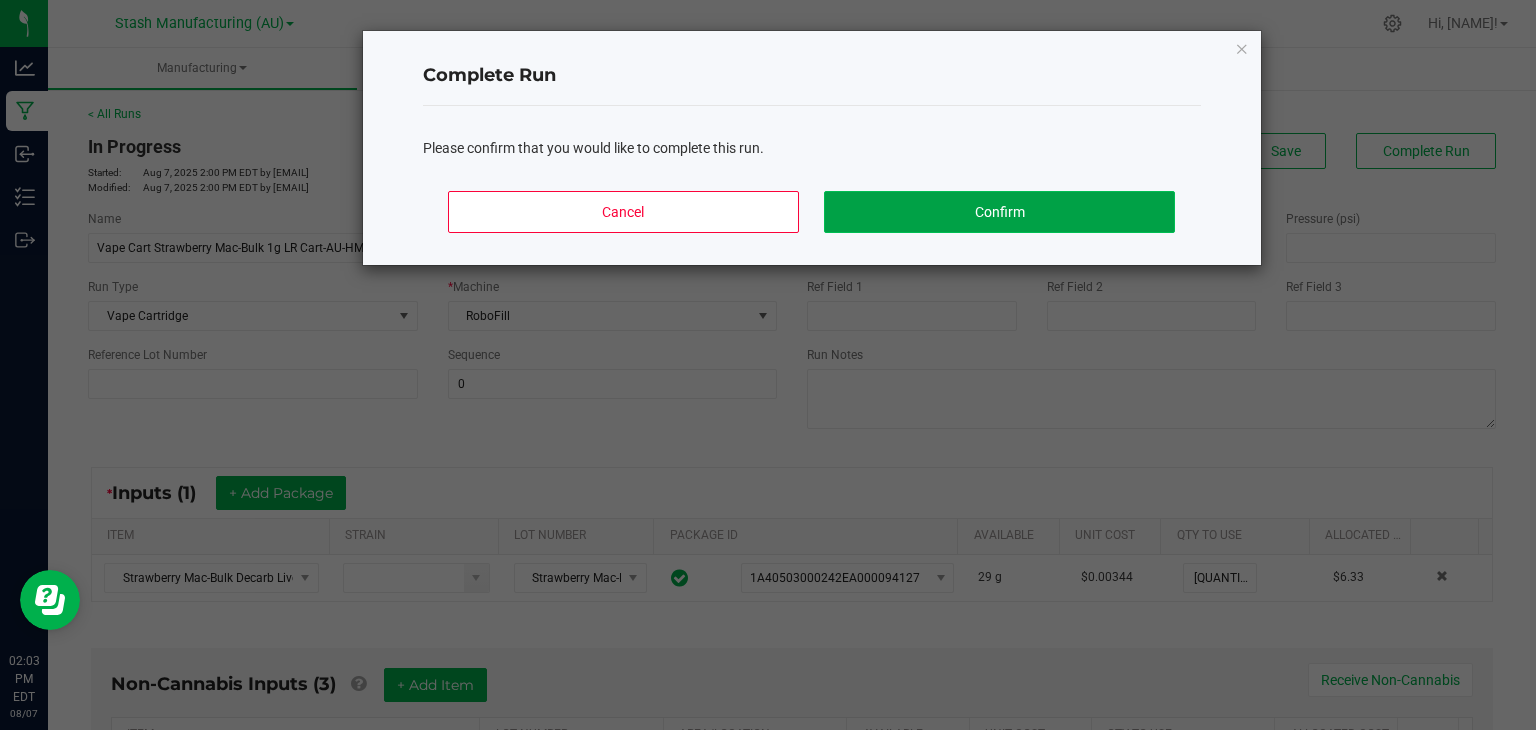 click on "Confirm" 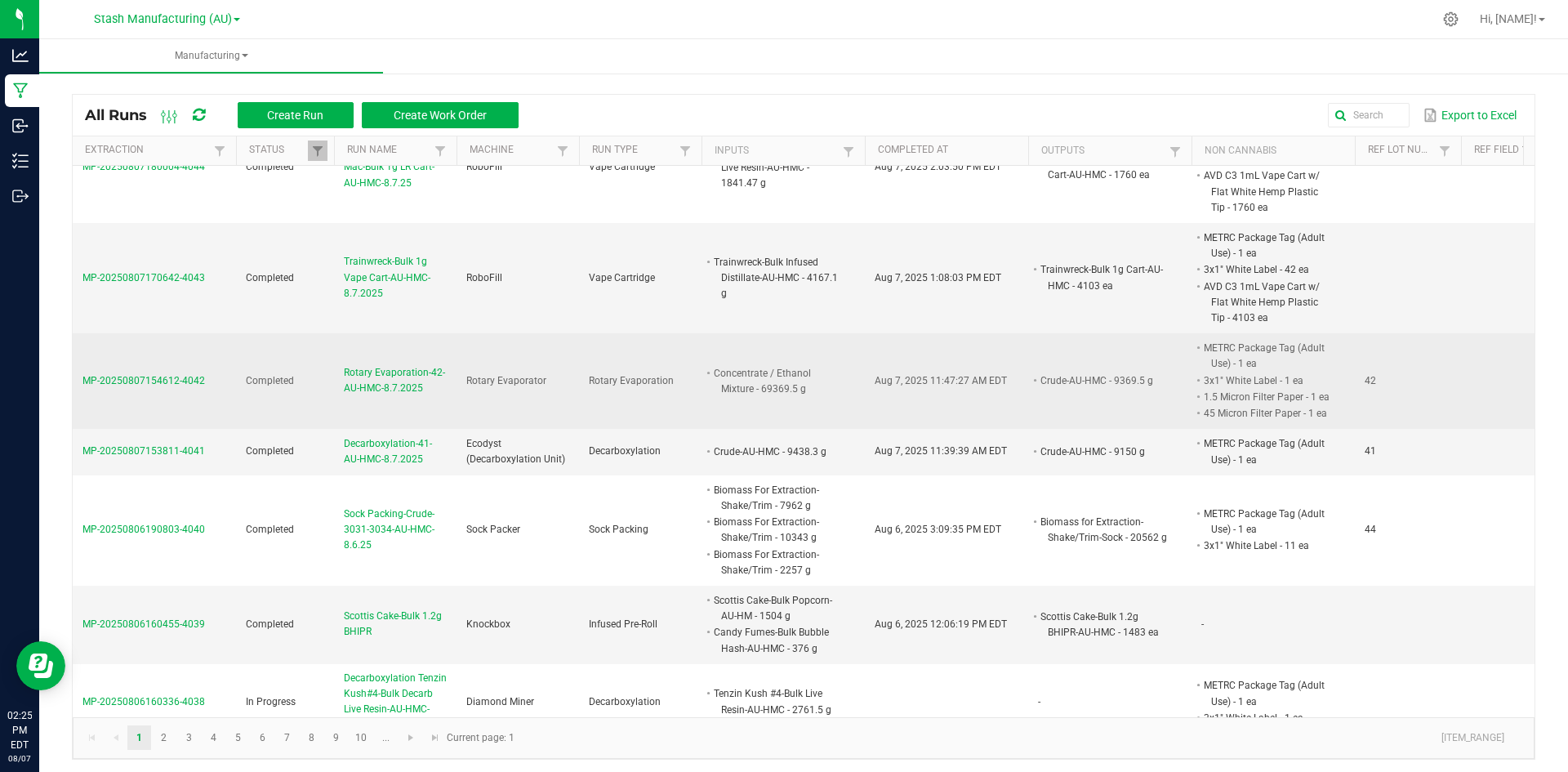 scroll, scrollTop: 82, scrollLeft: 0, axis: vertical 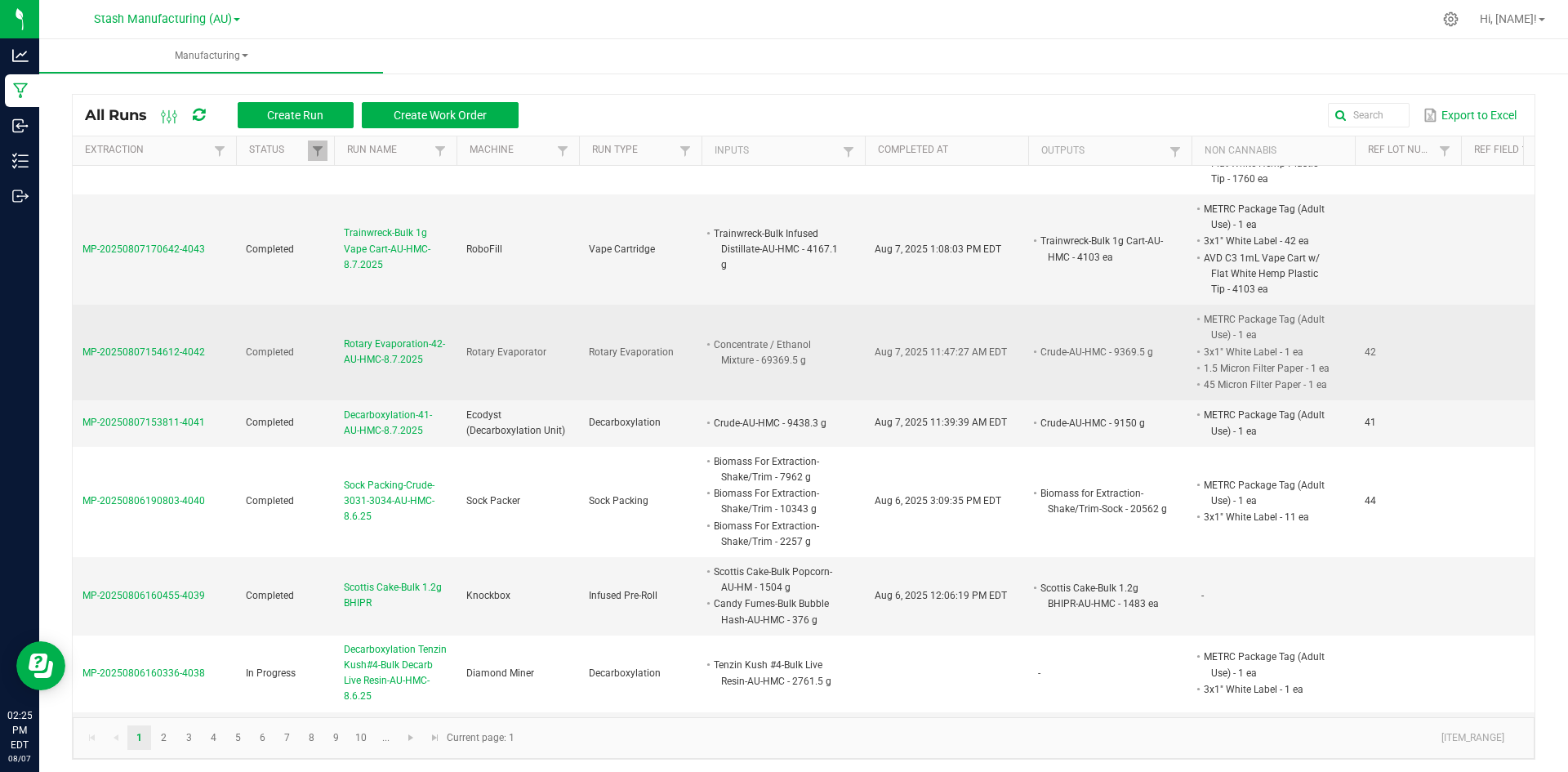 click on "Rotary Evaporation-42-AU-HMC-8.7.2025" at bounding box center [395, 352] 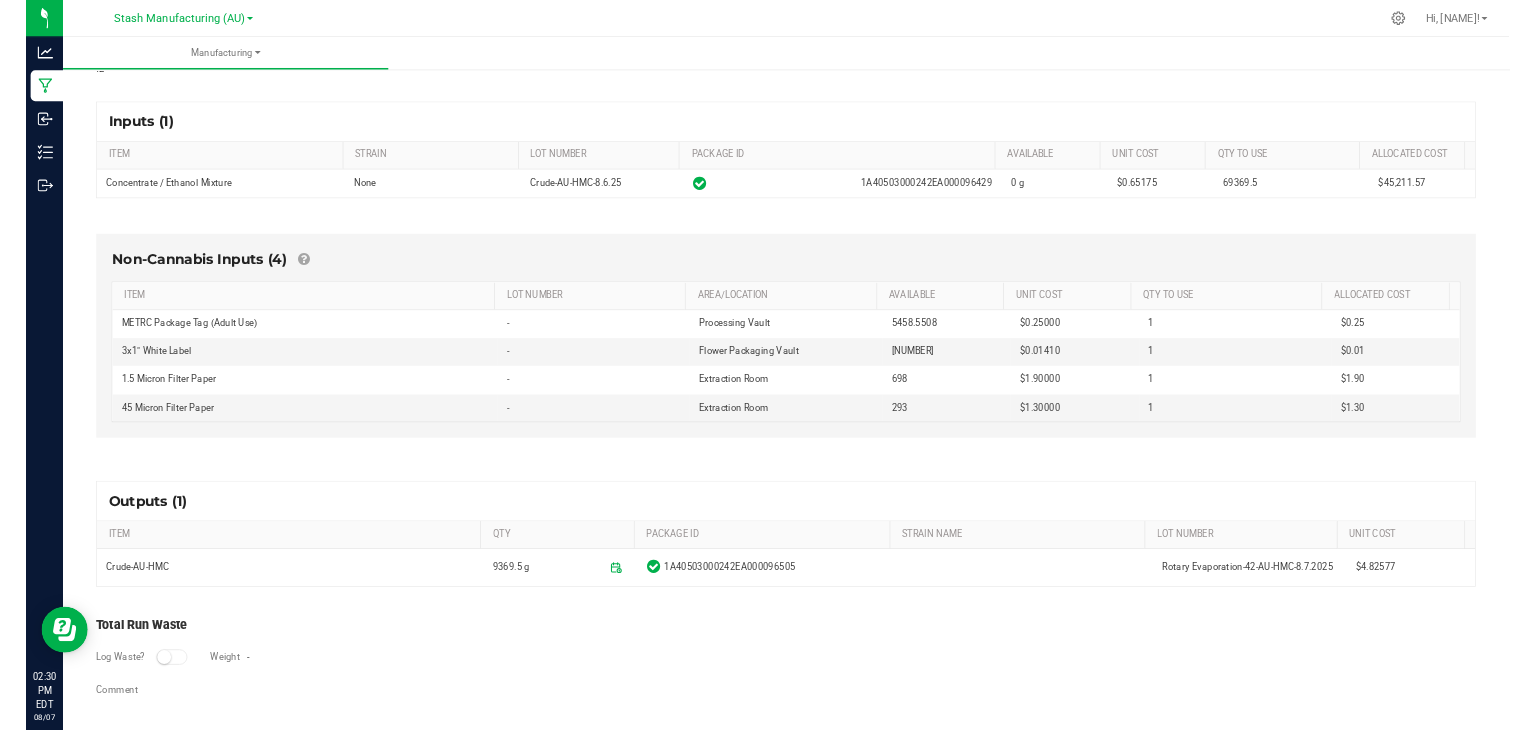 scroll, scrollTop: 0, scrollLeft: 0, axis: both 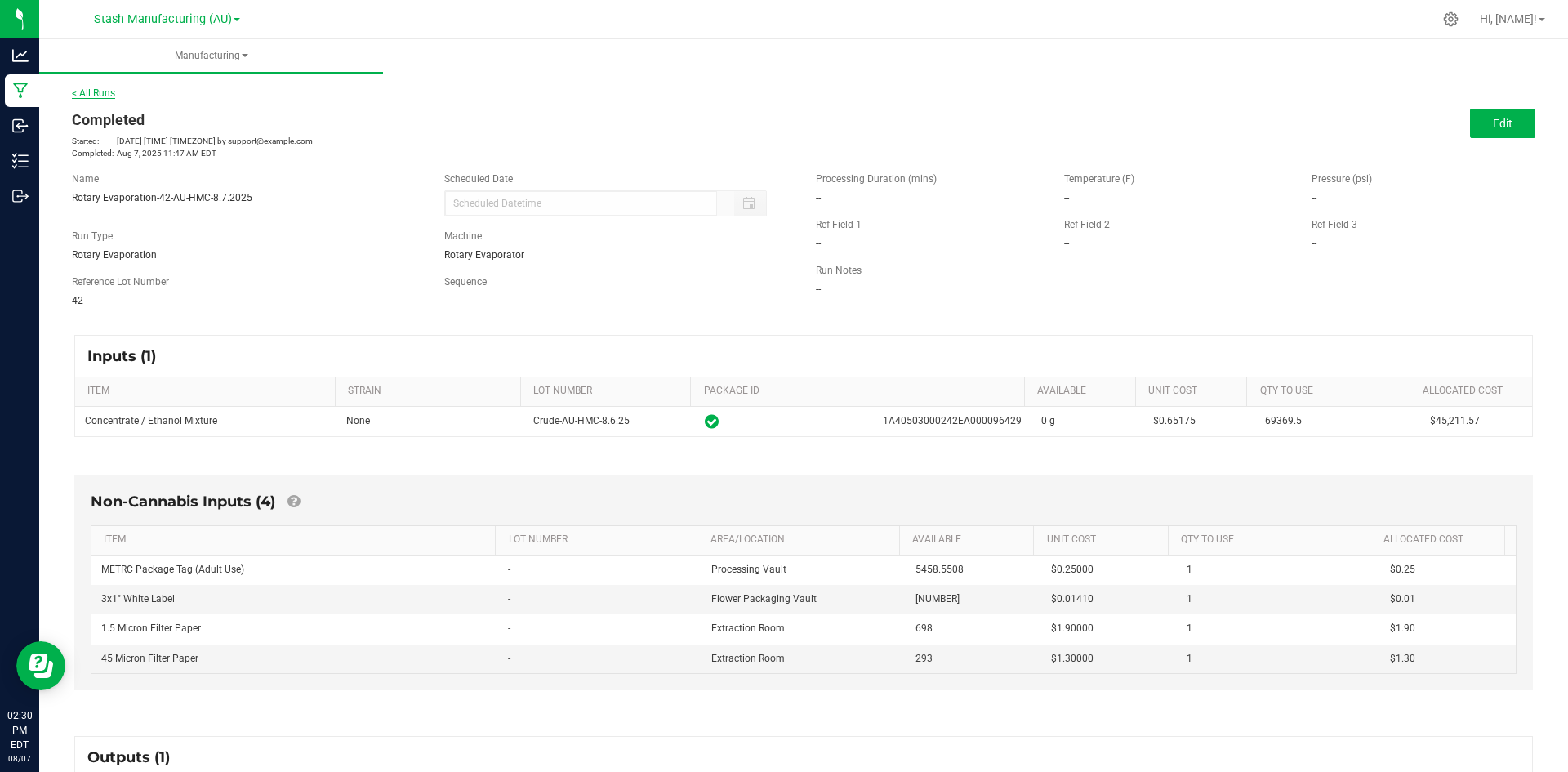 click on "< All Runs" at bounding box center (93, 93) 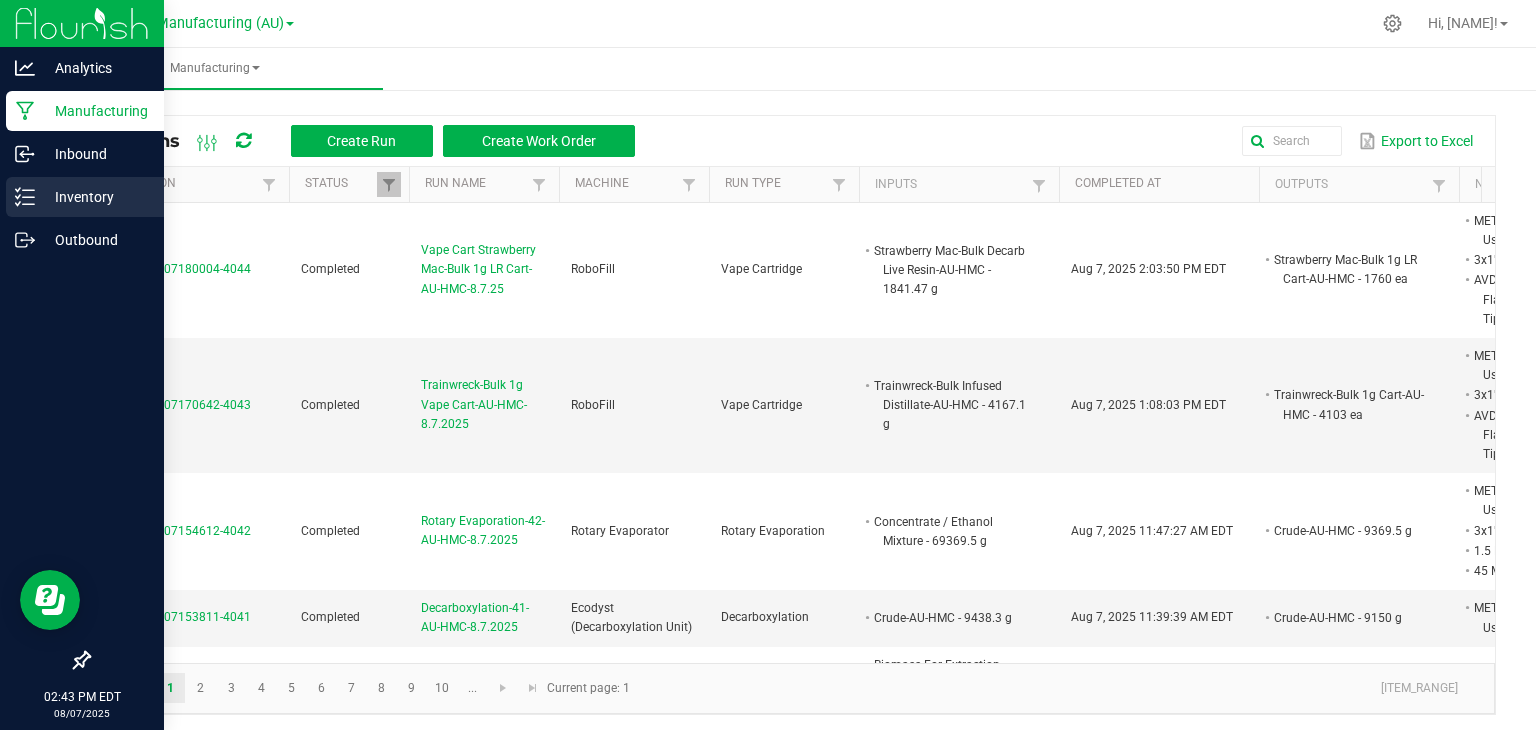 click on "Inventory" at bounding box center [85, 197] 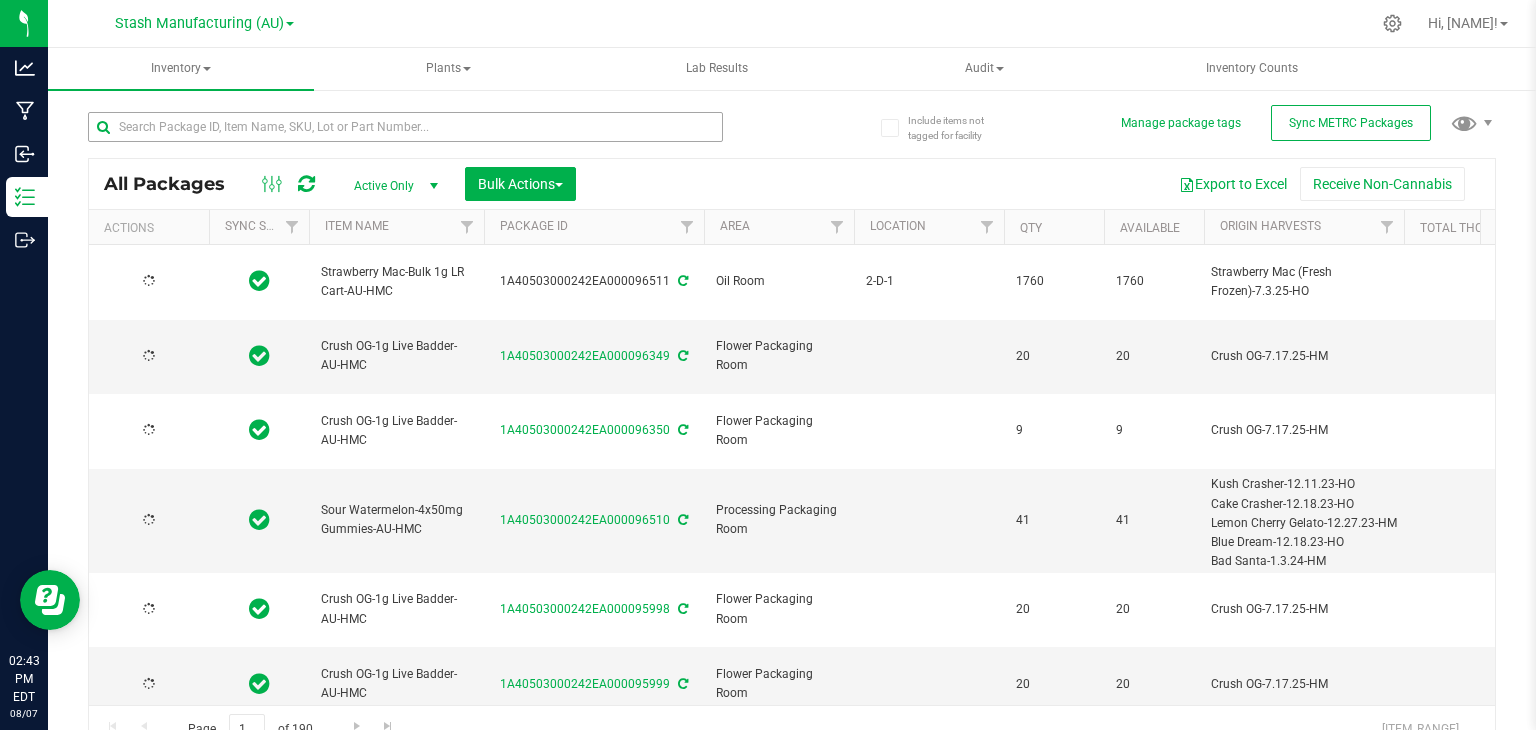 type on "2025-08-07" 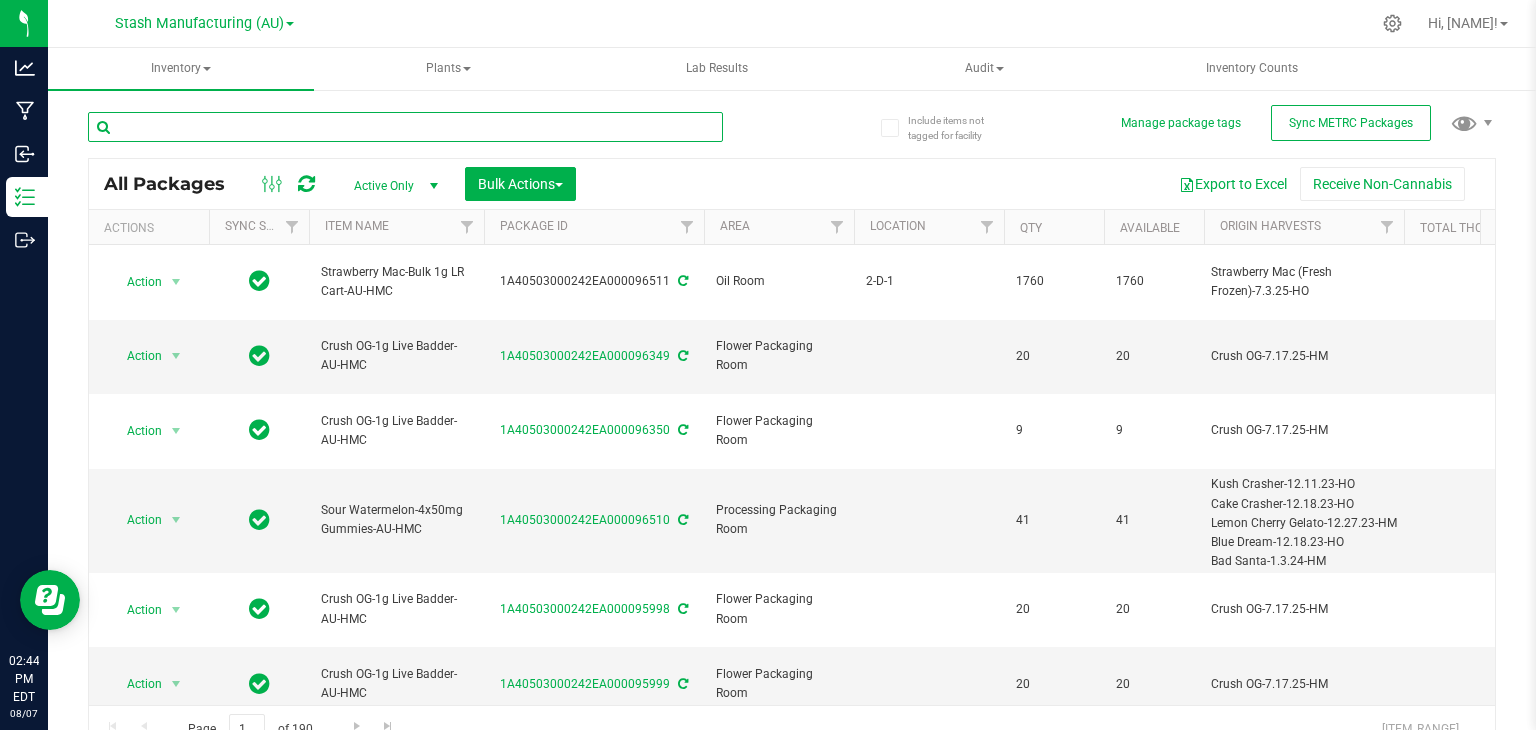 click at bounding box center (405, 127) 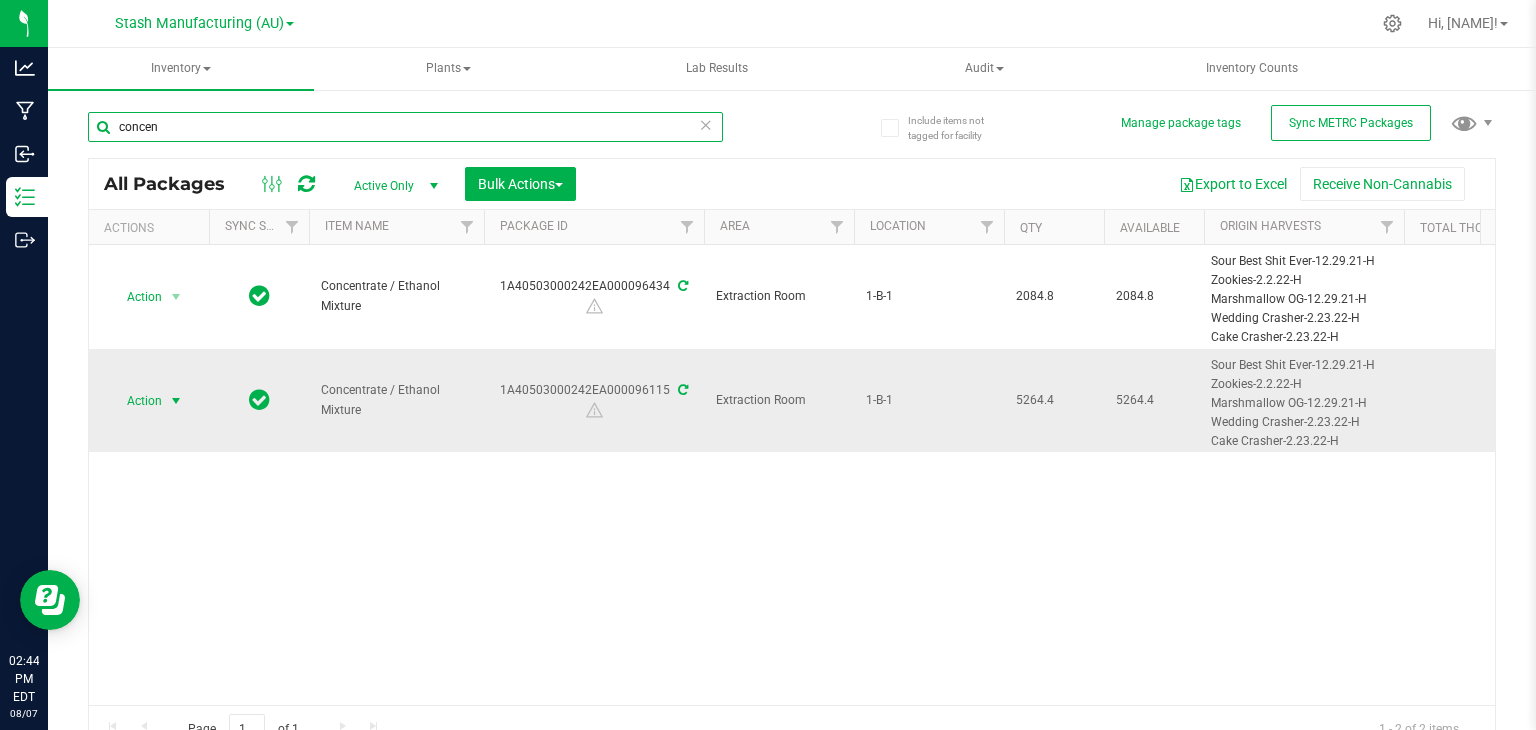 type on "concen" 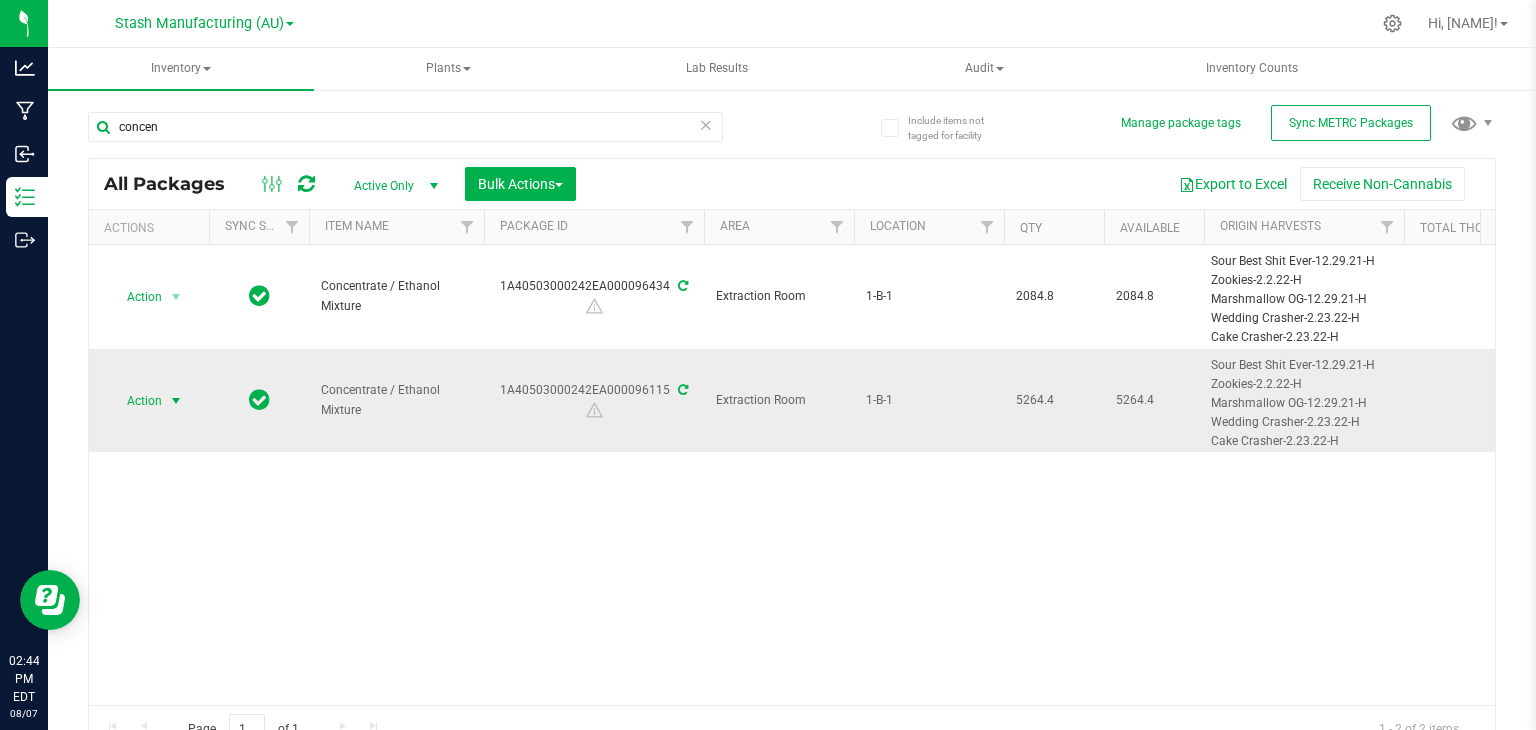 click at bounding box center [176, 401] 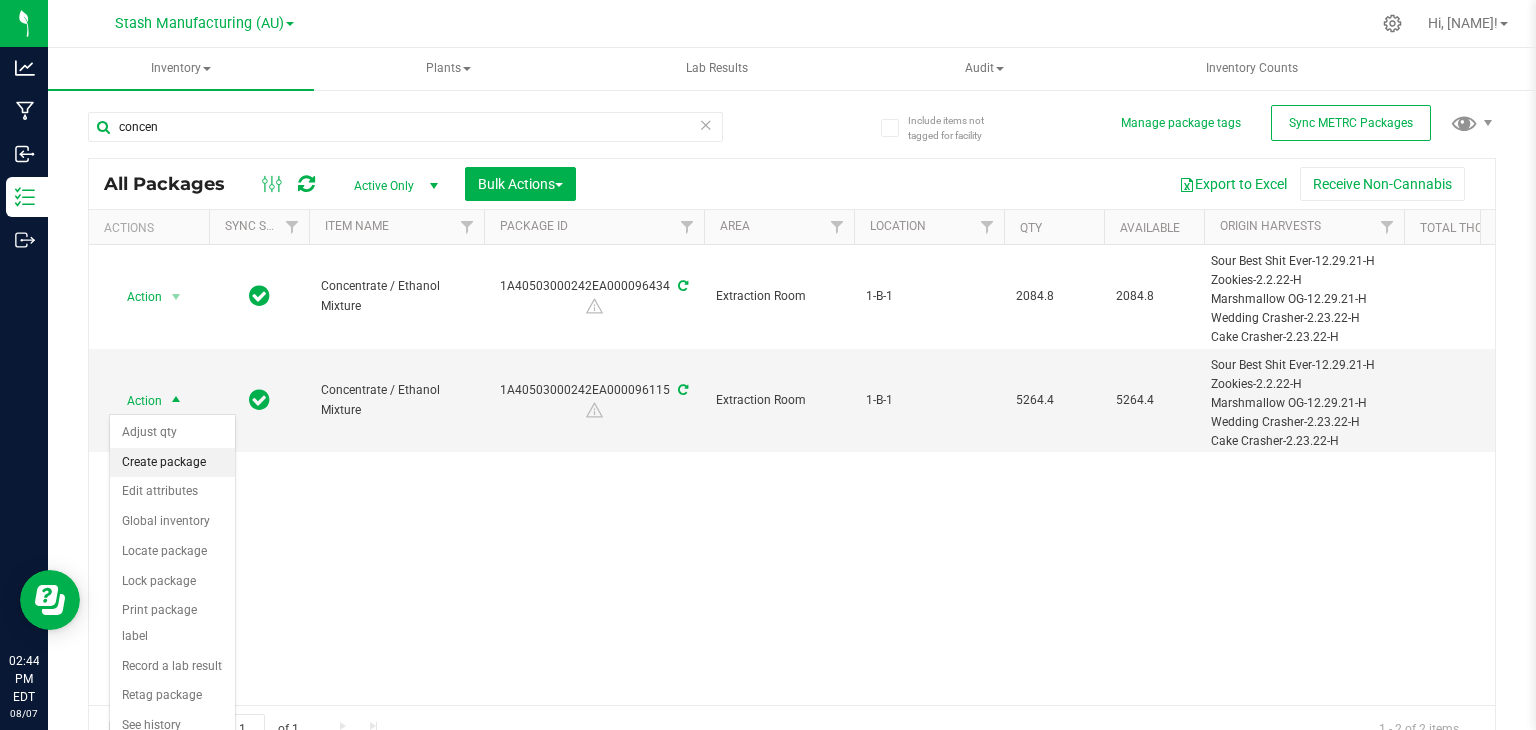 click on "Create package" at bounding box center (172, 463) 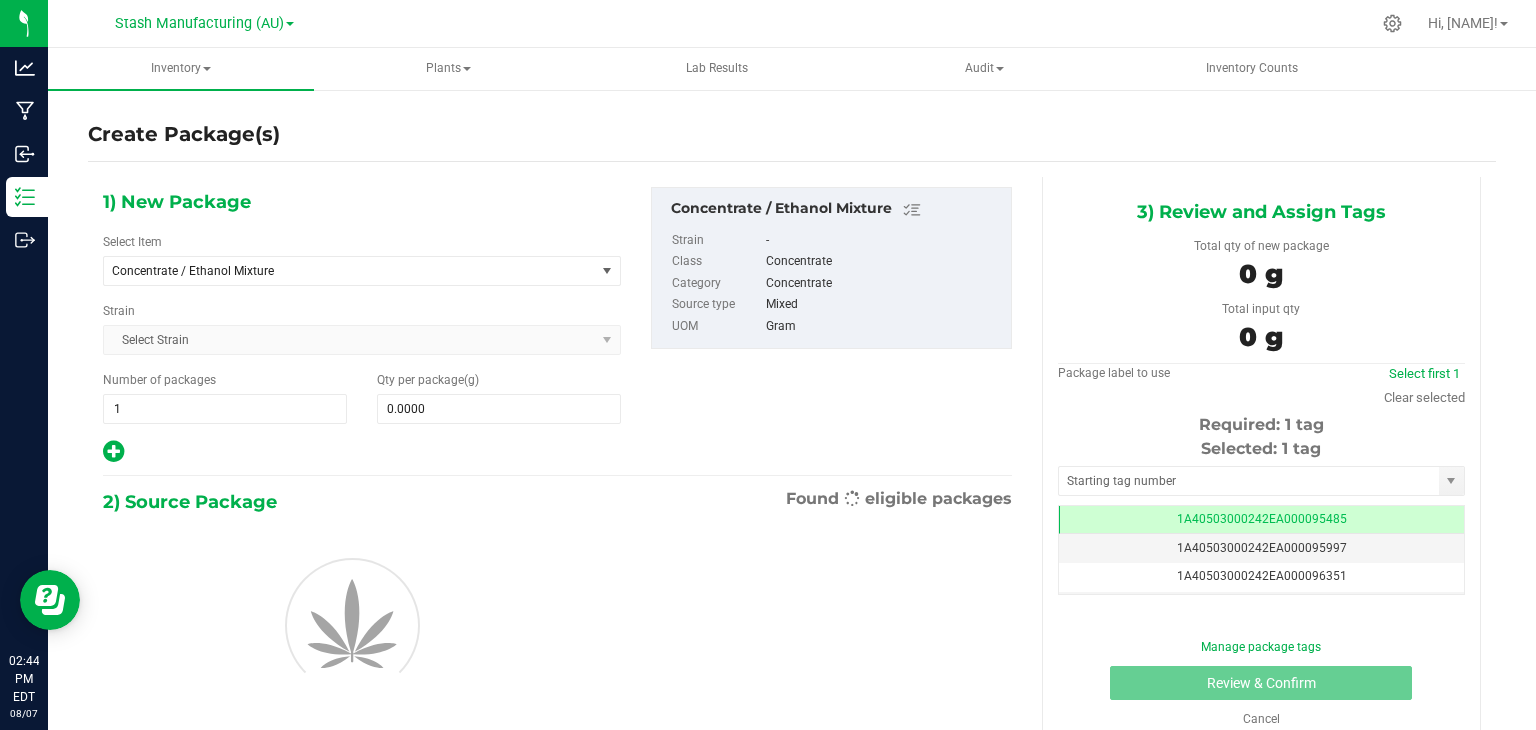 scroll, scrollTop: 0, scrollLeft: 0, axis: both 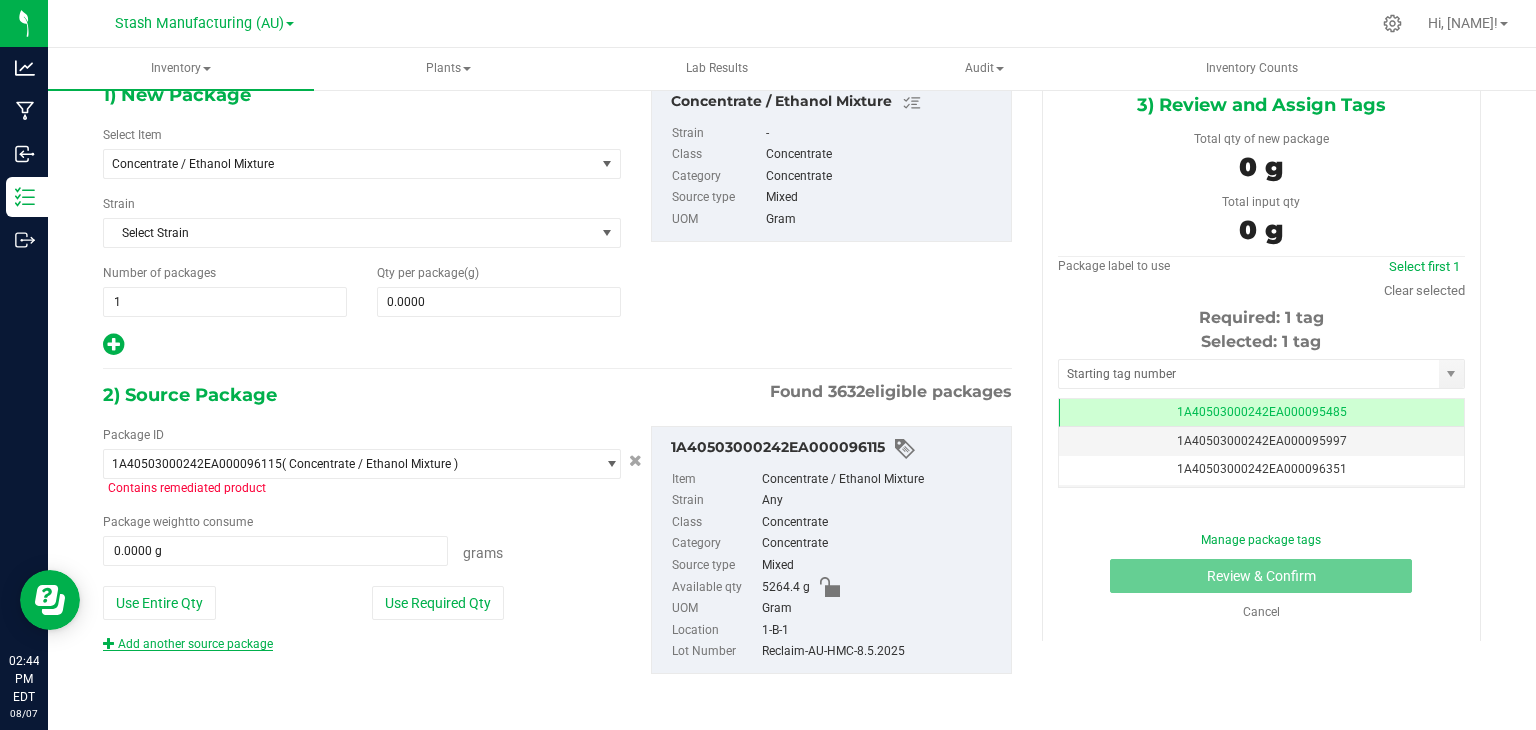 click on "Add another source package" at bounding box center [188, 644] 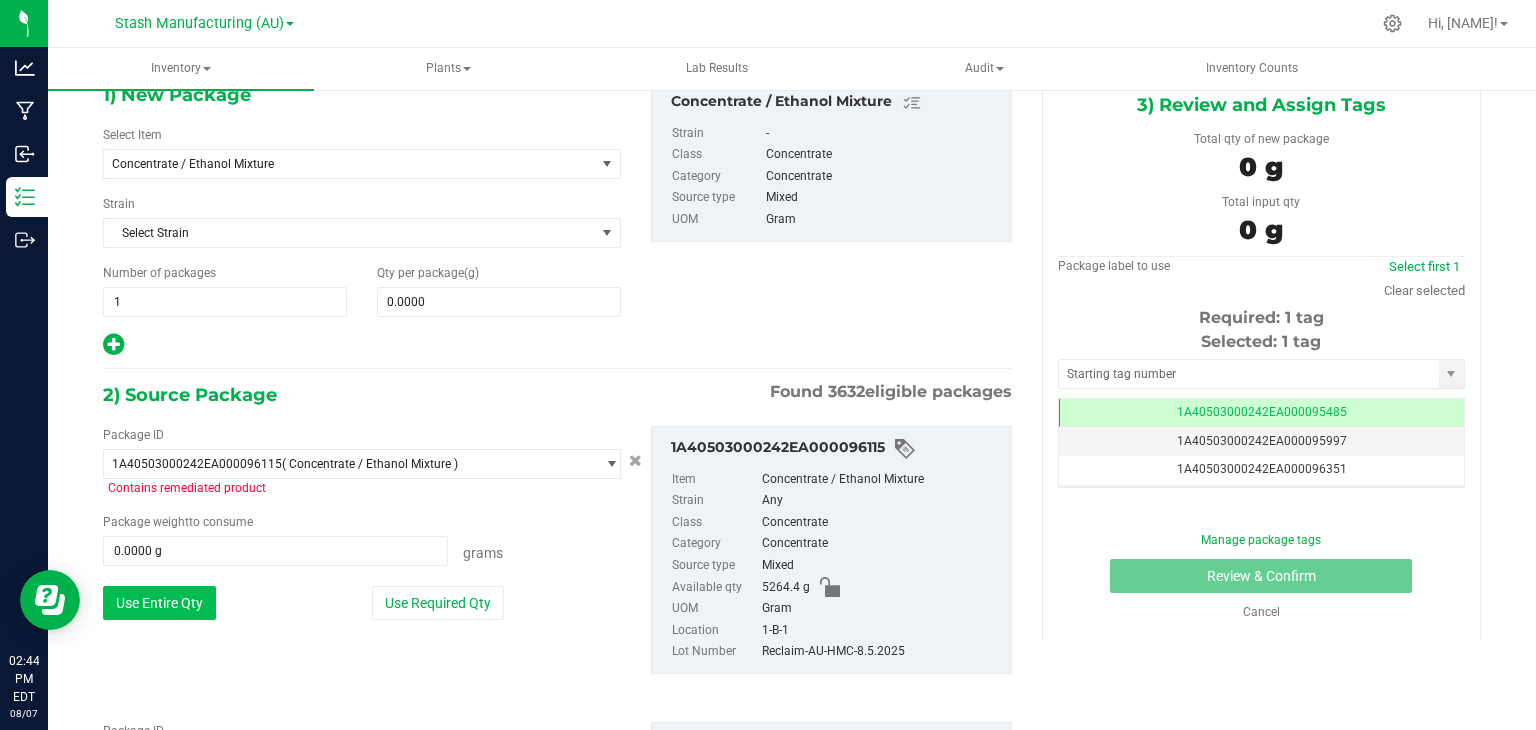 click on "Use Entire Qty" at bounding box center (159, 603) 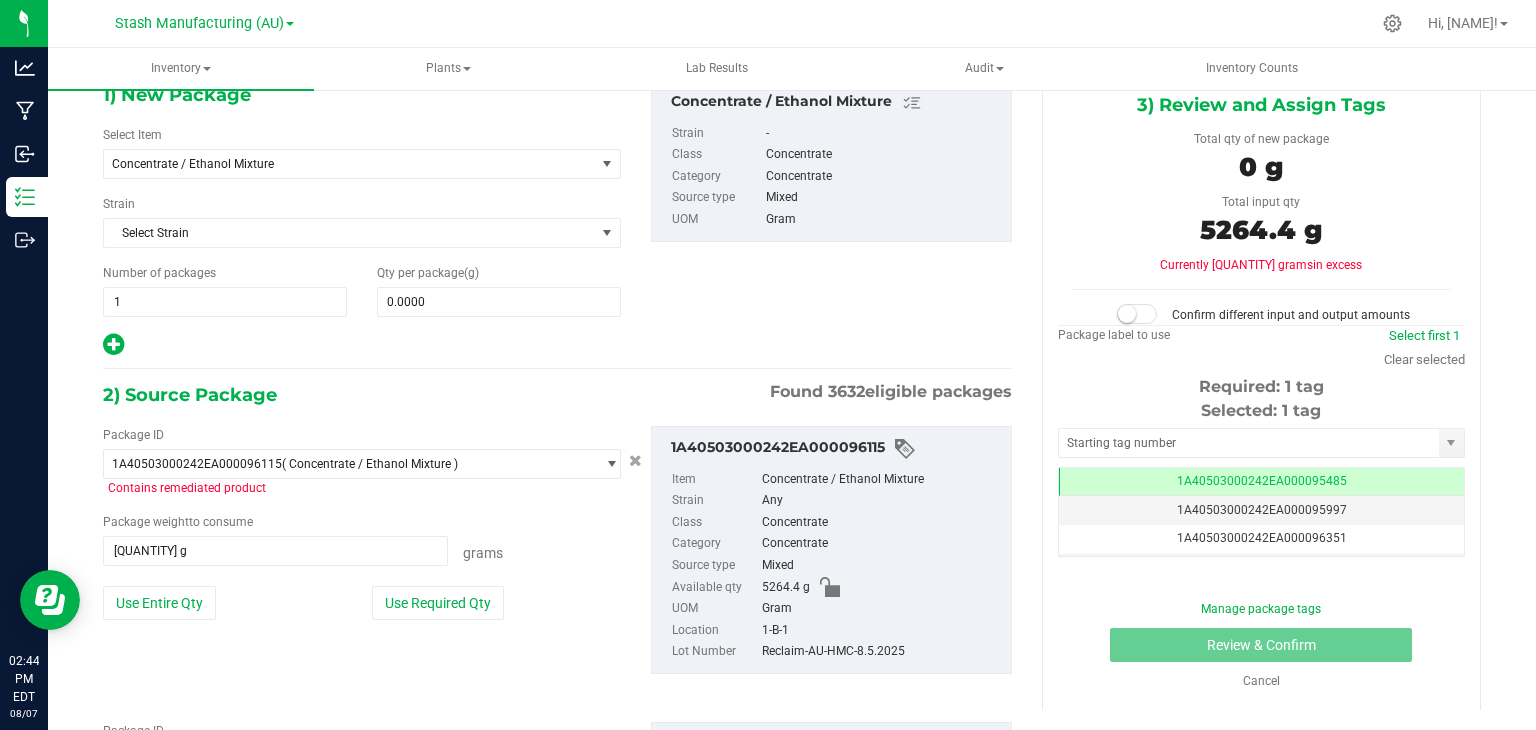 scroll, scrollTop: 256, scrollLeft: 0, axis: vertical 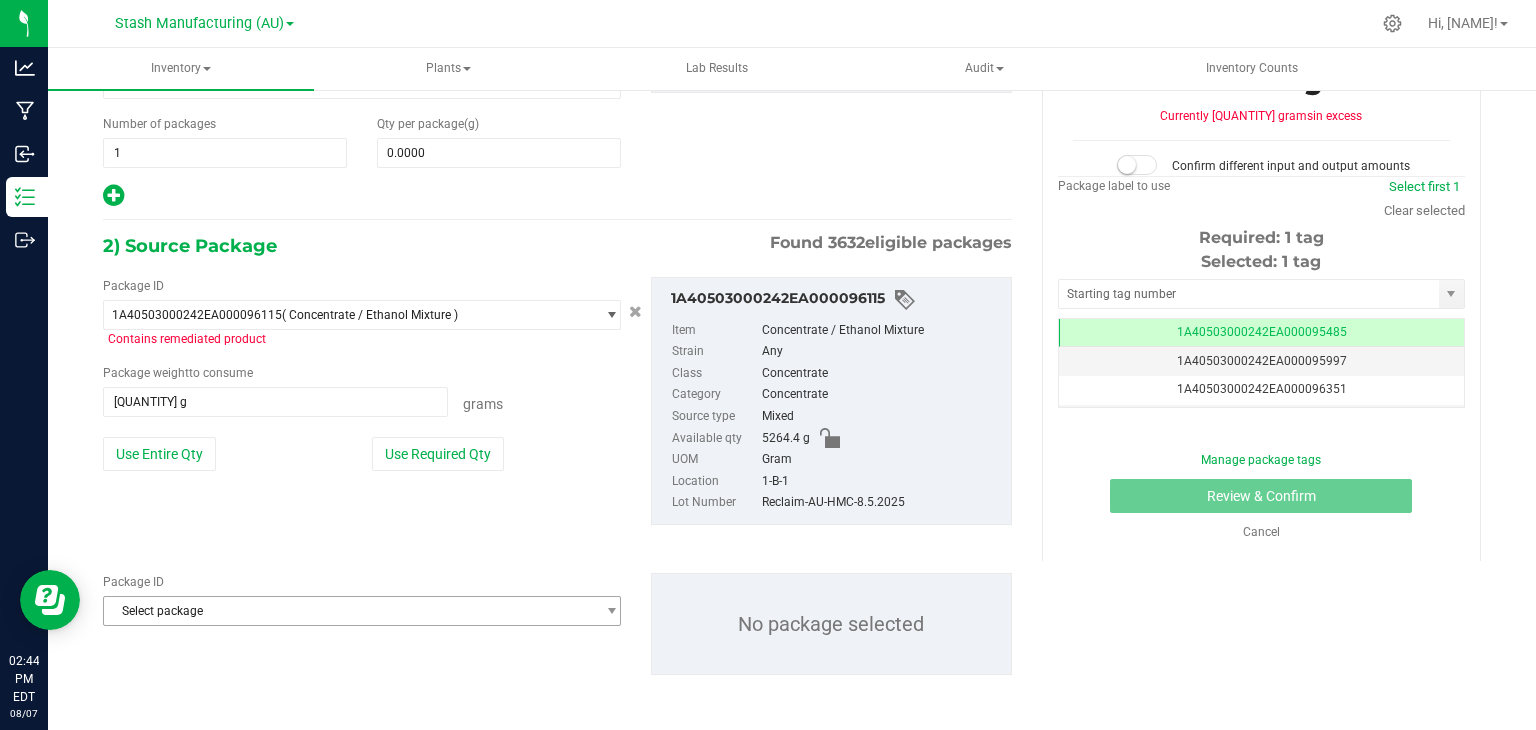 drag, startPoint x: 278, startPoint y: 625, endPoint x: 206, endPoint y: 619, distance: 72.249565 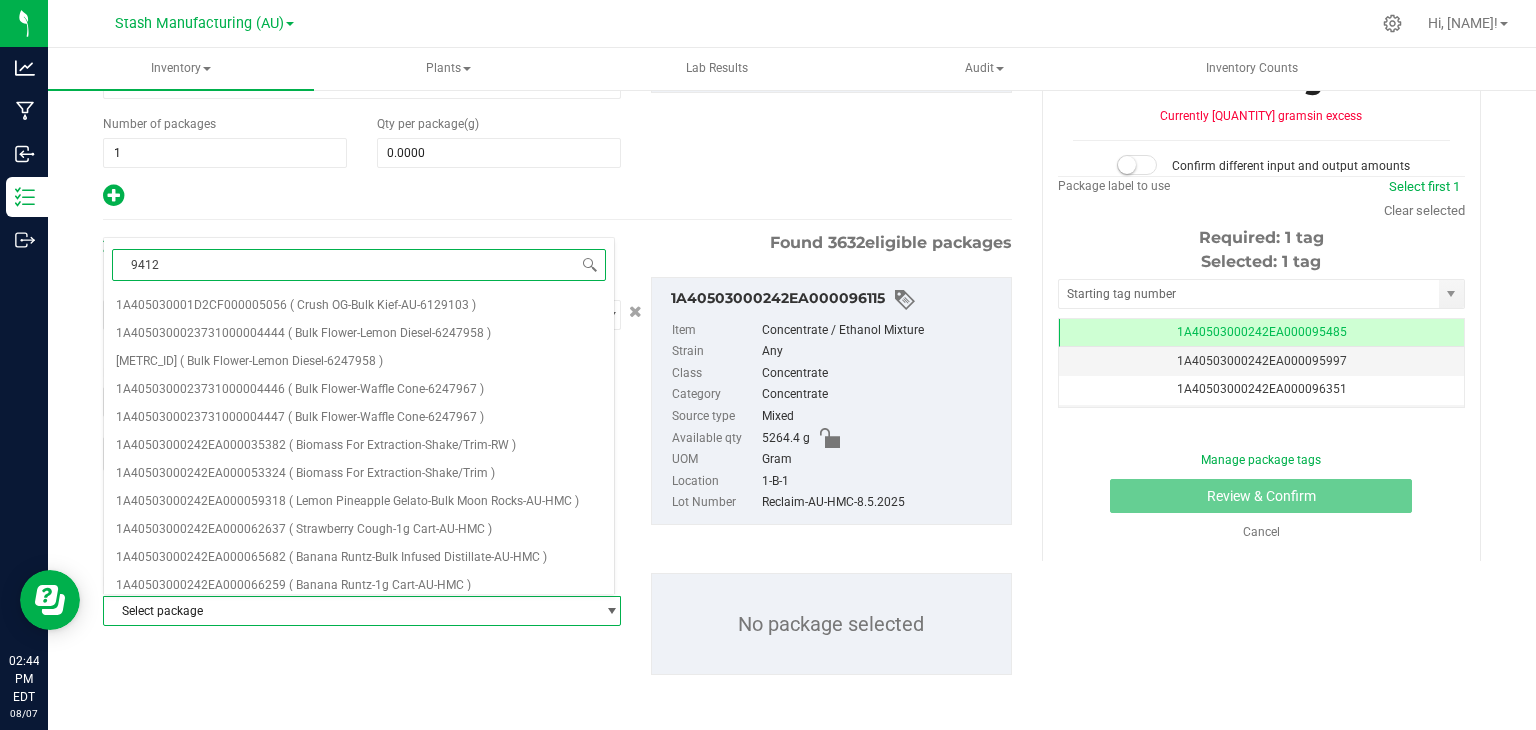 type on "94127" 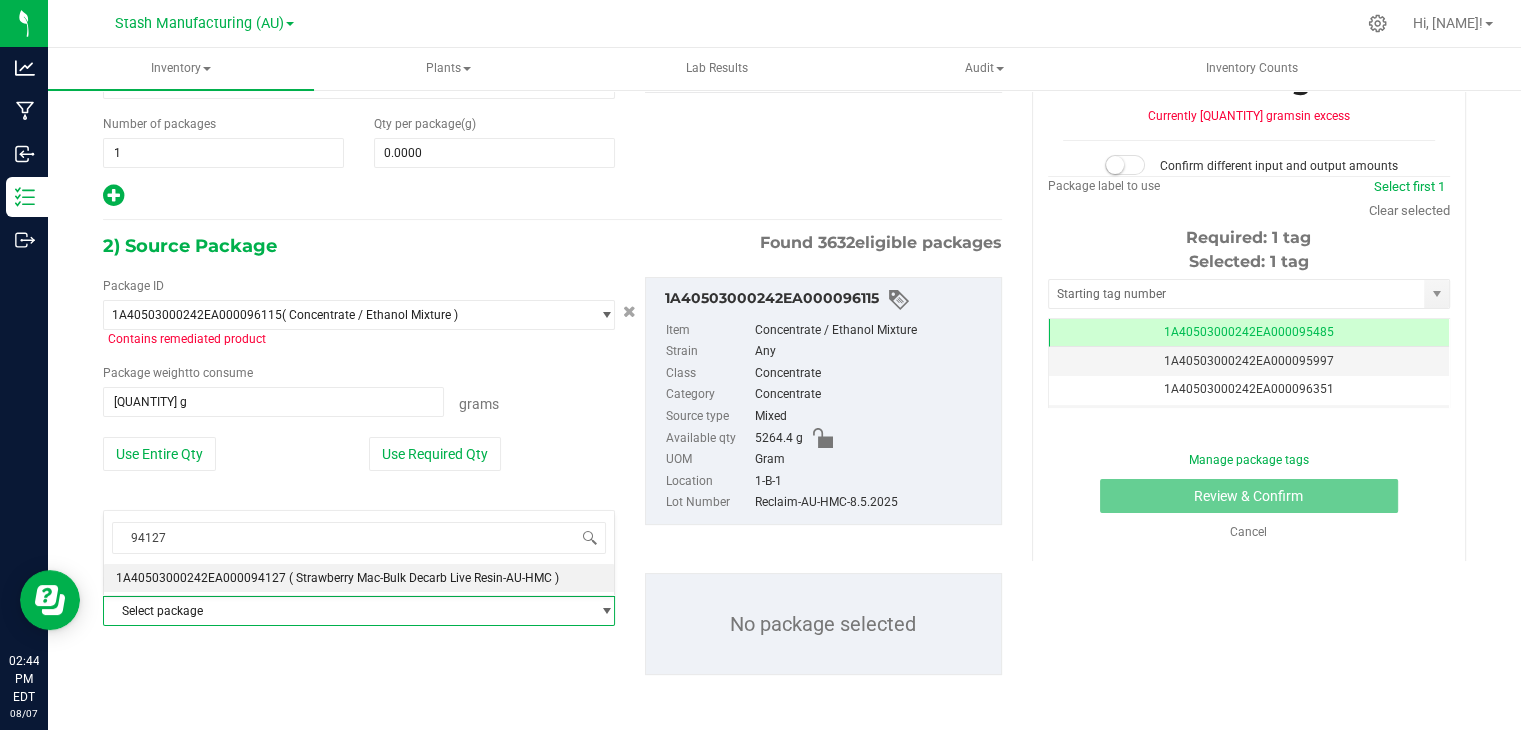 type 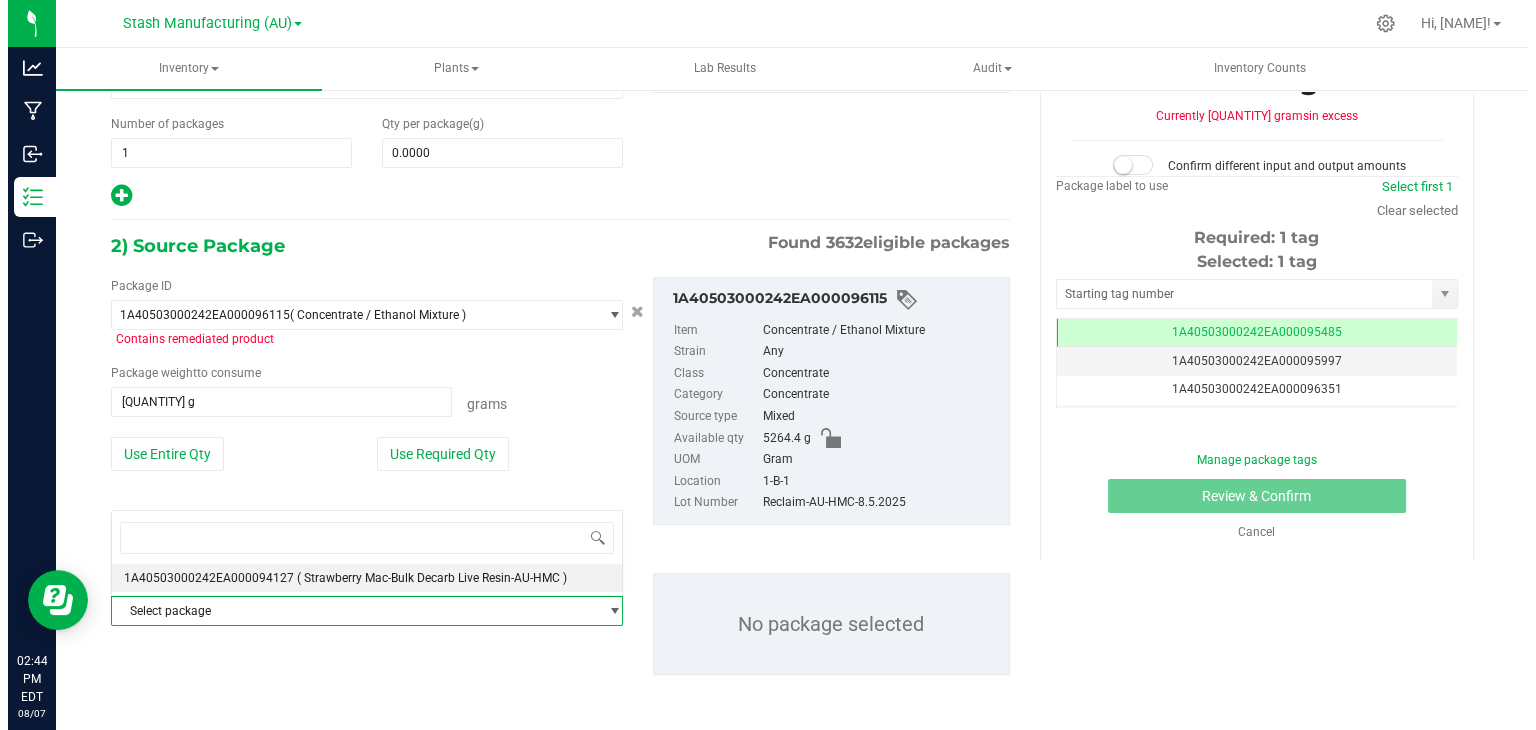scroll, scrollTop: 58156, scrollLeft: 0, axis: vertical 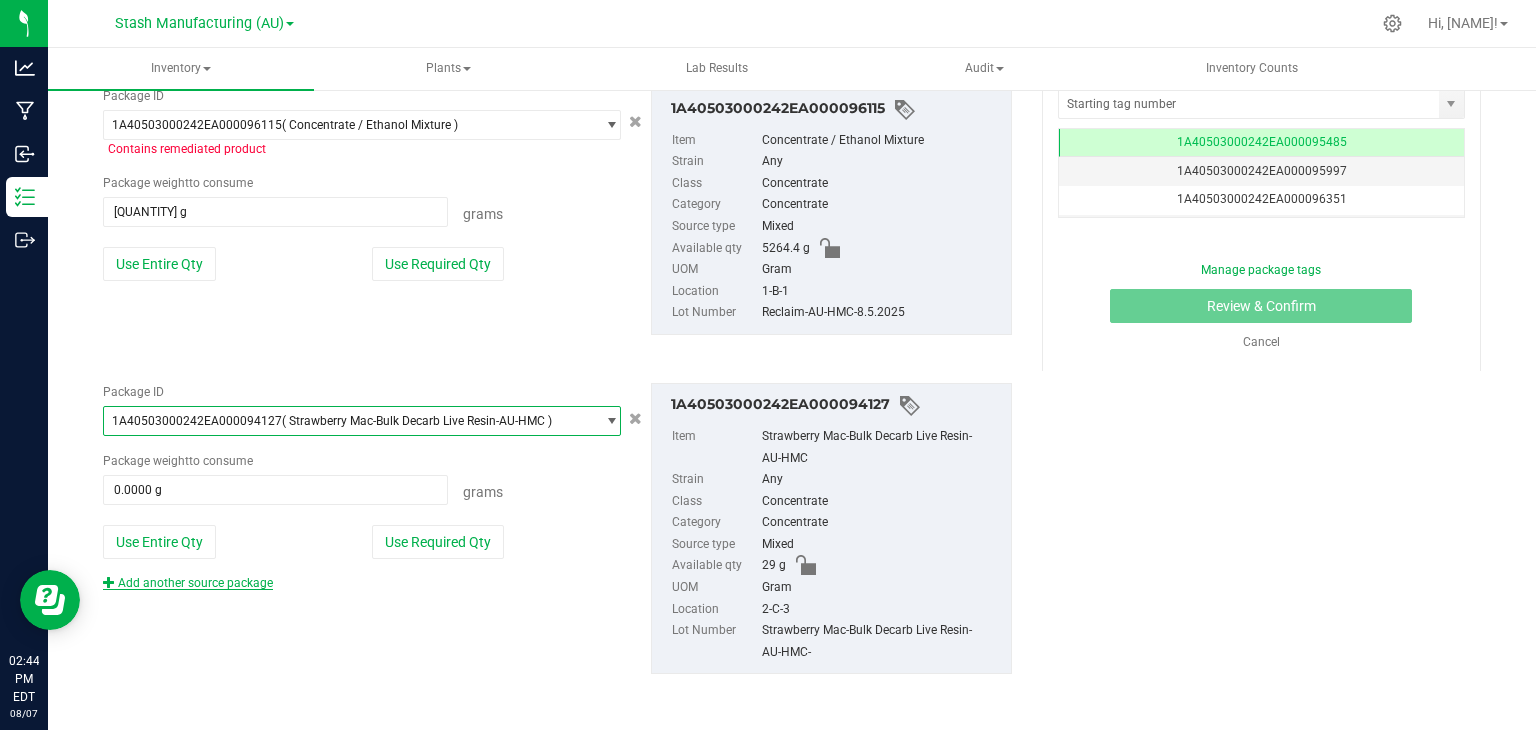 click on "Add another source package" at bounding box center [188, 583] 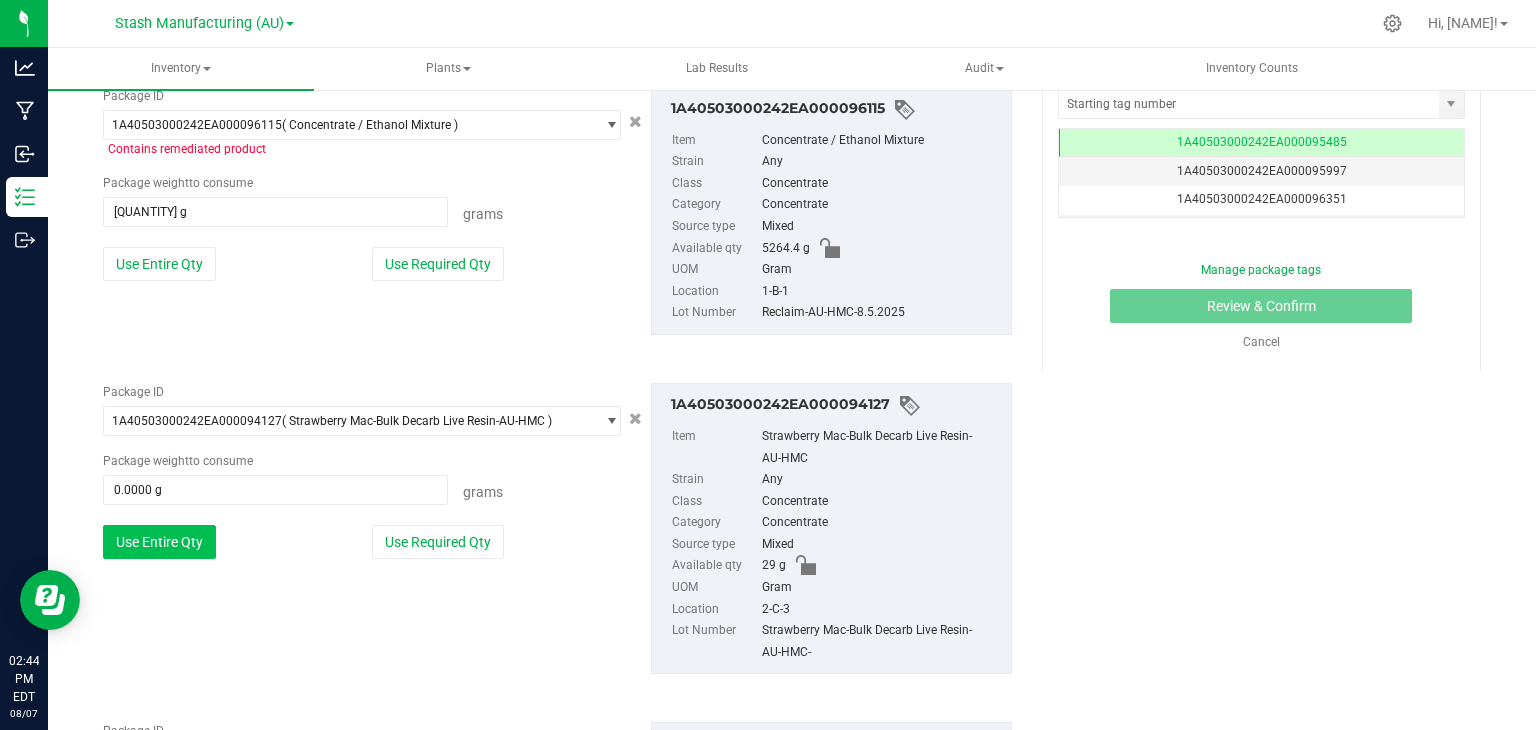 click on "Use Entire Qty" at bounding box center (159, 542) 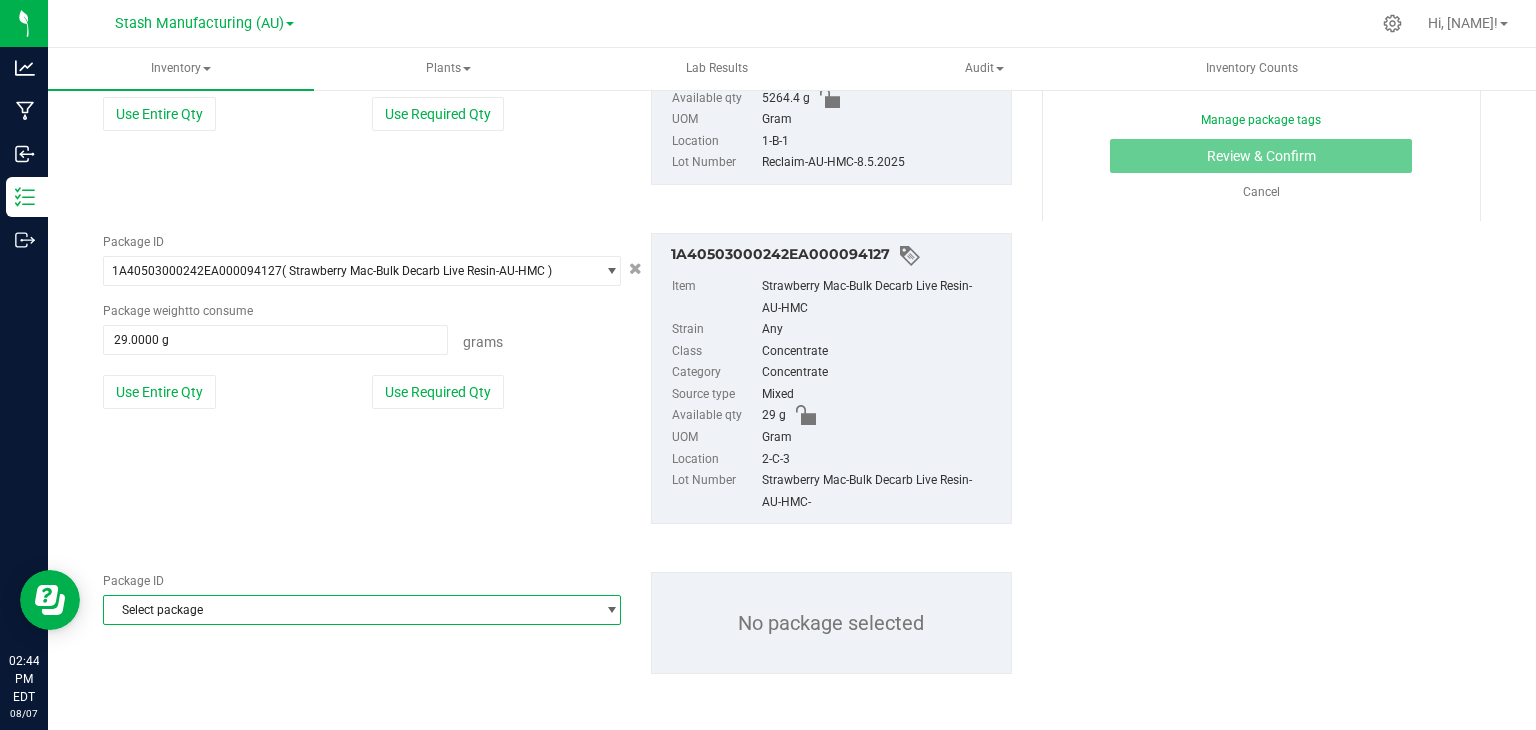 click on "Select package" at bounding box center [349, 610] 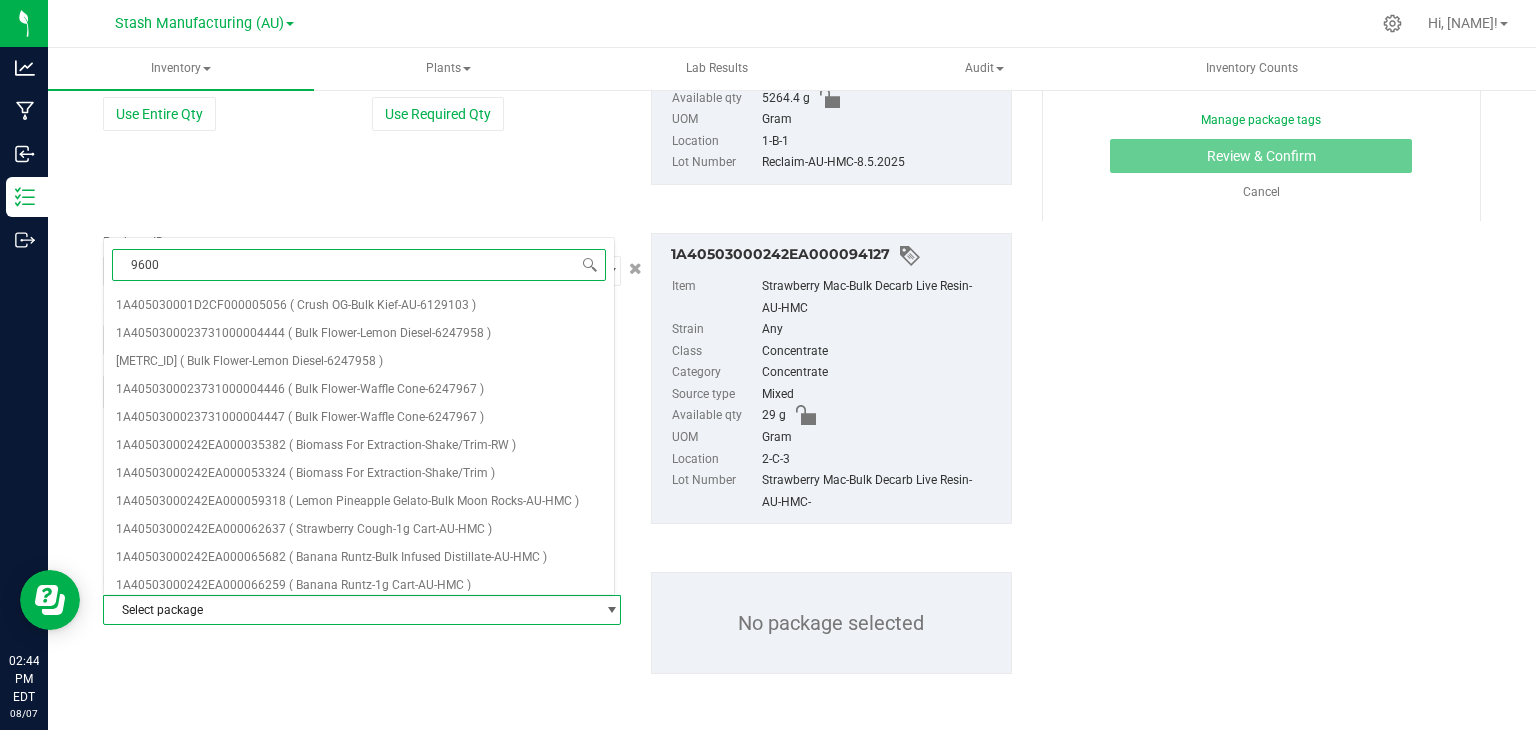 type on "96001" 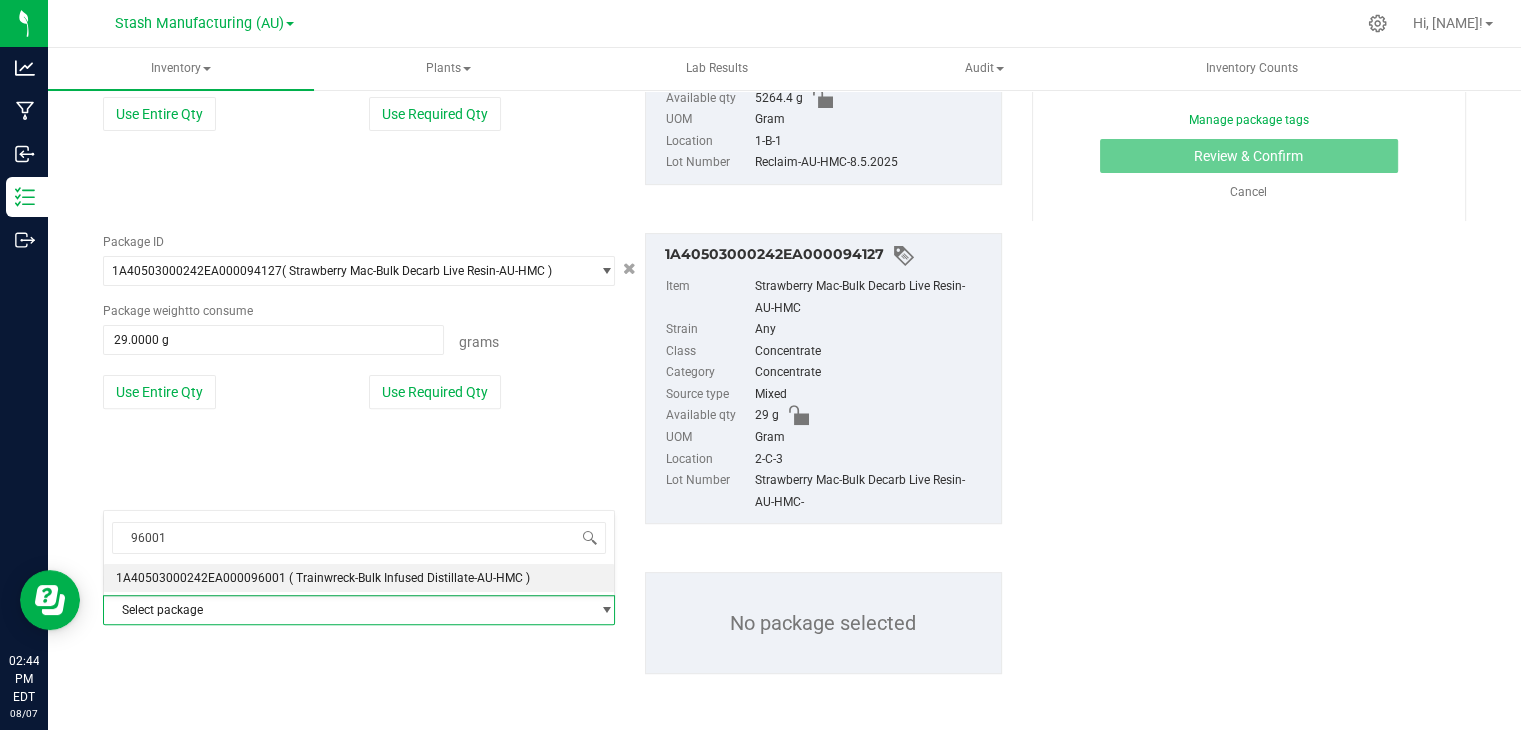 type 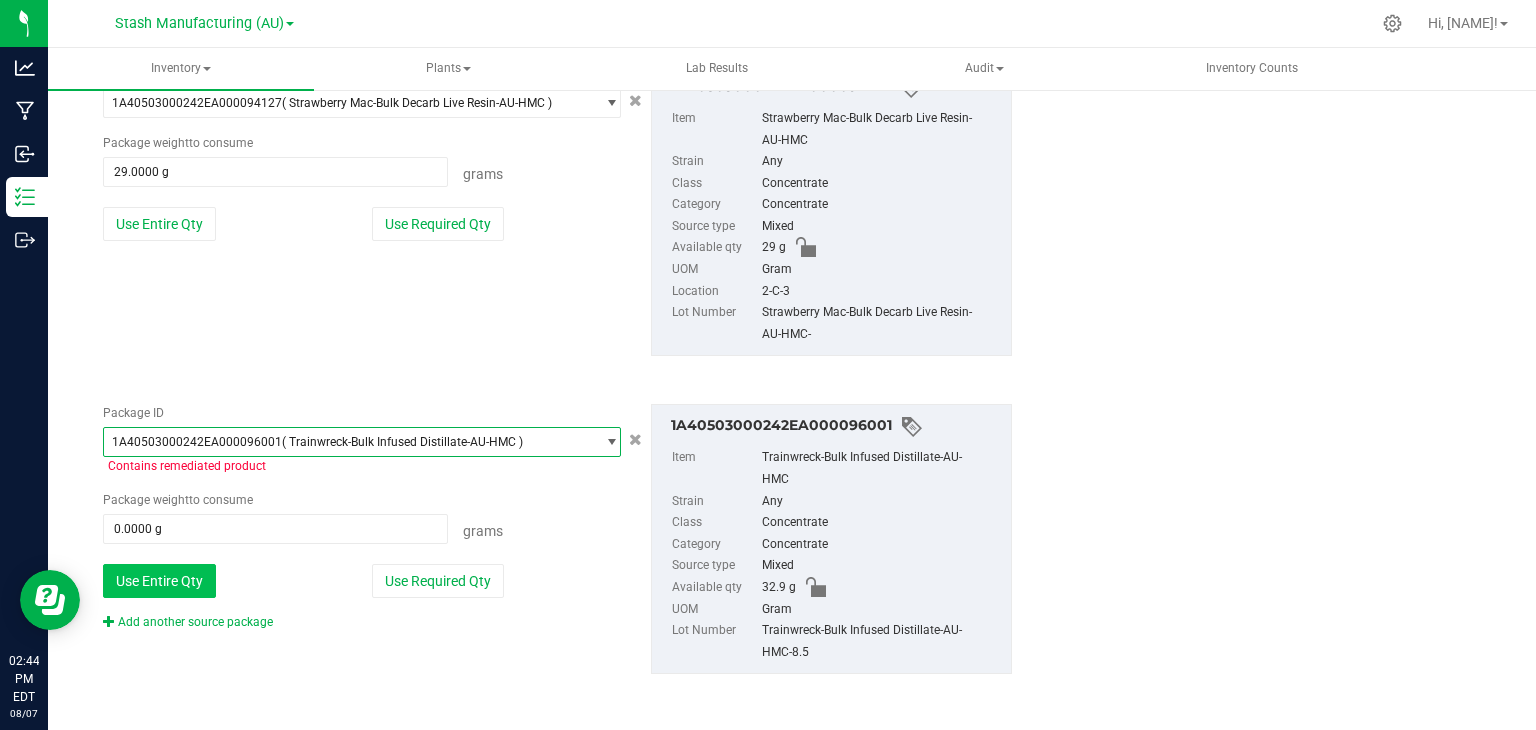 click on "Use Entire Qty" at bounding box center (159, 581) 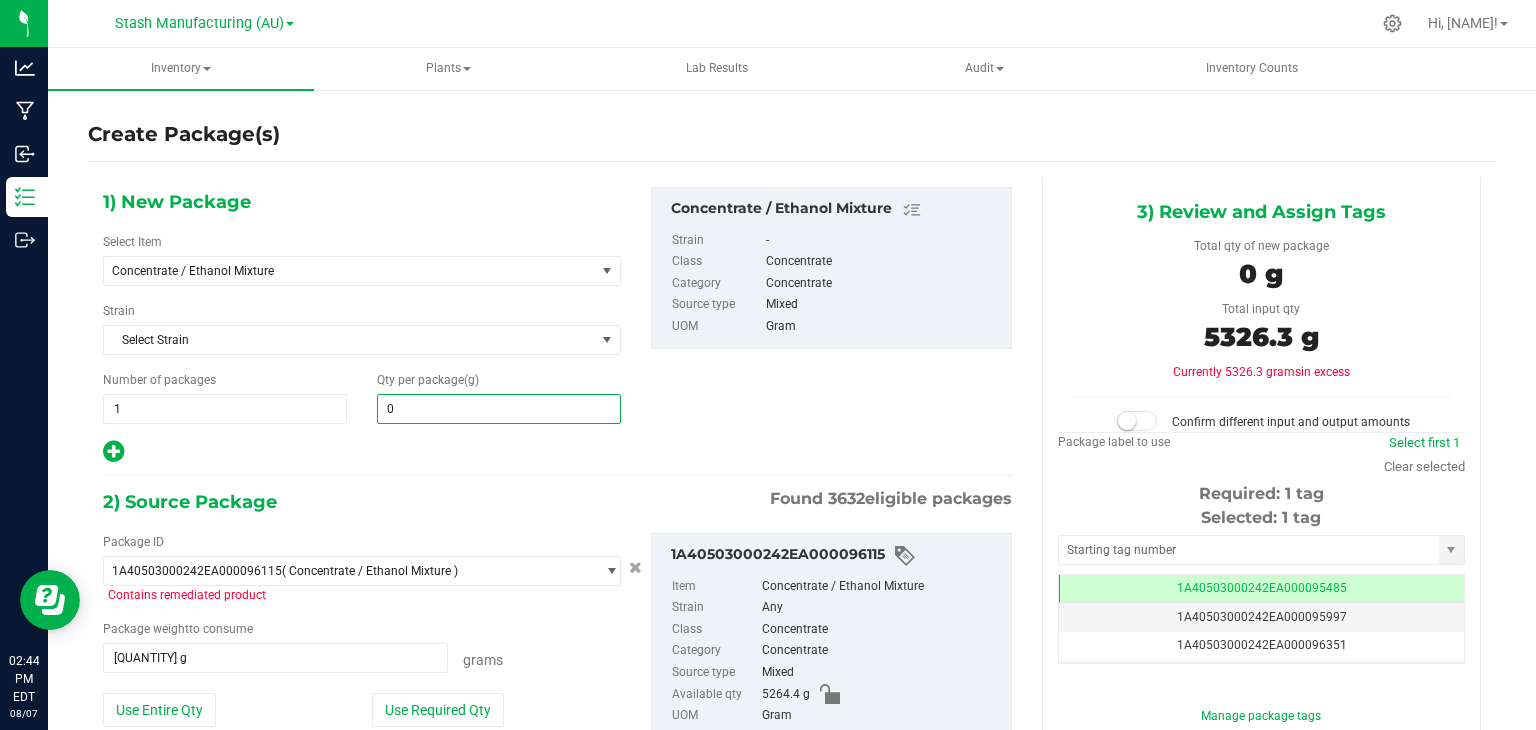 click on "0.0000 0" at bounding box center [499, 409] 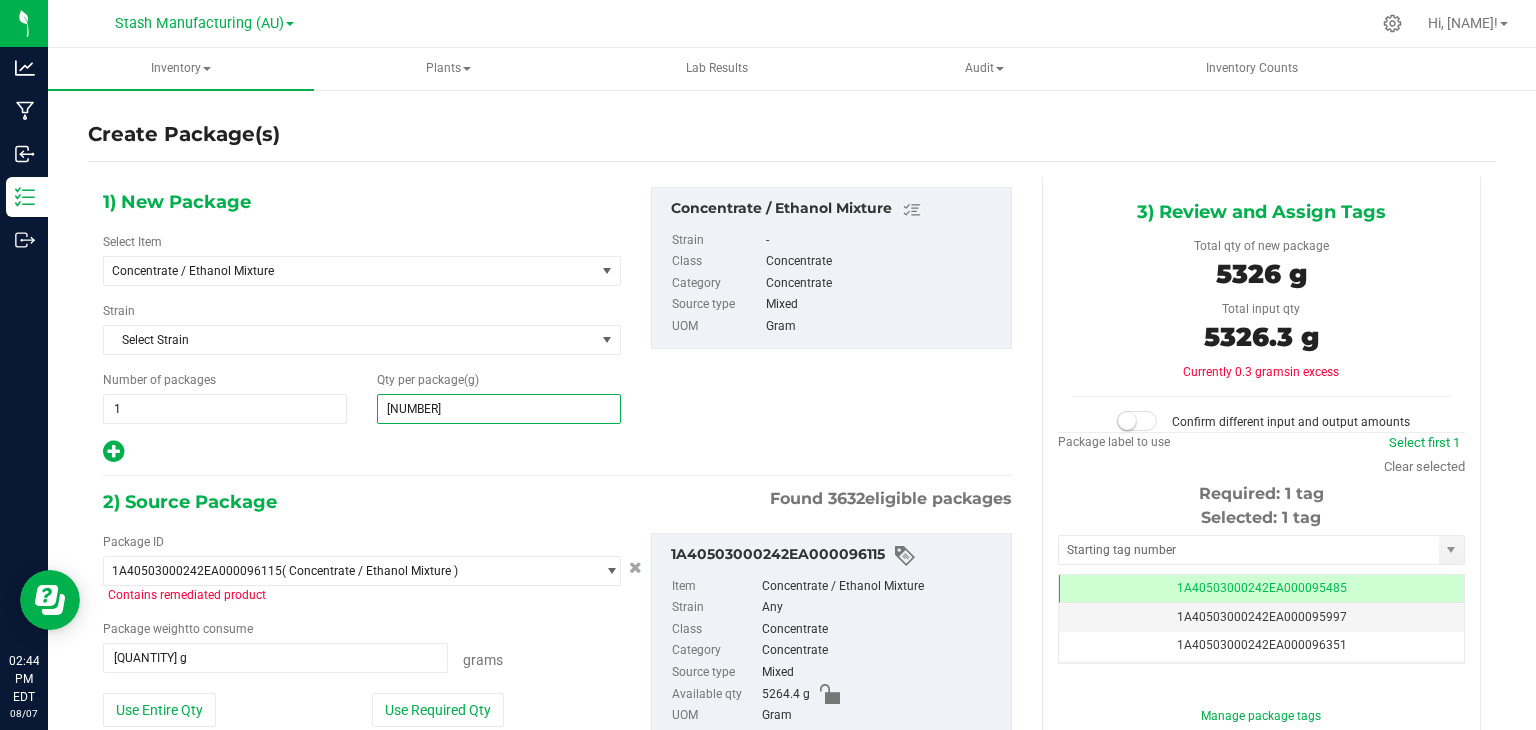 type on "5326.3" 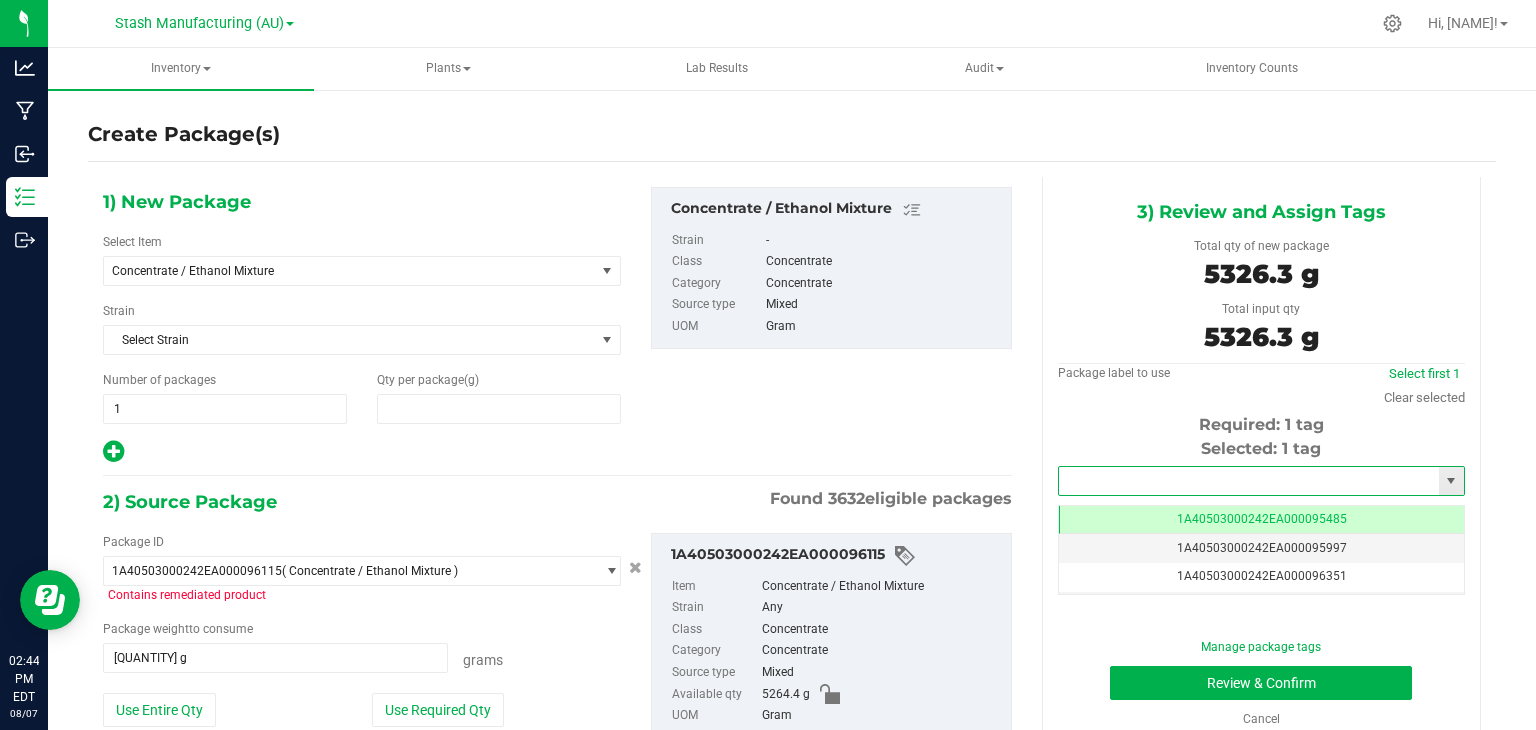 type on "[QUANTITY]" 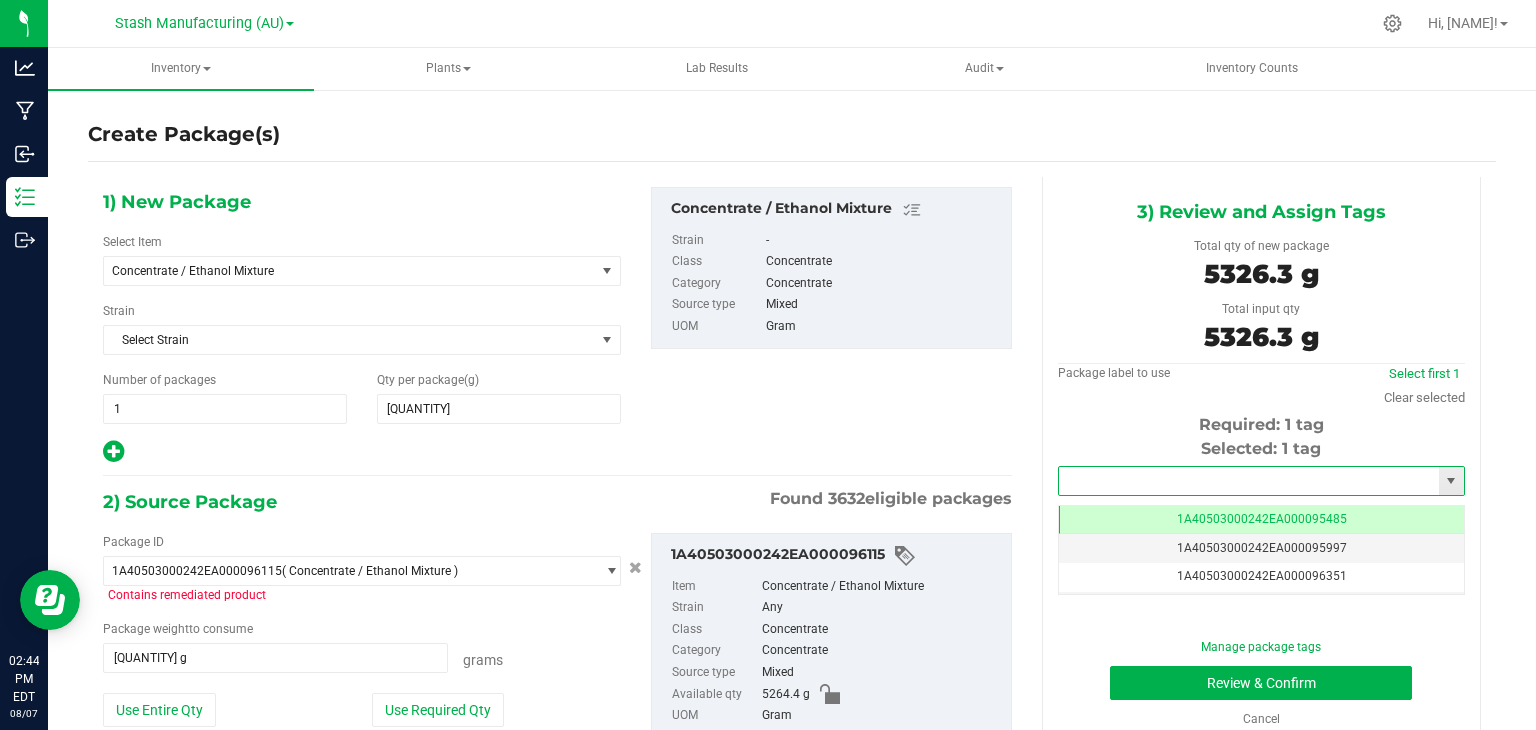 click at bounding box center (1249, 481) 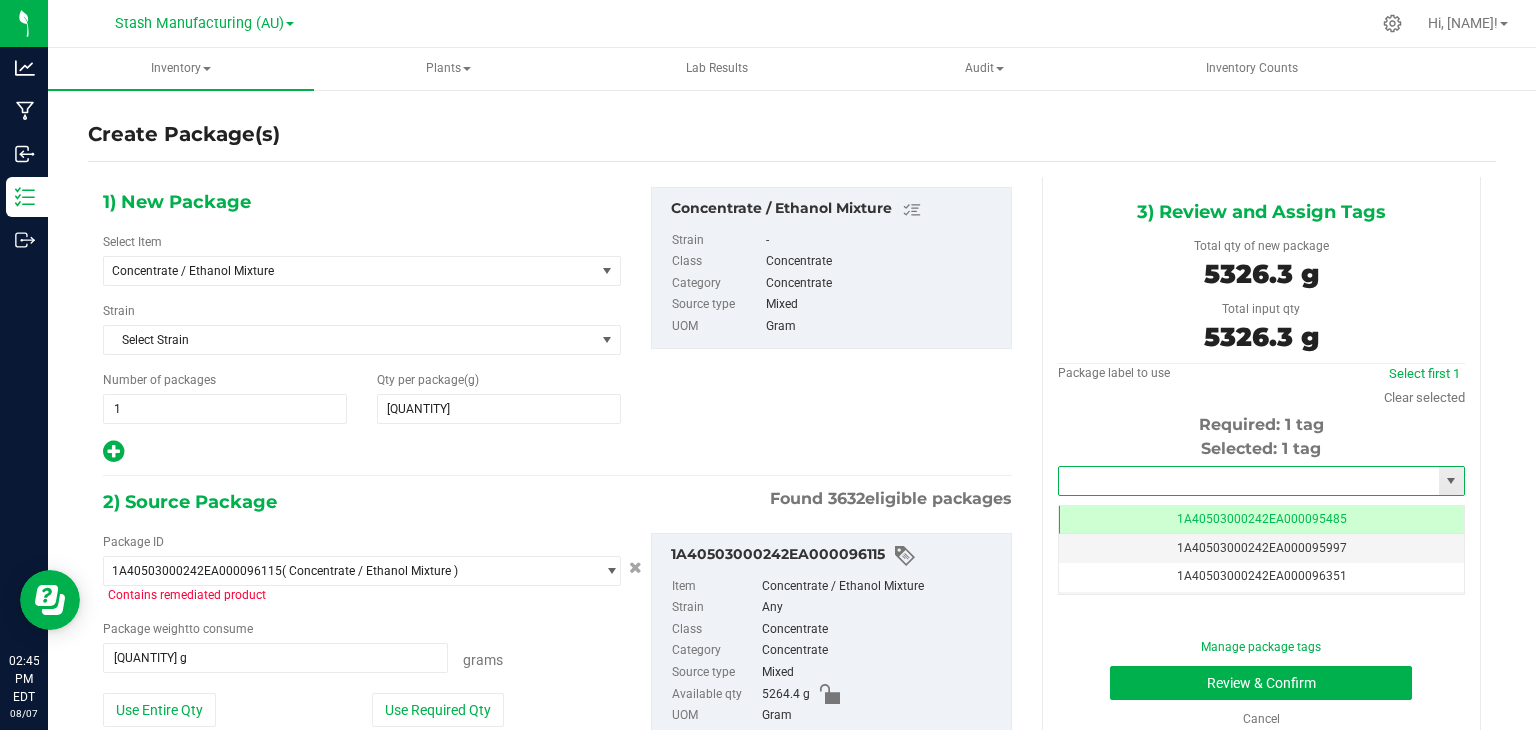 click at bounding box center [1249, 481] 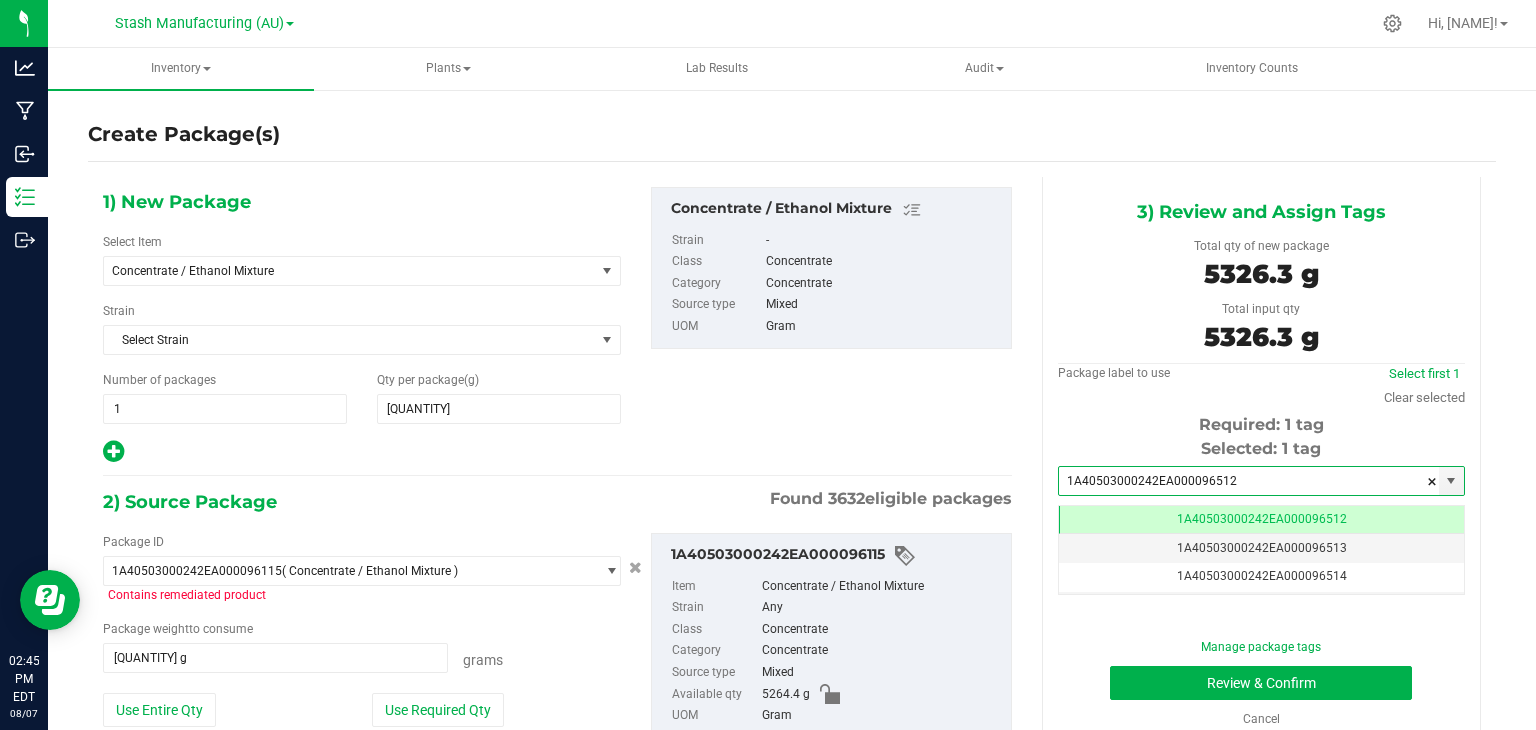 scroll, scrollTop: 0, scrollLeft: 0, axis: both 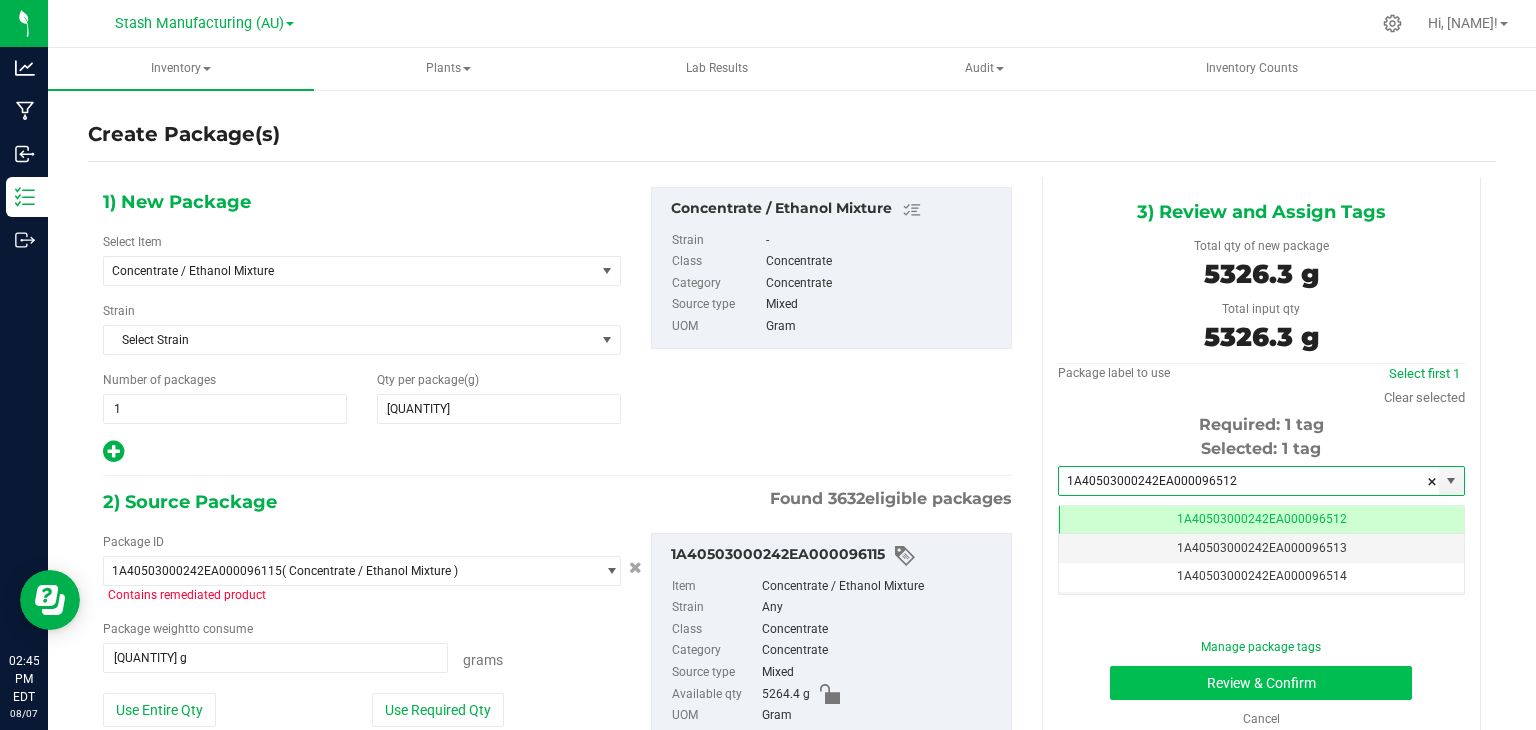 type on "1A40503000242EA000096512" 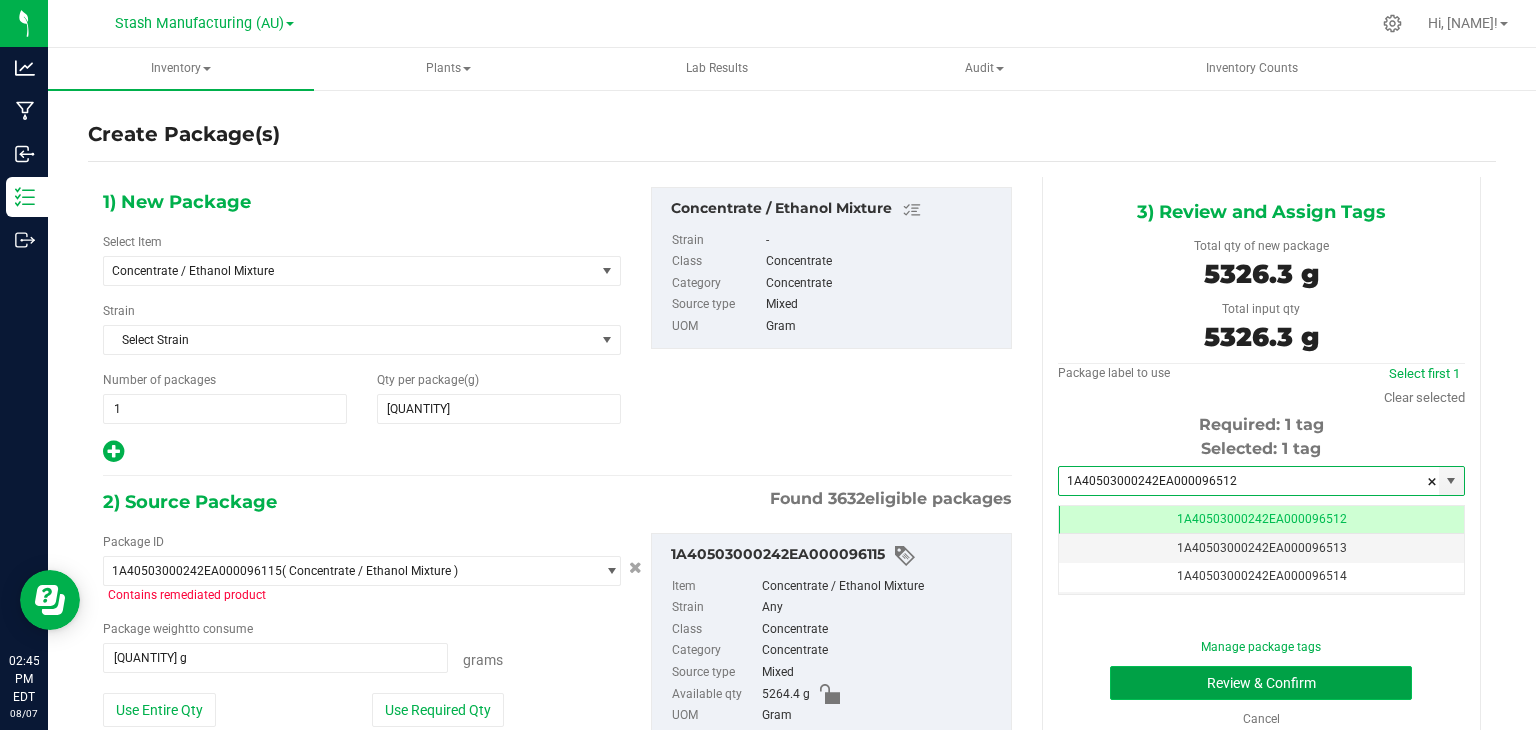 click on "Review & Confirm" at bounding box center [1261, 683] 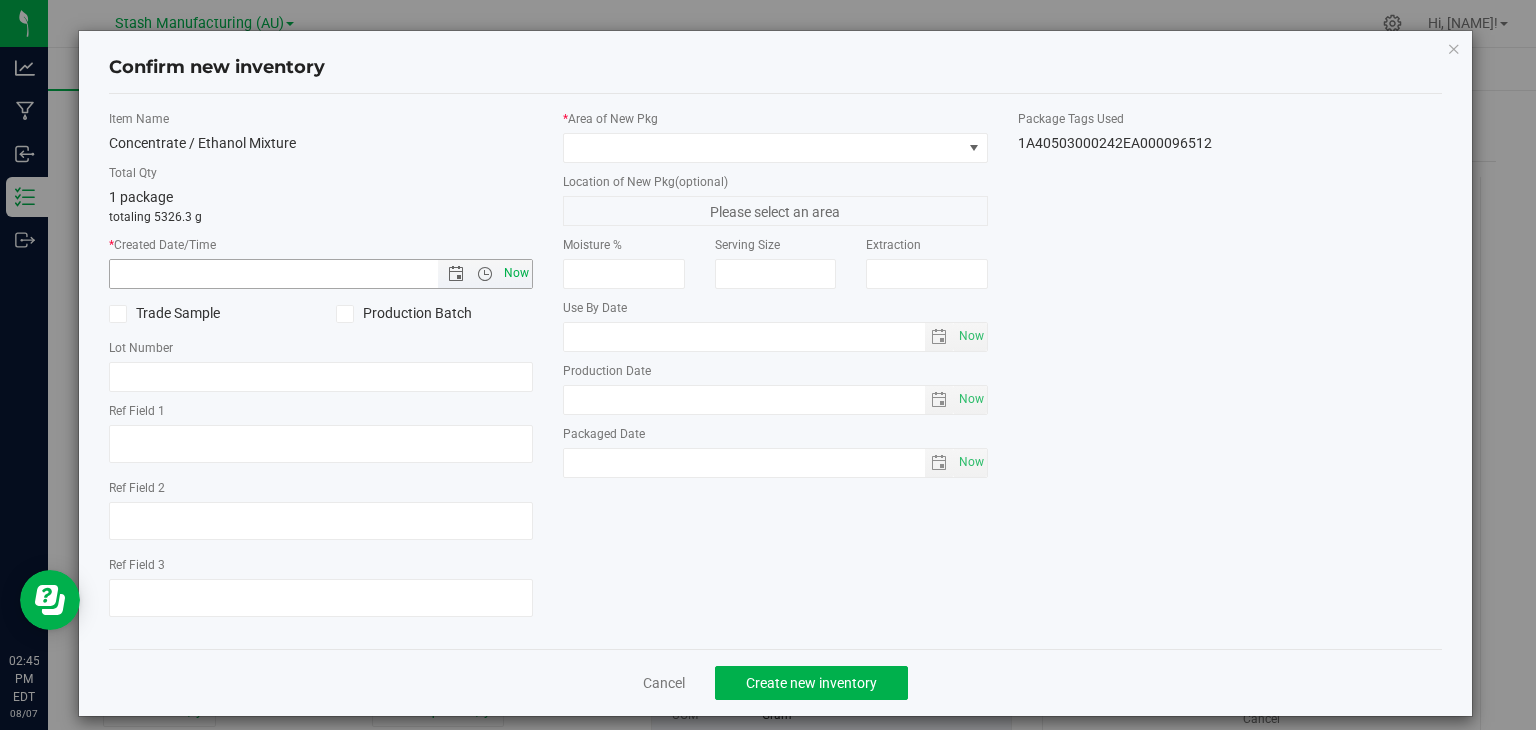 click on "Now" at bounding box center (517, 273) 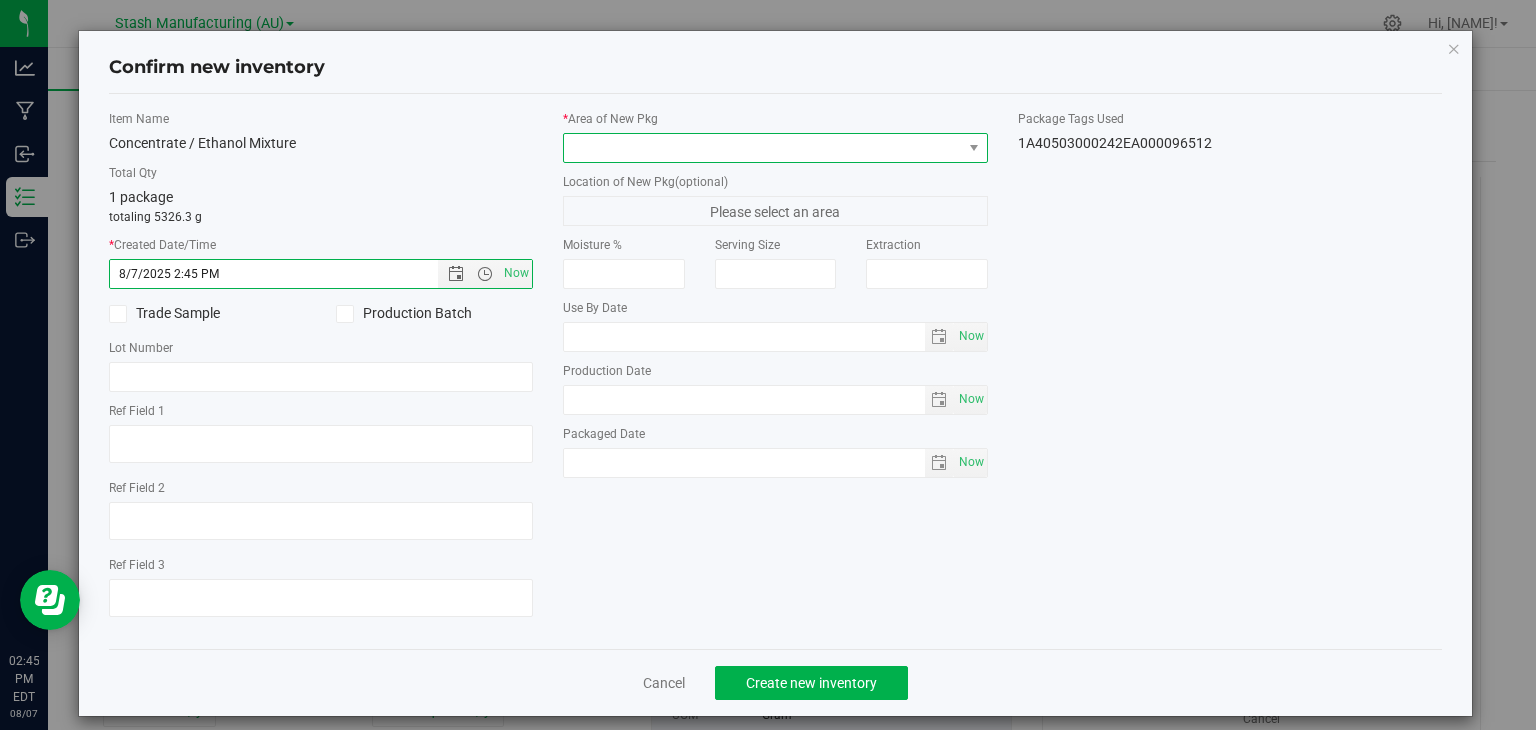 click at bounding box center [763, 148] 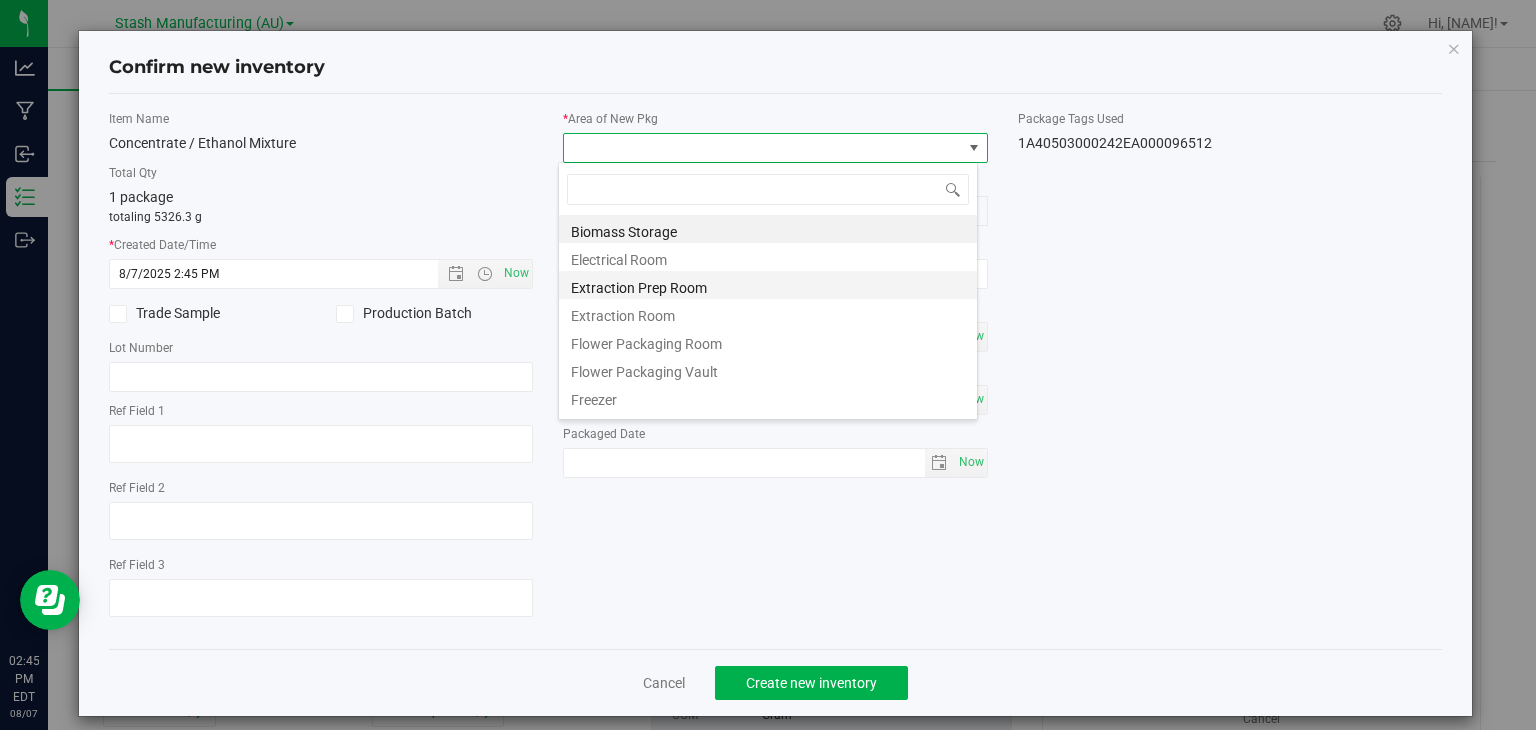 scroll, scrollTop: 99970, scrollLeft: 99580, axis: both 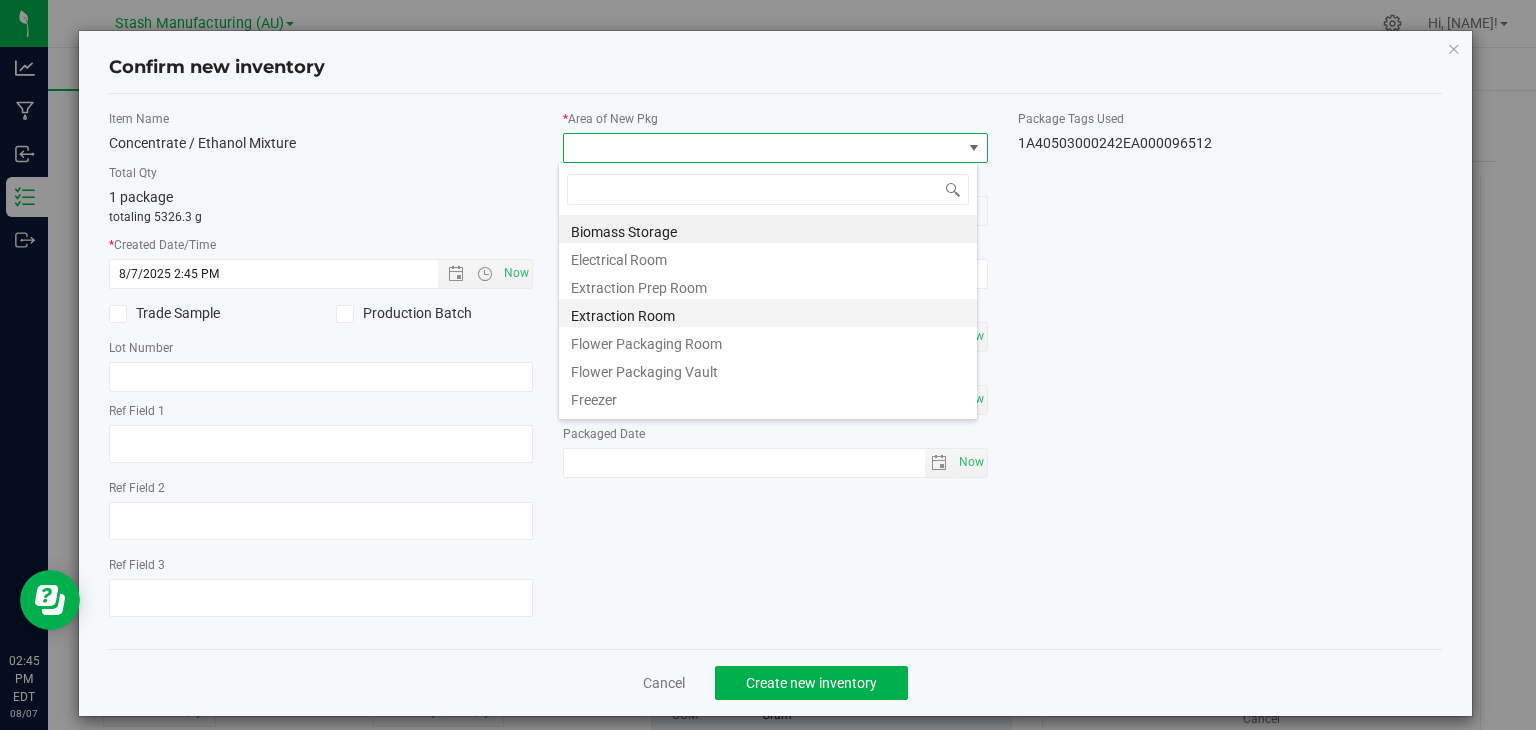 click on "Extraction Room" at bounding box center (768, 313) 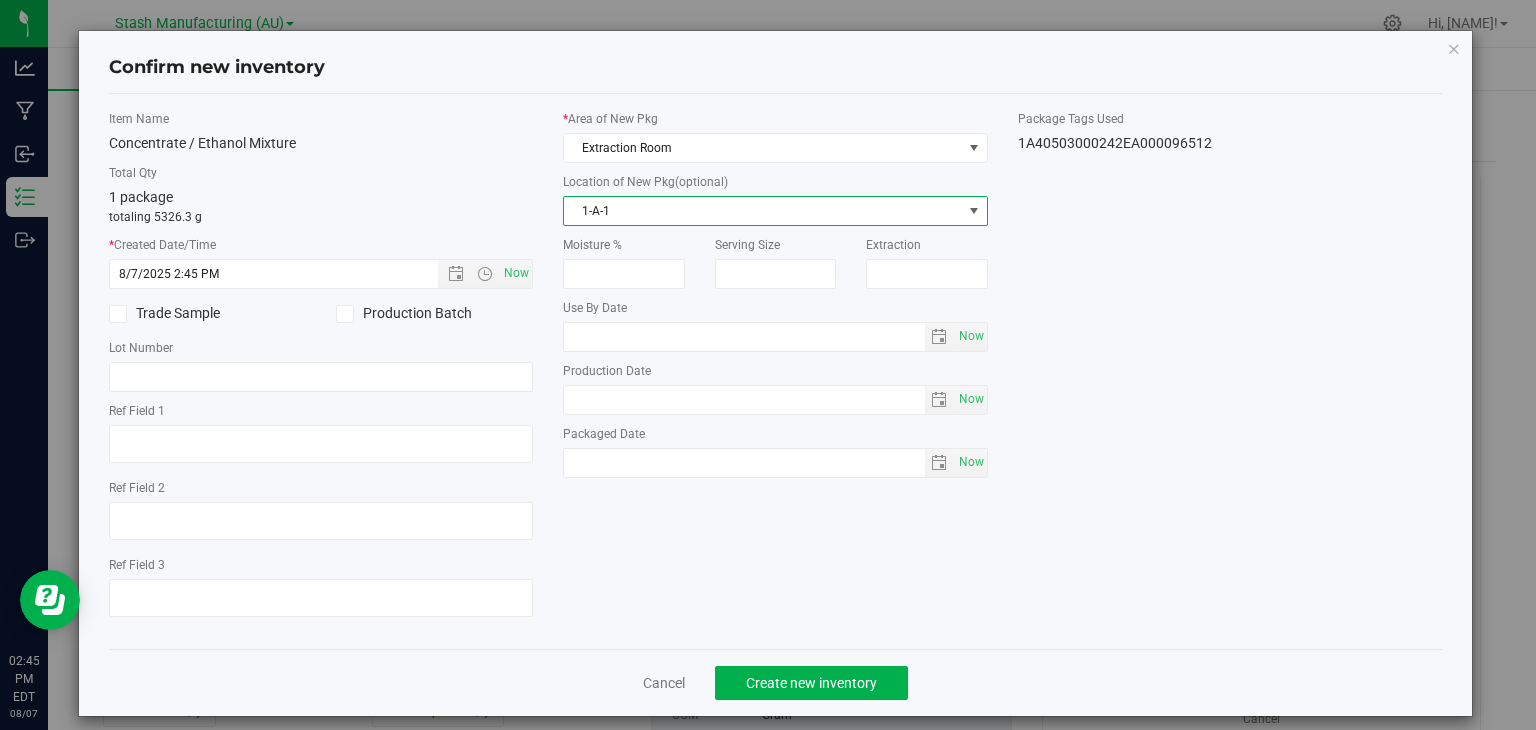 click on "1-A-1" at bounding box center (763, 211) 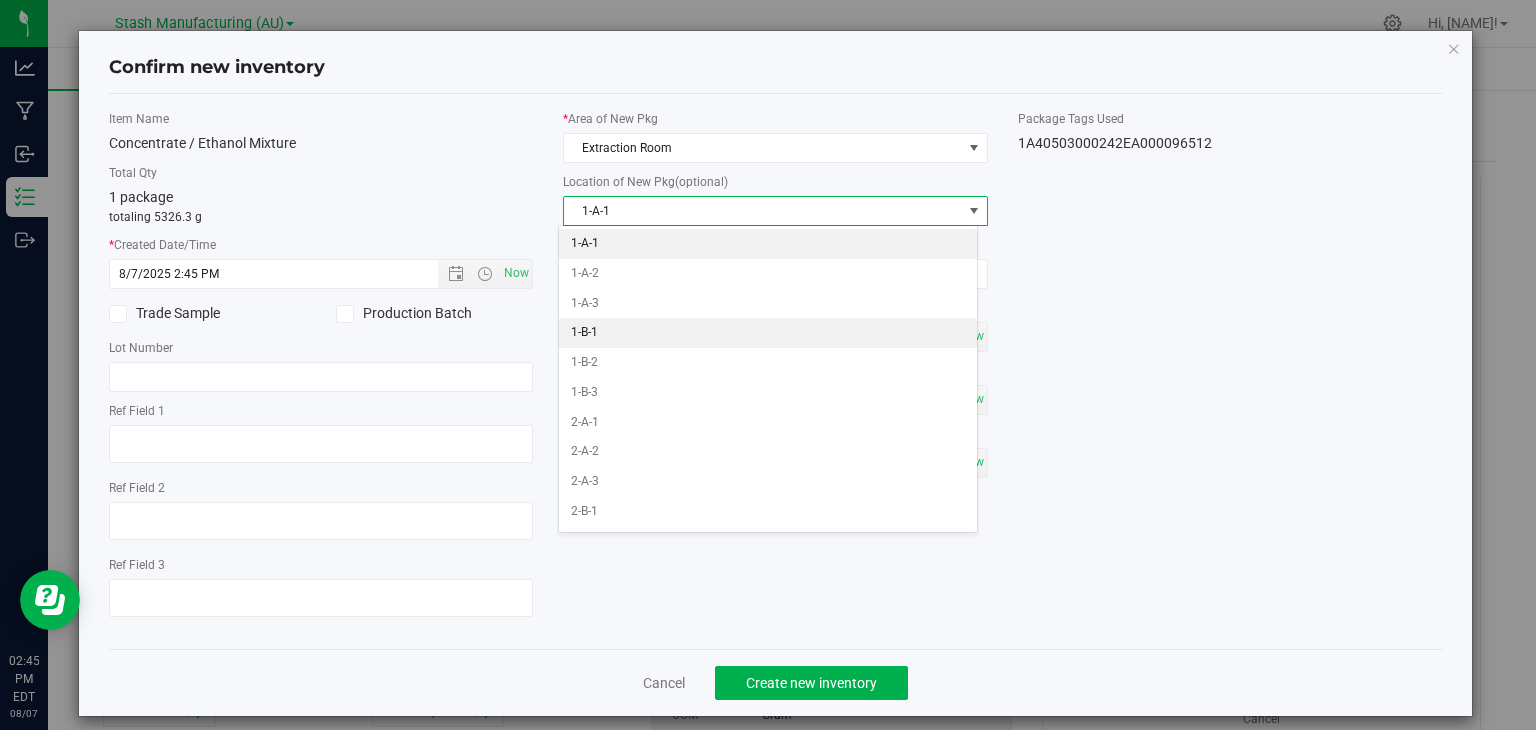 click on "1-B-1" at bounding box center [768, 333] 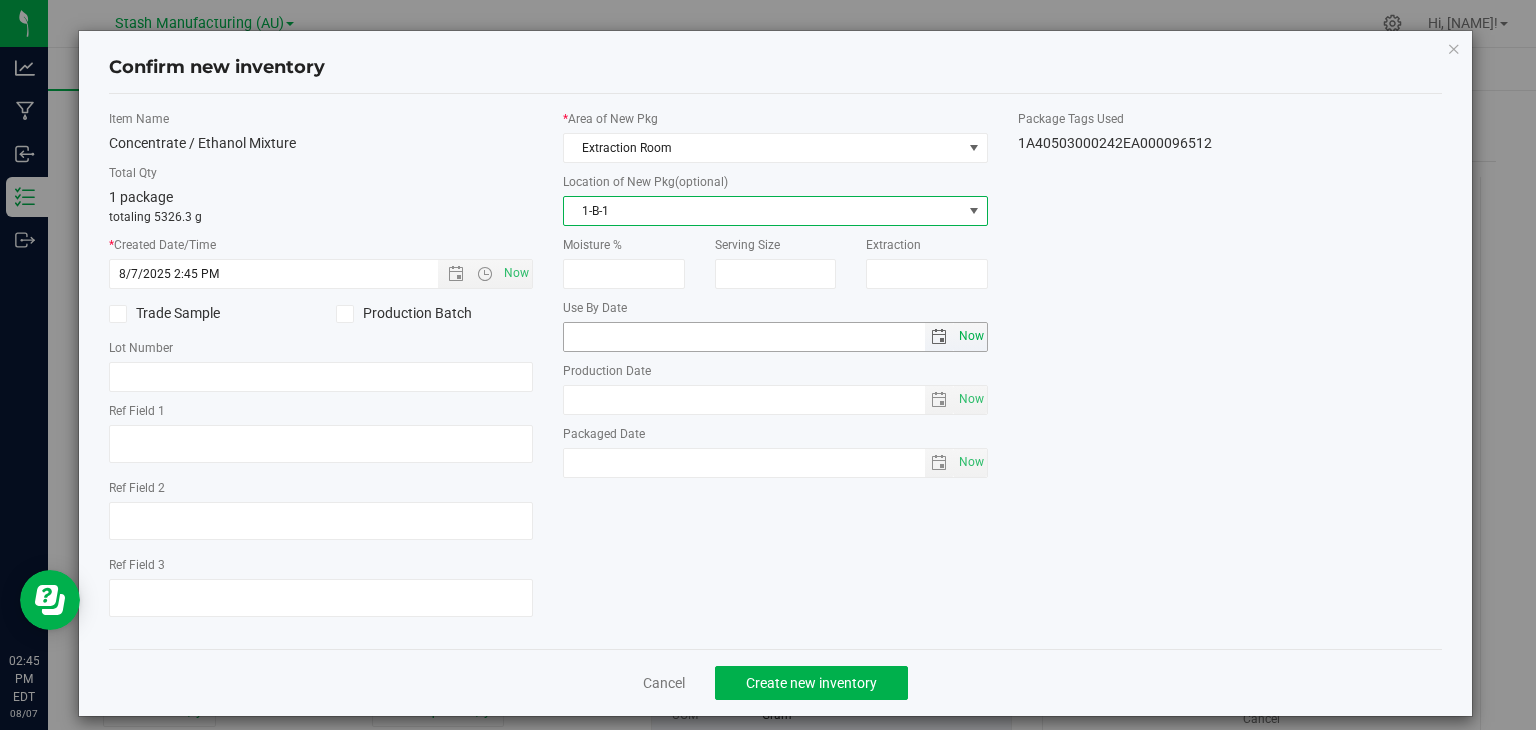 click on "Now" at bounding box center (971, 336) 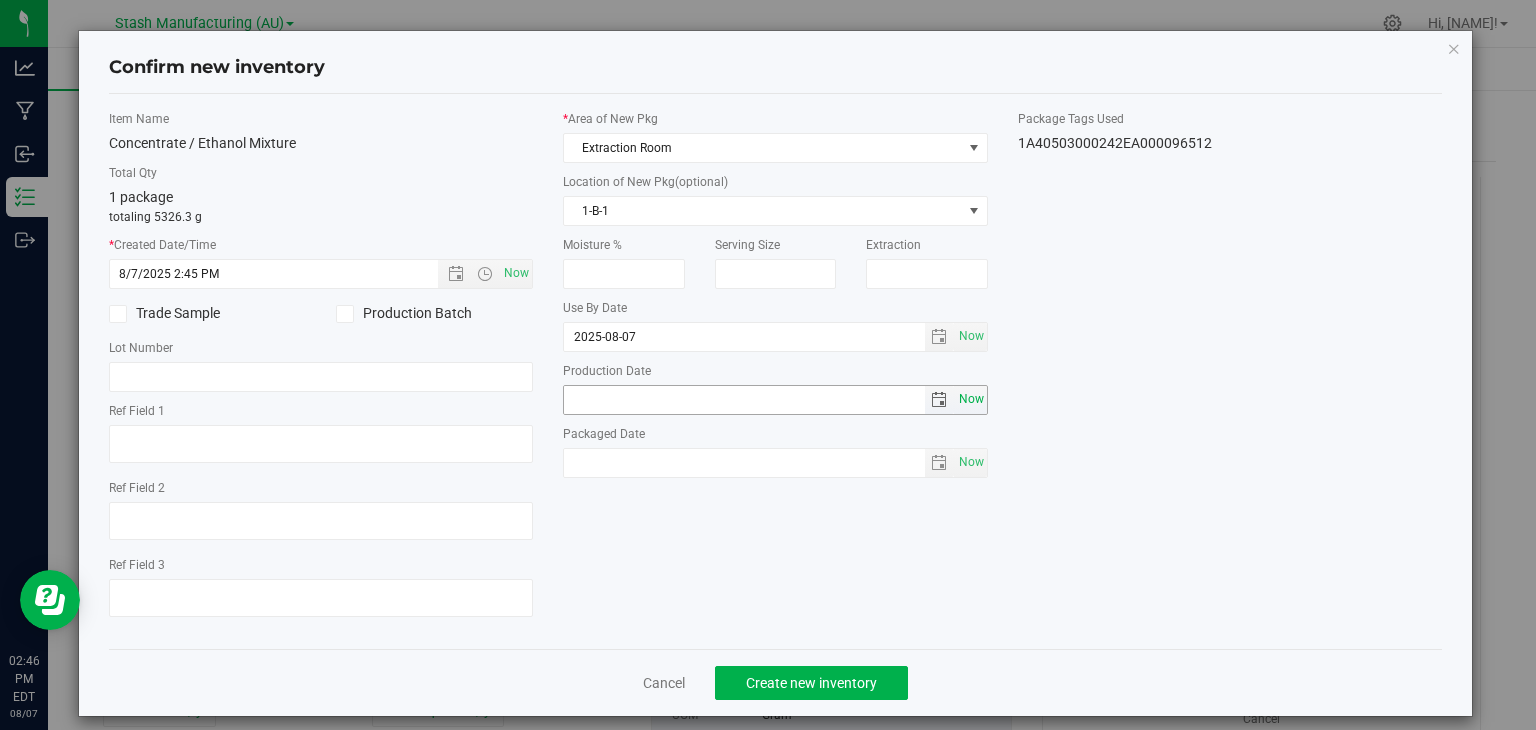 click on "Now" at bounding box center [971, 399] 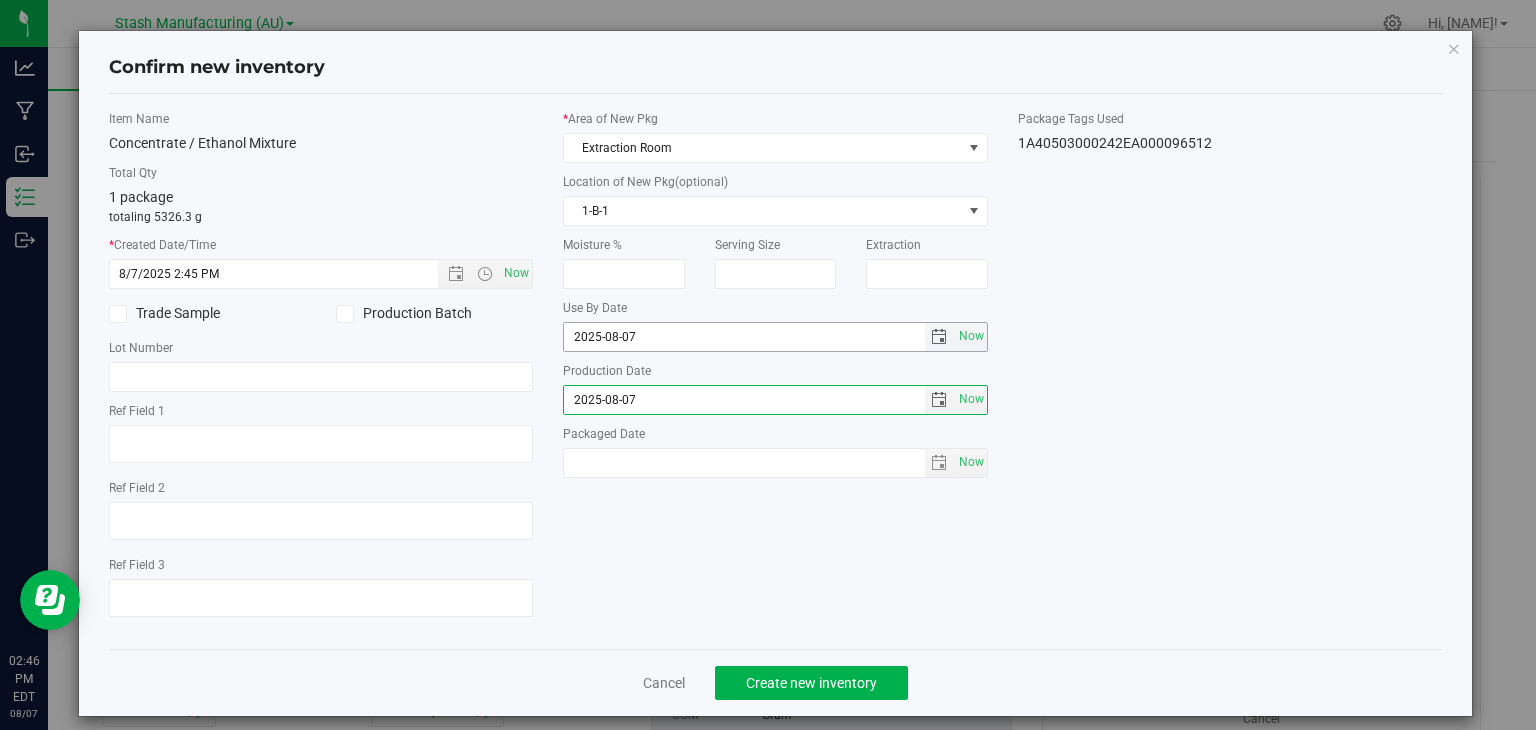 click on "2025-08-07" at bounding box center [744, 337] 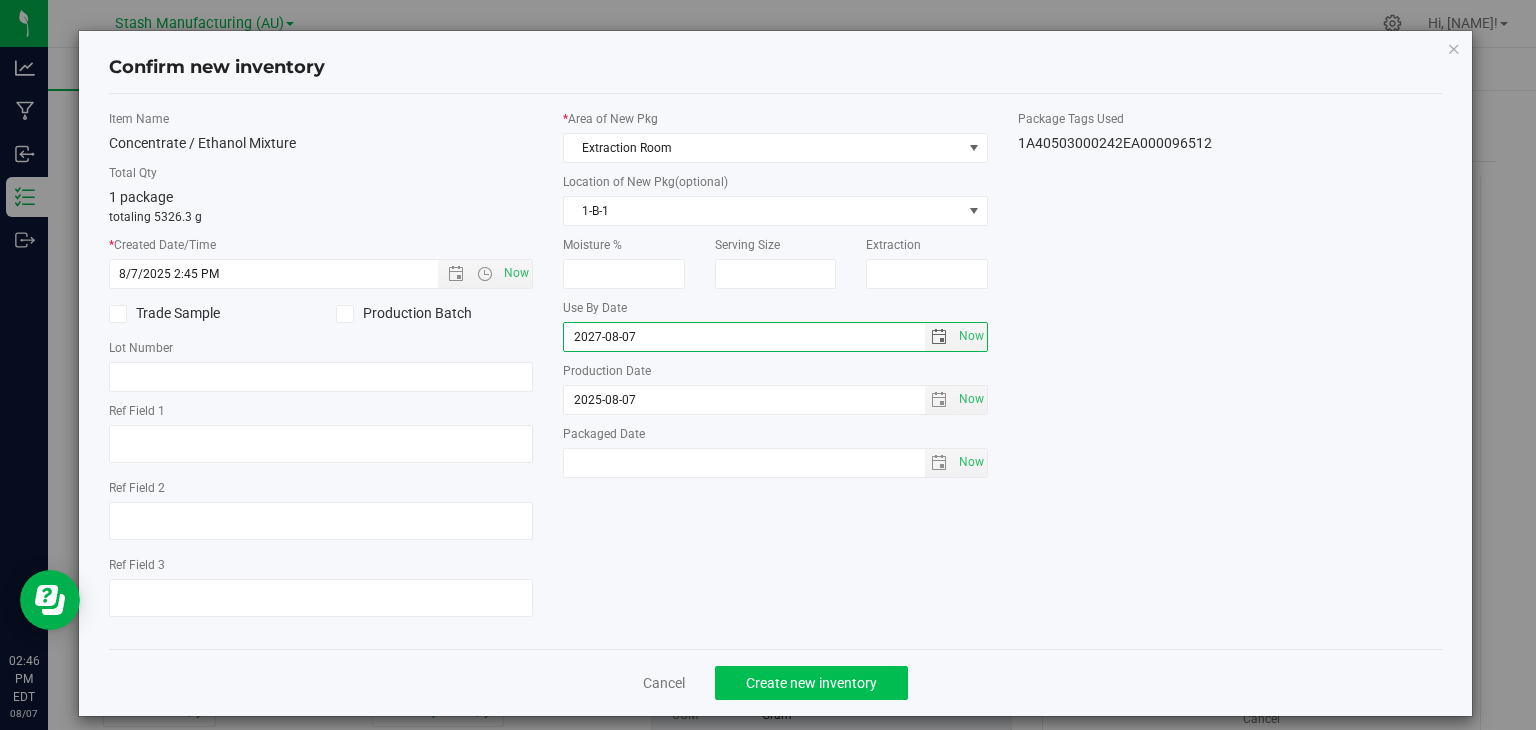 type on "2027-08-07" 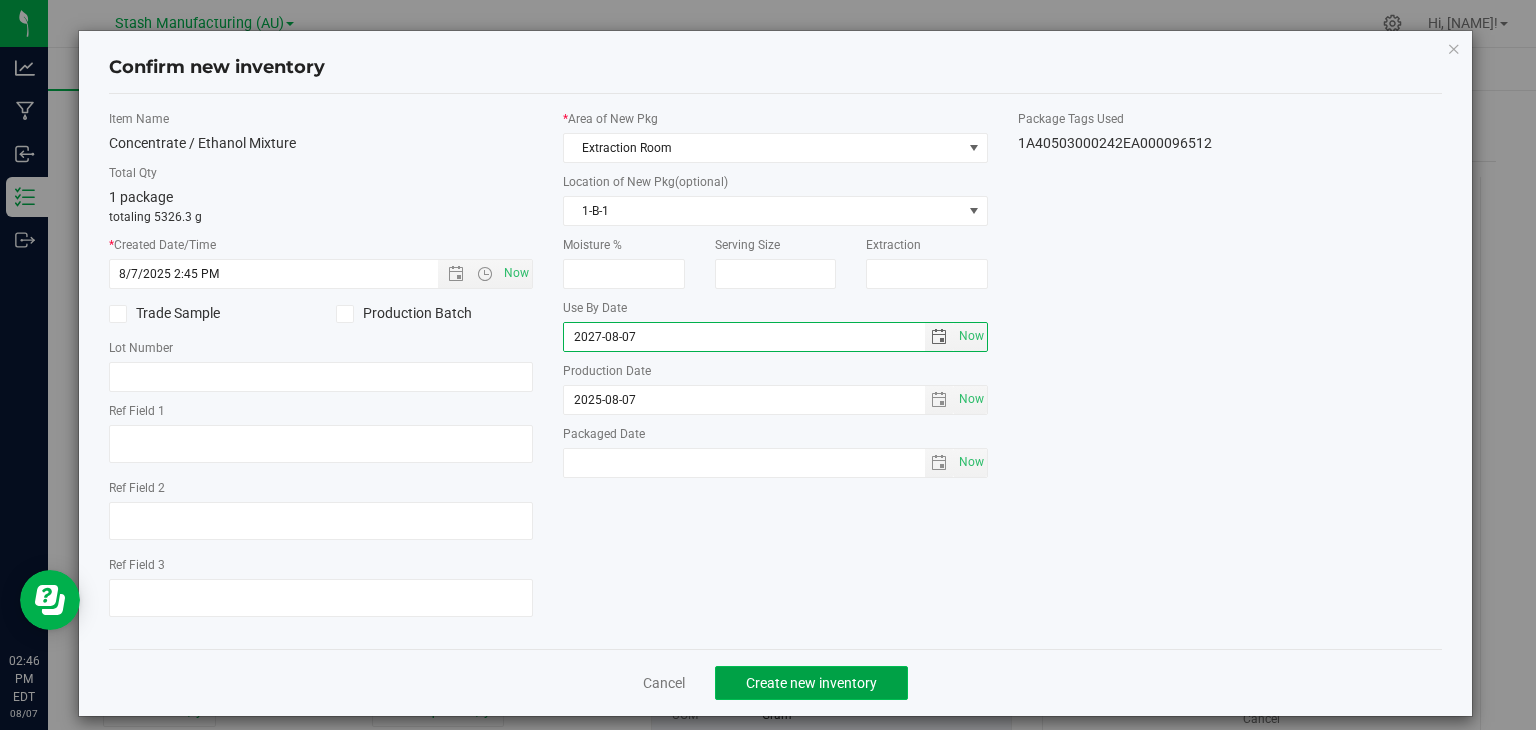 click on "Create new inventory" 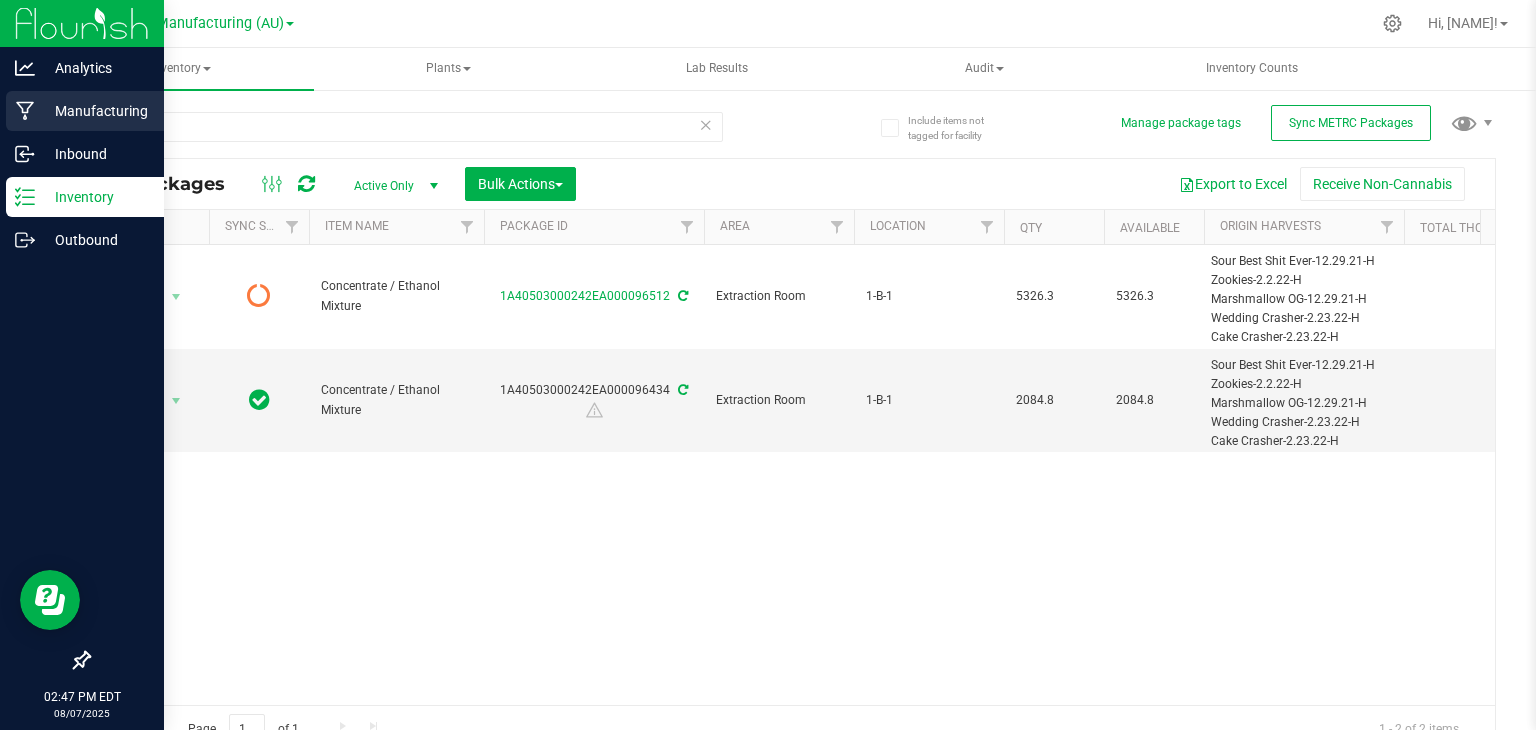 click 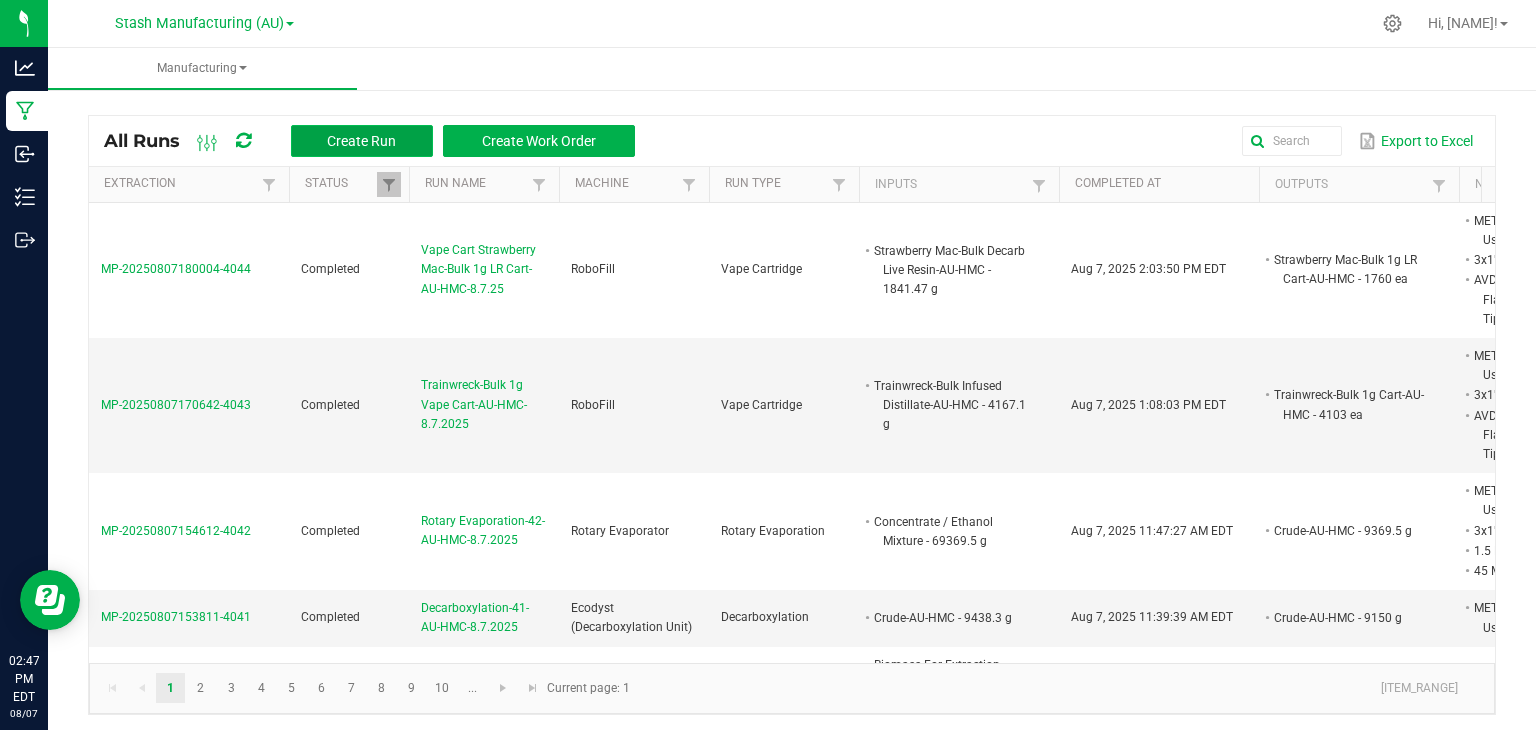 click on "Create Run" at bounding box center [361, 141] 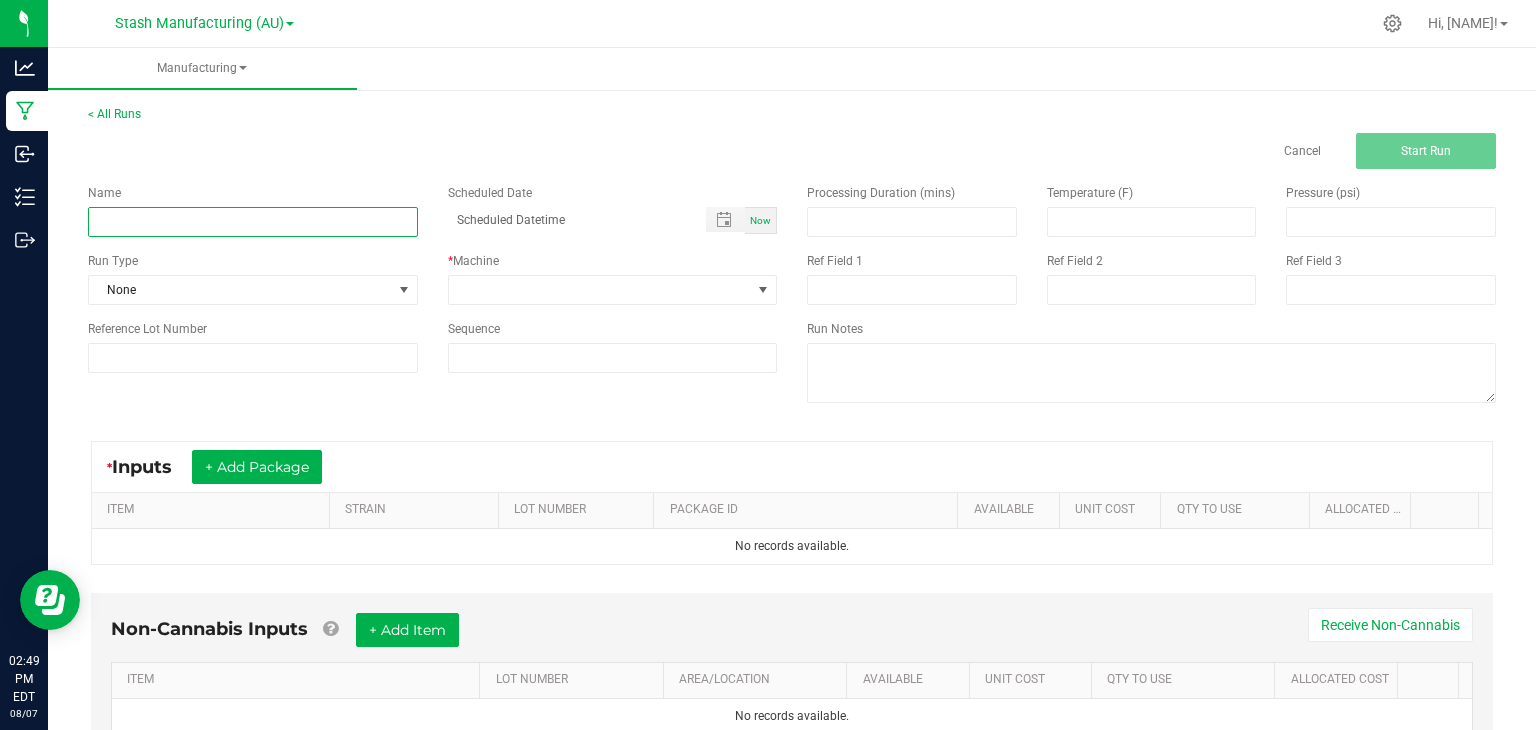 click at bounding box center [253, 222] 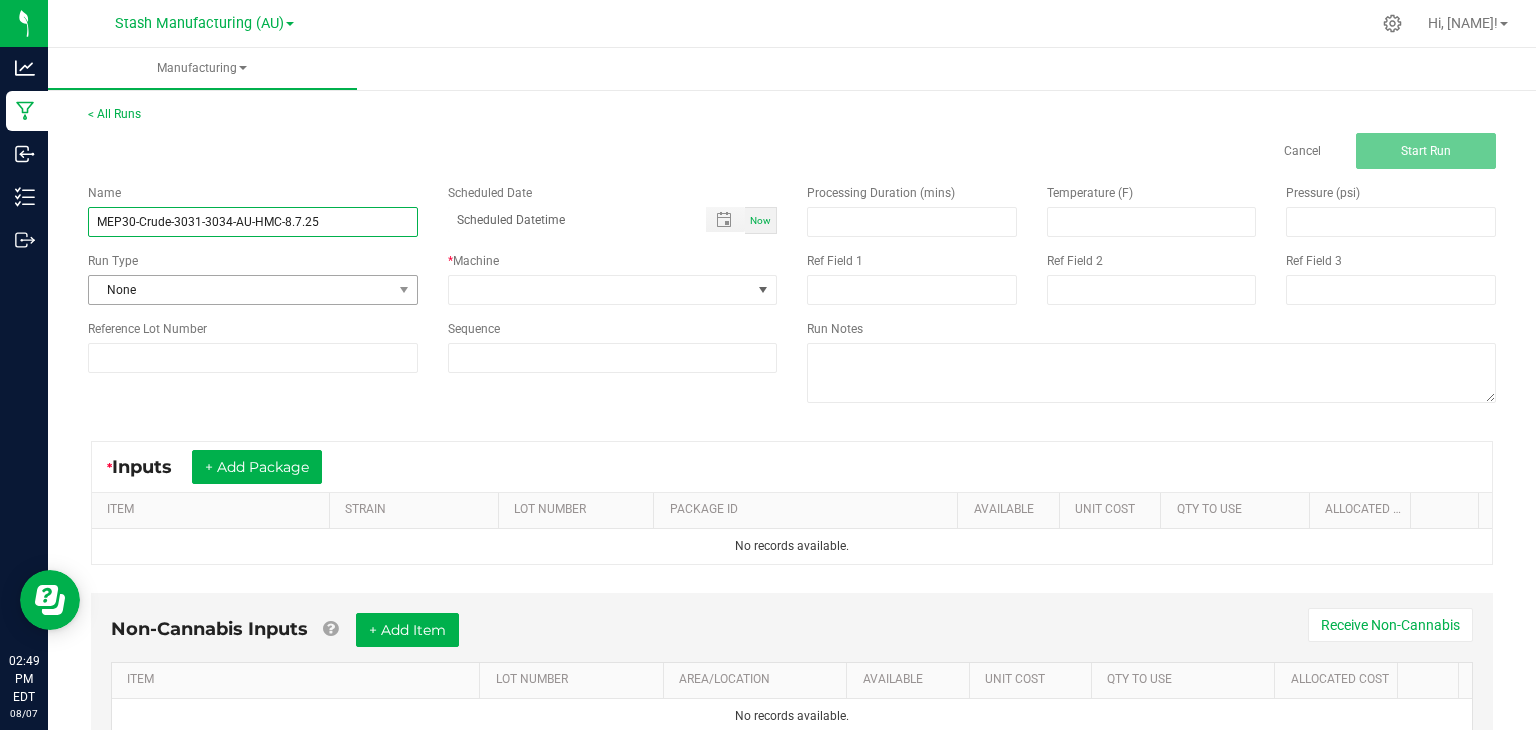 type on "MEP30-Crude-3031-3034-AU-HMC-8.7.25" 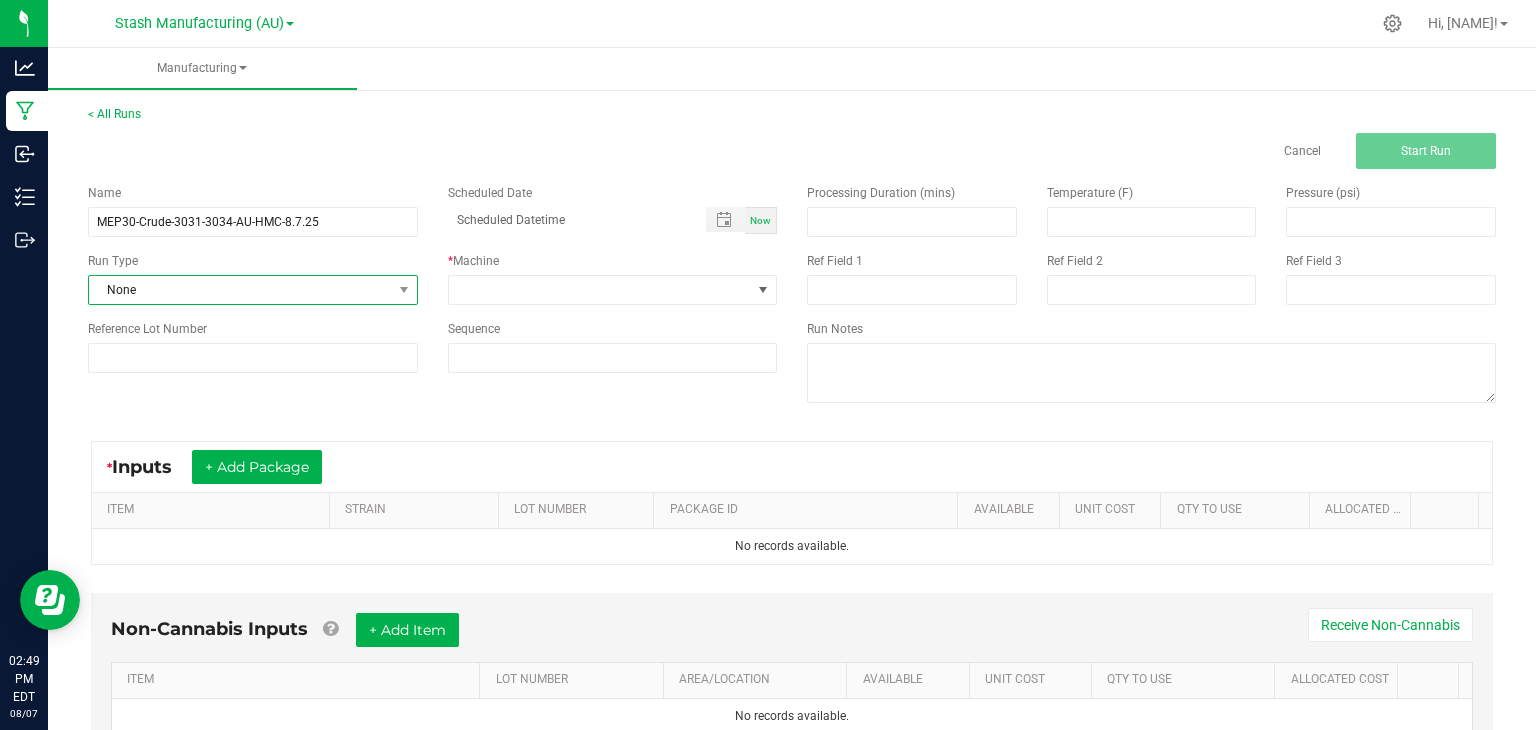 click on "None" at bounding box center (240, 290) 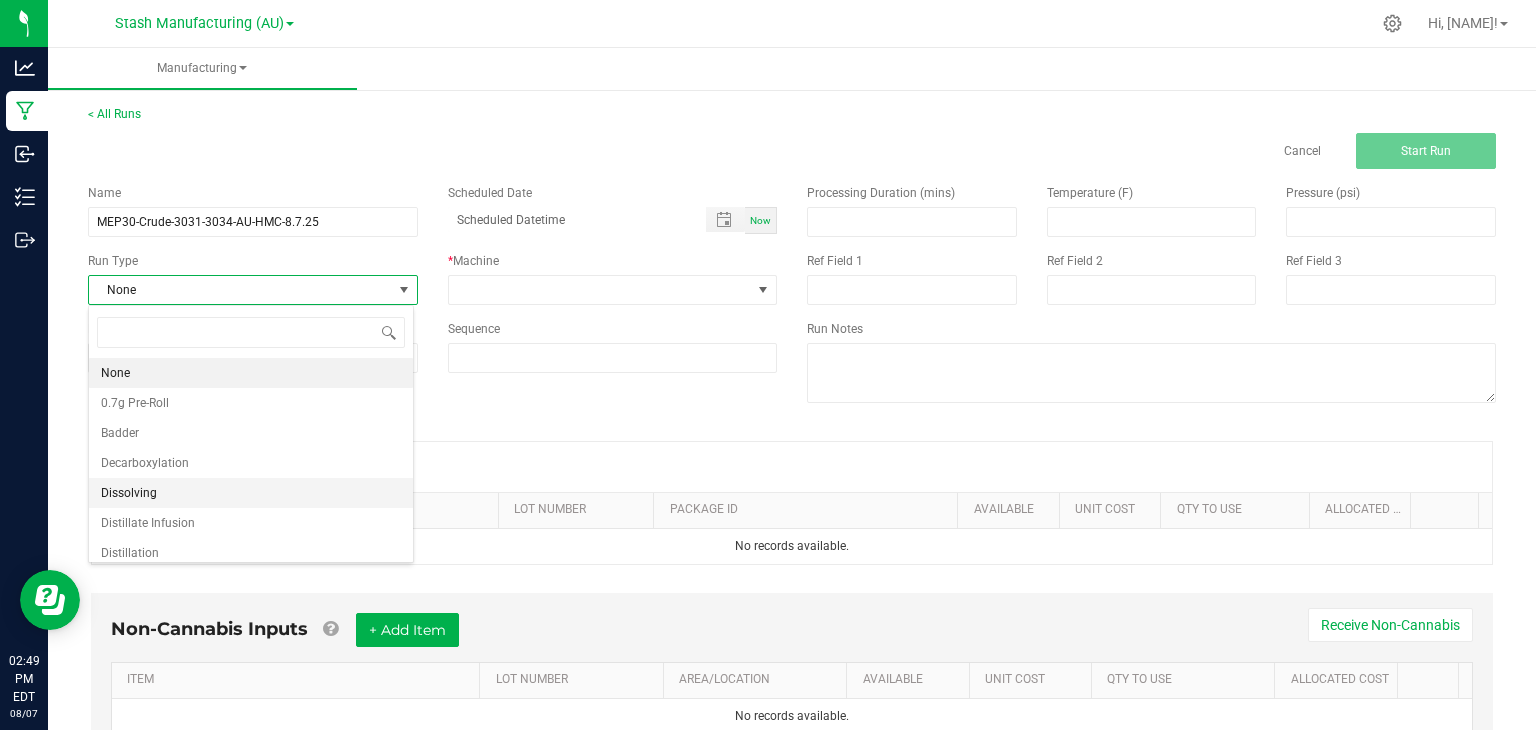scroll, scrollTop: 99970, scrollLeft: 99674, axis: both 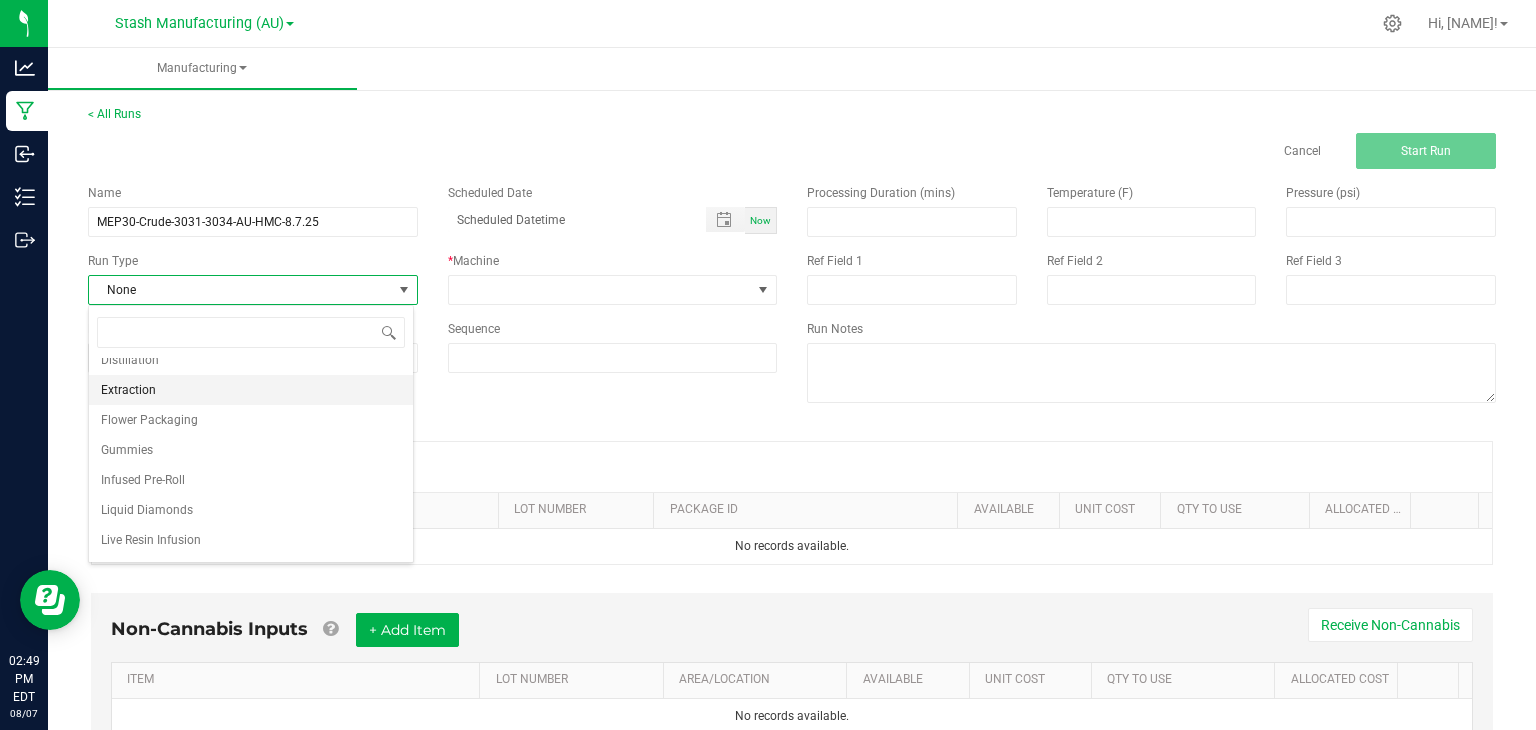 click on "Extraction" at bounding box center [128, 390] 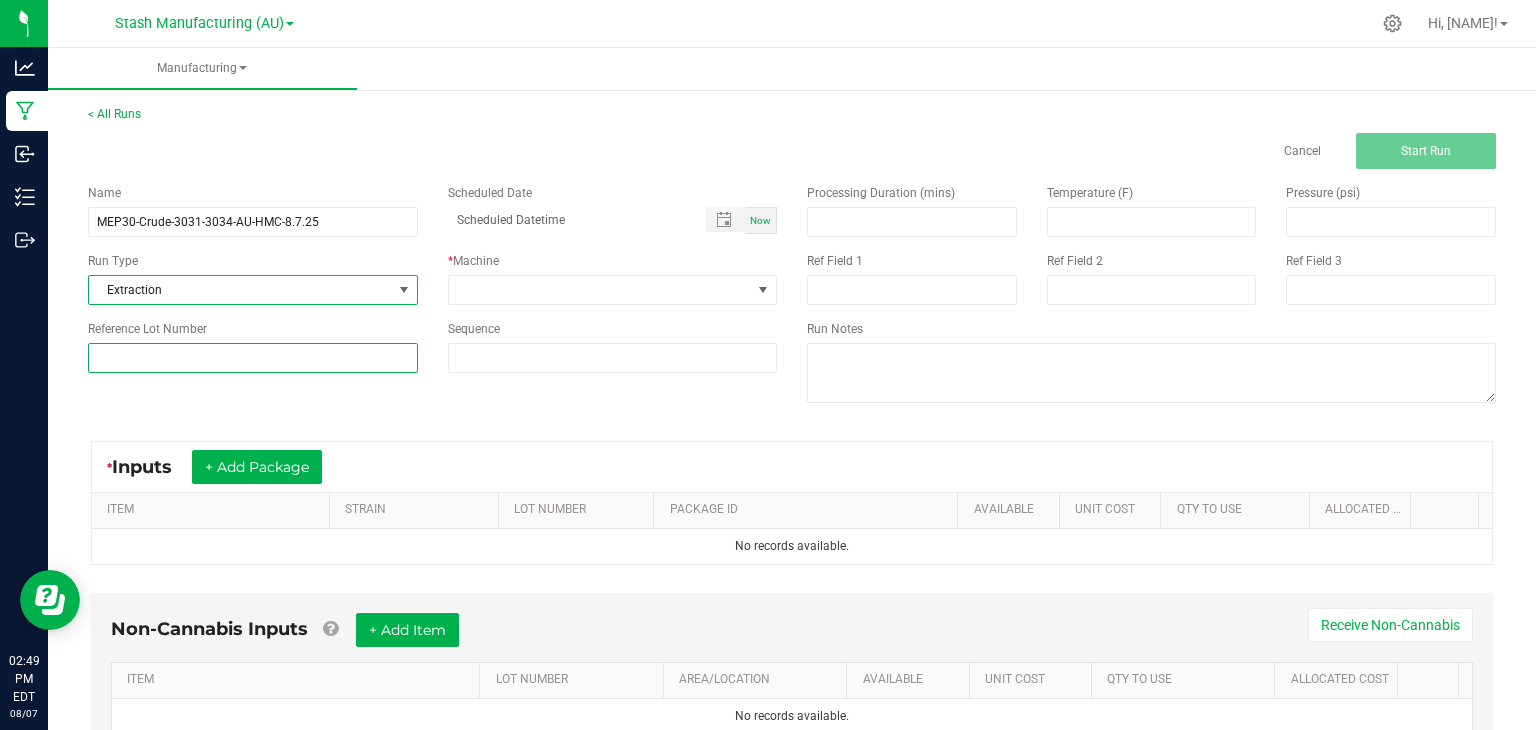 click at bounding box center (253, 358) 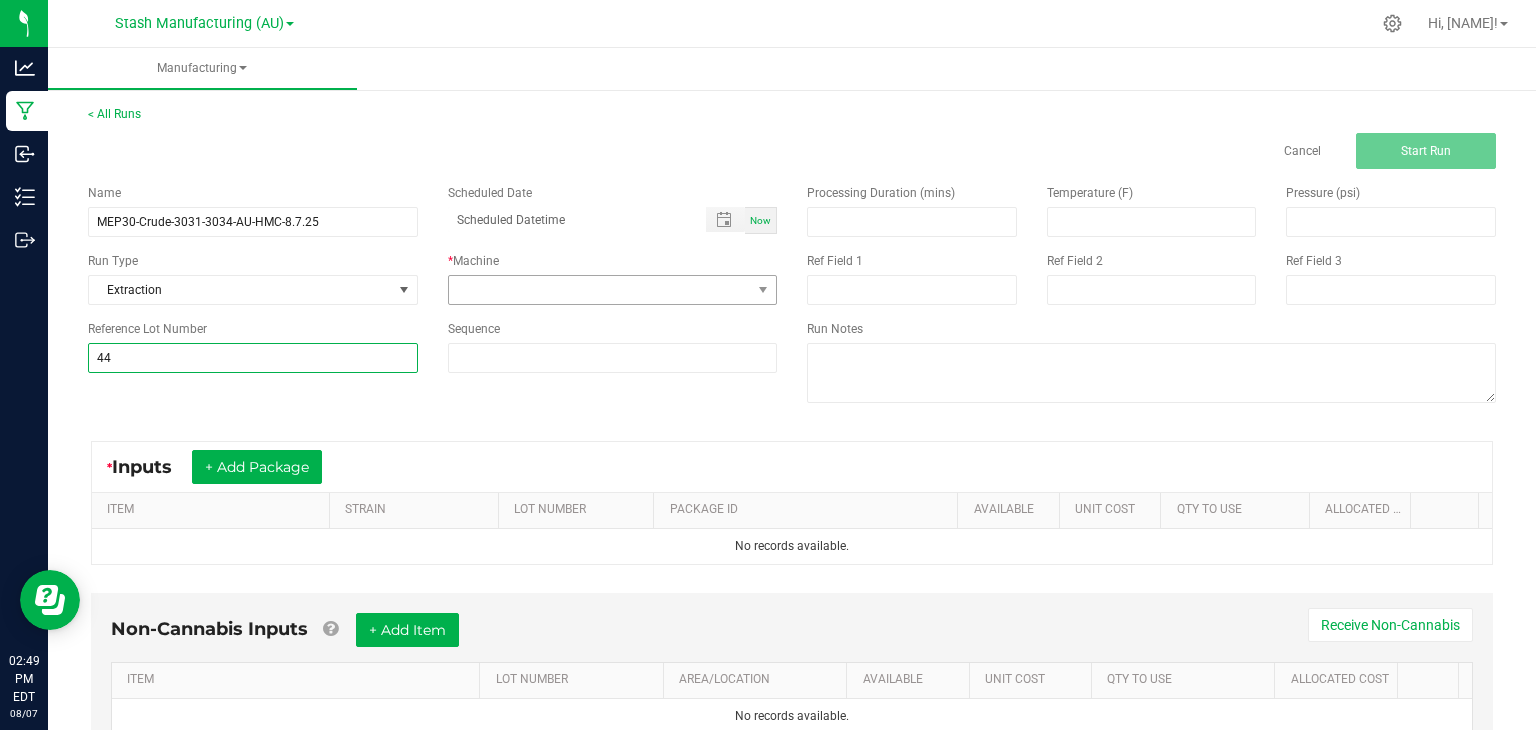 type on "44" 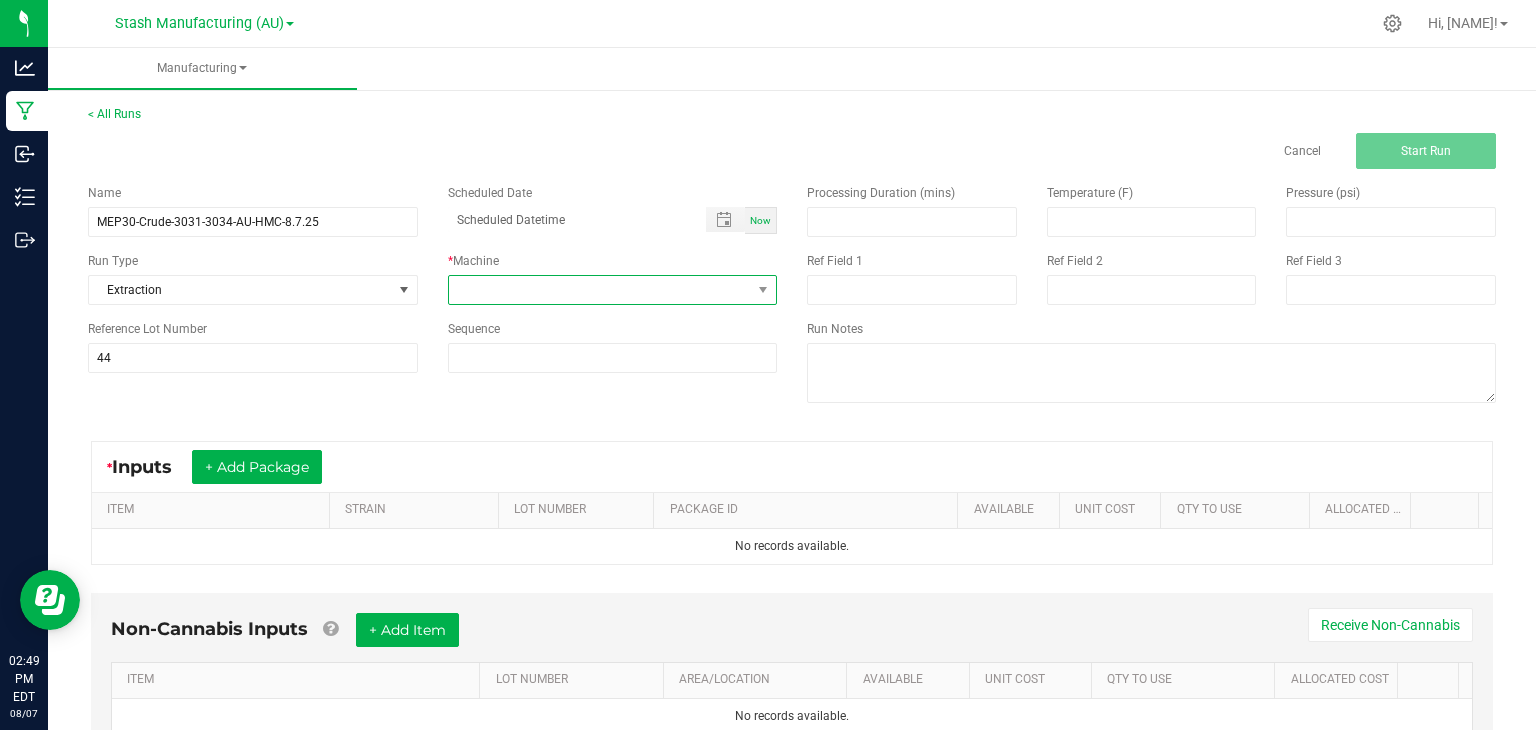 click at bounding box center [600, 290] 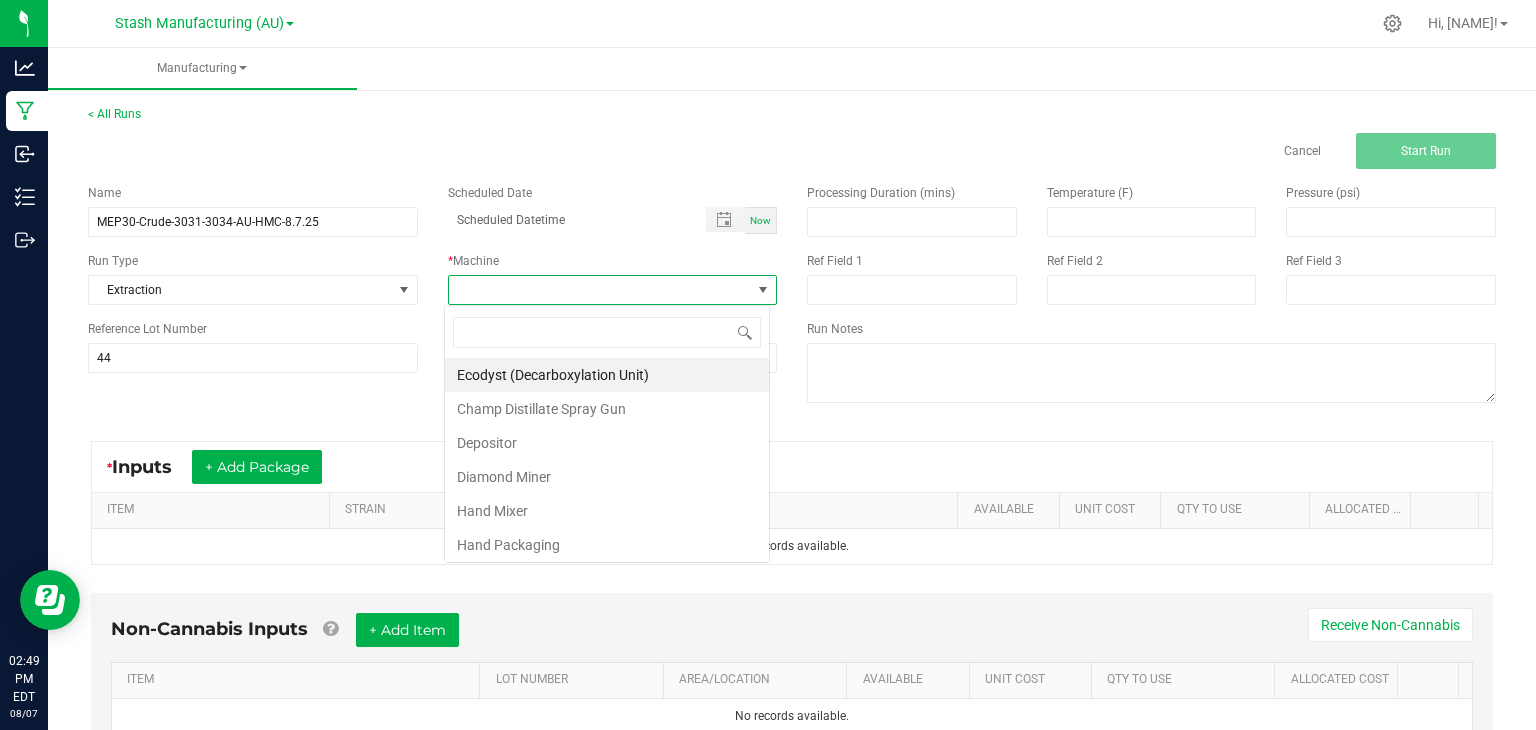 scroll, scrollTop: 99970, scrollLeft: 99674, axis: both 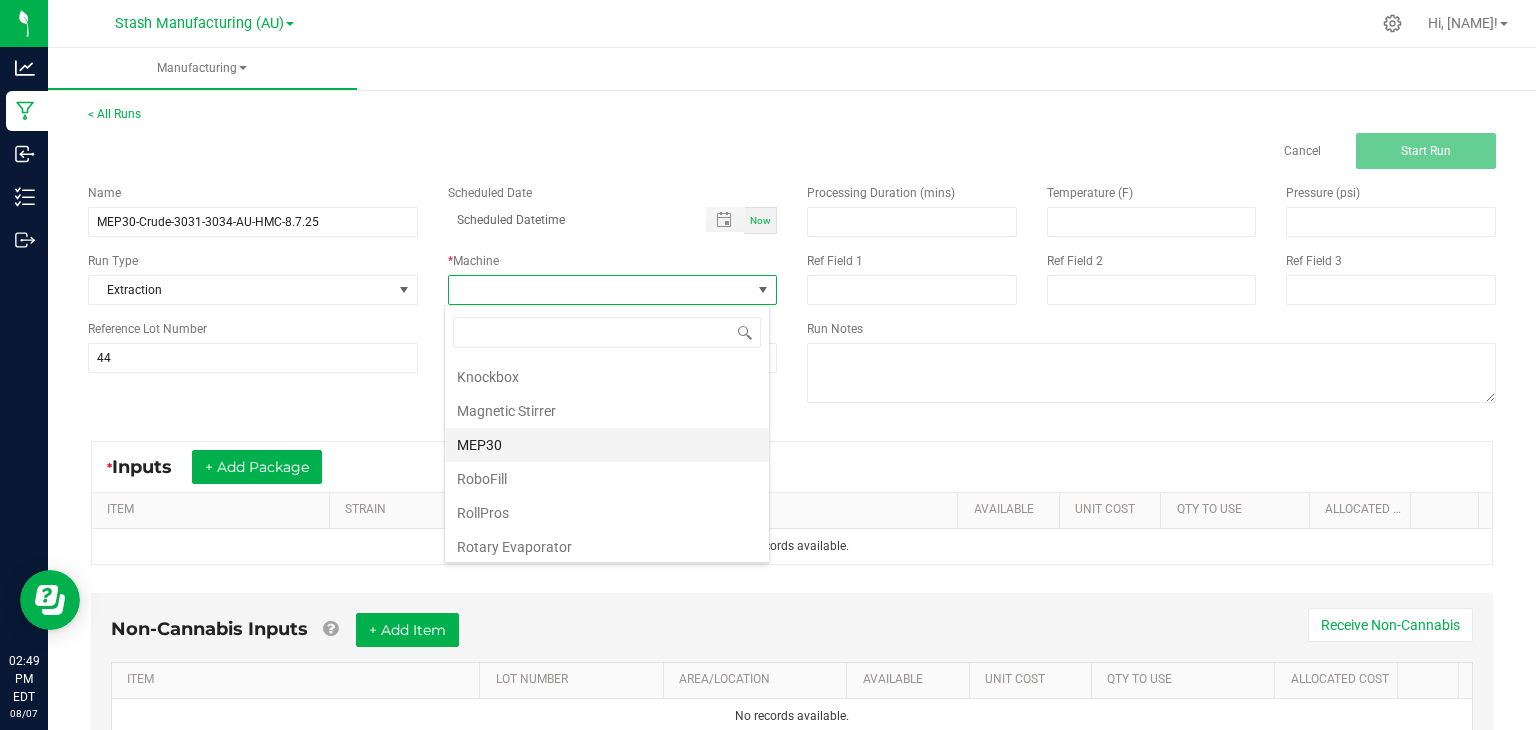 click on "MEP30" at bounding box center (607, 445) 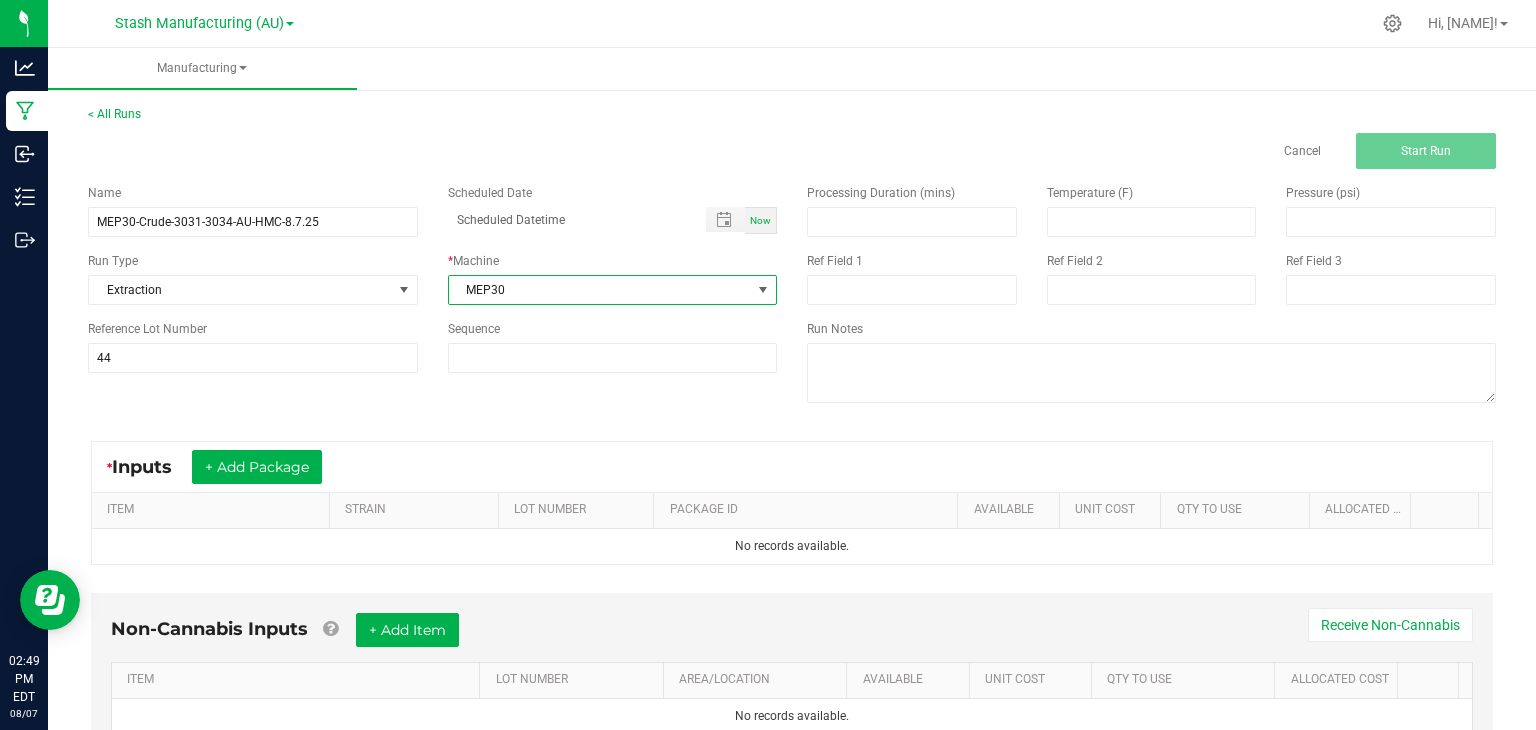 click on "Now" at bounding box center [760, 220] 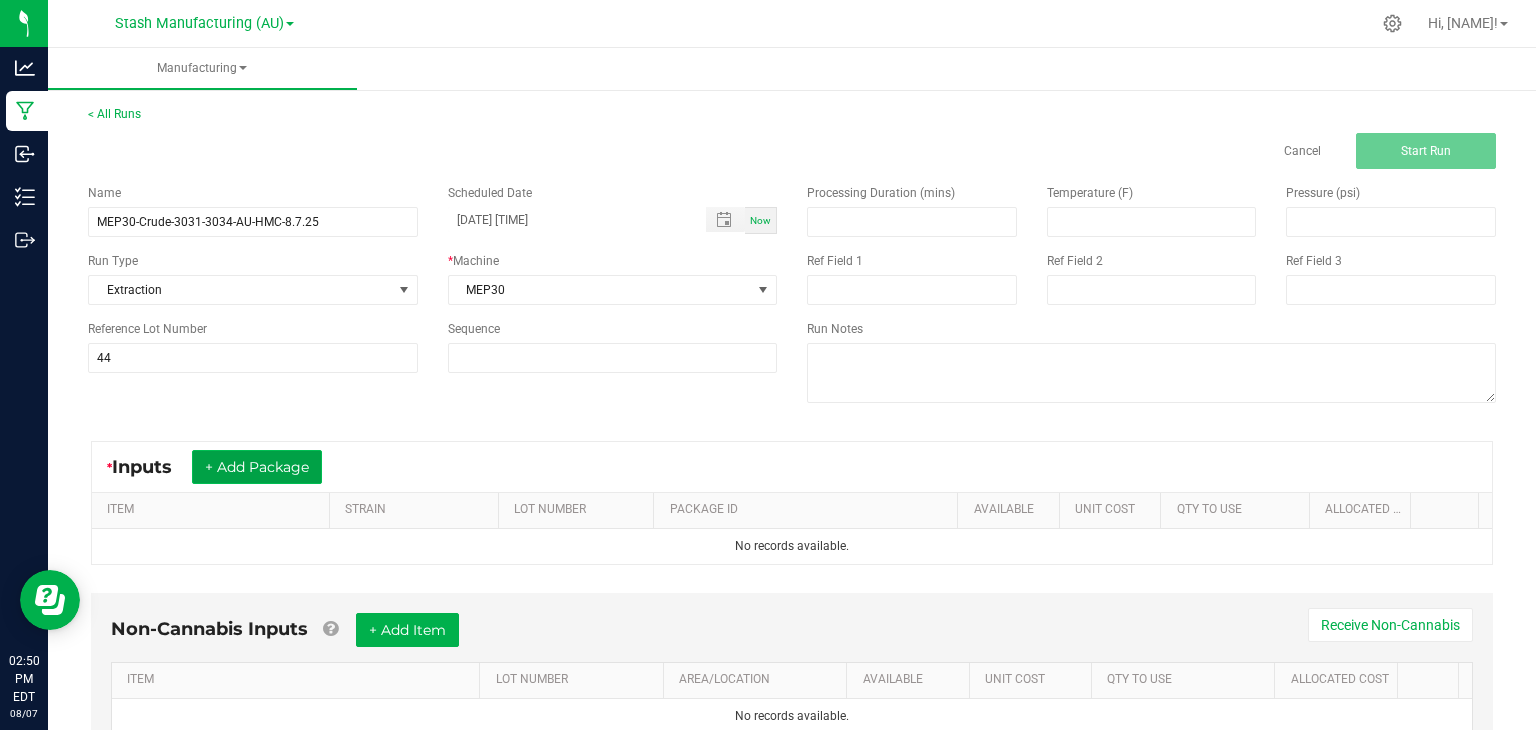 click on "+ Add Package" at bounding box center (257, 467) 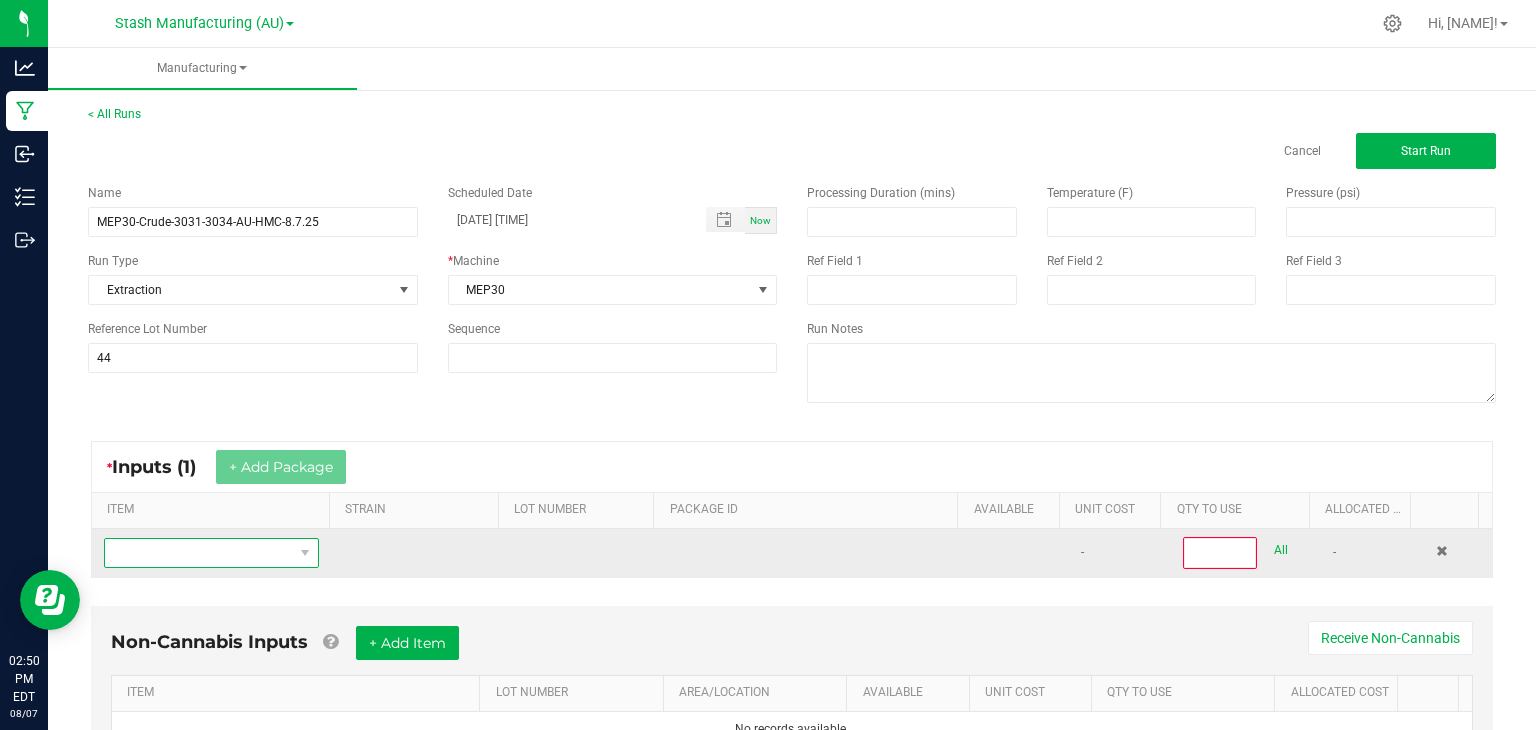 click at bounding box center [199, 553] 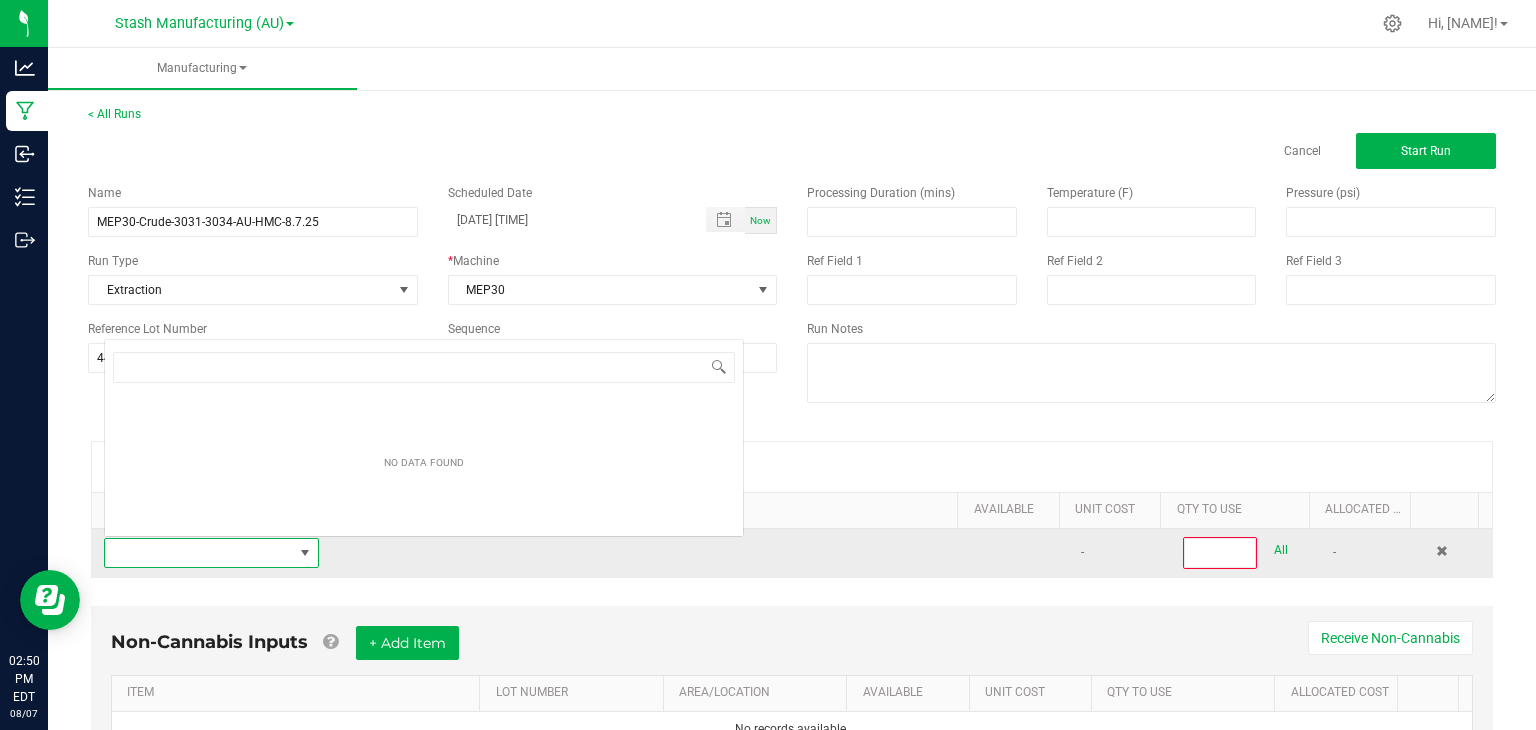 scroll, scrollTop: 0, scrollLeft: 0, axis: both 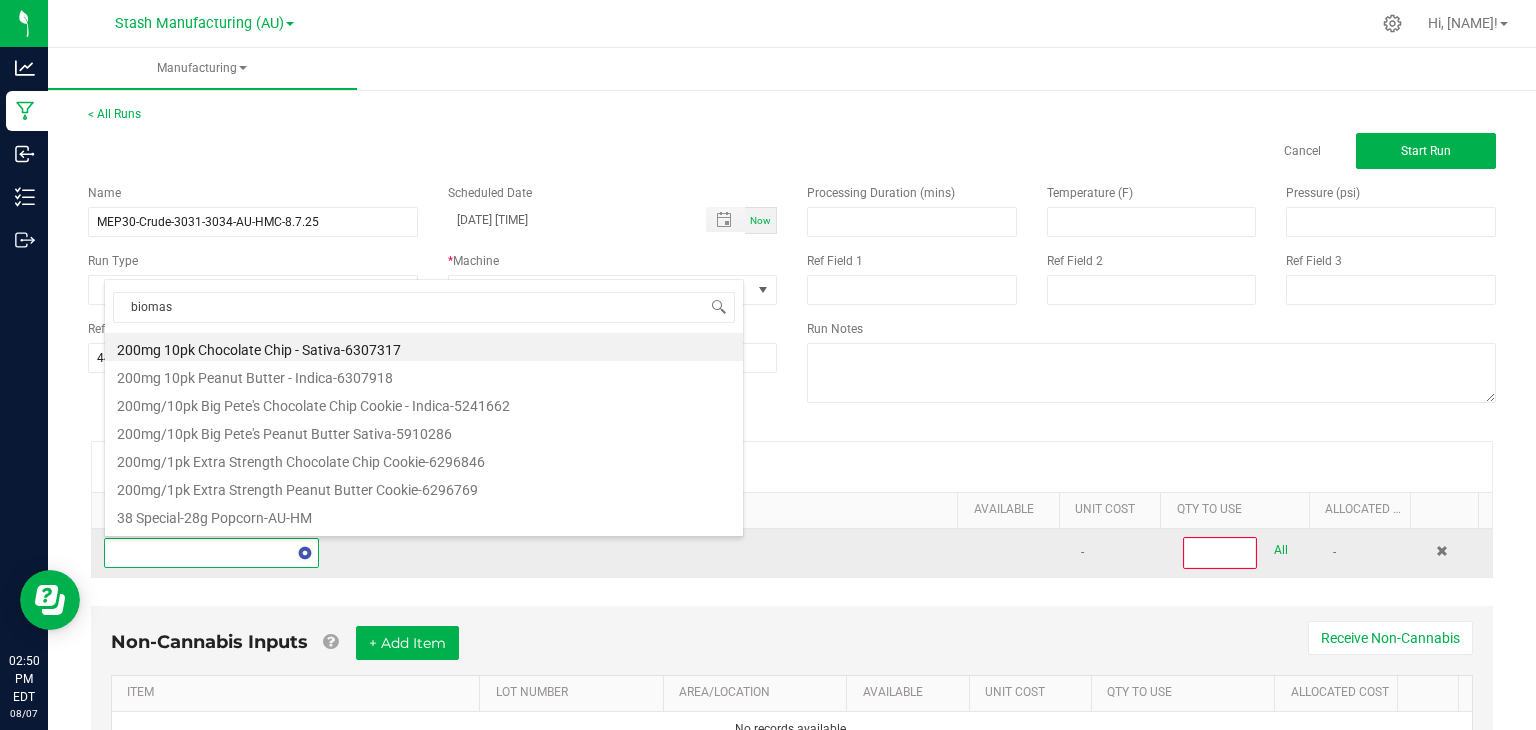 type on "biomass" 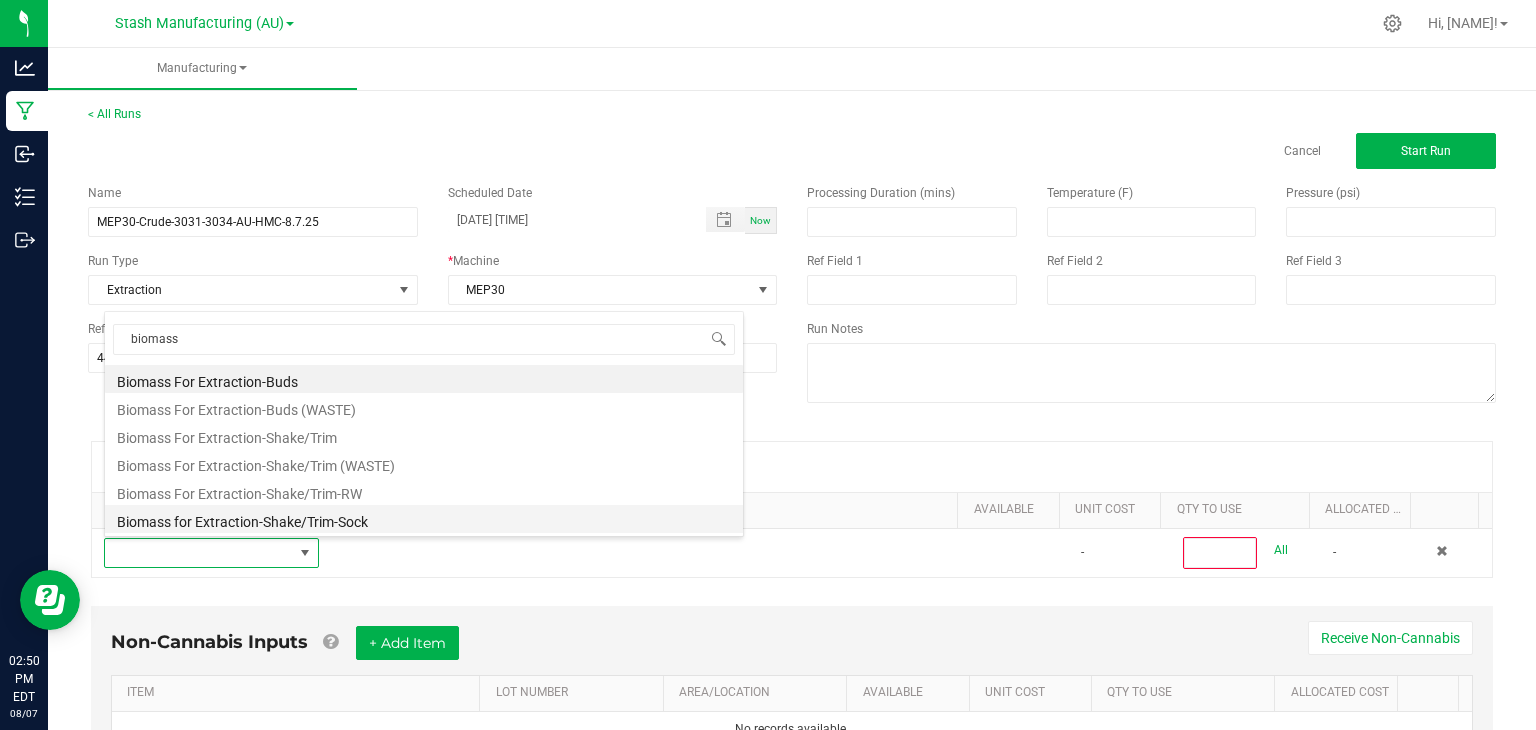 click on "Biomass for Extraction-Shake/Trim-Sock" at bounding box center (424, 519) 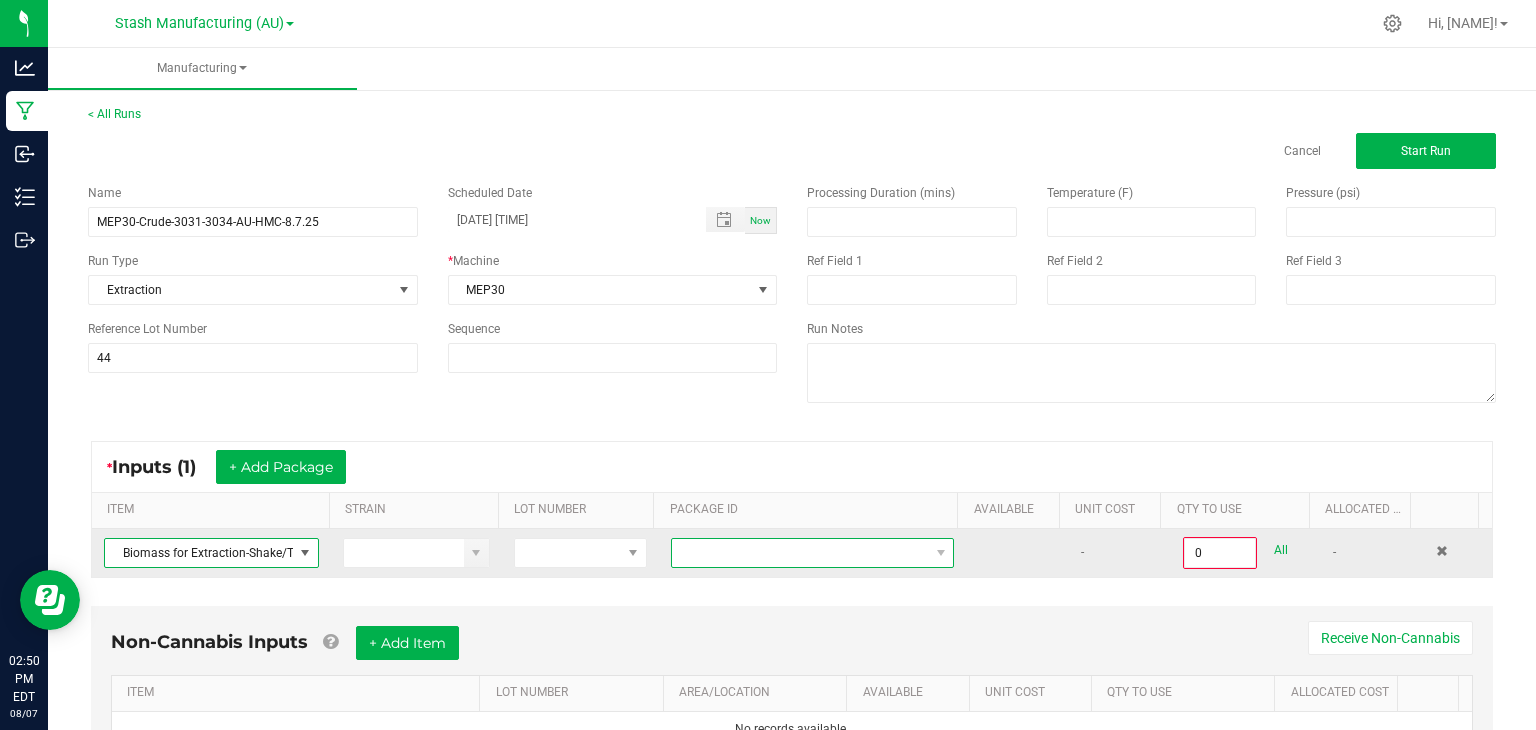 click at bounding box center [800, 553] 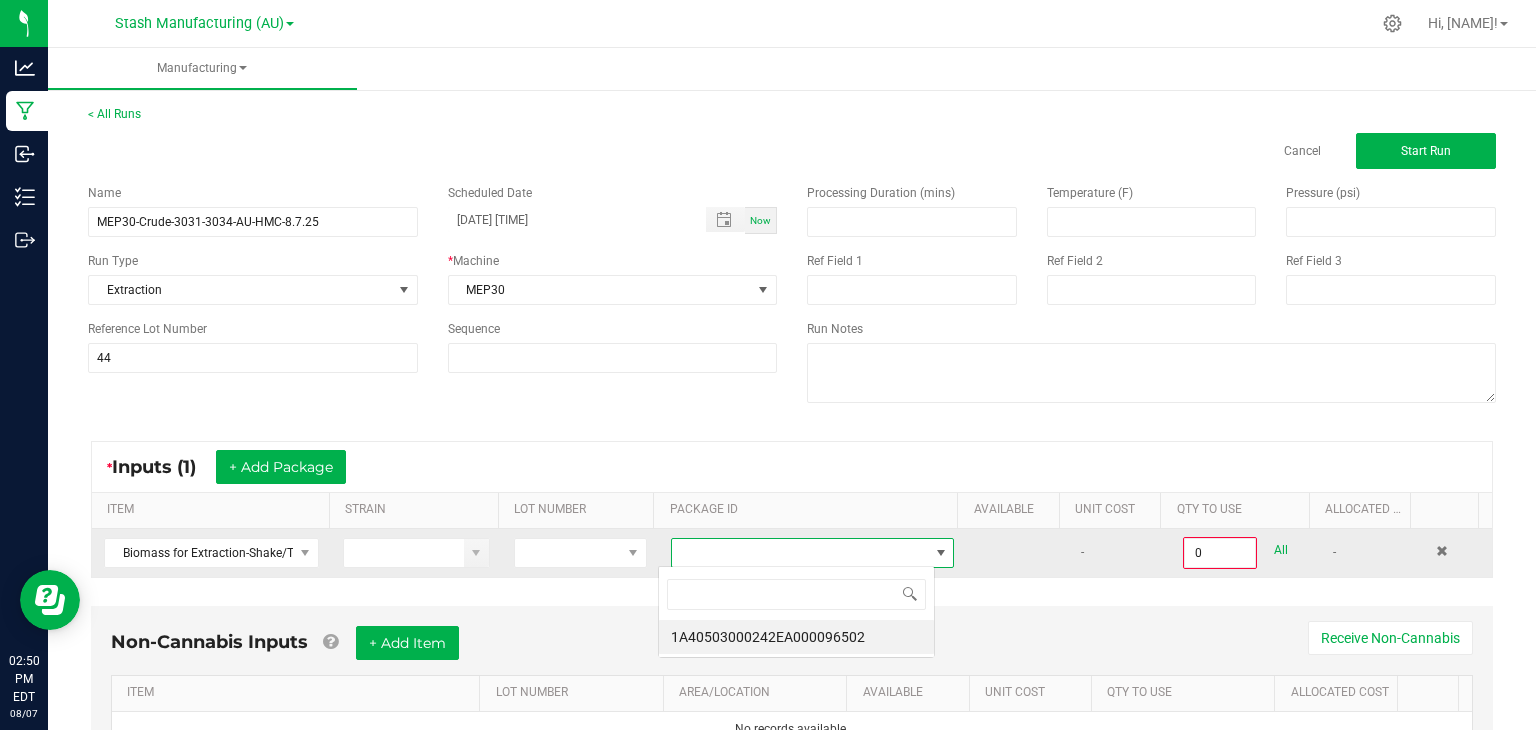scroll, scrollTop: 99970, scrollLeft: 99723, axis: both 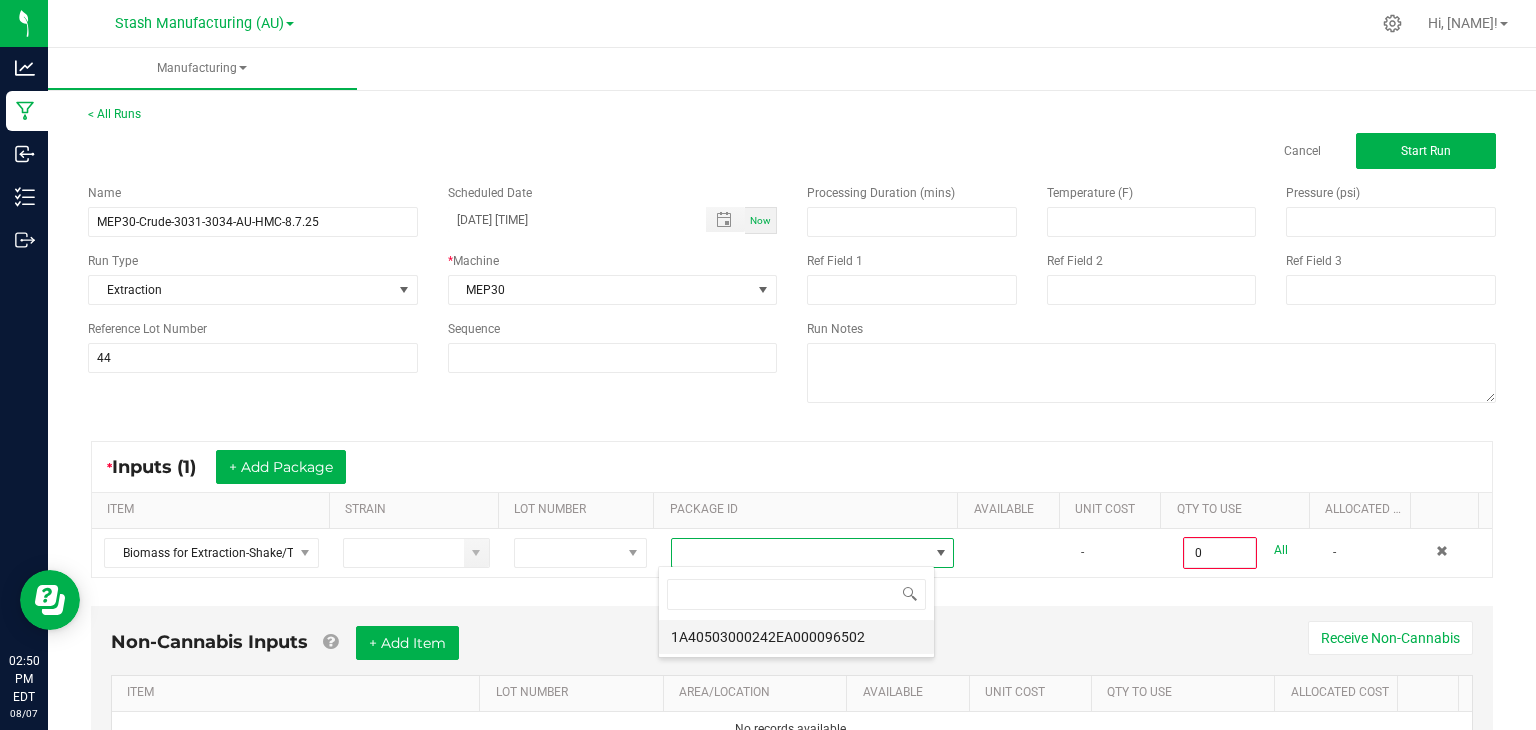 click on "1A40503000242EA000096502" at bounding box center [796, 637] 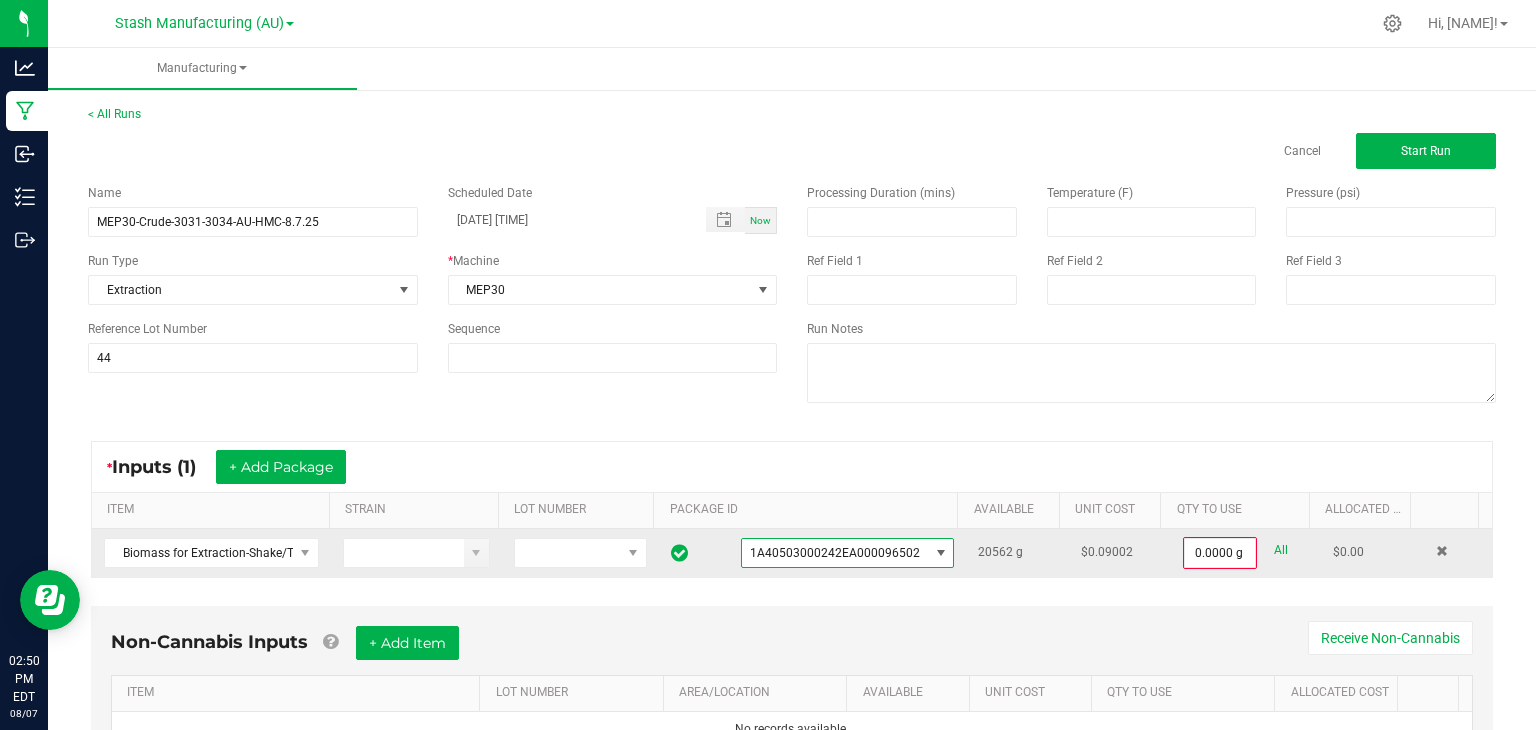 click on "All" at bounding box center [1281, 550] 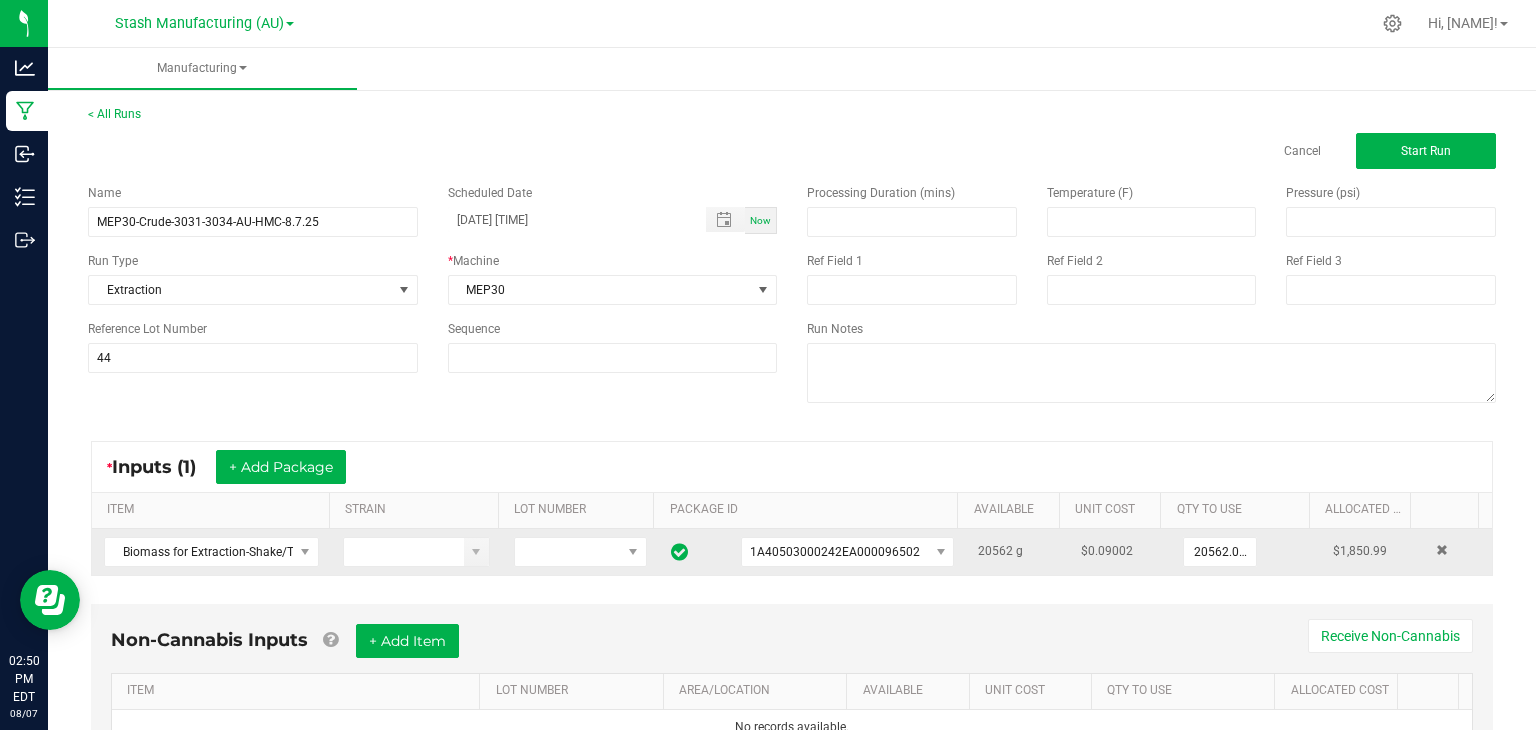 scroll, scrollTop: 91, scrollLeft: 0, axis: vertical 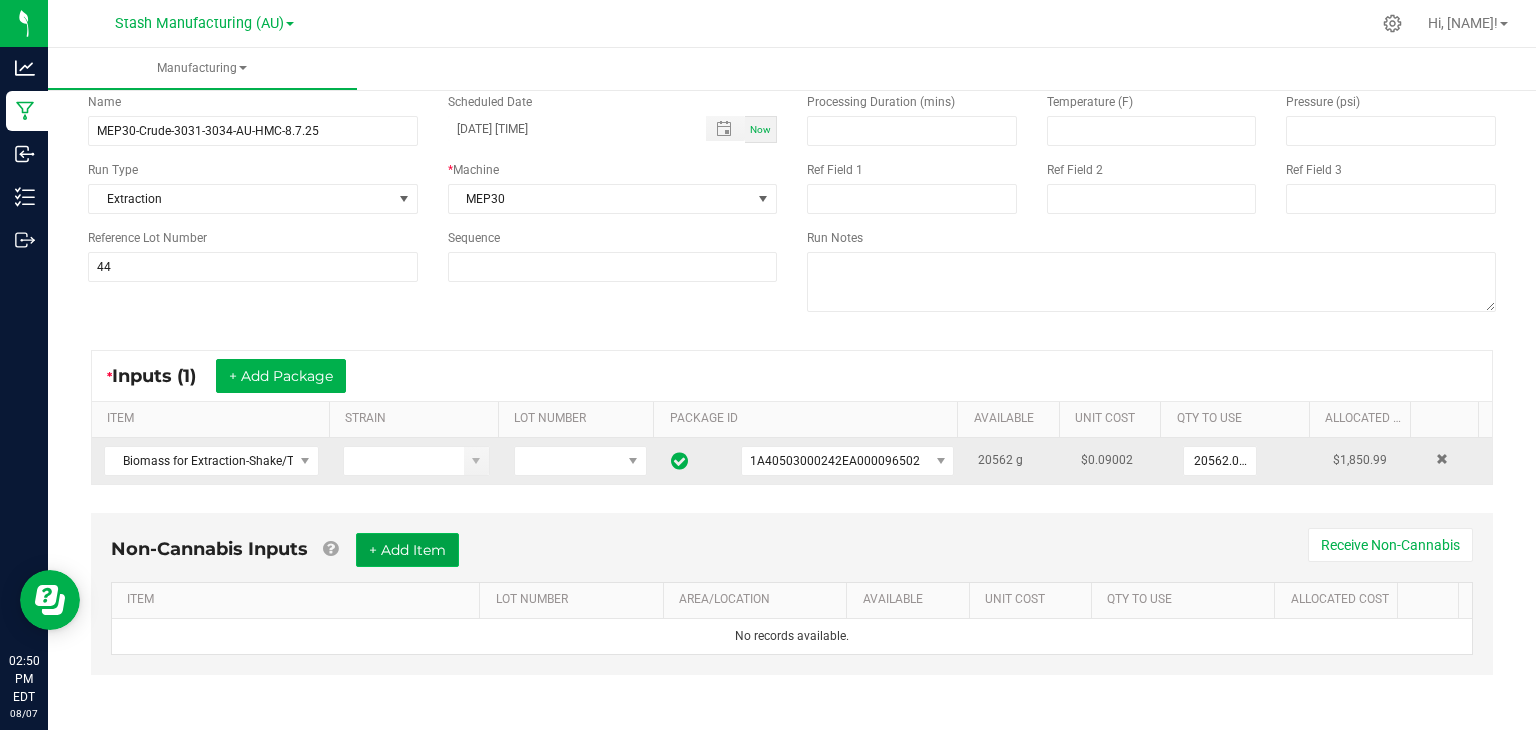 click on "+ Add Item" at bounding box center [407, 550] 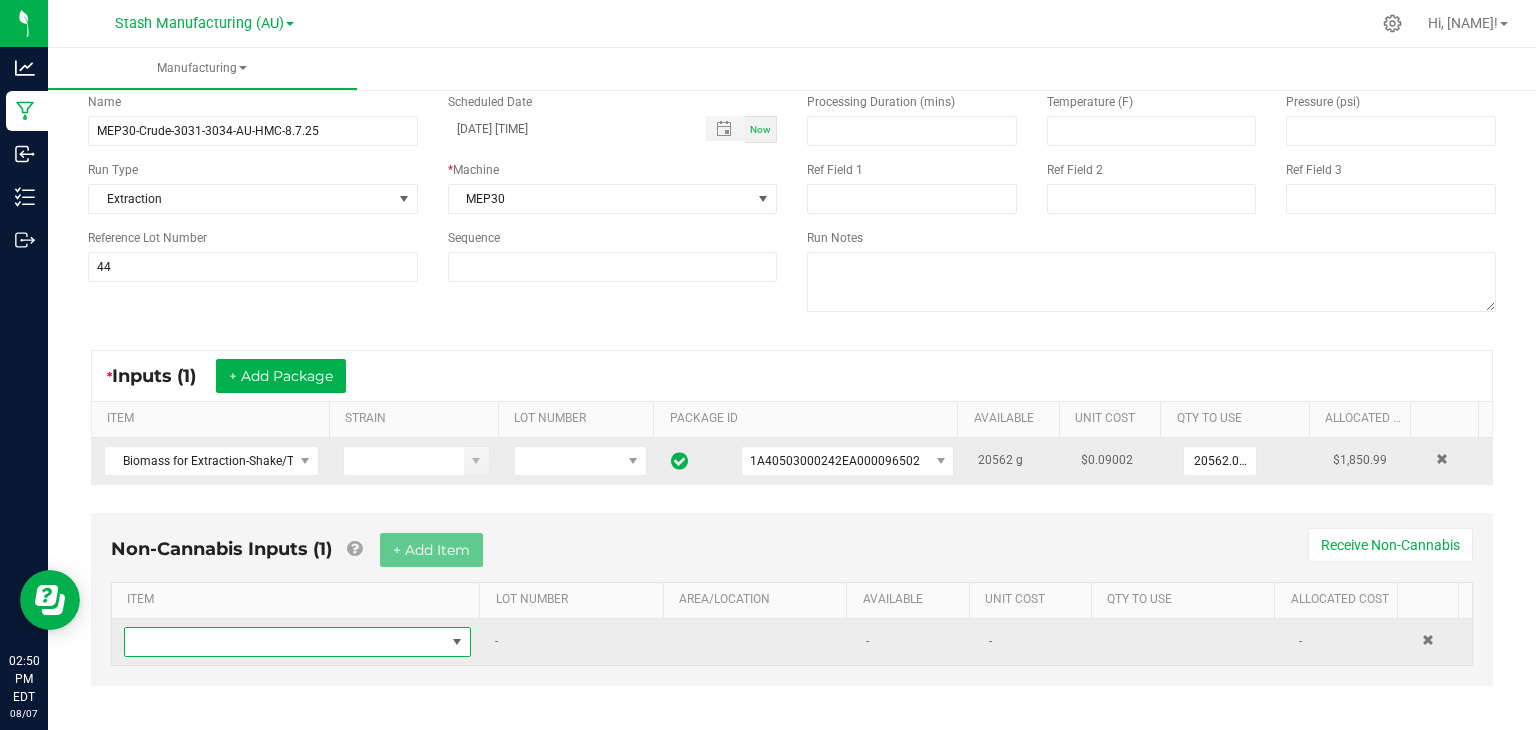 click at bounding box center [285, 642] 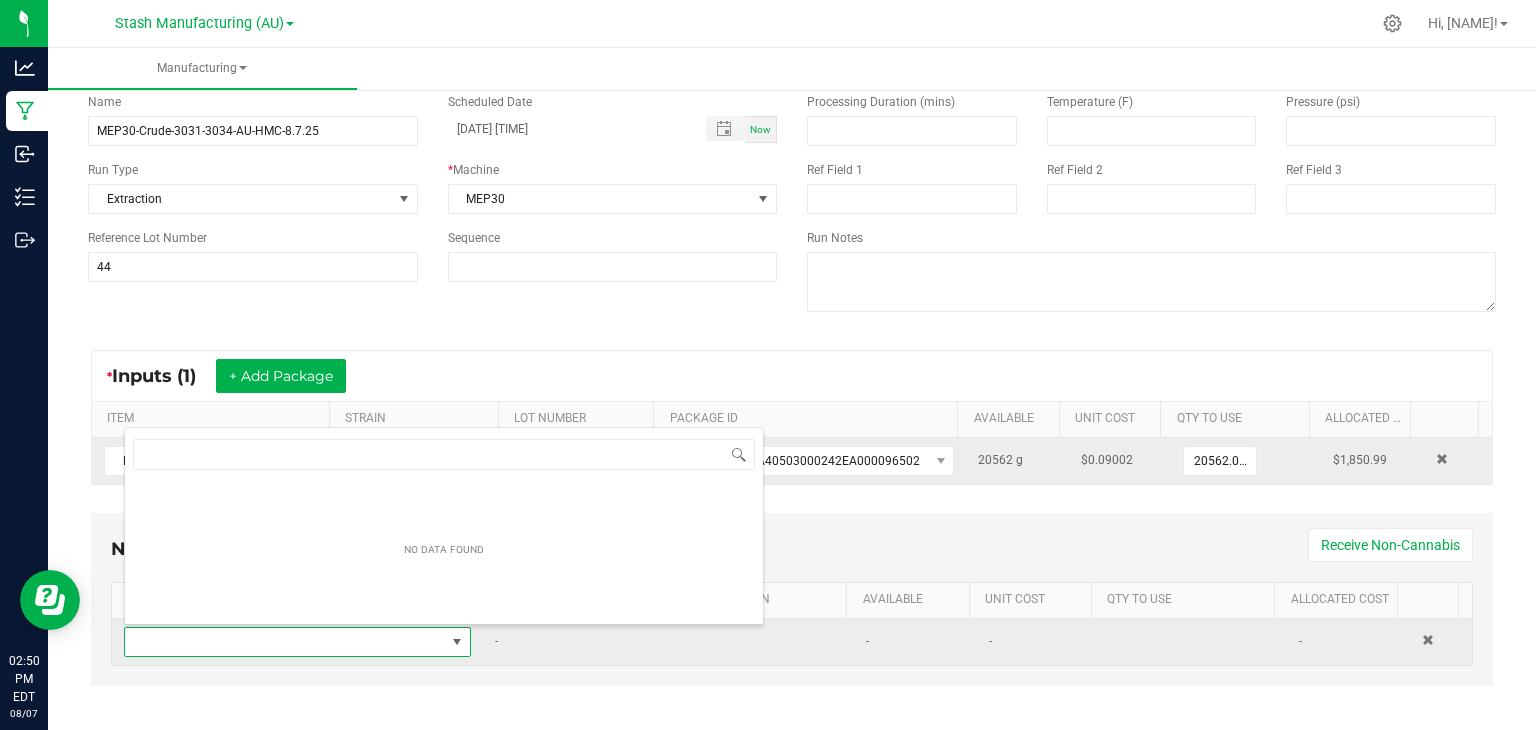 scroll, scrollTop: 99970, scrollLeft: 99661, axis: both 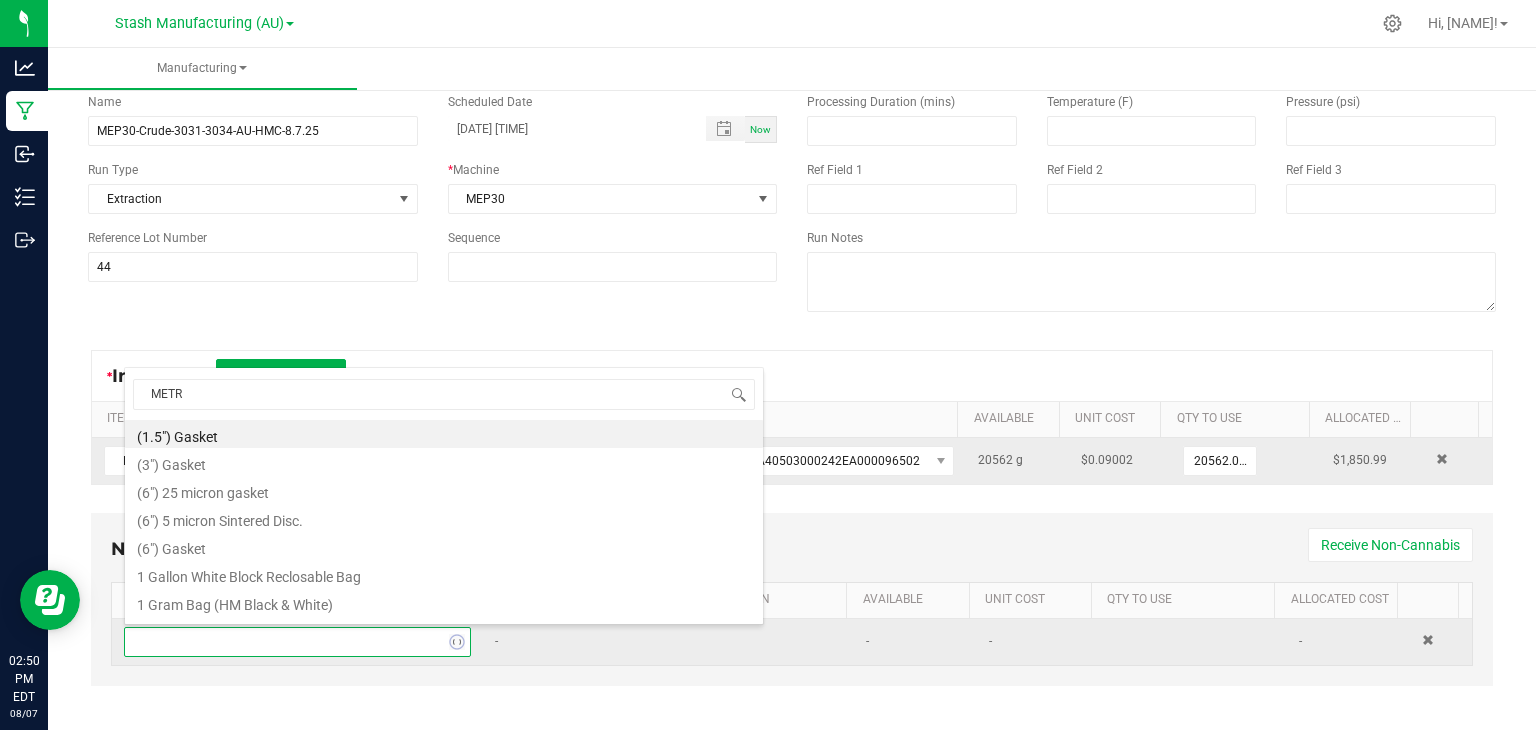 type on "METRC" 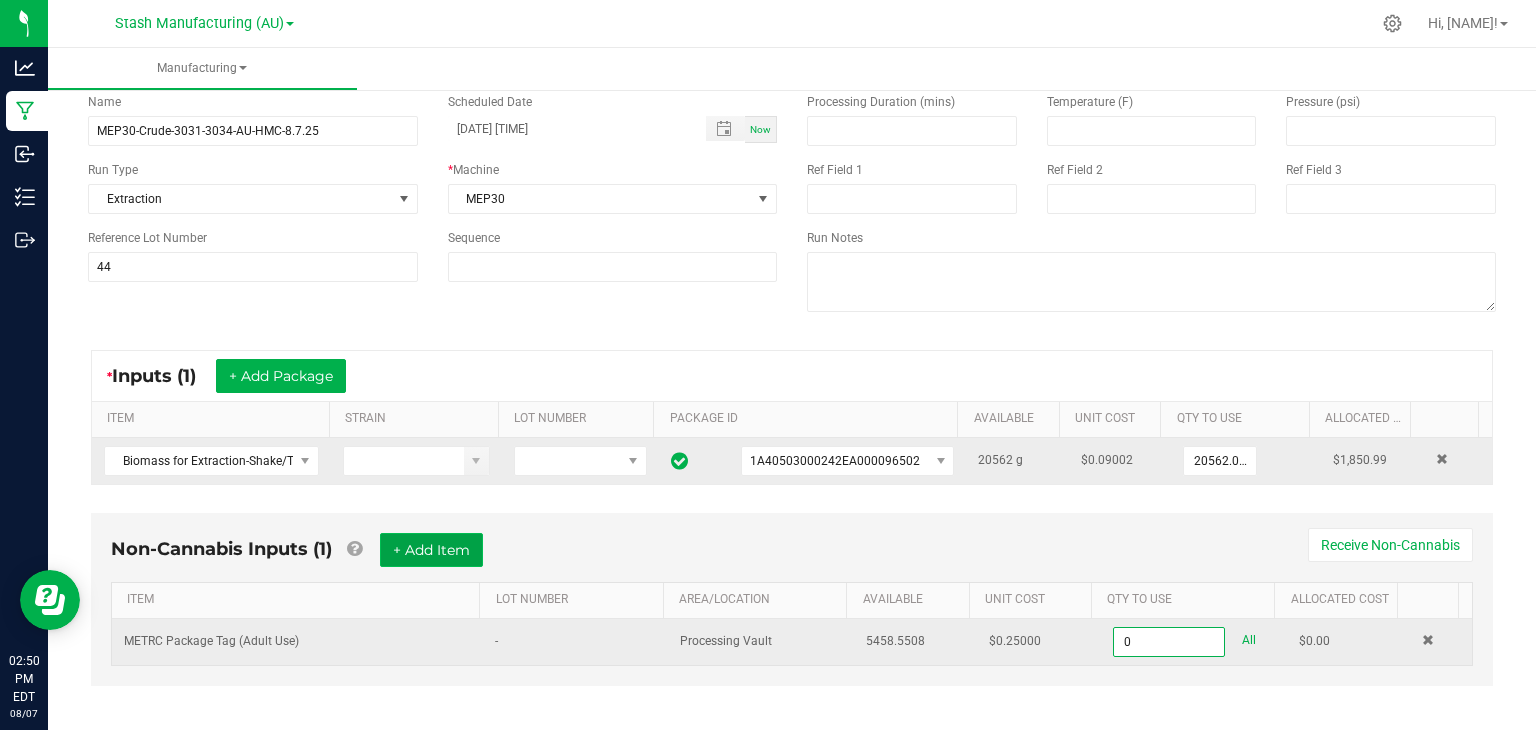 type on "0 ea" 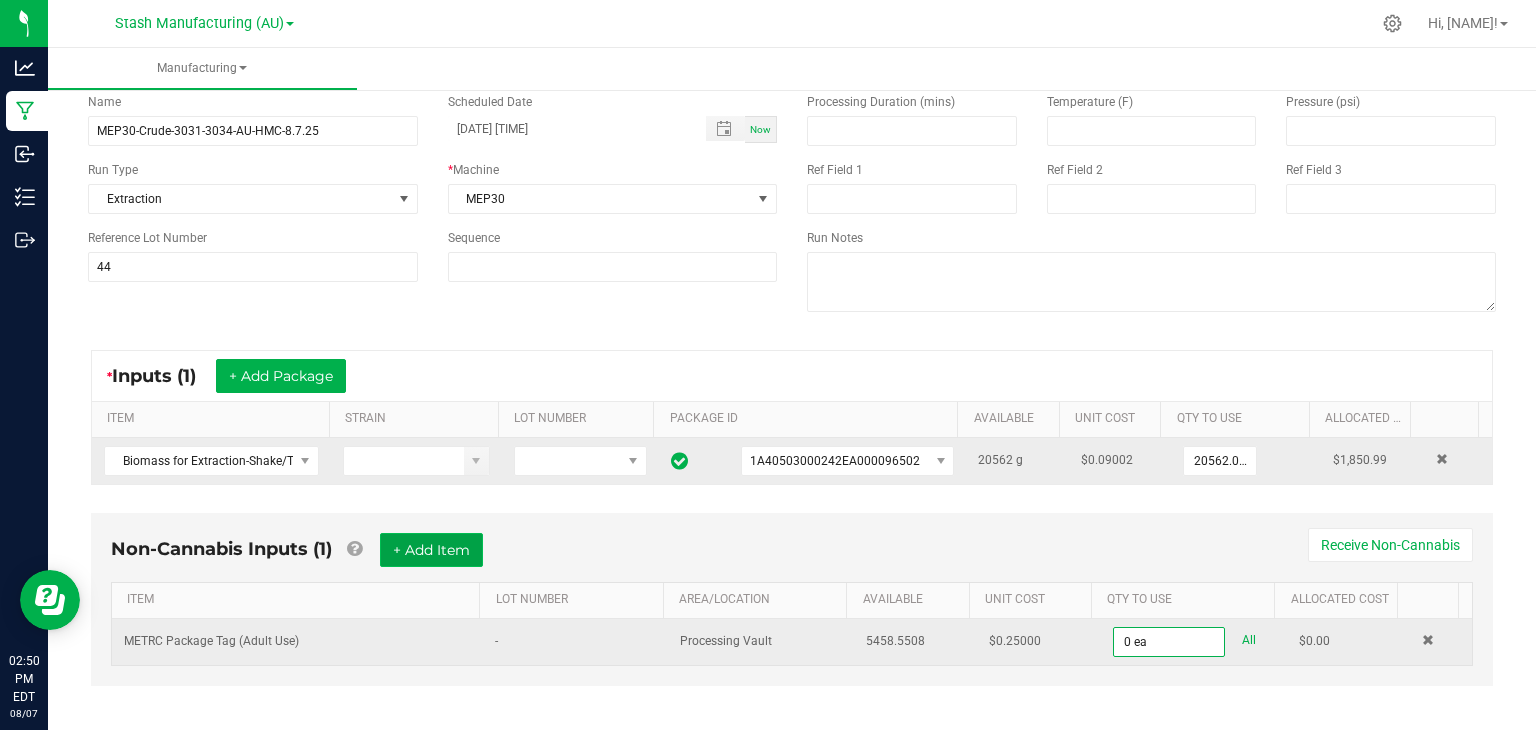 click on "+ Add Item" at bounding box center [431, 550] 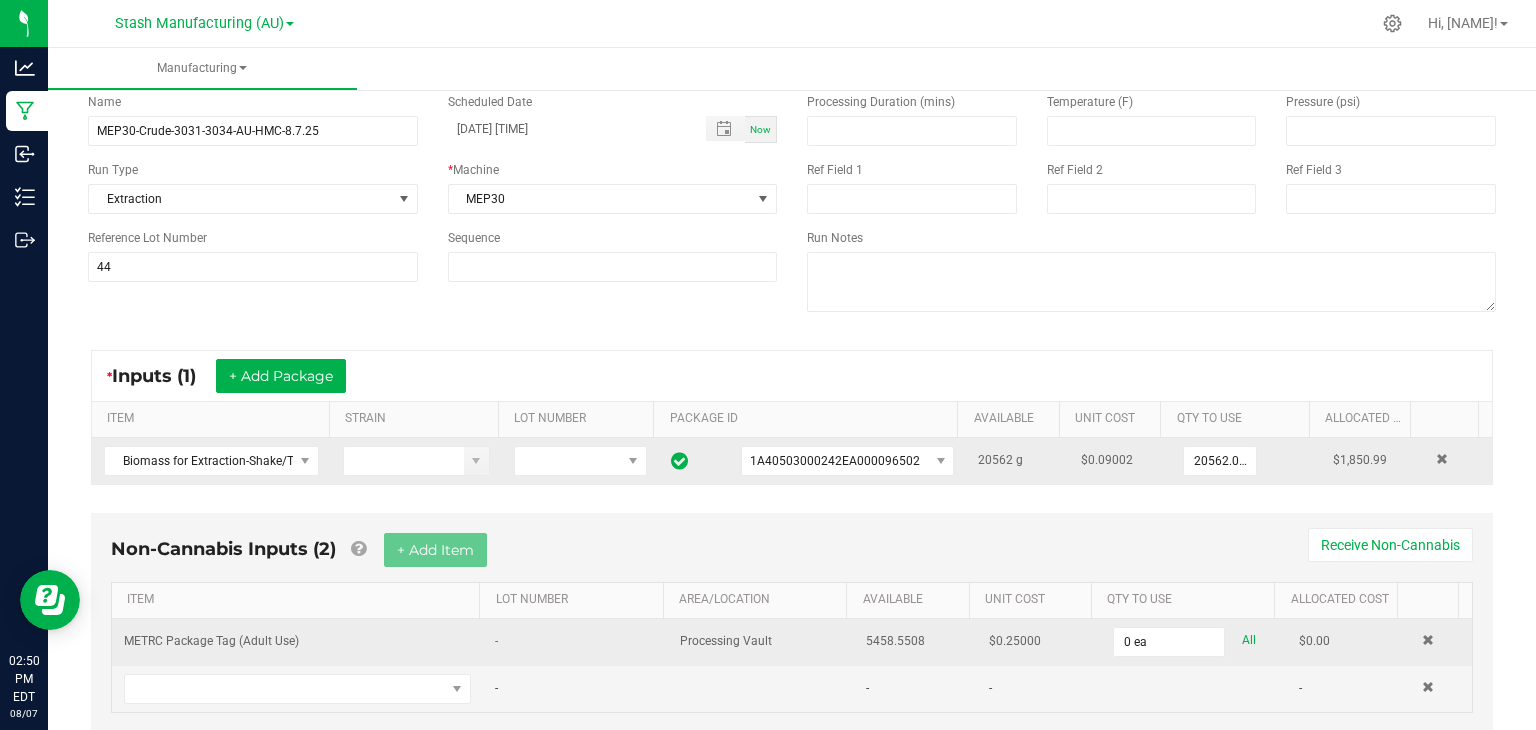 scroll, scrollTop: 148, scrollLeft: 0, axis: vertical 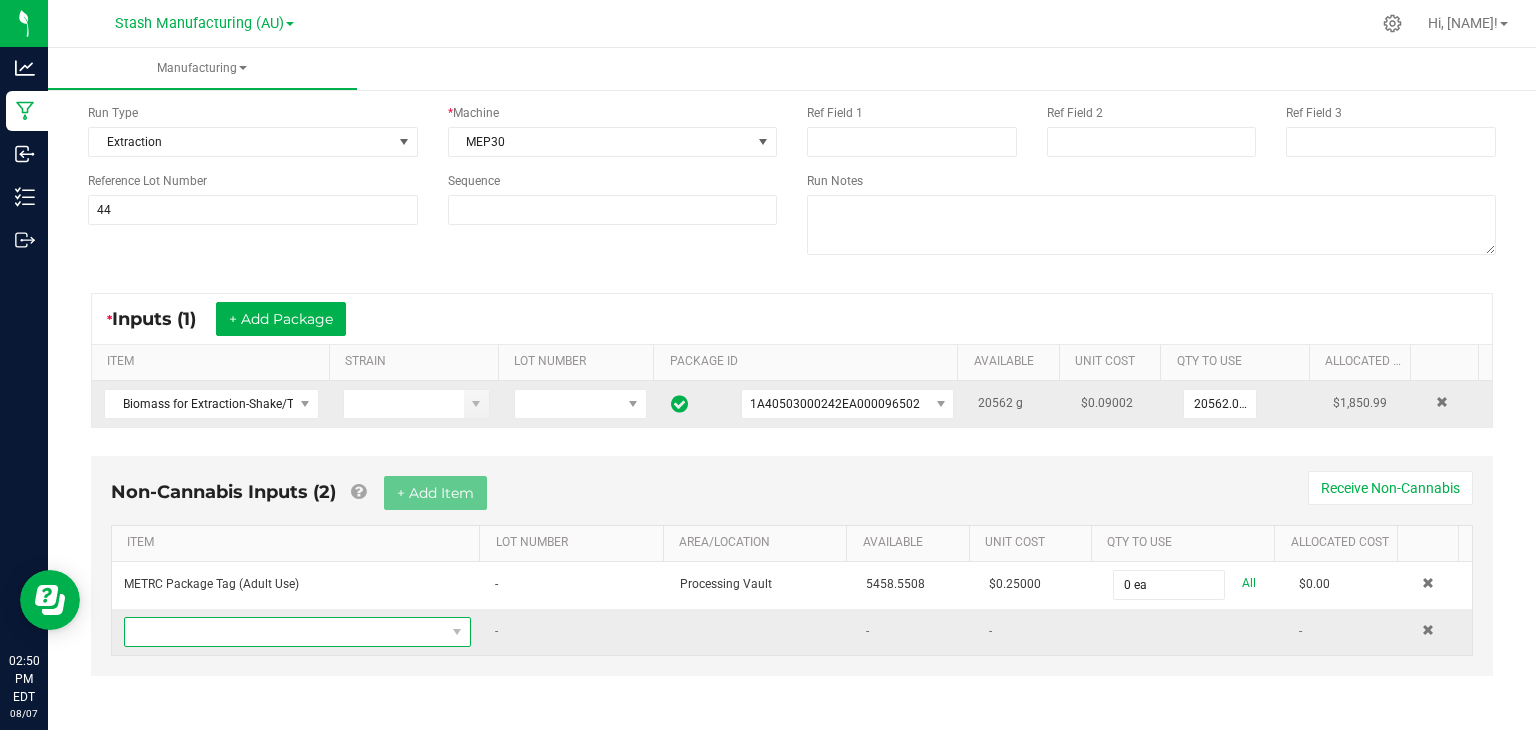 click at bounding box center (285, 632) 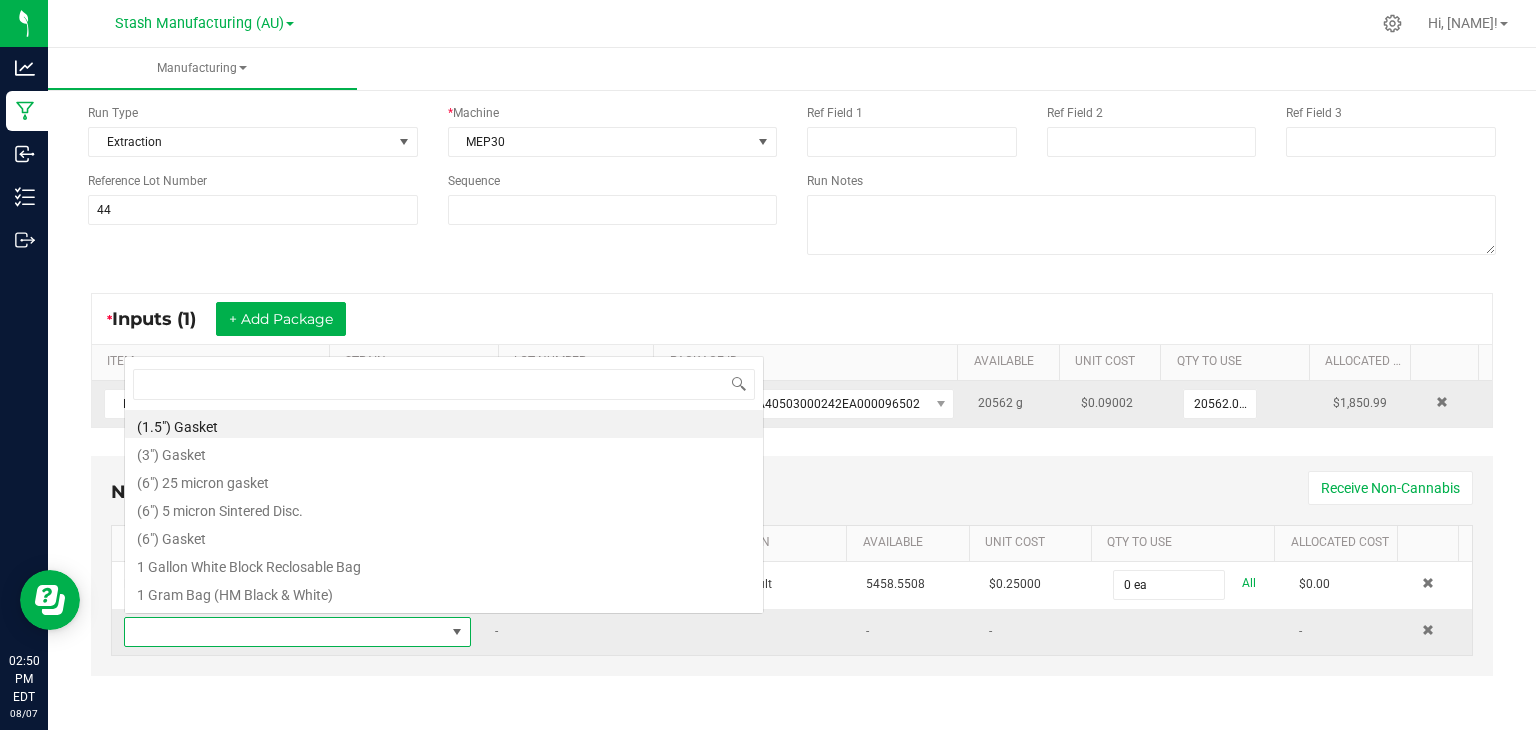 scroll, scrollTop: 0, scrollLeft: 0, axis: both 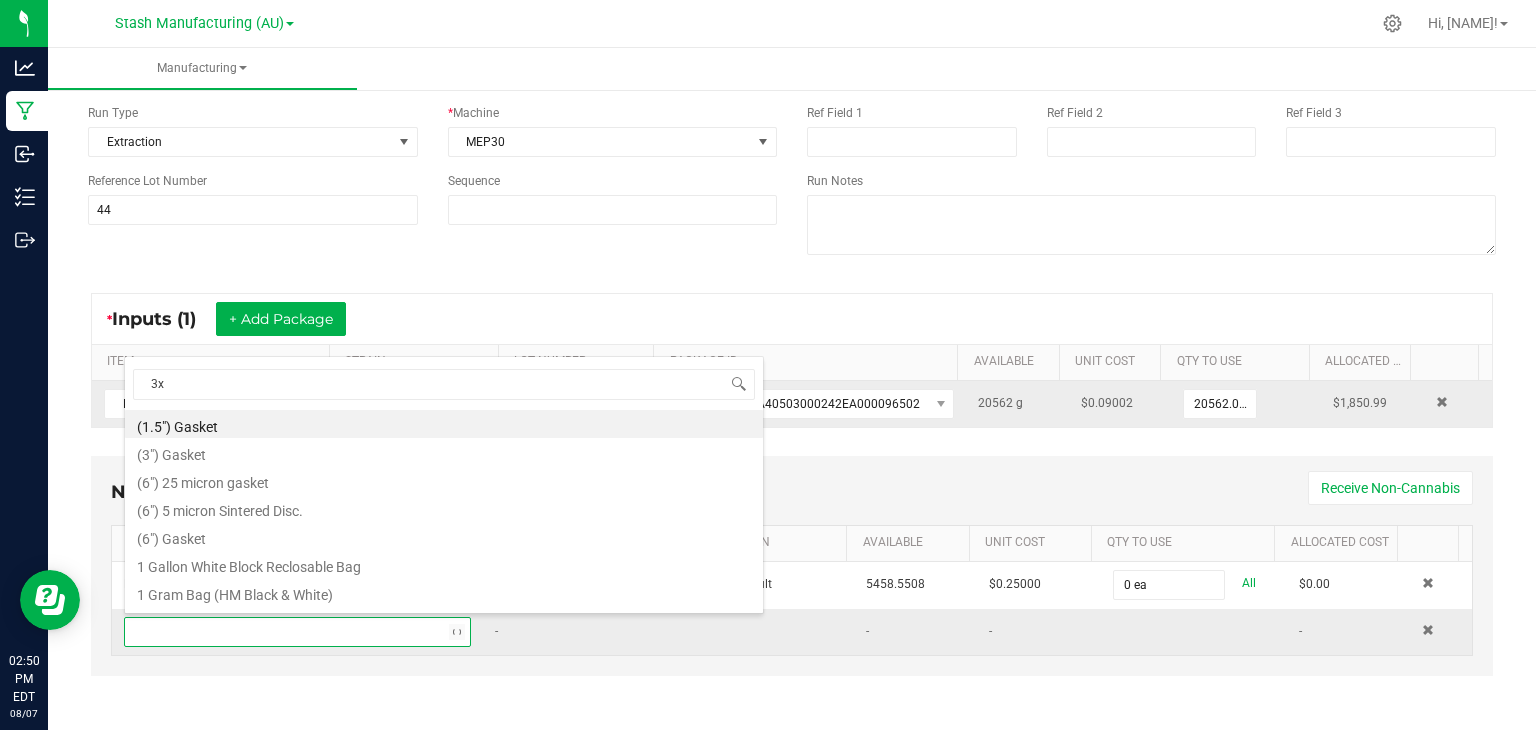 type on "3x1" 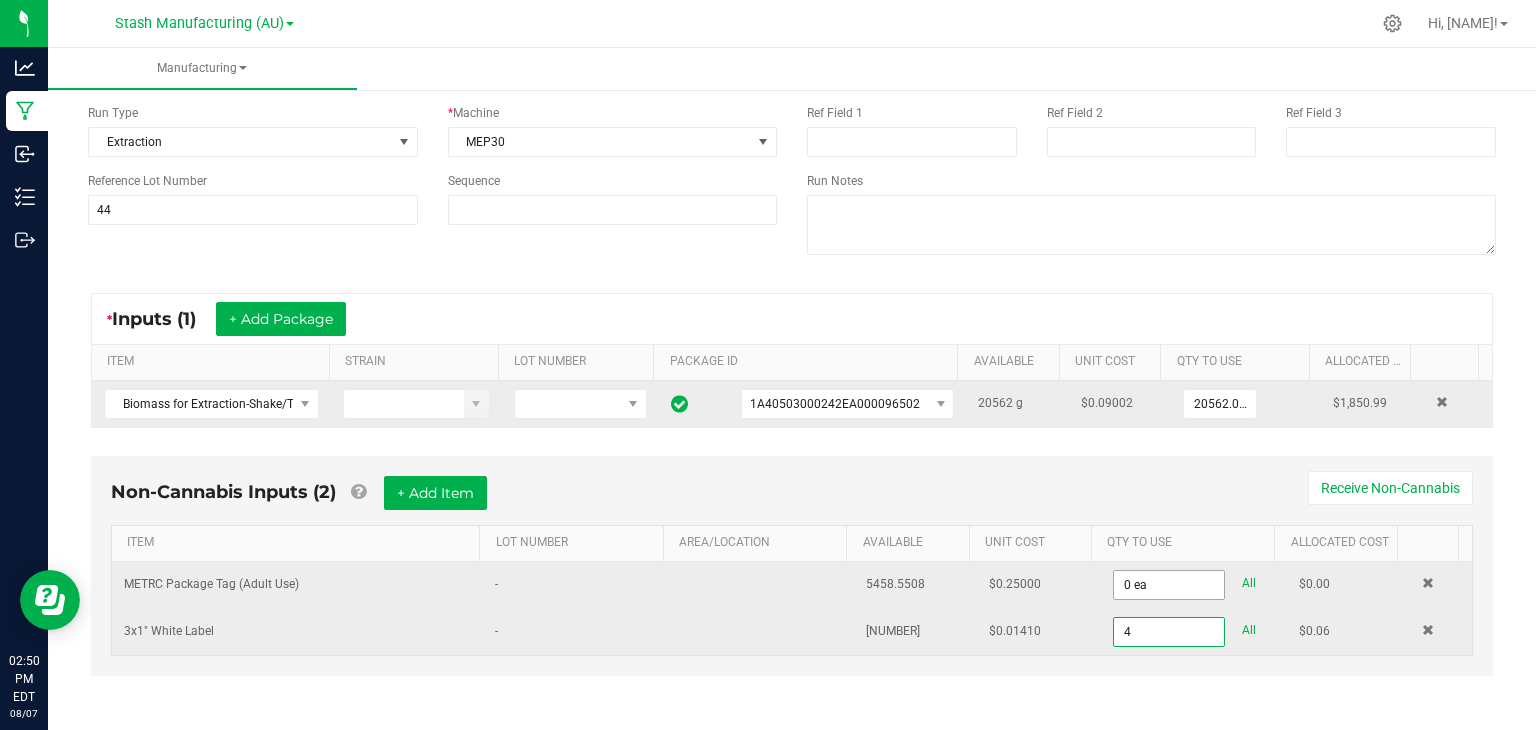 type on "4" 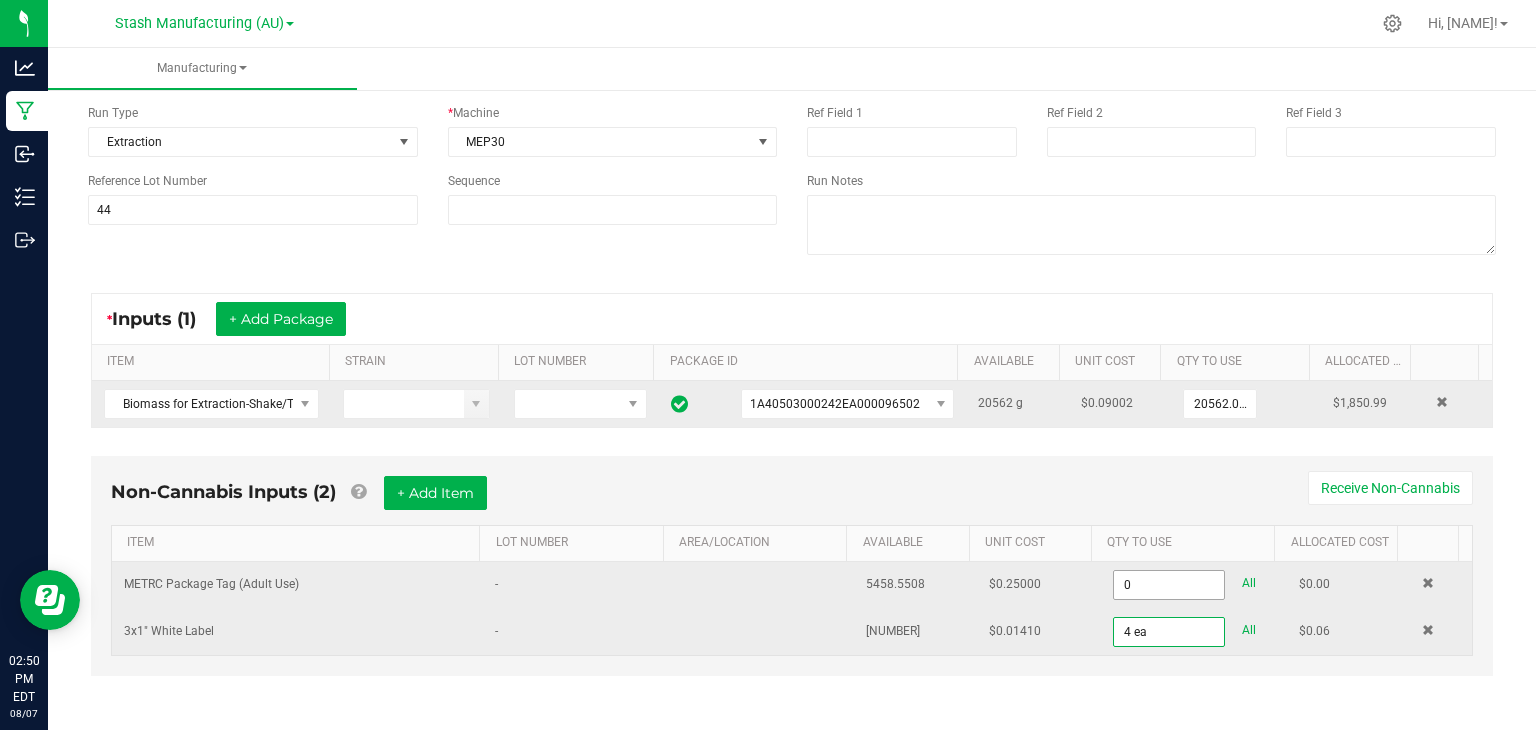 click on "0" at bounding box center (1169, 585) 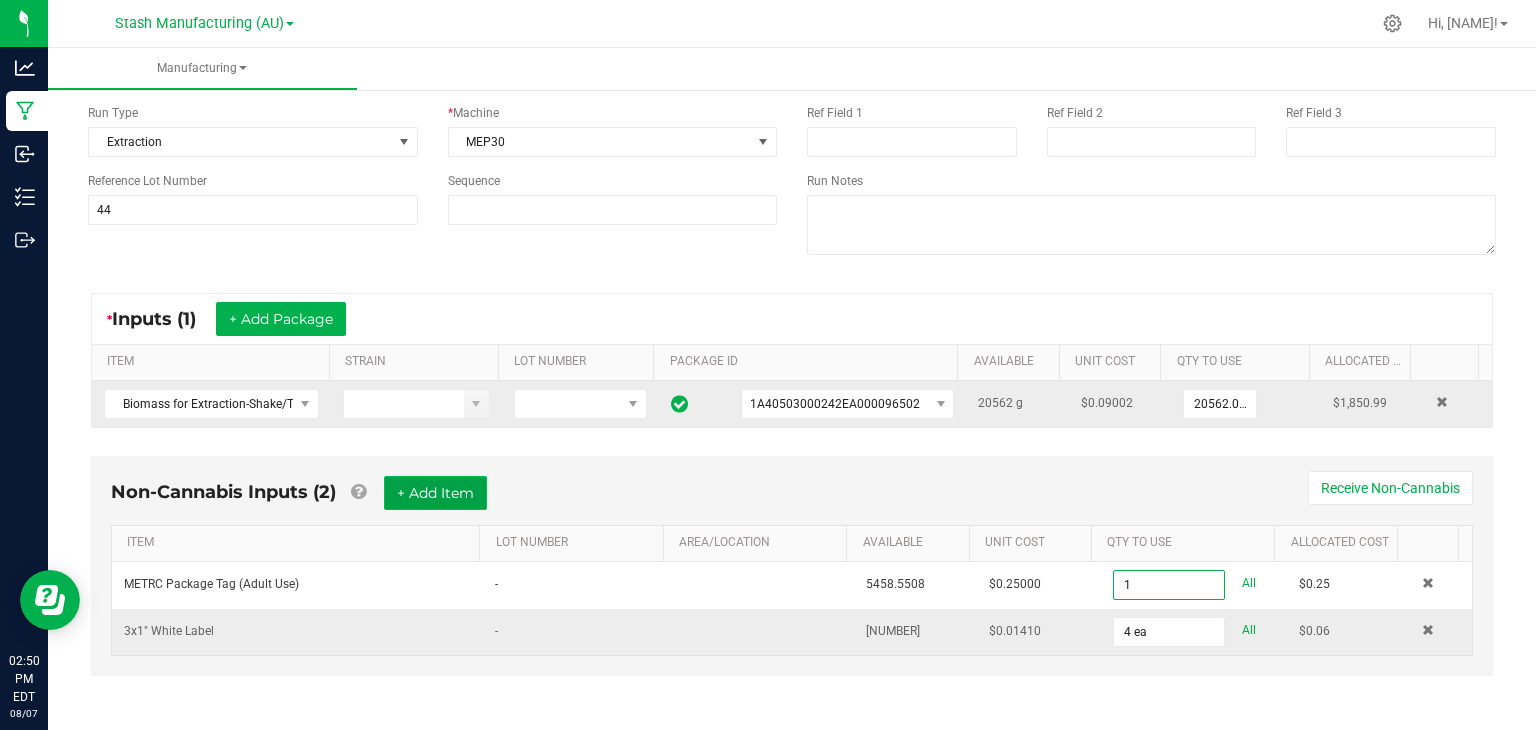 type on "1 ea" 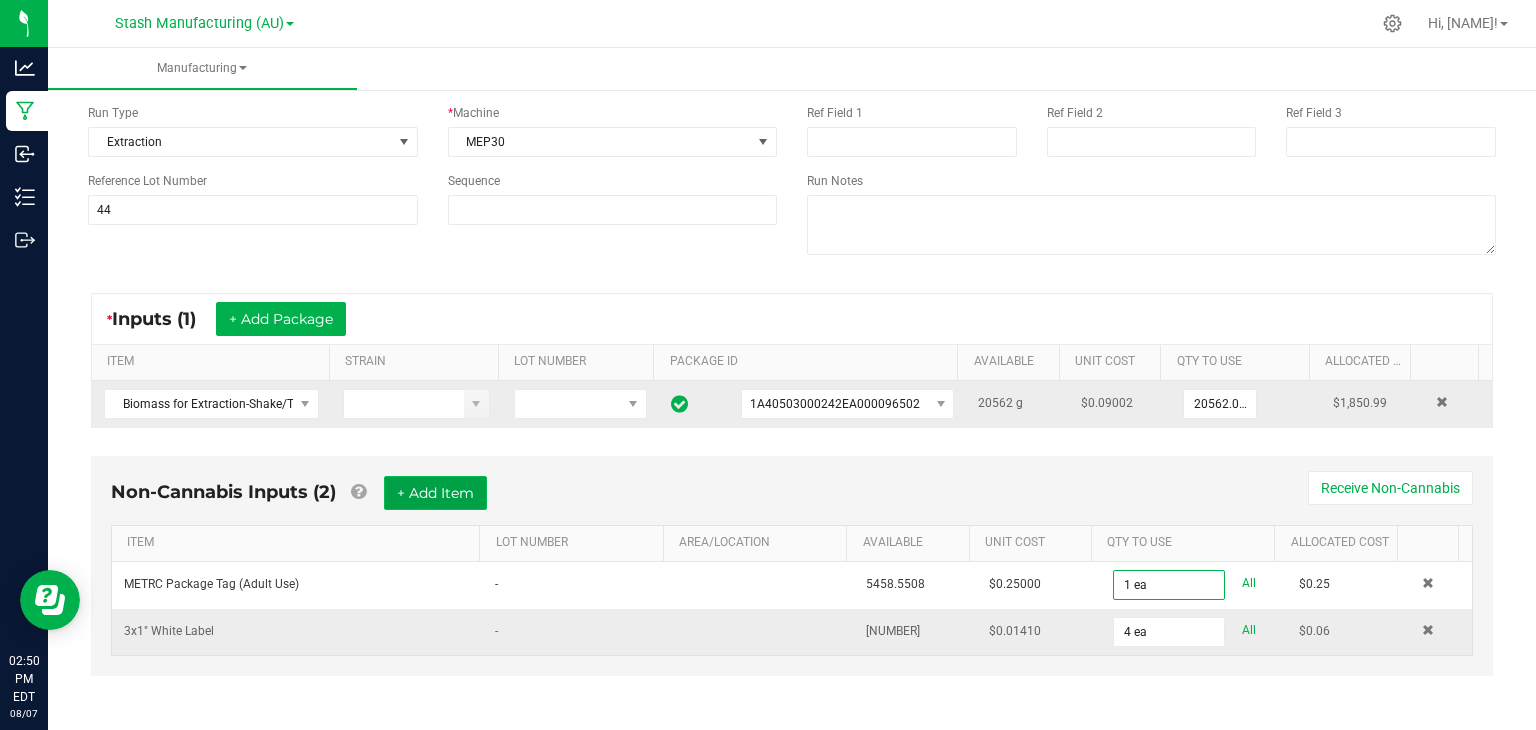 click on "+ Add Item" at bounding box center (435, 493) 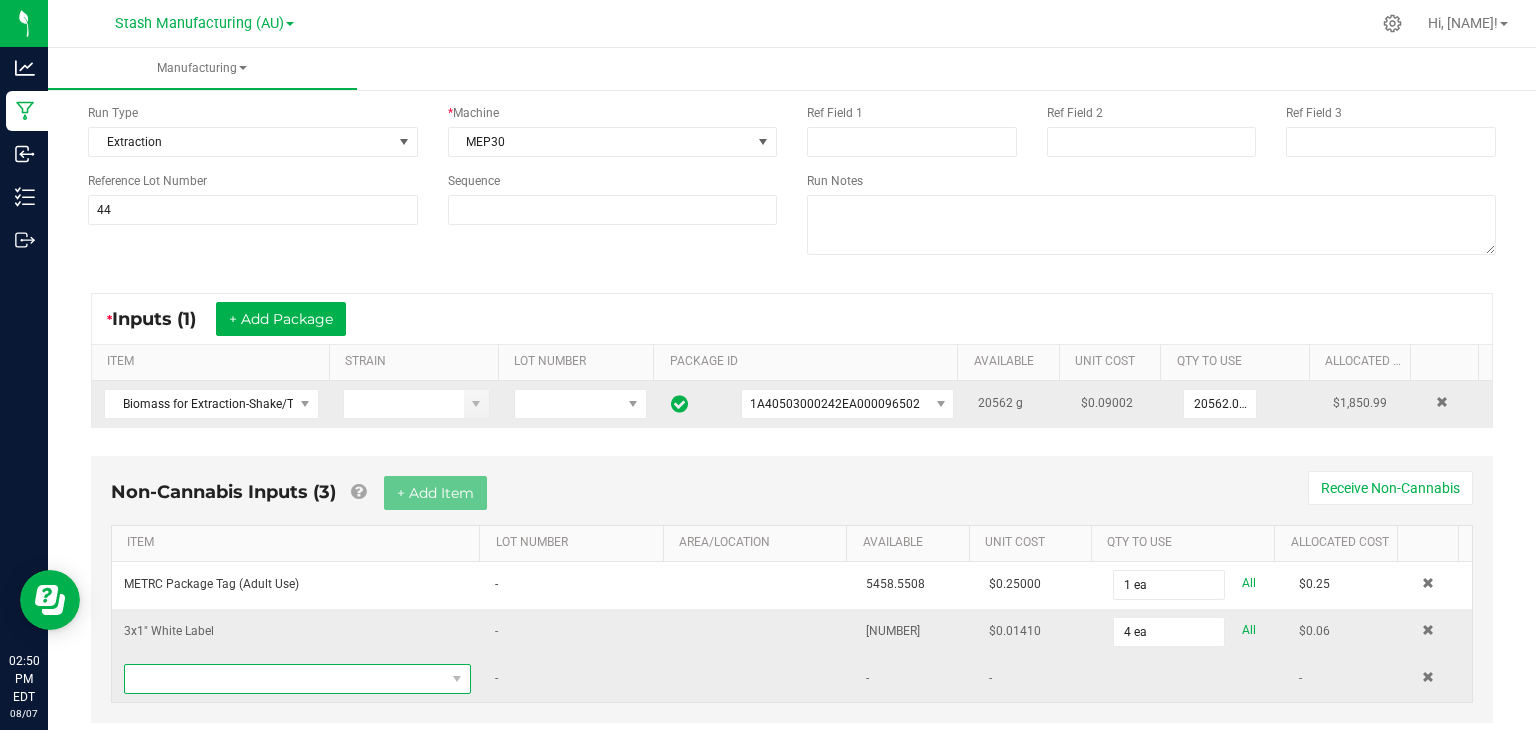 click at bounding box center (285, 679) 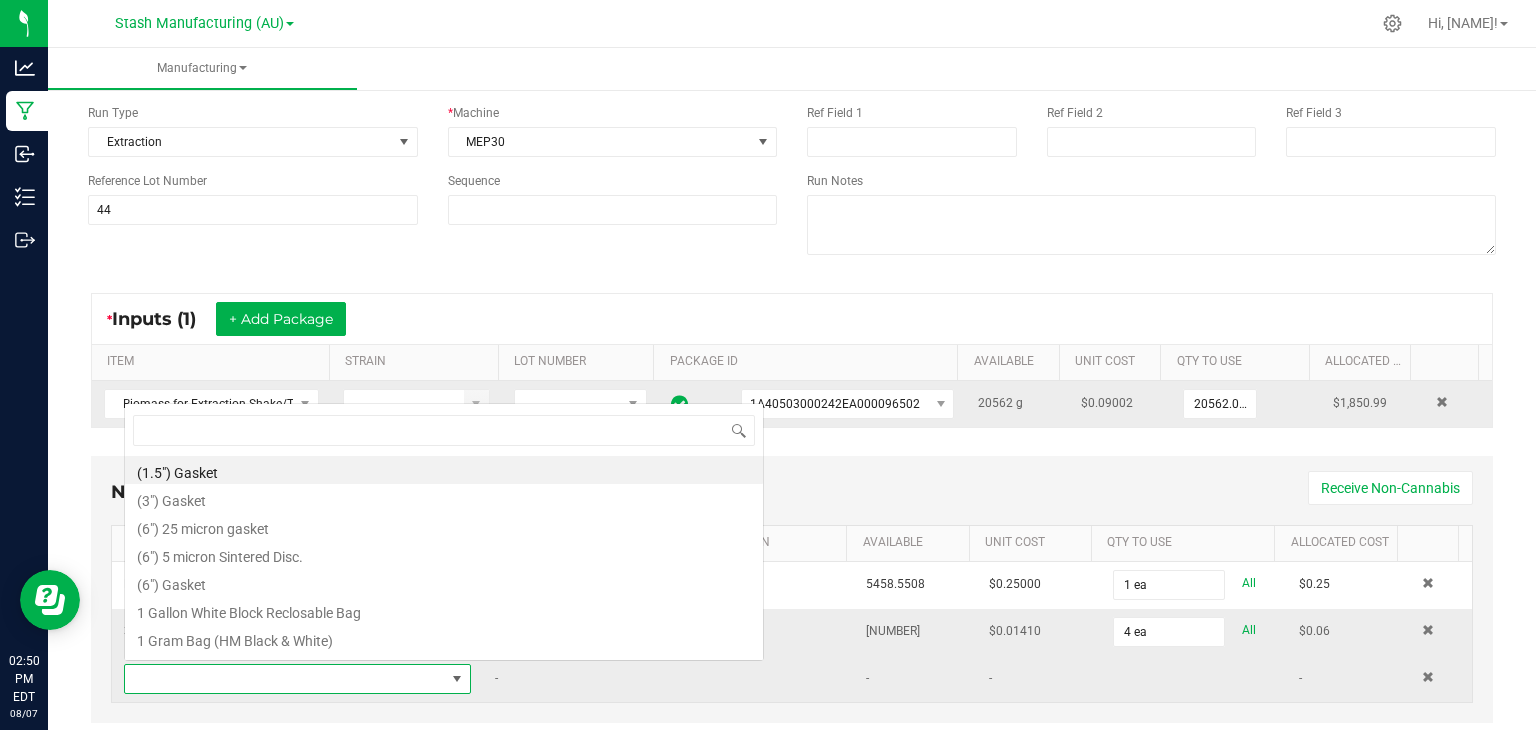 scroll, scrollTop: 0, scrollLeft: 0, axis: both 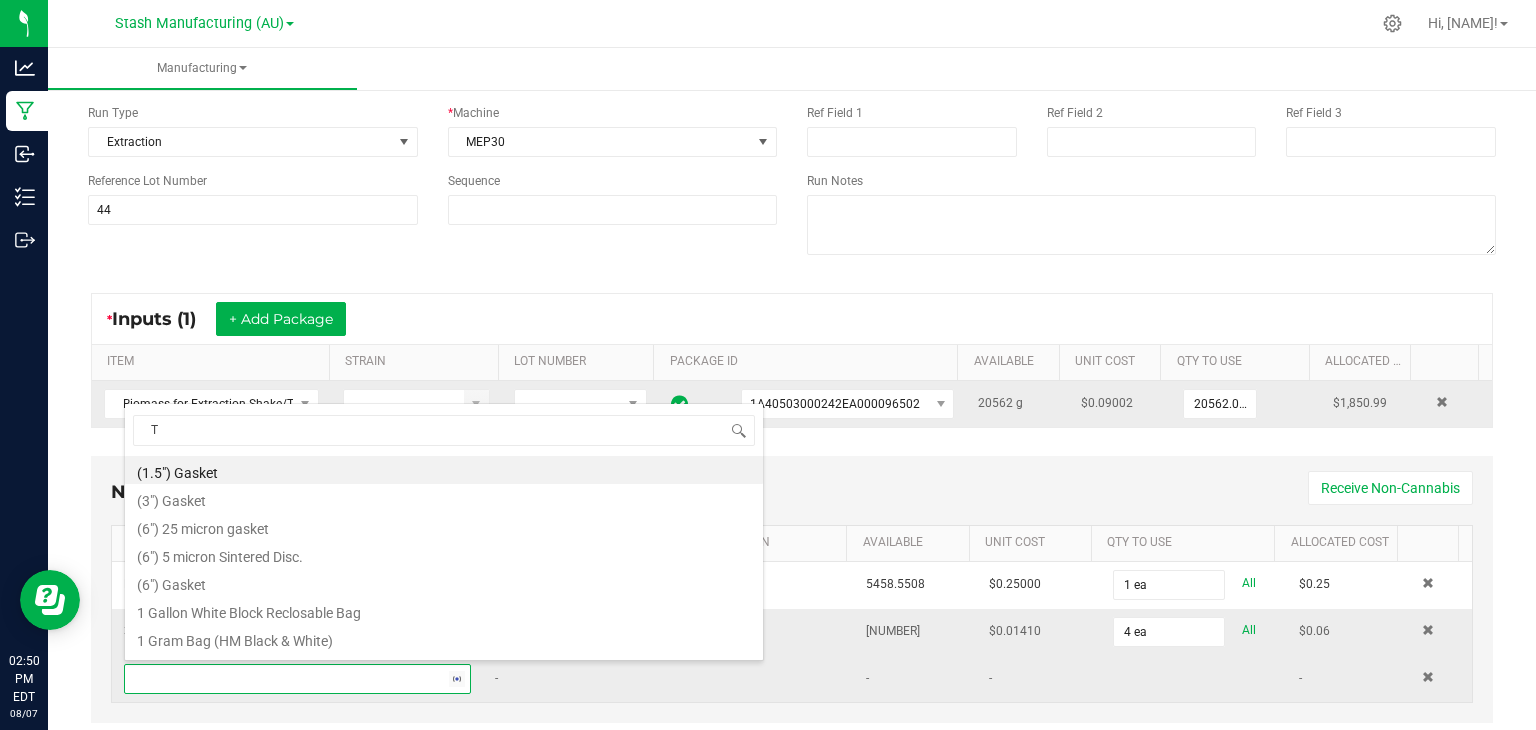 type on "T5" 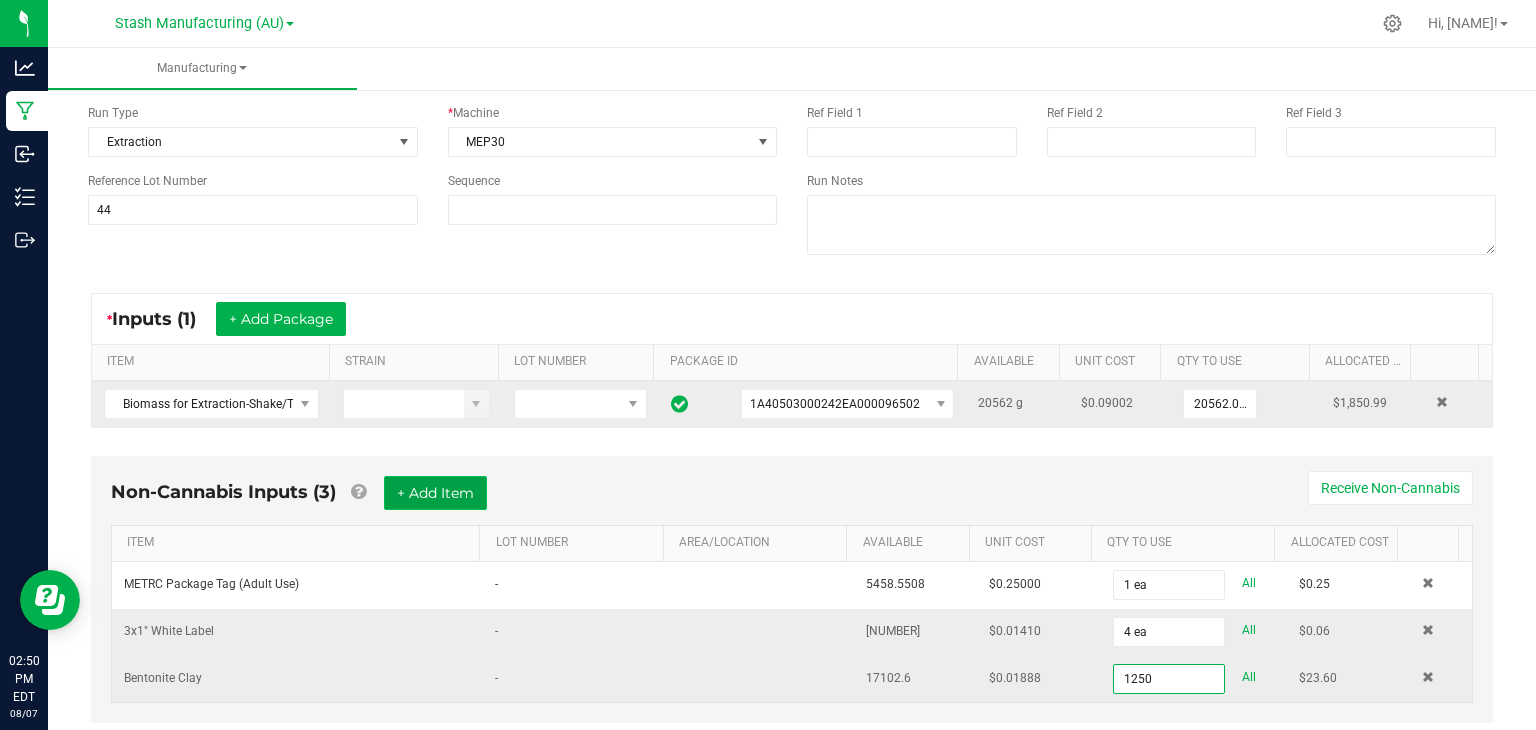 type on "1250.0000 g" 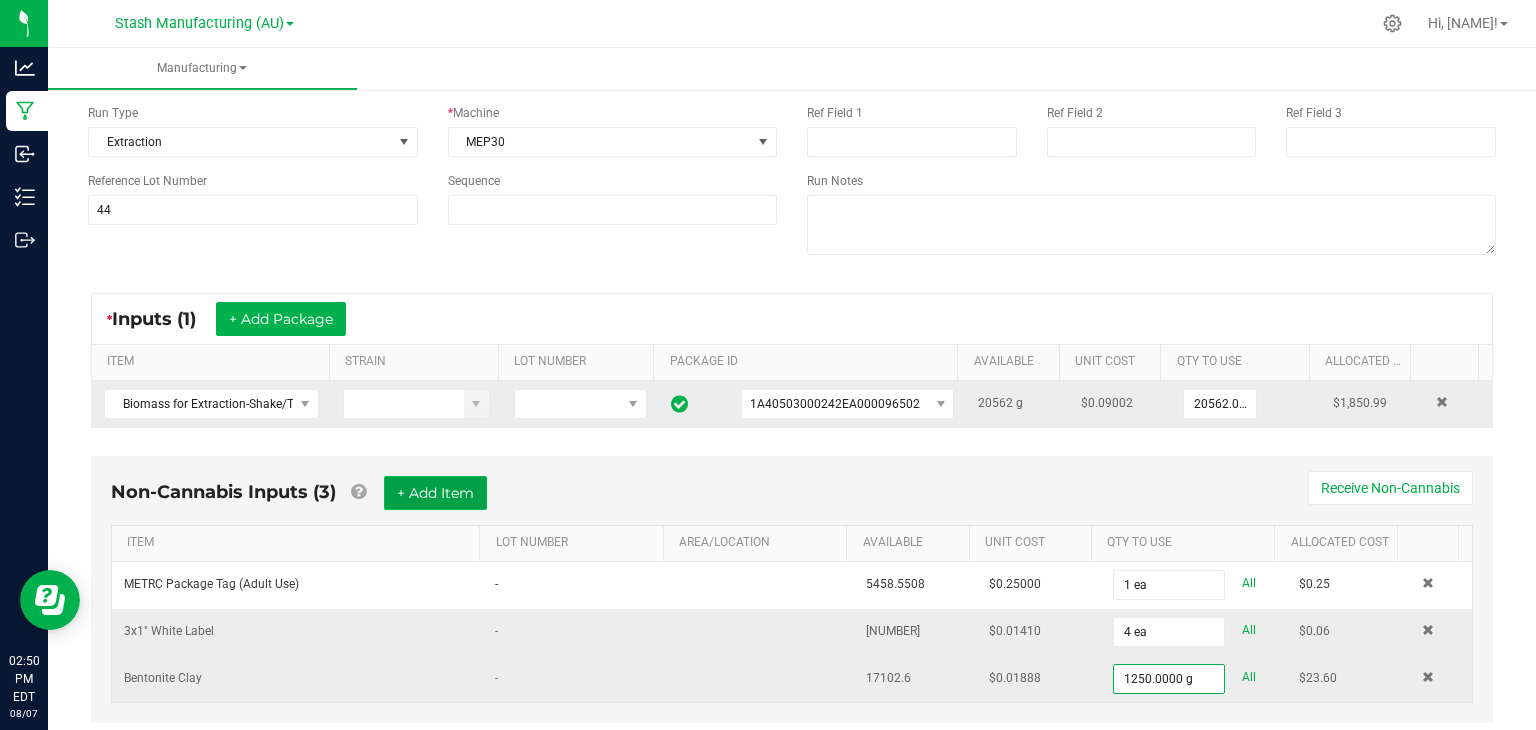 click on "+ Add Item" at bounding box center (435, 493) 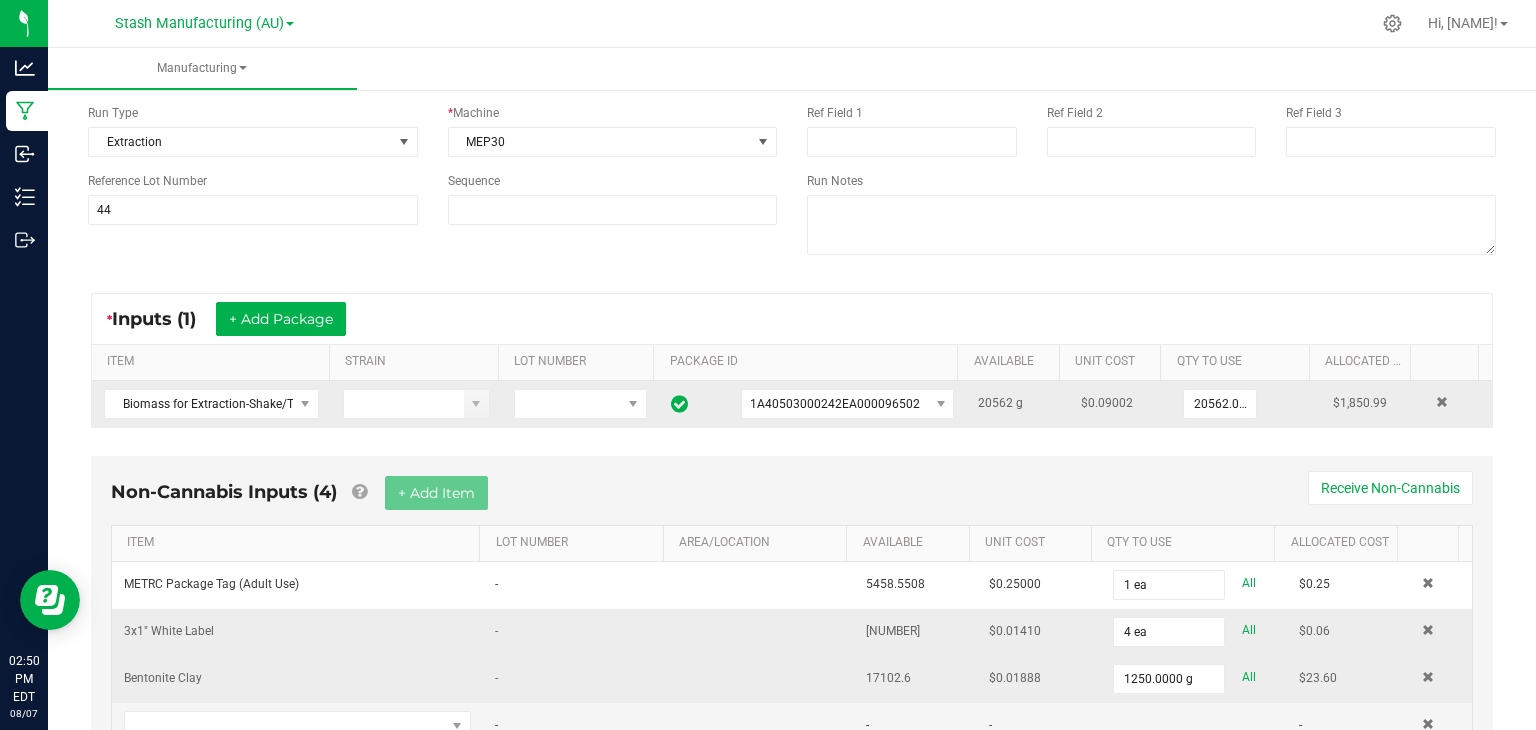 scroll, scrollTop: 240, scrollLeft: 0, axis: vertical 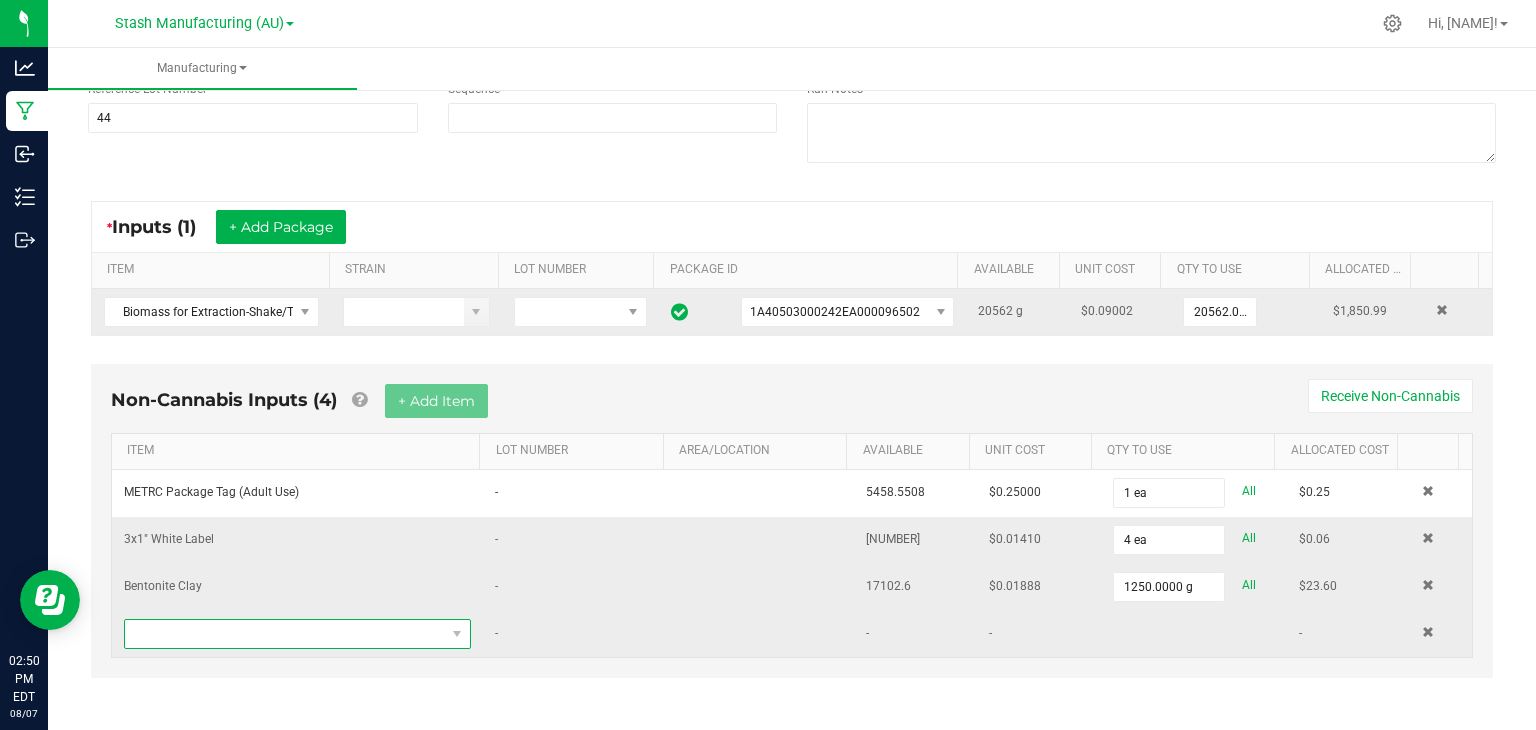 click at bounding box center (285, 634) 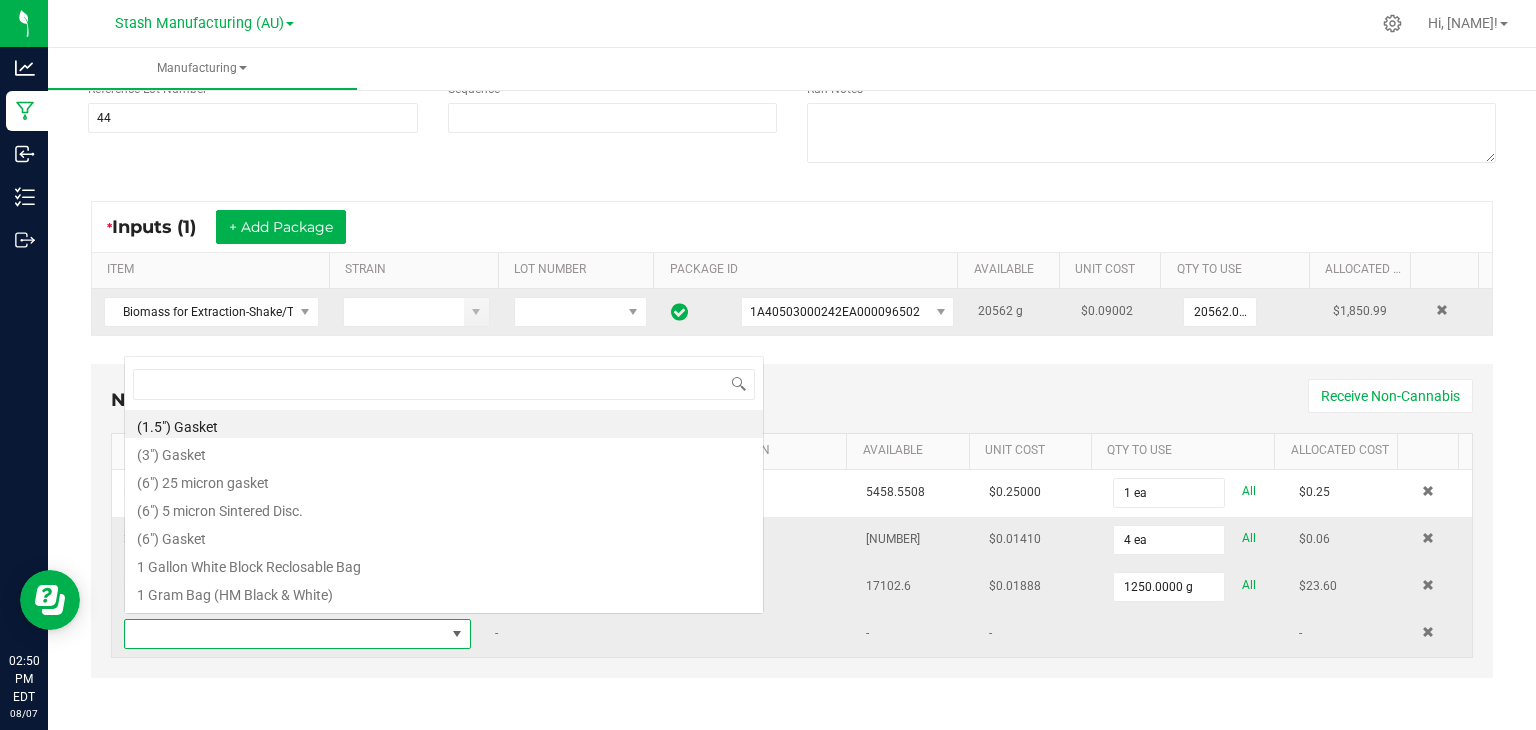 scroll, scrollTop: 0, scrollLeft: 0, axis: both 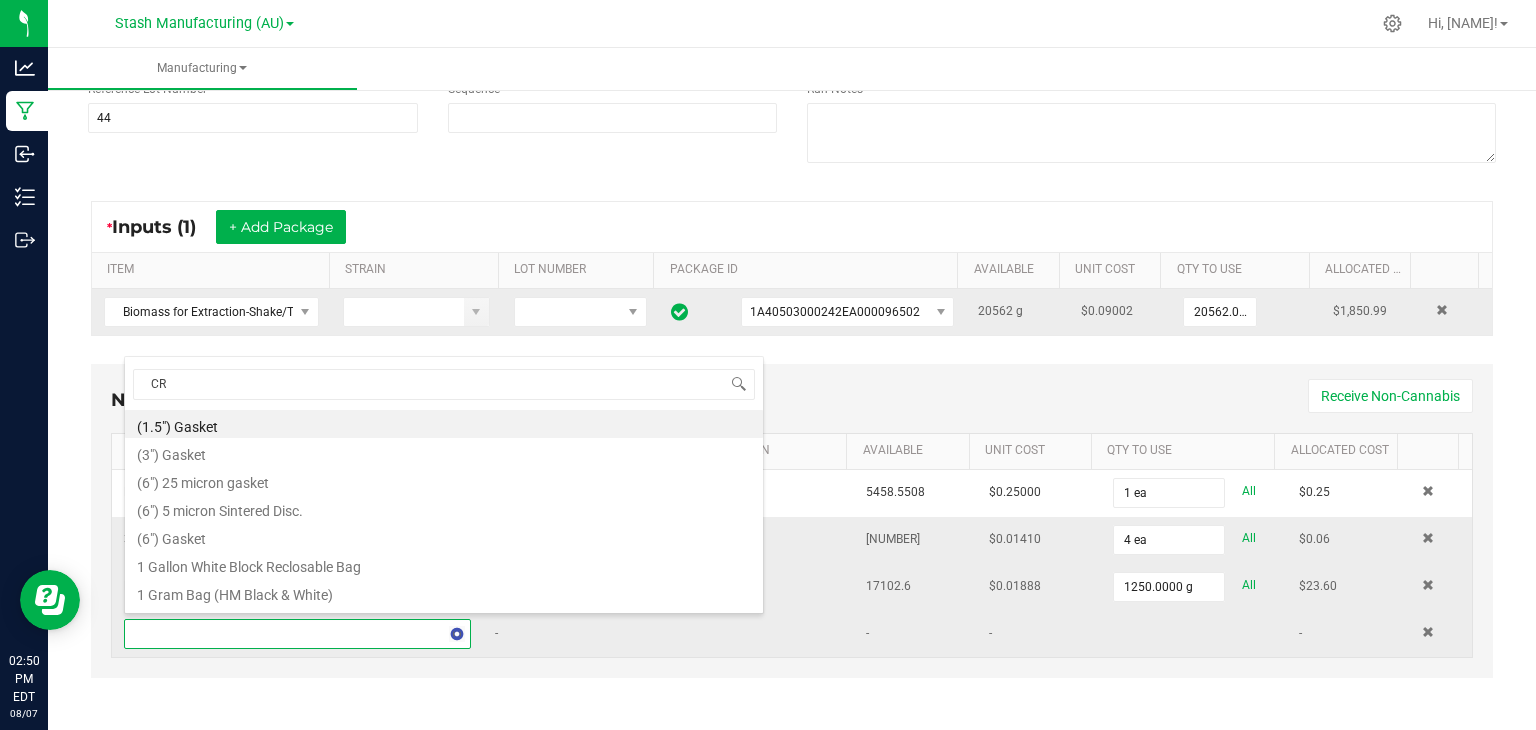 type on "CRY" 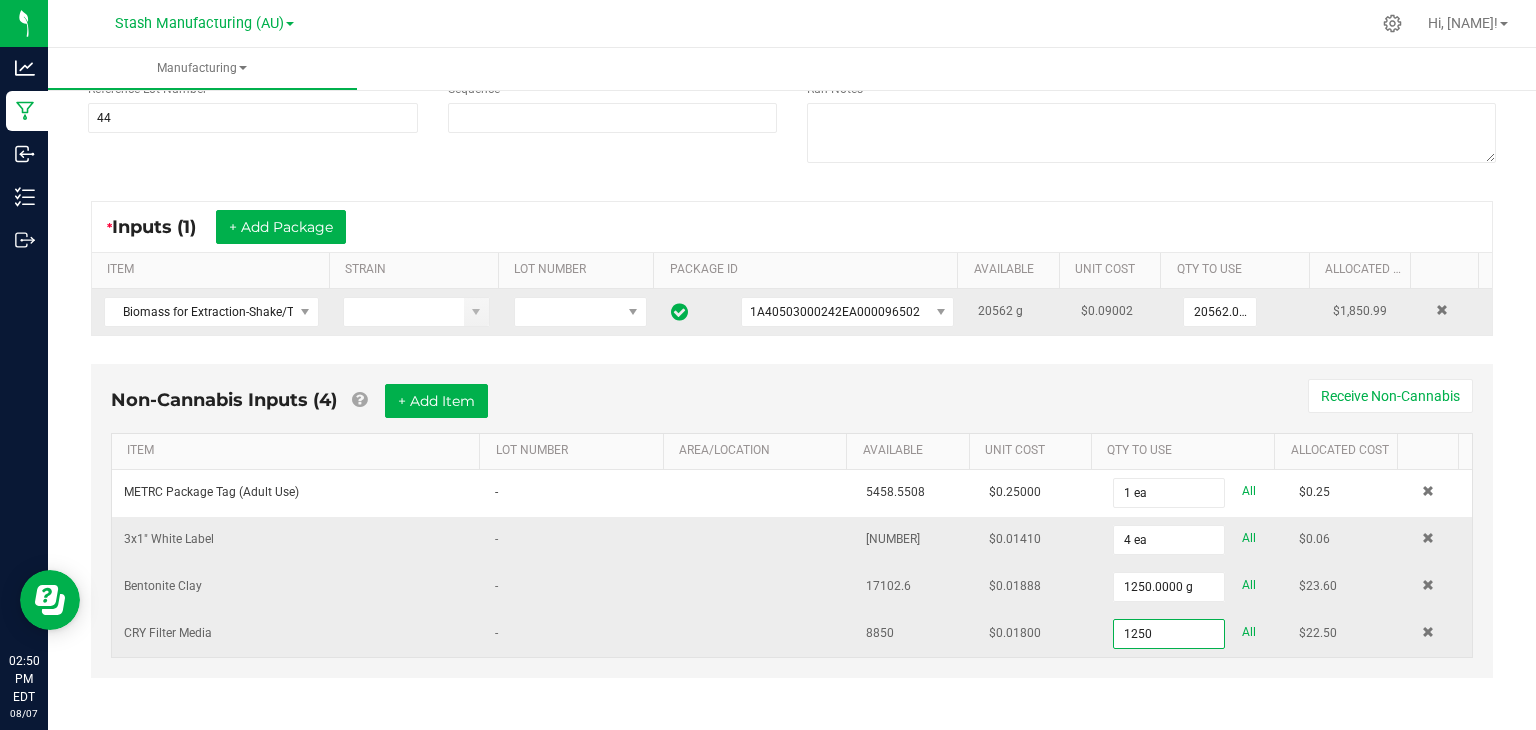 type on "1250.0000 kg" 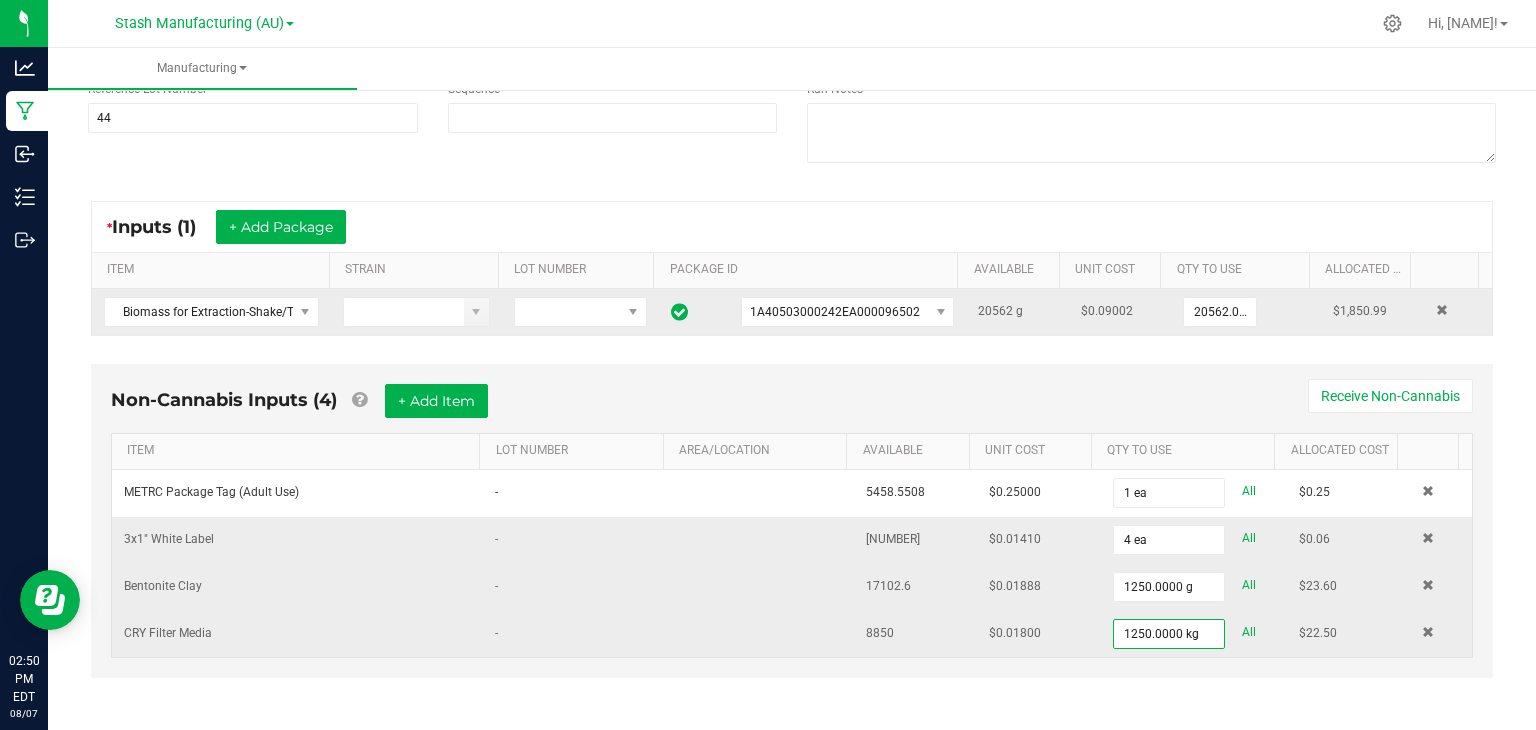 click on "Non-Cannabis Inputs (4)  + Add Item   Receive Non-Cannabis  ITEM LOT NUMBER AREA/LOCATION AVAILABLE Unit Cost QTY TO USE Allocated Cost  METRC Package Tag (Adult Use)   -      [QUANTITY]   $0.25000  1 ea All  $0.25   3x1" White Label   -      [QUANTITY]   $0.01410  4 ea All  $0.06   Bentonite Clay   -      [QUANTITY]   $0.01888  1250.0000 g All  $23.60   CRY Filter Media   -      [QUANTITY]   $0.01800  1250.0000 kg All  $22.50" at bounding box center [792, 521] 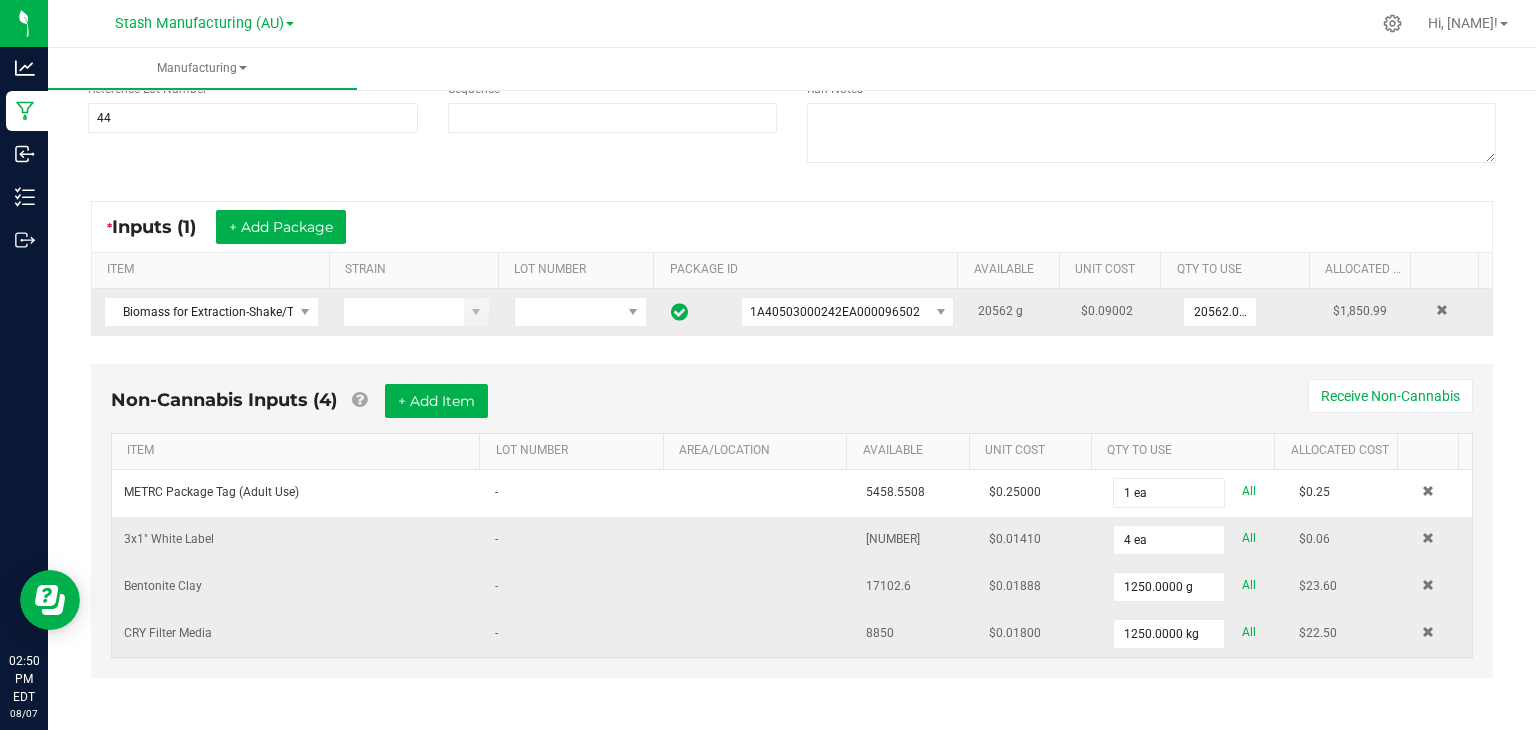scroll, scrollTop: 0, scrollLeft: 0, axis: both 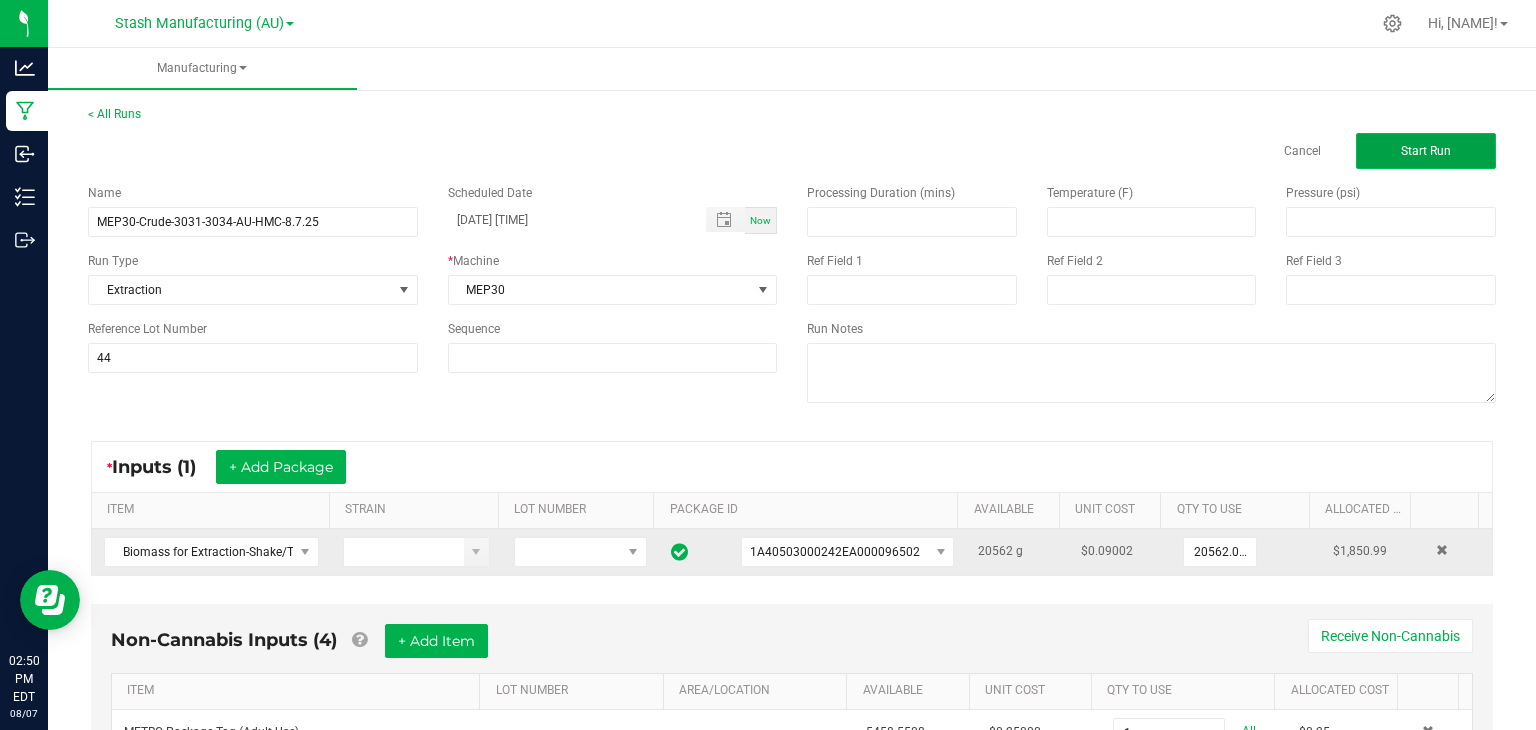 click on "Start Run" 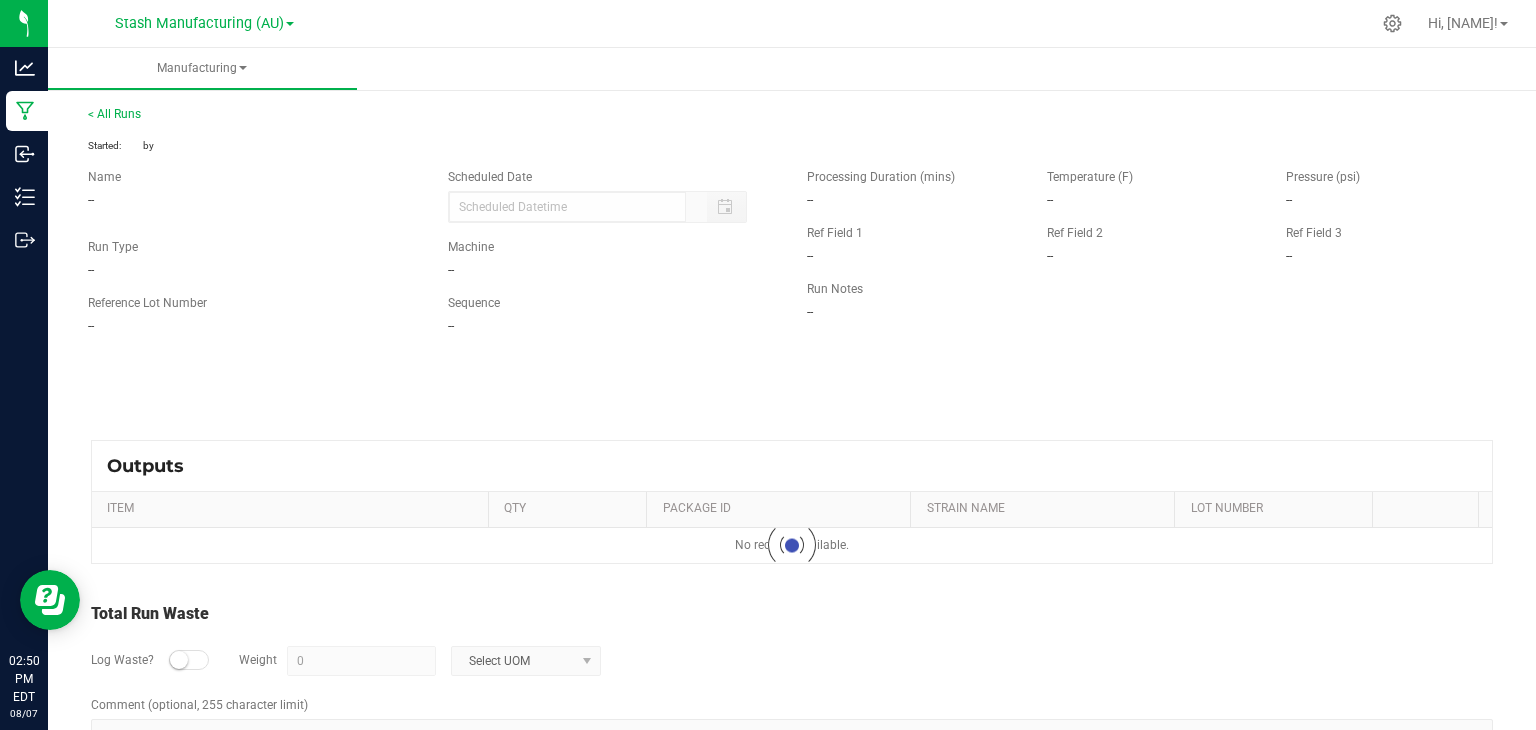 type on "[DATE] [TIME]" 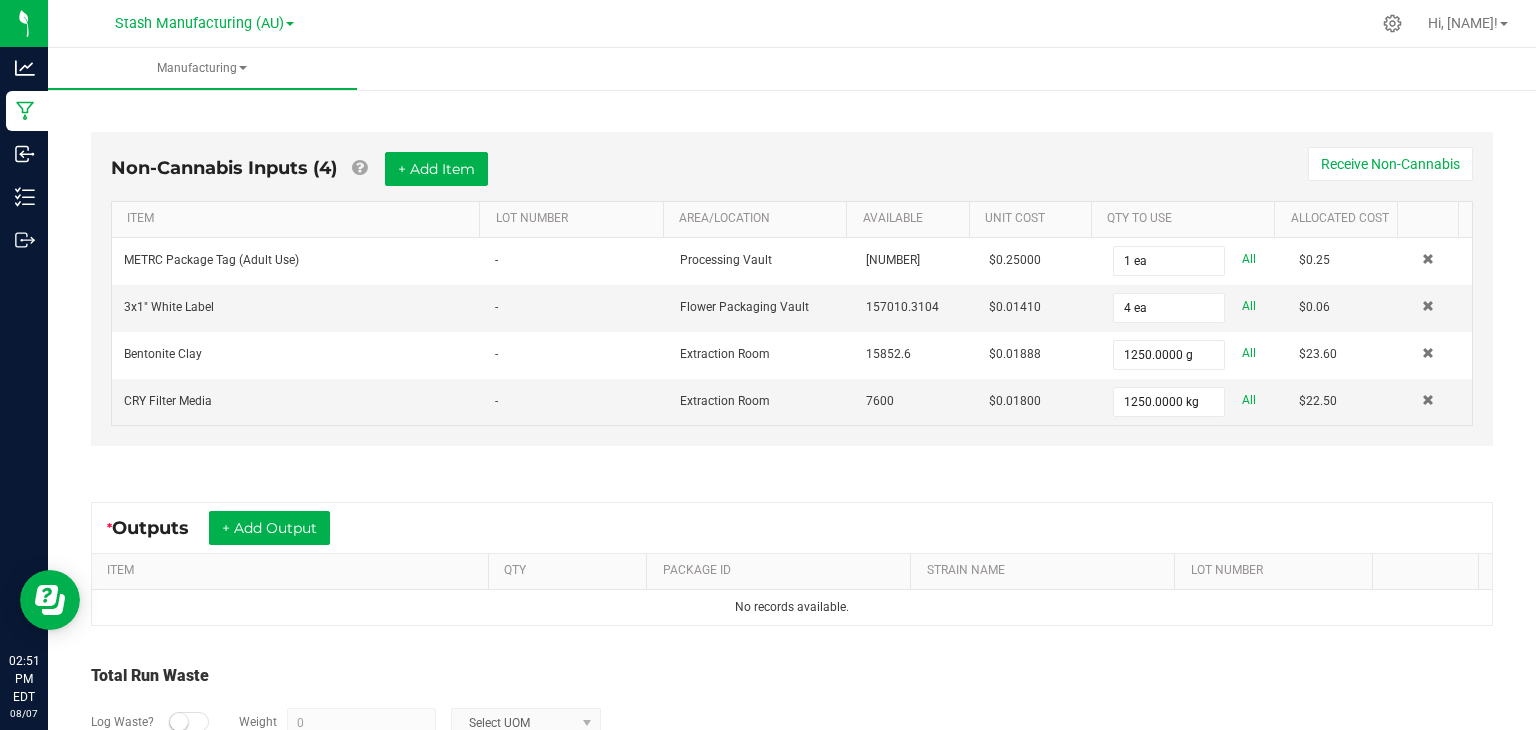 scroll, scrollTop: 623, scrollLeft: 0, axis: vertical 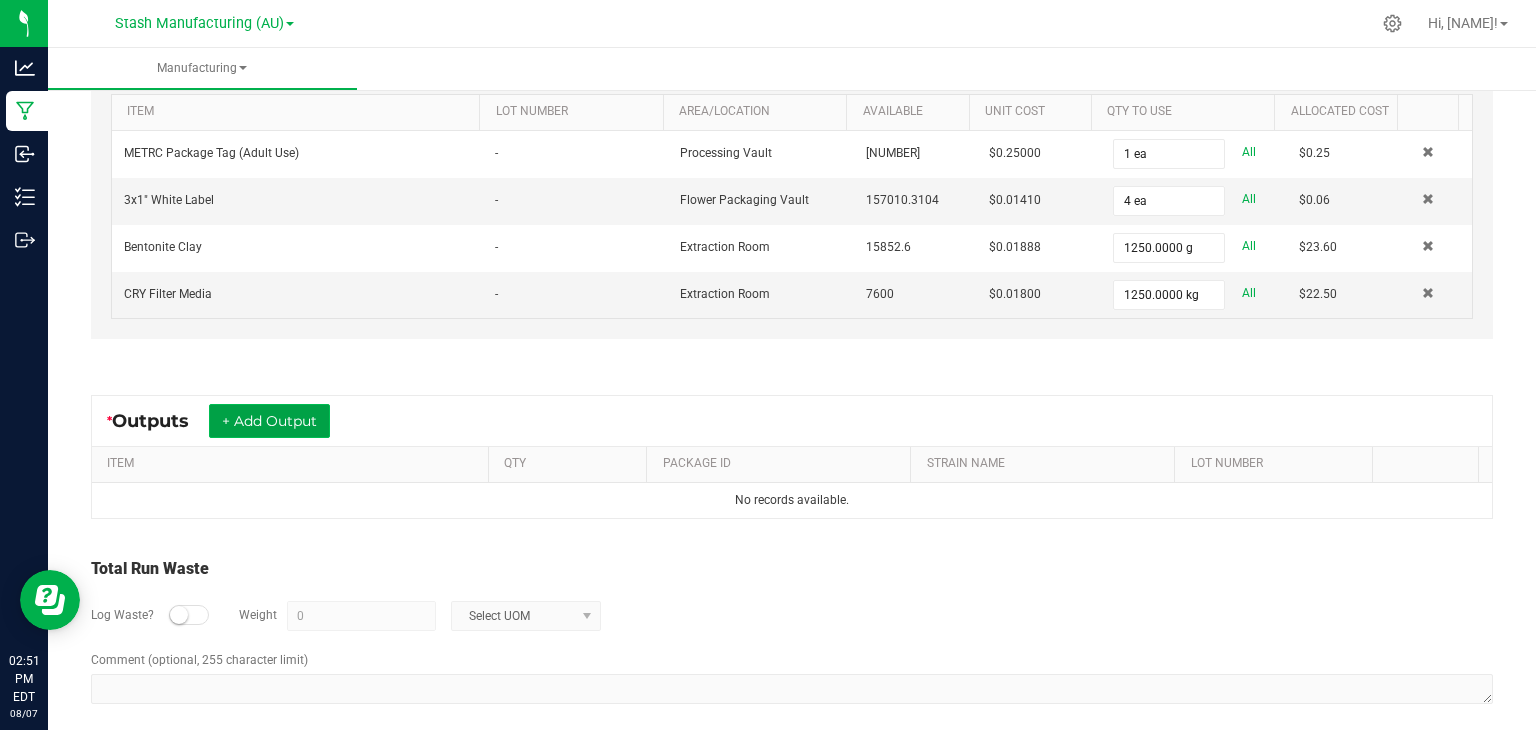 click on "+ Add Output" at bounding box center (269, 421) 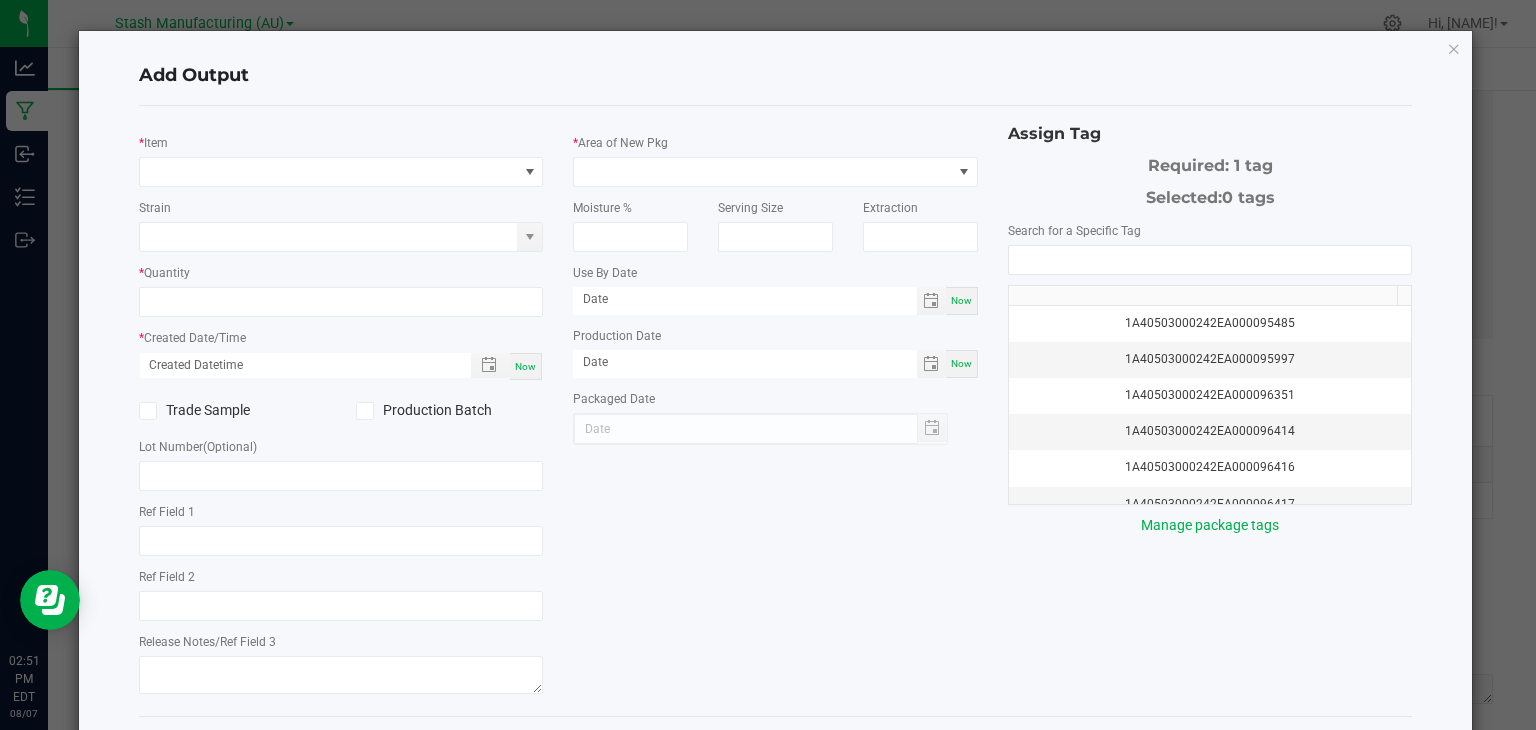 type on "[DATE]" 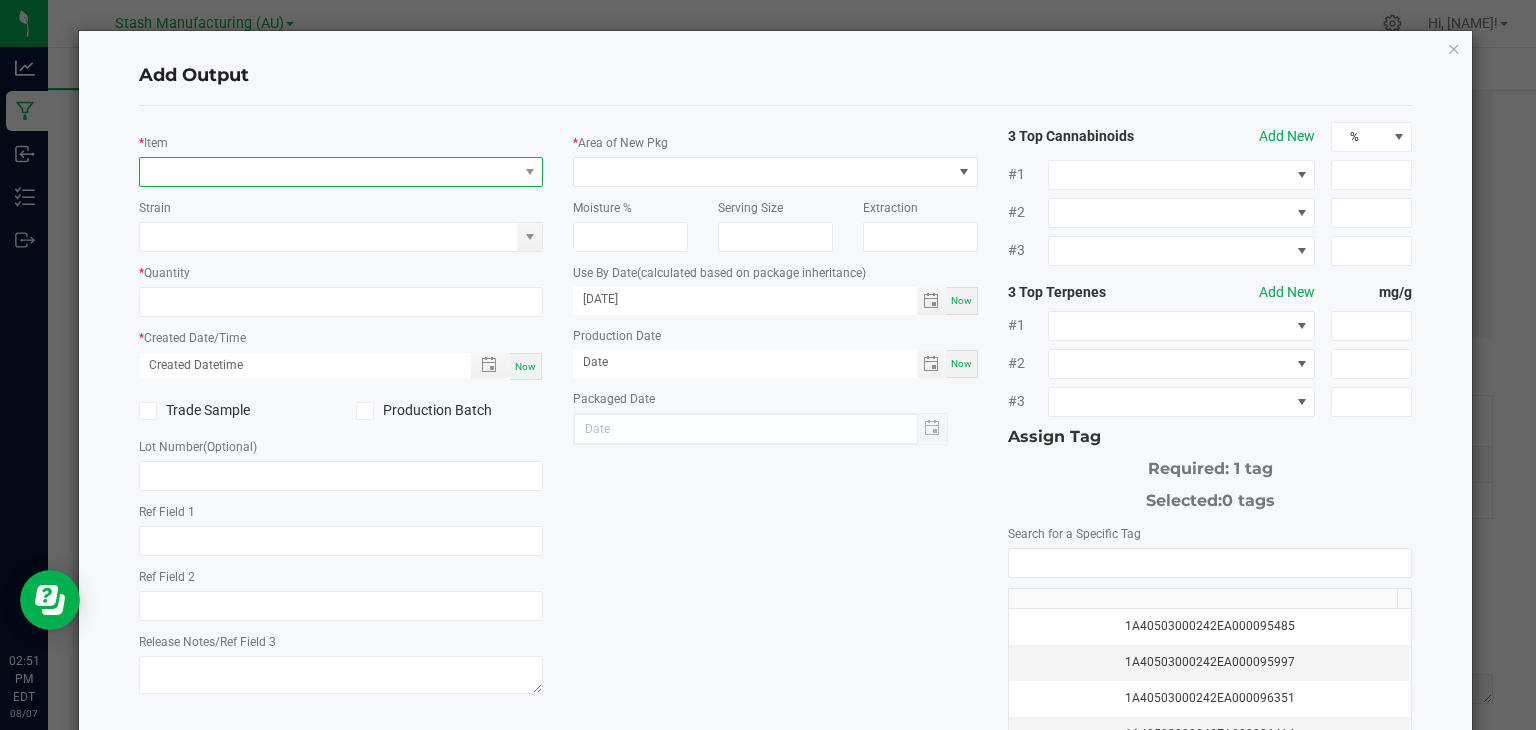 click at bounding box center (329, 172) 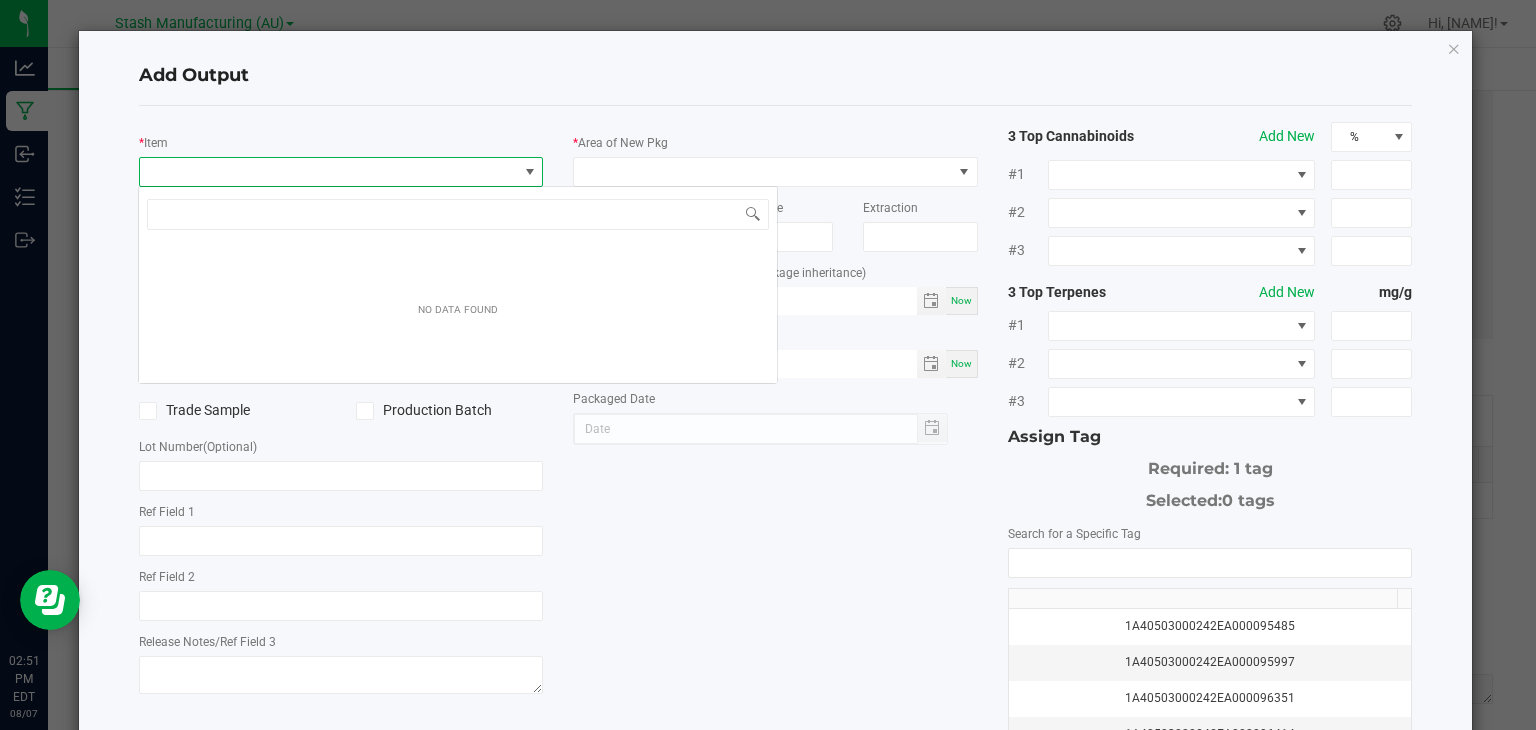 scroll, scrollTop: 99970, scrollLeft: 99600, axis: both 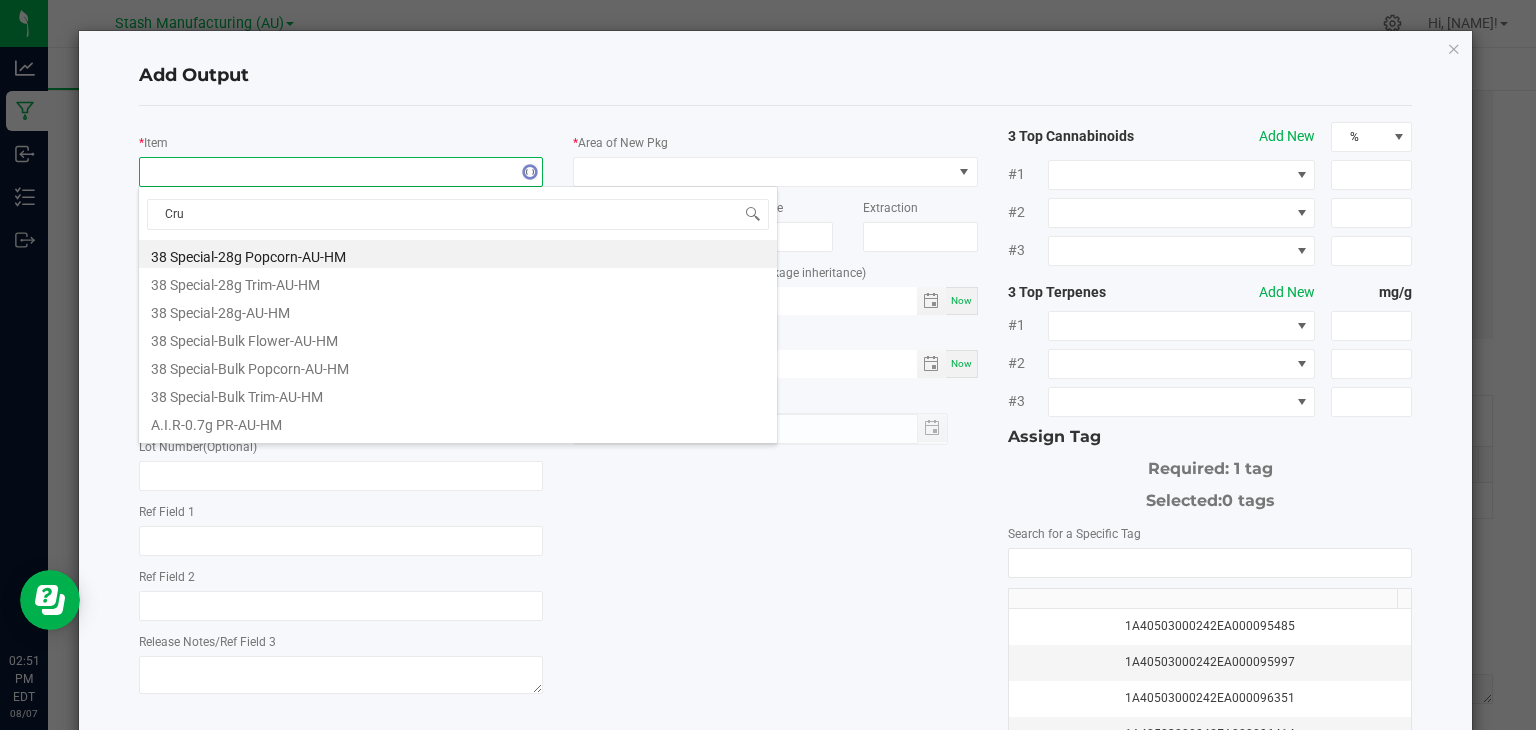 type on "Crud" 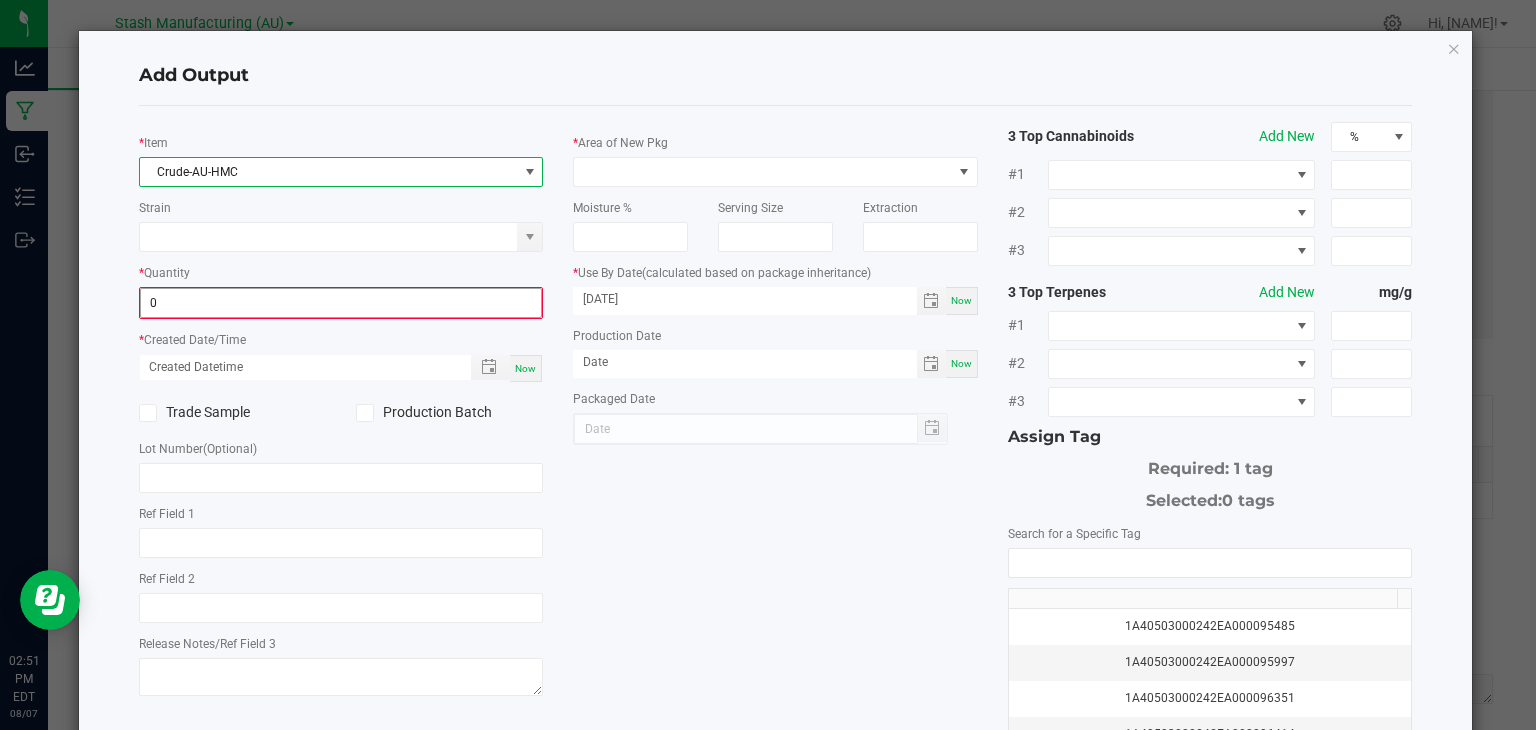 click on "0" at bounding box center (341, 303) 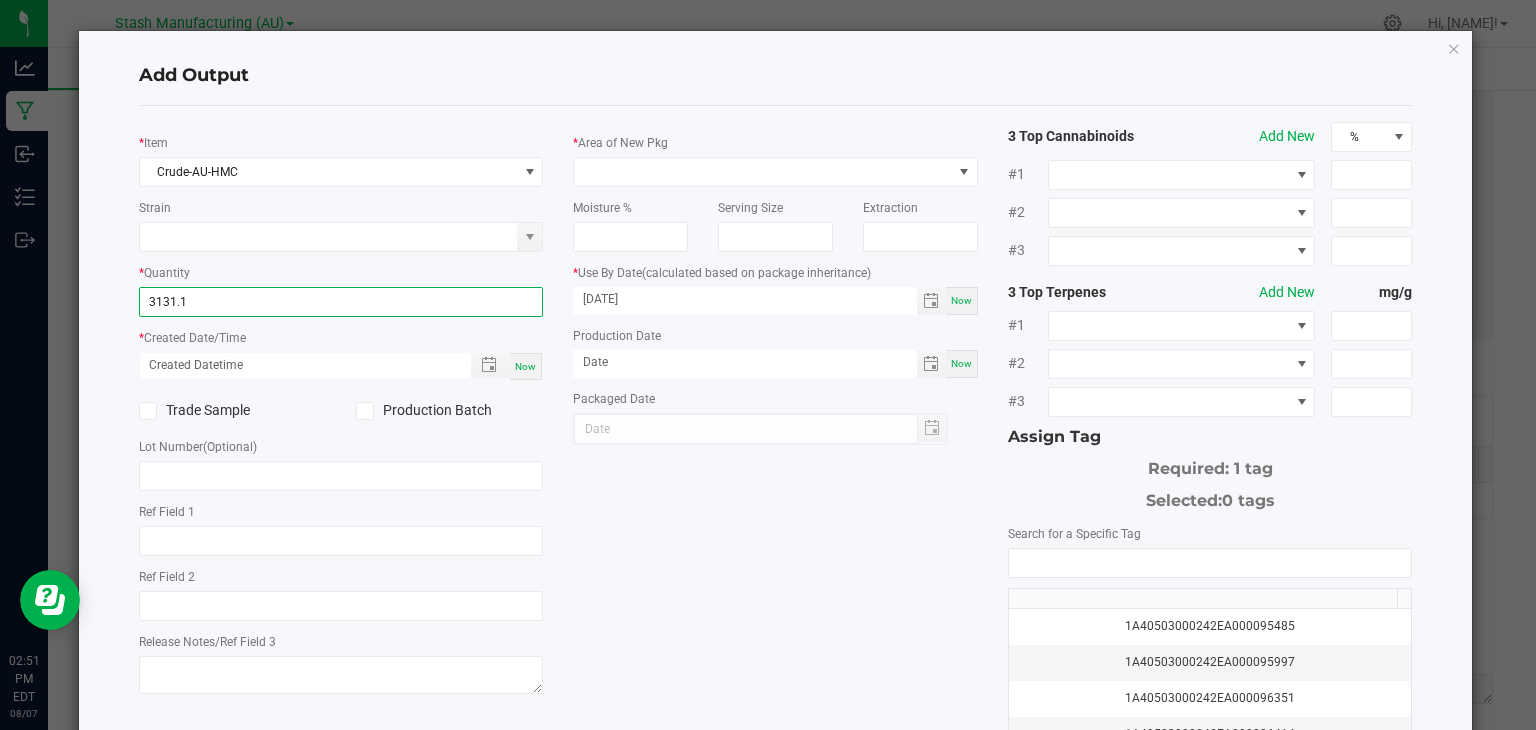type on "[QUANTITY] g" 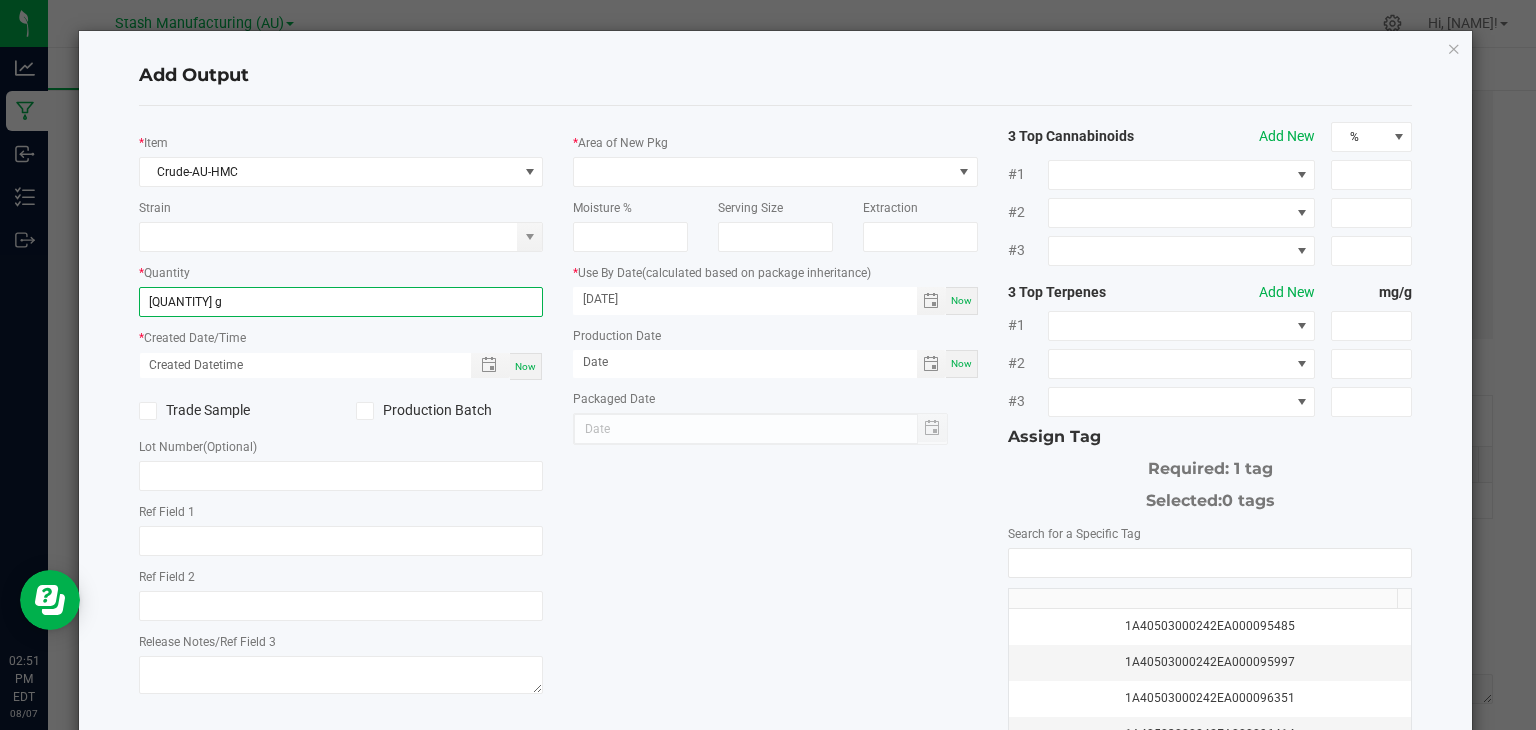 click on "Now" at bounding box center (525, 366) 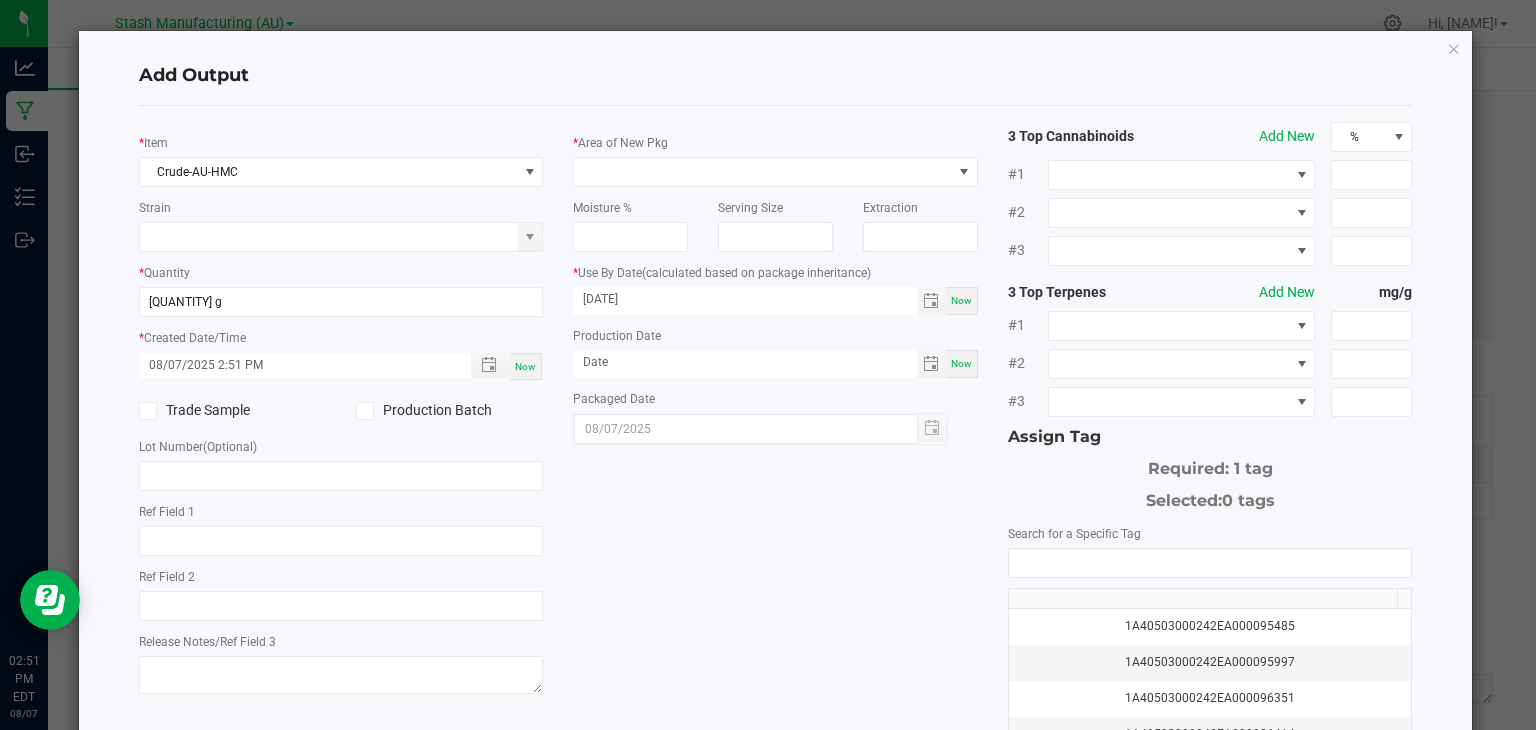 click 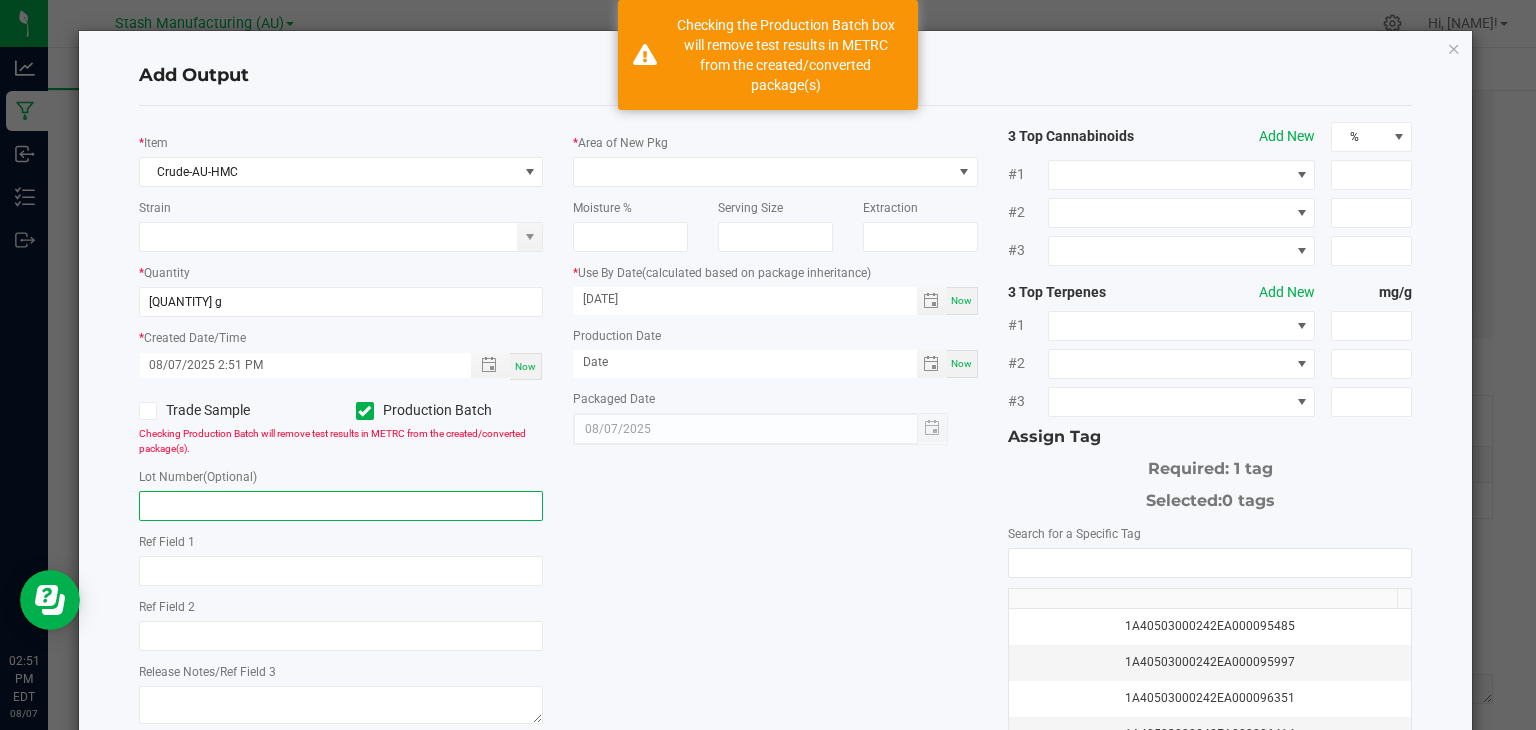 click 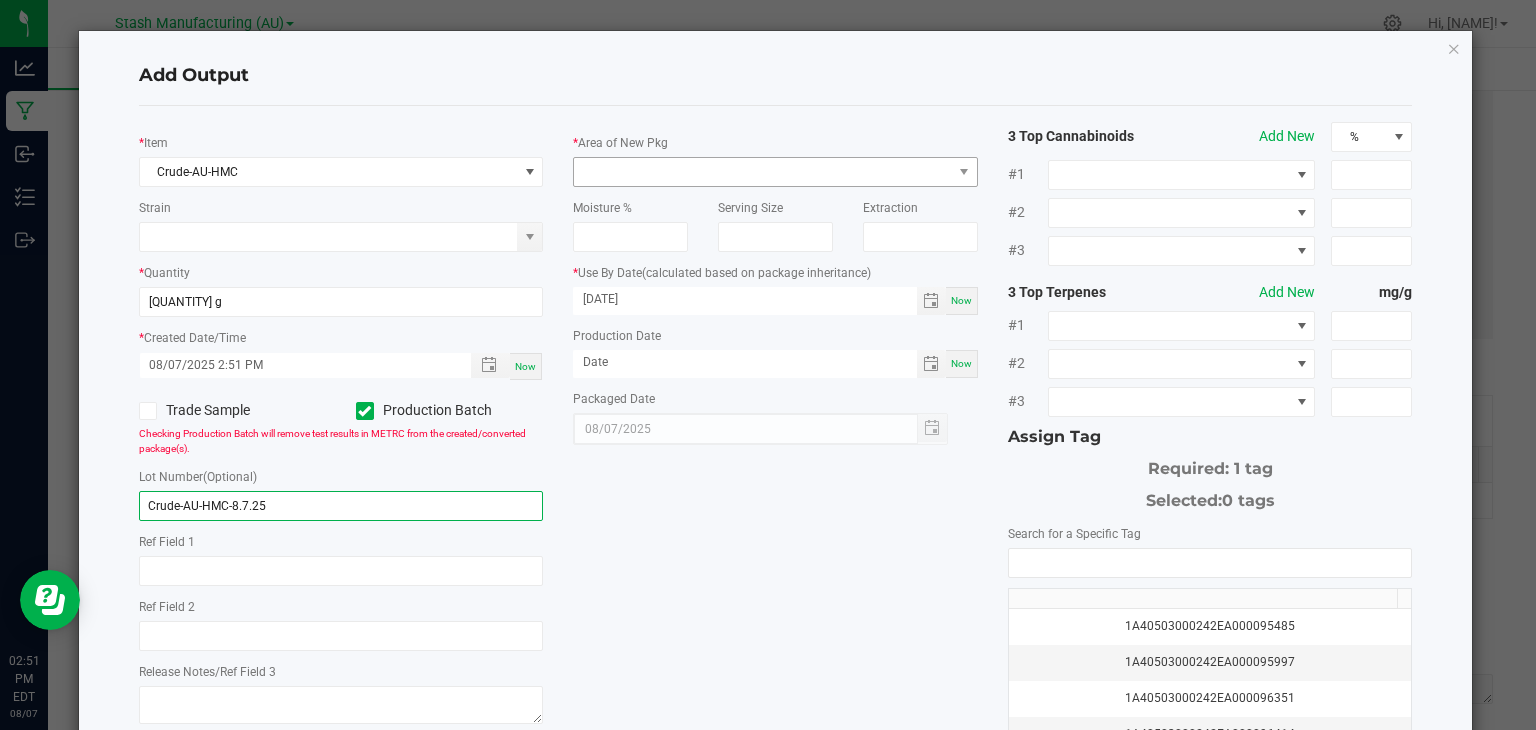 type on "Crude-AU-HMC-8.7.25" 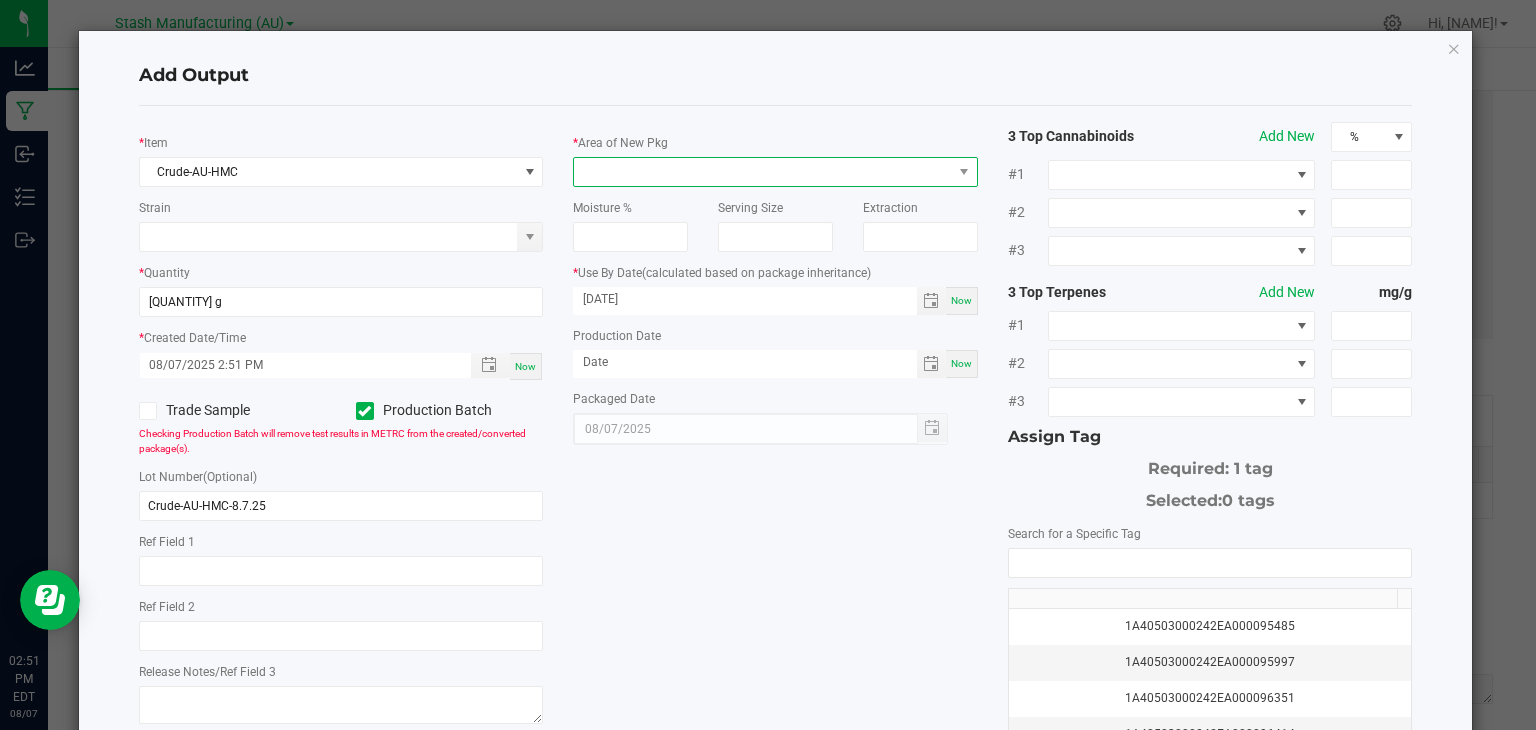 click at bounding box center [763, 172] 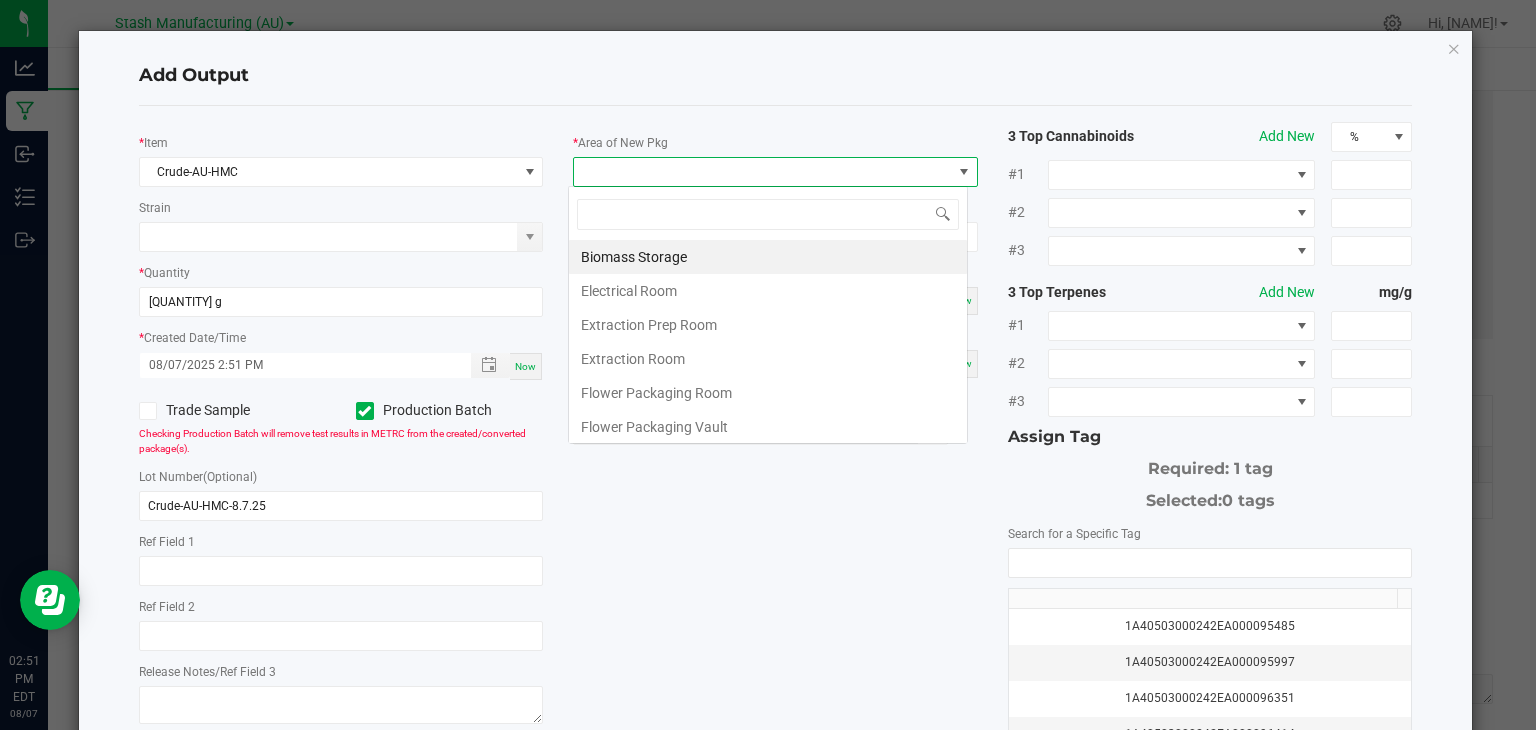 scroll, scrollTop: 99970, scrollLeft: 99600, axis: both 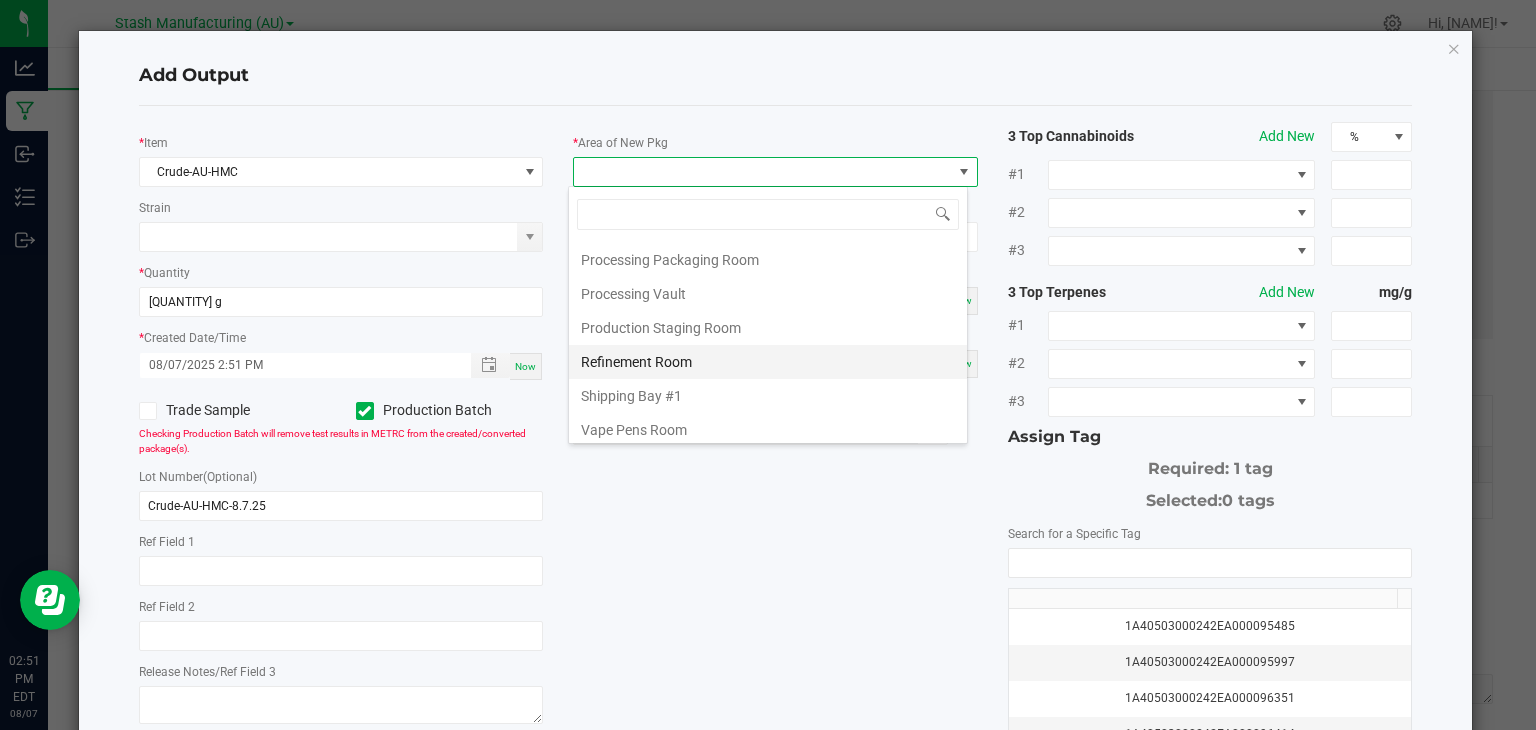 click on "Refinement Room" at bounding box center (768, 362) 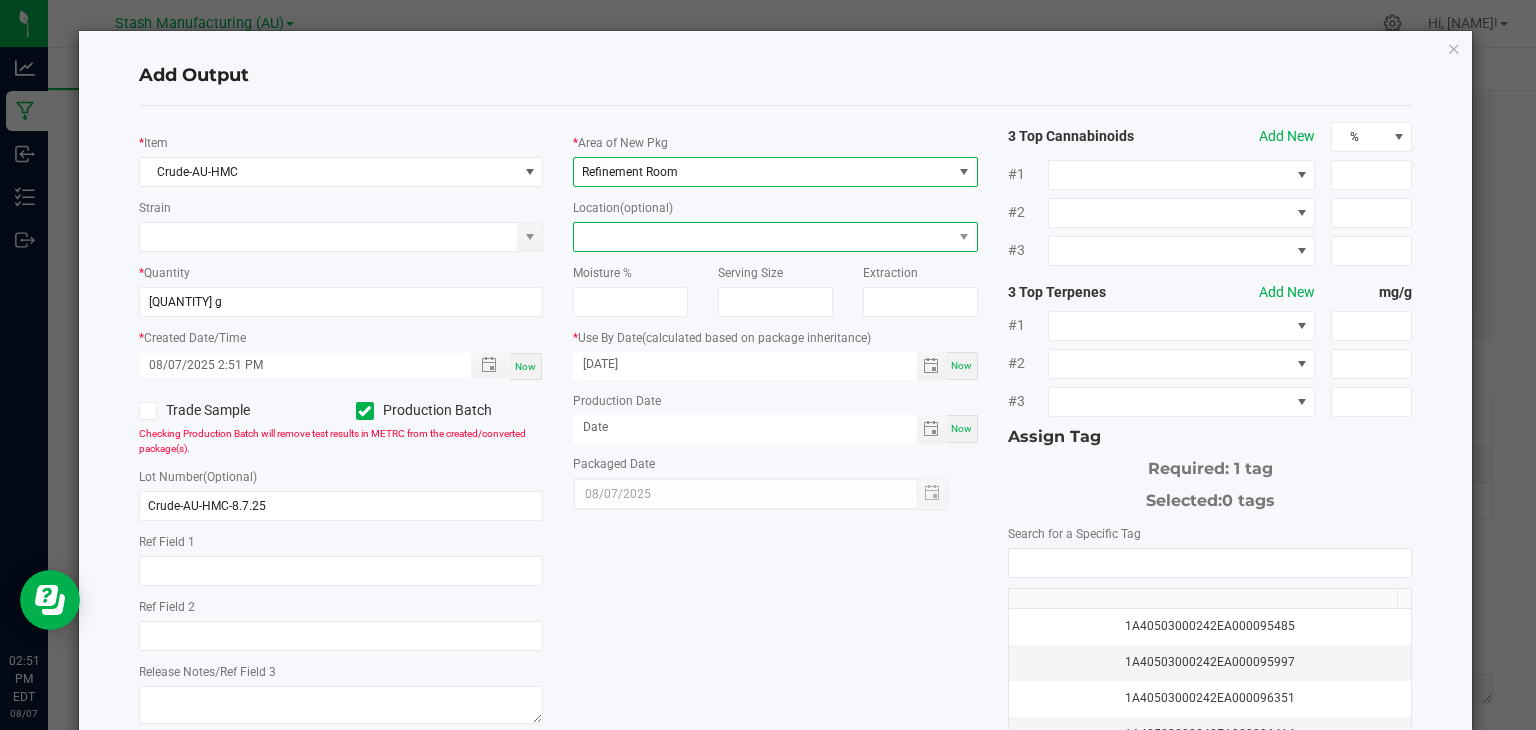 click at bounding box center (763, 237) 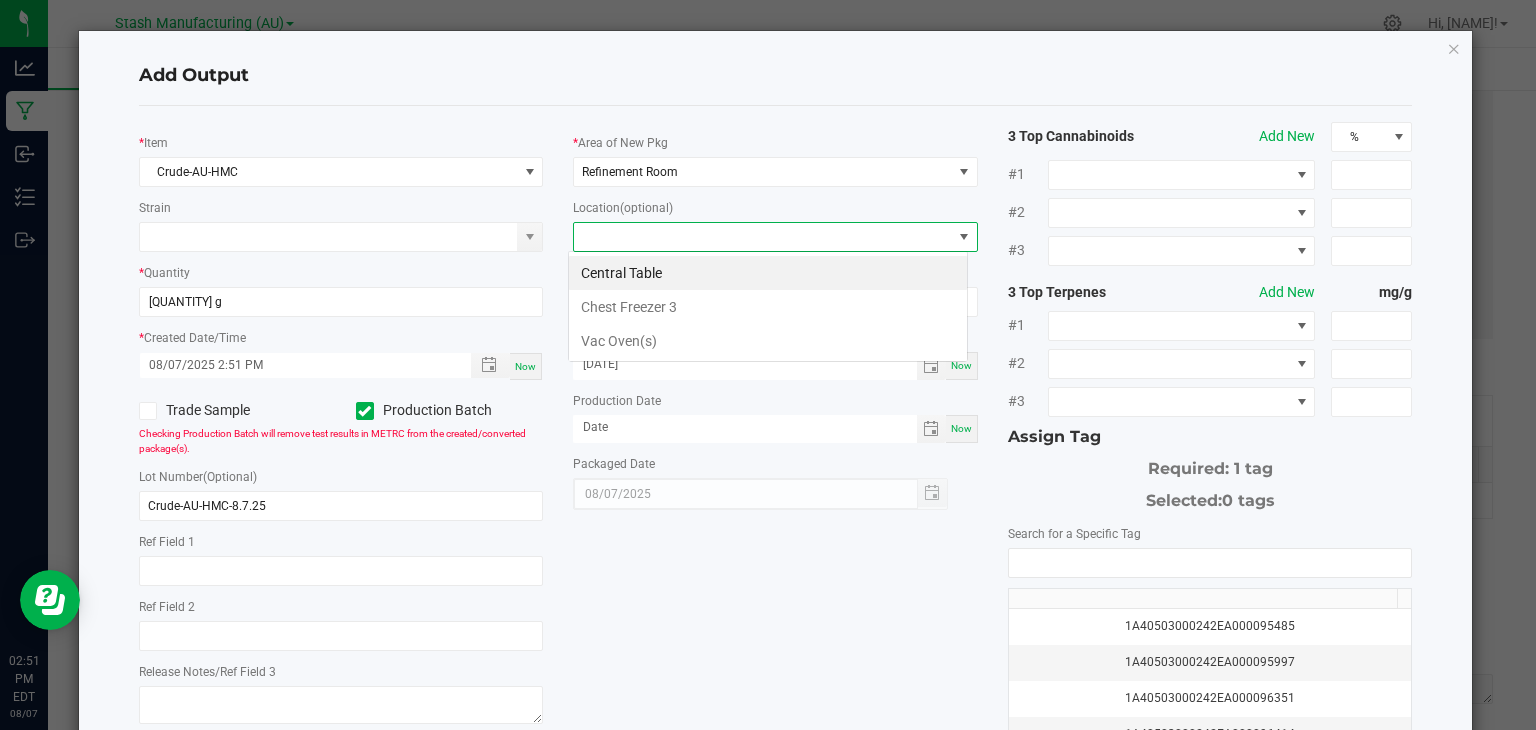 scroll, scrollTop: 99970, scrollLeft: 99600, axis: both 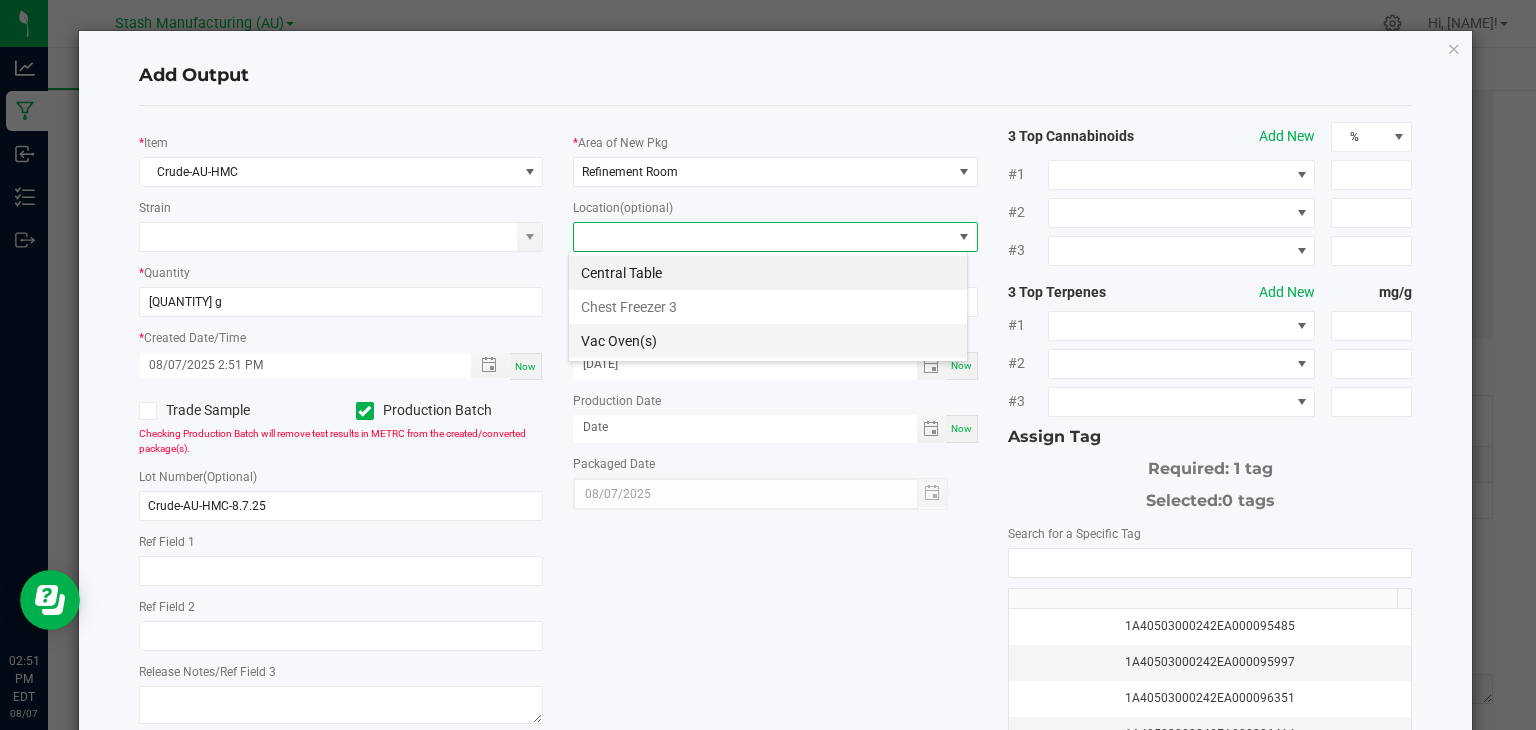 click on "Vac Oven(s)" at bounding box center (768, 341) 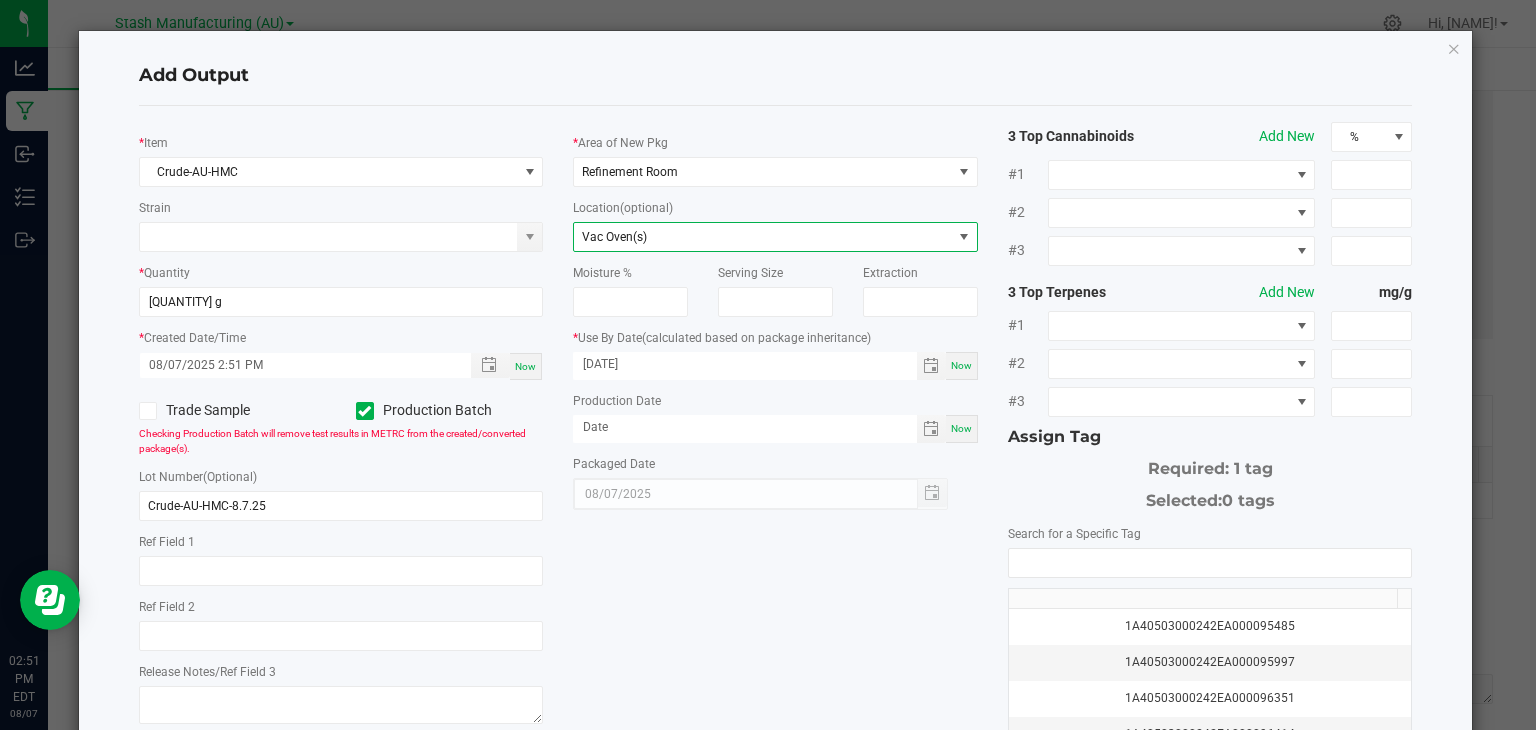 click on "Now" at bounding box center (962, 429) 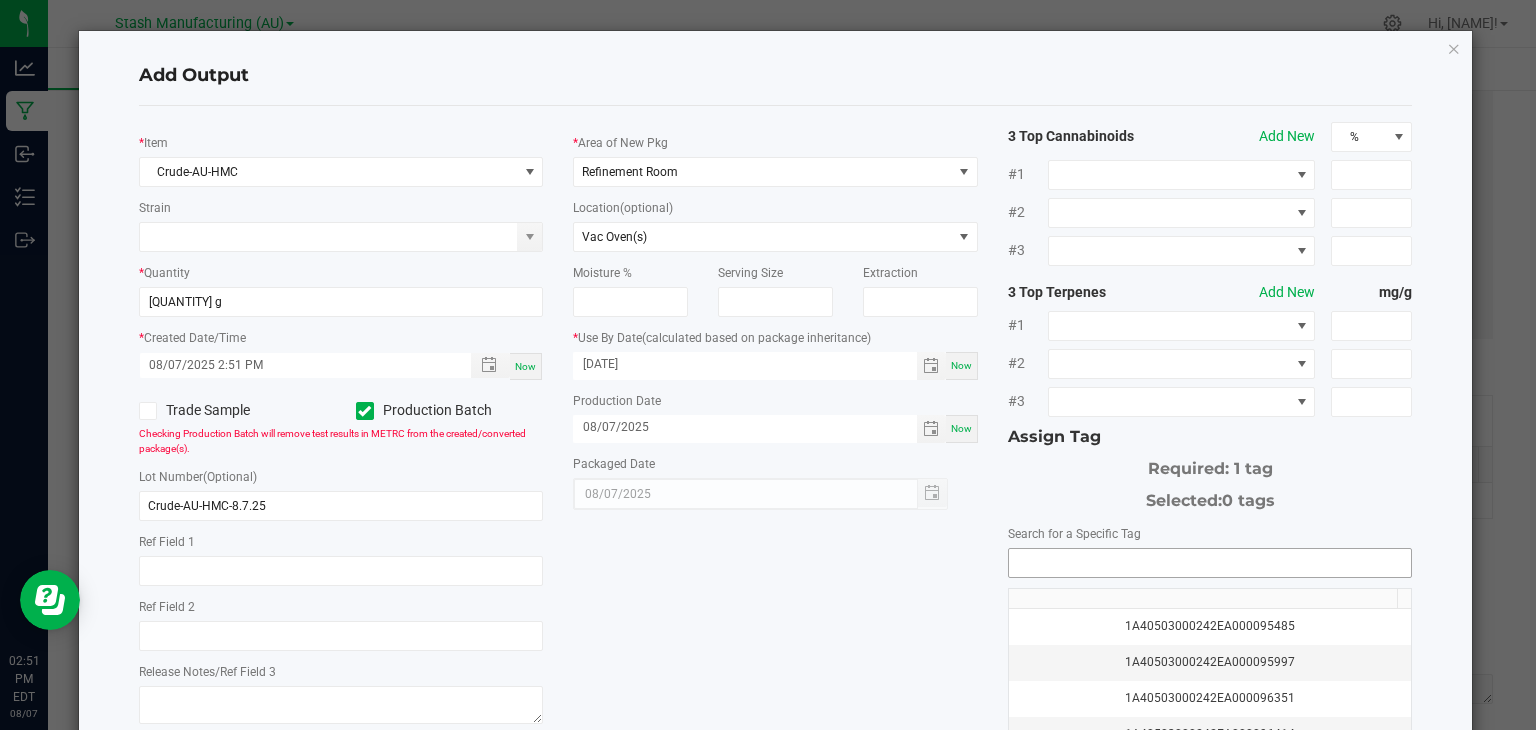 click at bounding box center [1210, 563] 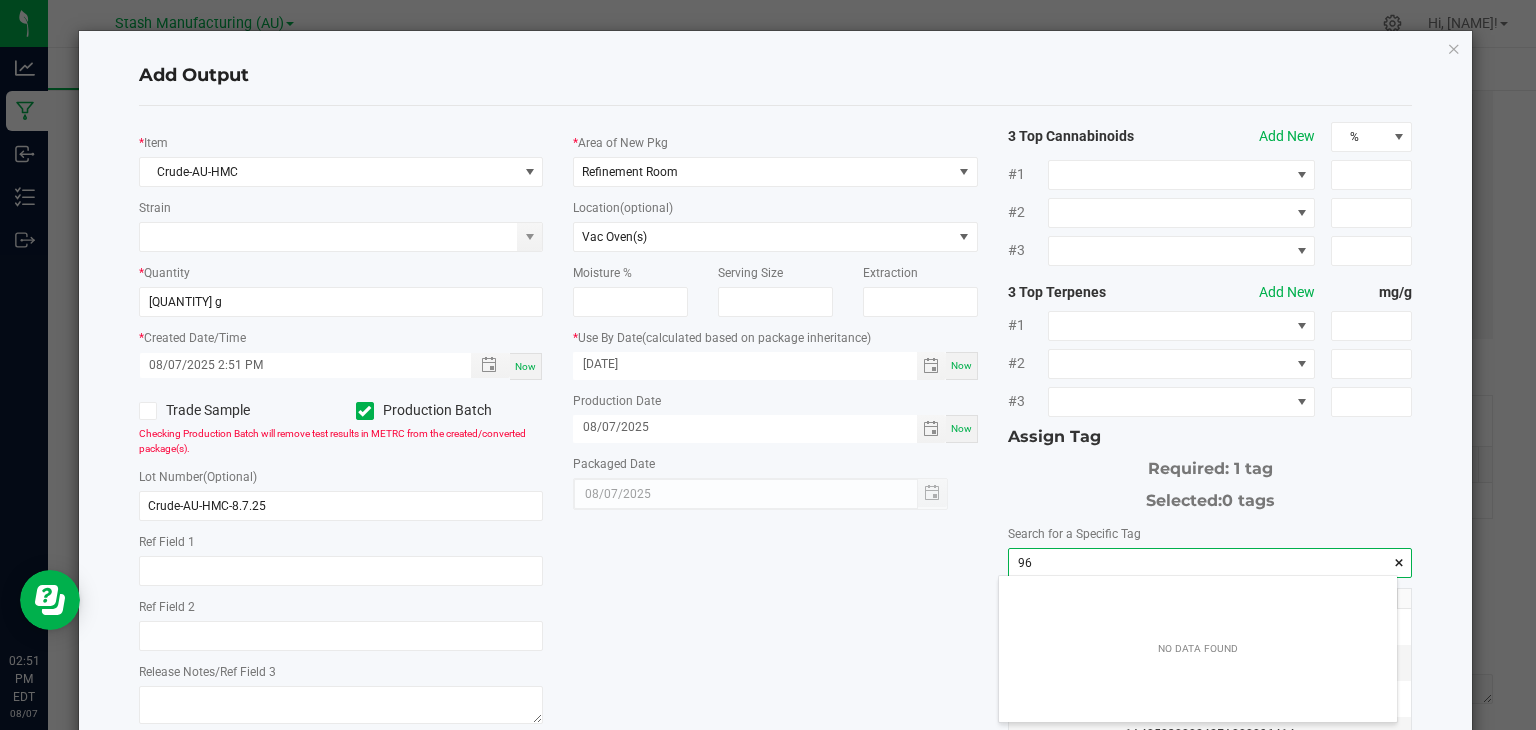 scroll, scrollTop: 99972, scrollLeft: 99601, axis: both 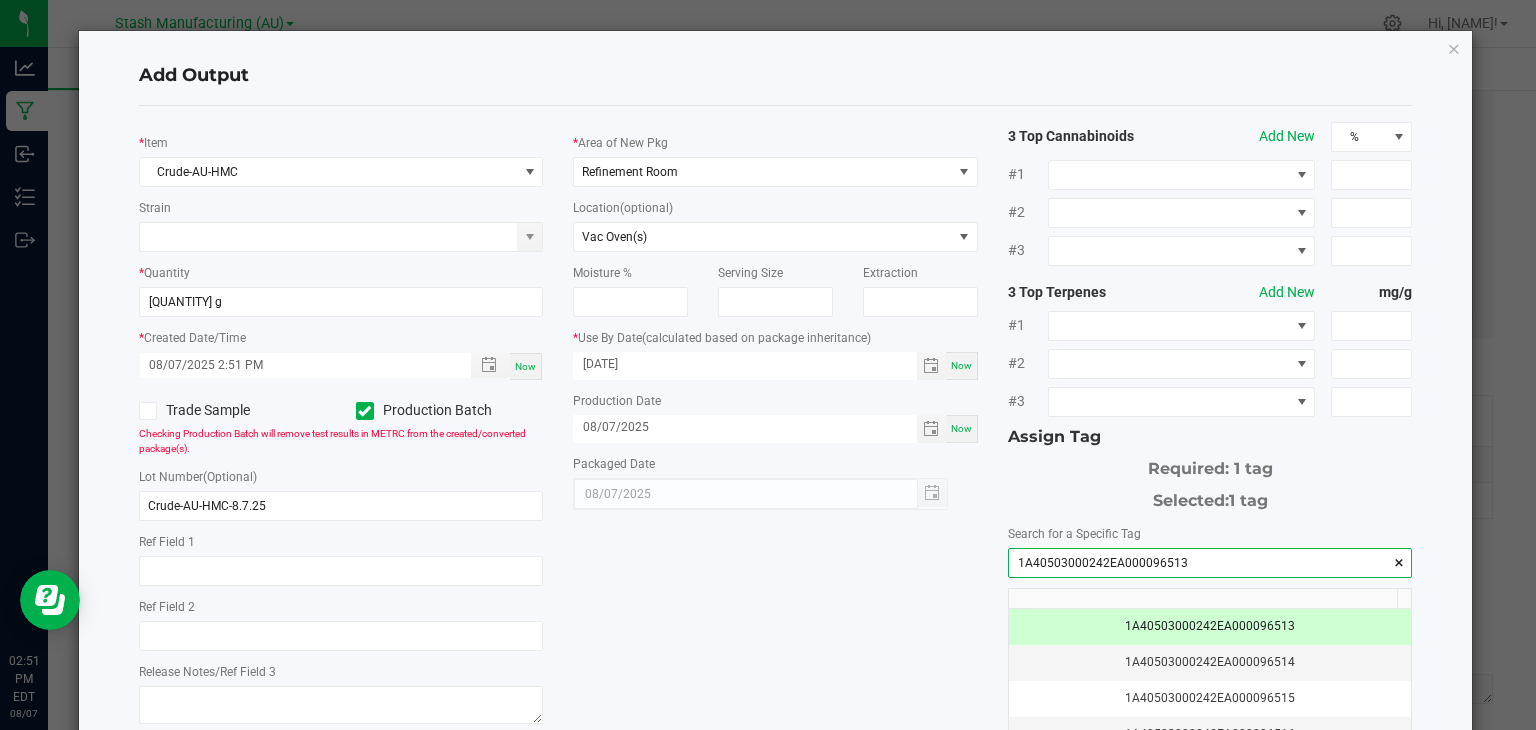 type on "1A40503000242EA000096513" 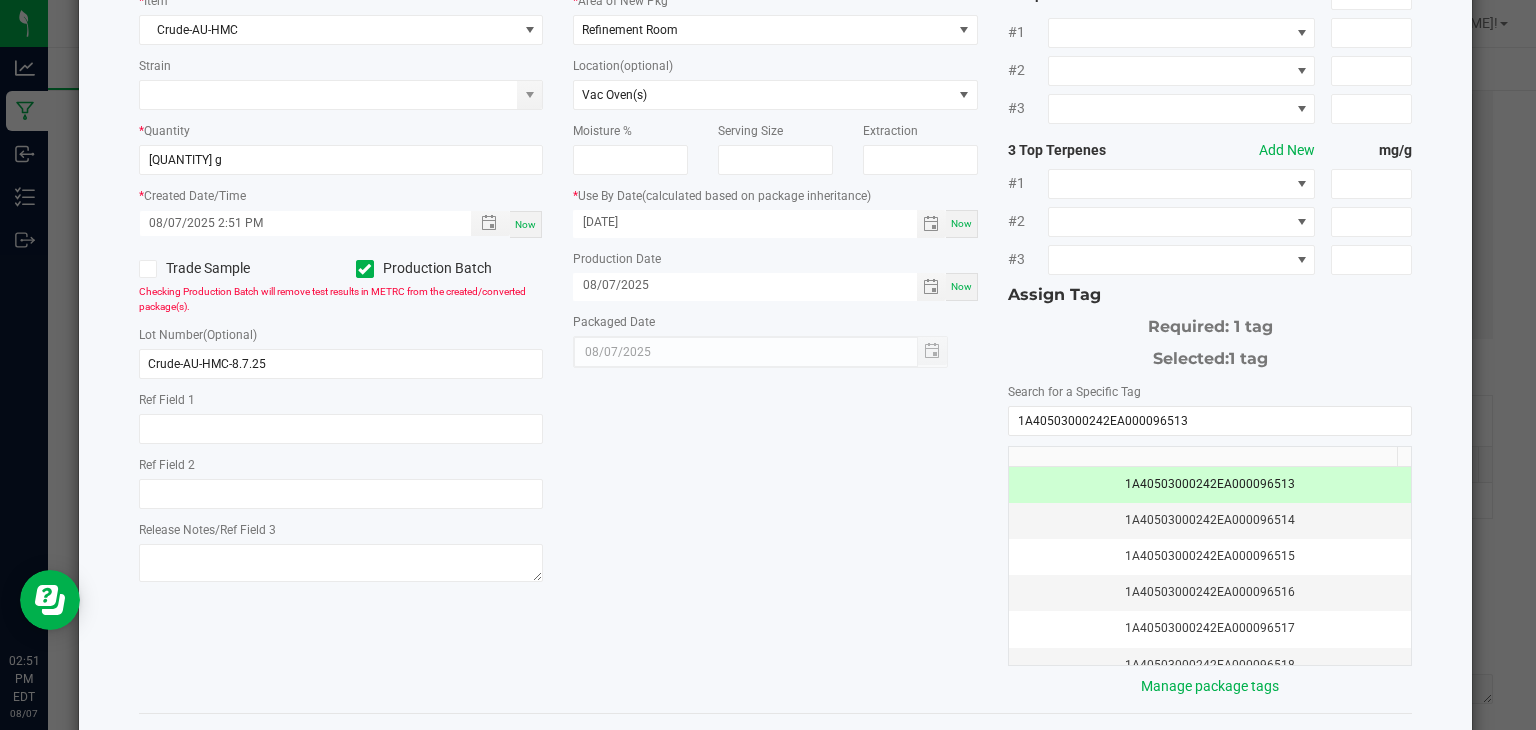 scroll, scrollTop: 221, scrollLeft: 0, axis: vertical 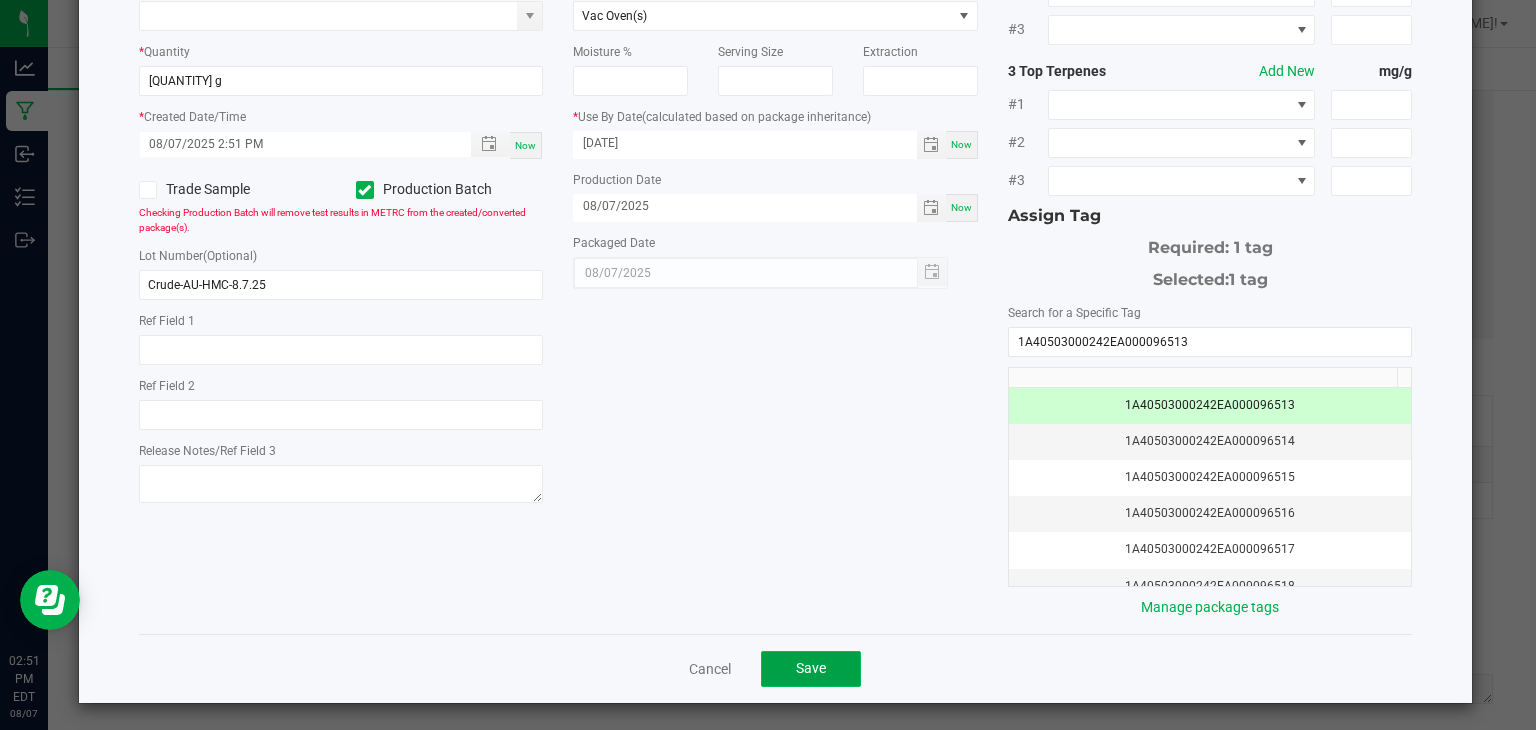 click on "Save" 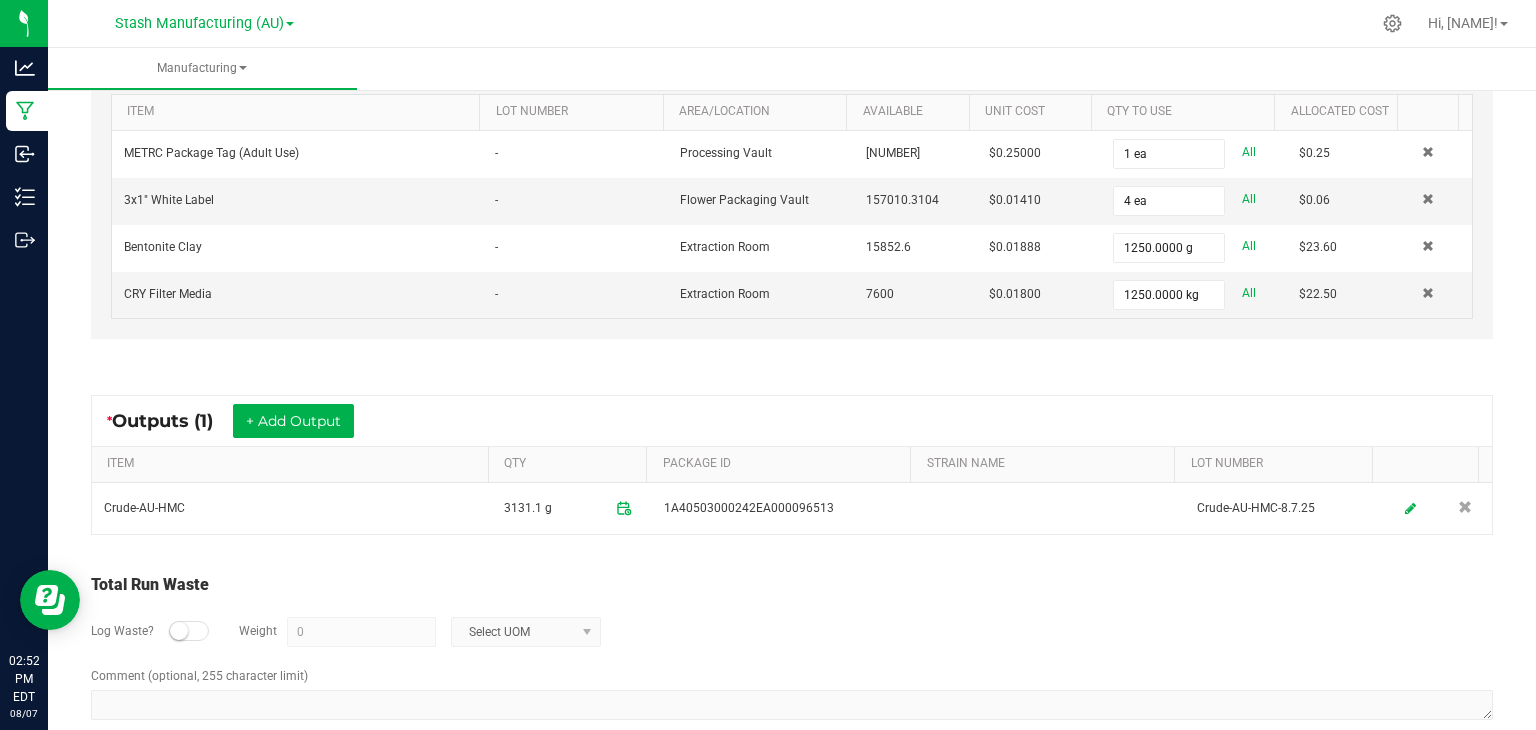 click on "Non-Cannabis Inputs (4)  + Add Item   Receive Non-Cannabis  ITEM LOT NUMBER AREA/LOCATION AVAILABLE Unit Cost QTY TO USE Allocated Cost  METRC Package Tag (Adult Use)   -      Processing Vault   5457.5508    $0.25000  1 ea All  $0.25   3x1" White Label   -      Flower Packaging Vault   157010.3104    $0.01410  4 ea All  $0.06   Bentonite Clay   -      Extraction Room   15852.6    $0.01888  1250.0000 g All  $23.60   CRY Filter Media   -      Extraction Room   7600    $0.01800  1250.0000 kg All  $22.50" at bounding box center [792, 187] 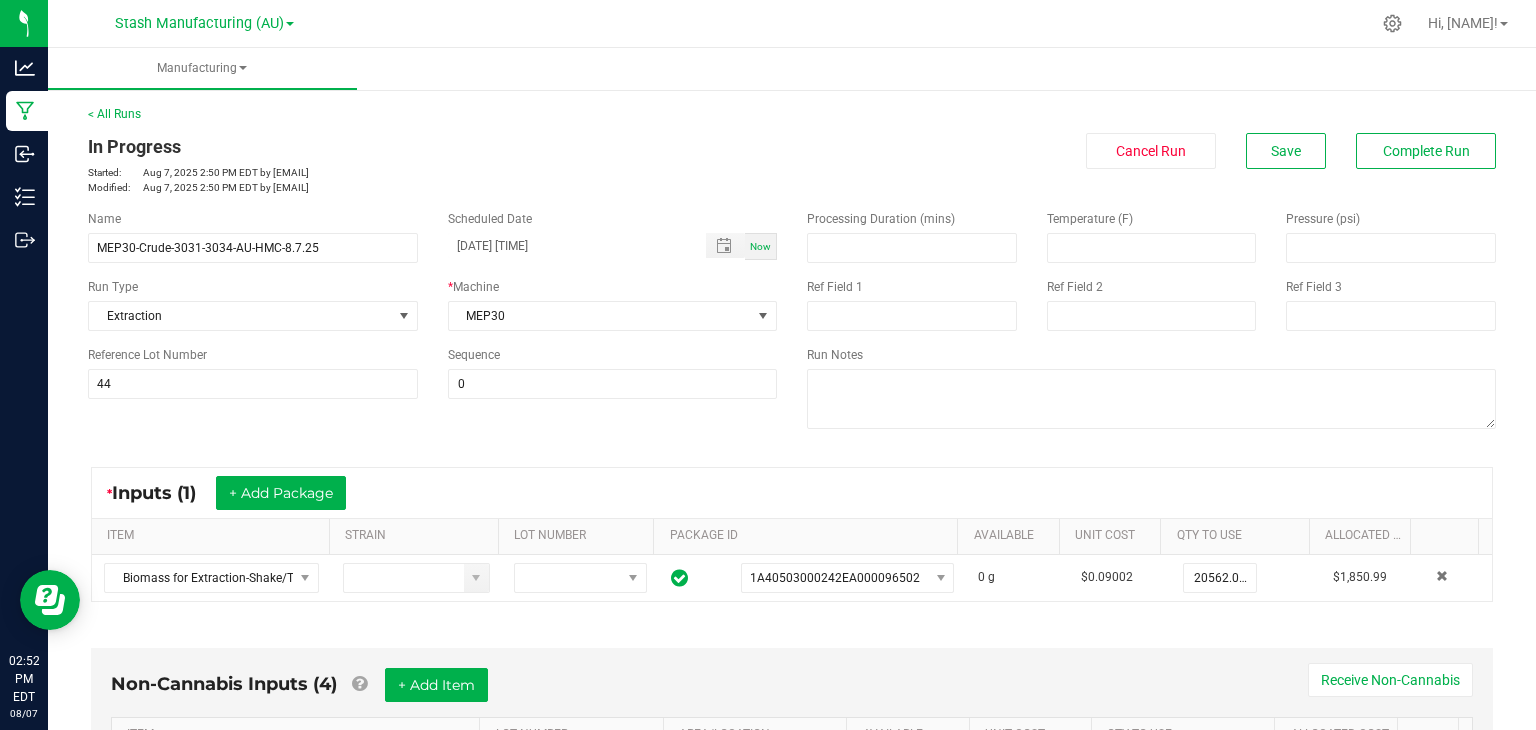 scroll, scrollTop: 0, scrollLeft: 0, axis: both 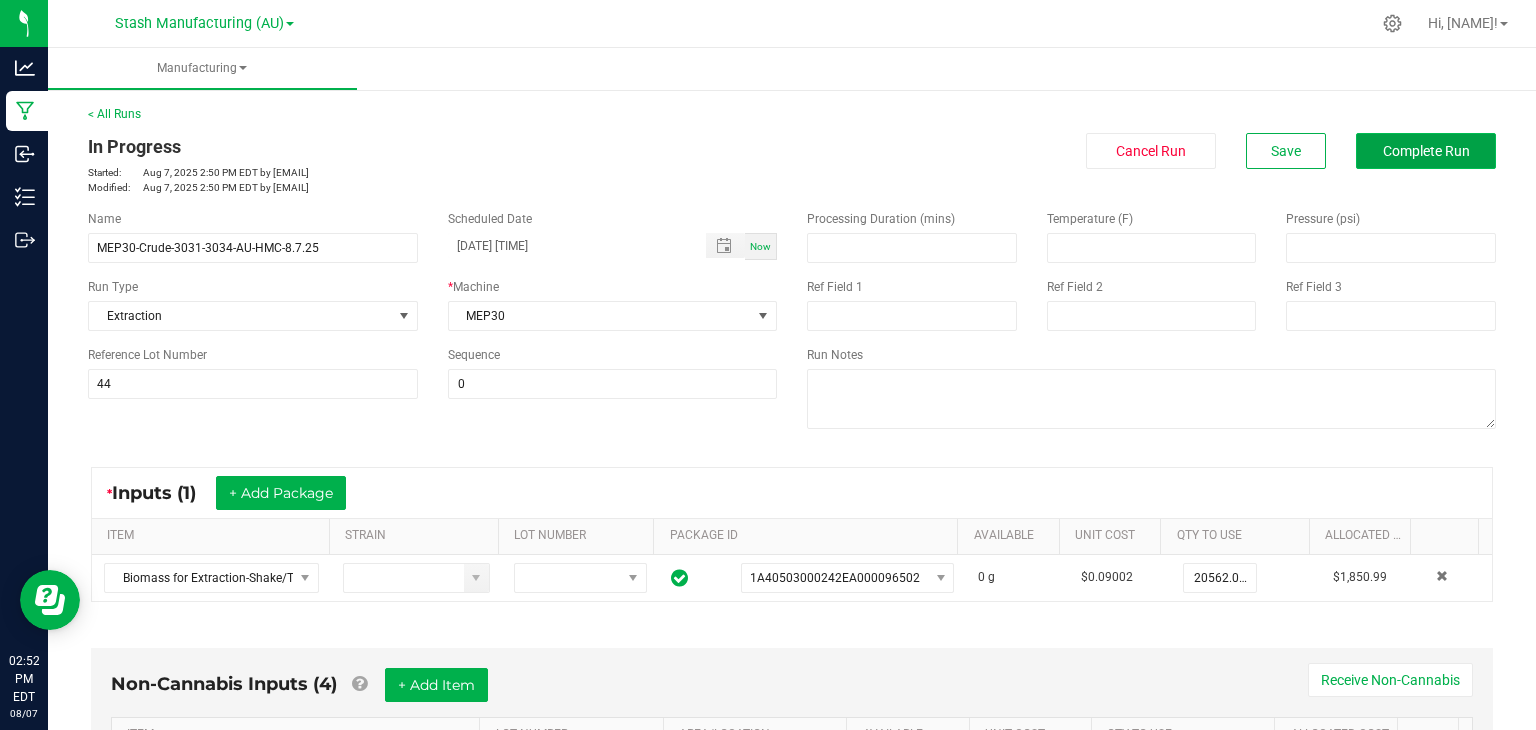 click on "Complete Run" at bounding box center [1426, 151] 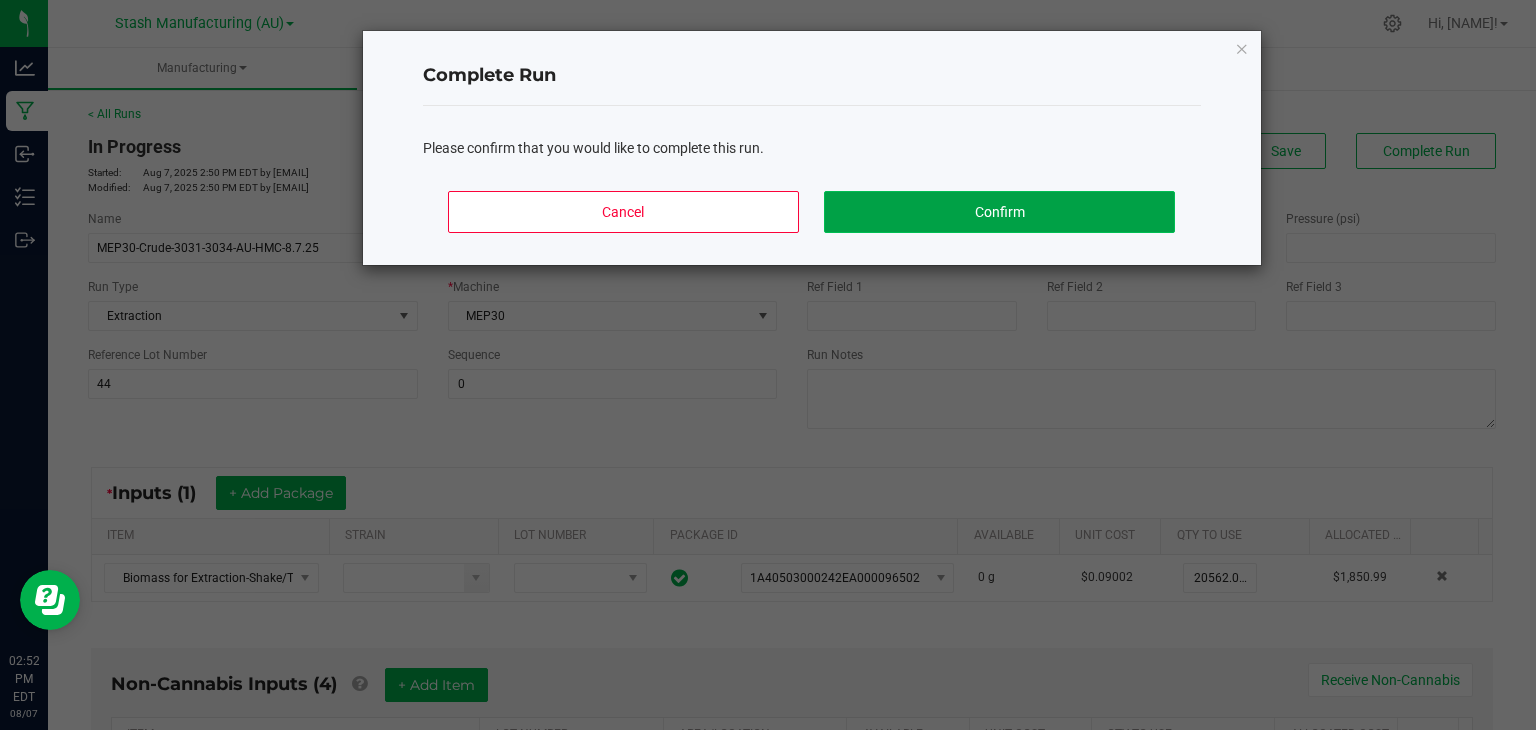 click on "Confirm" 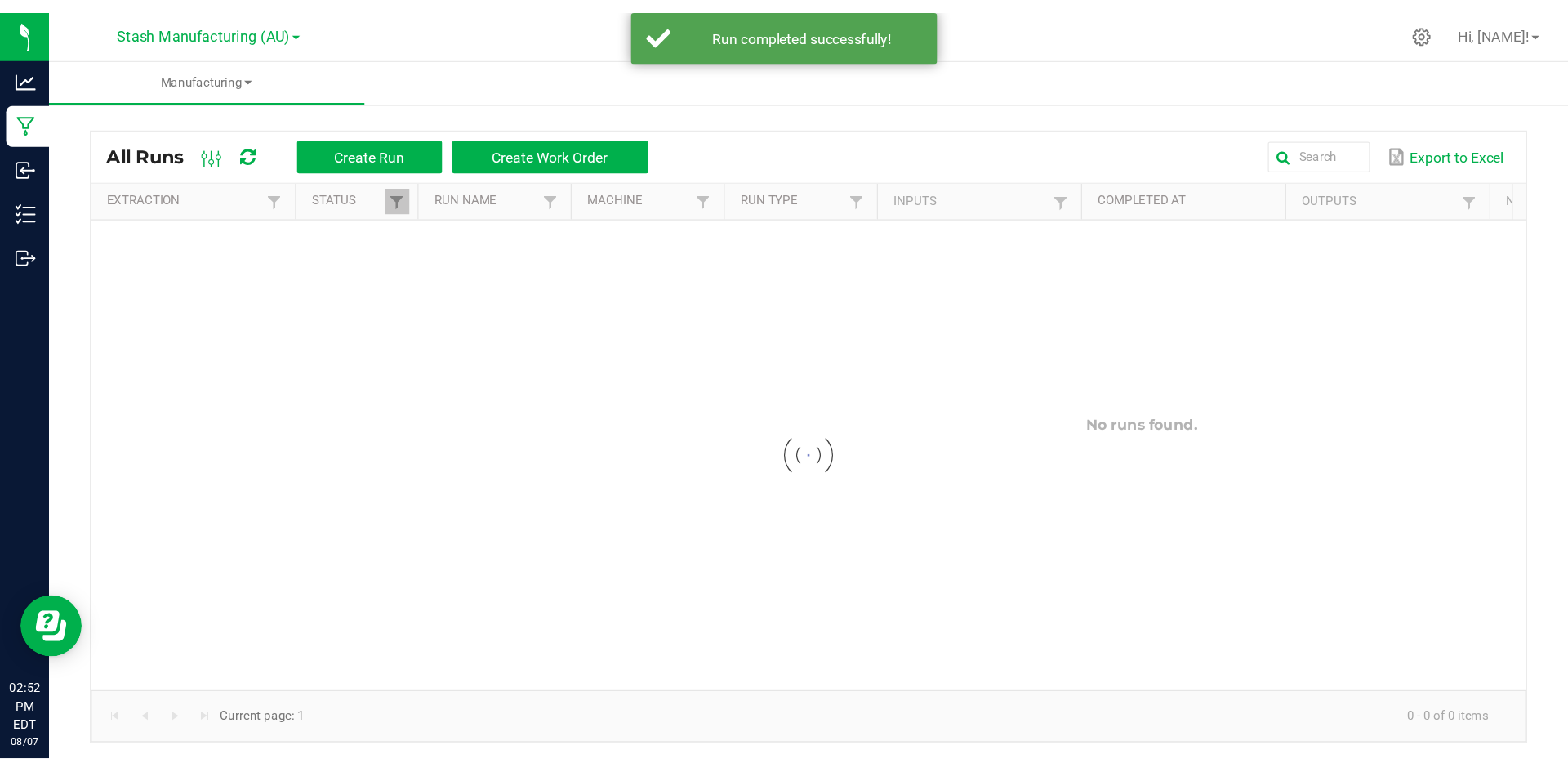 scroll, scrollTop: 0, scrollLeft: 0, axis: both 